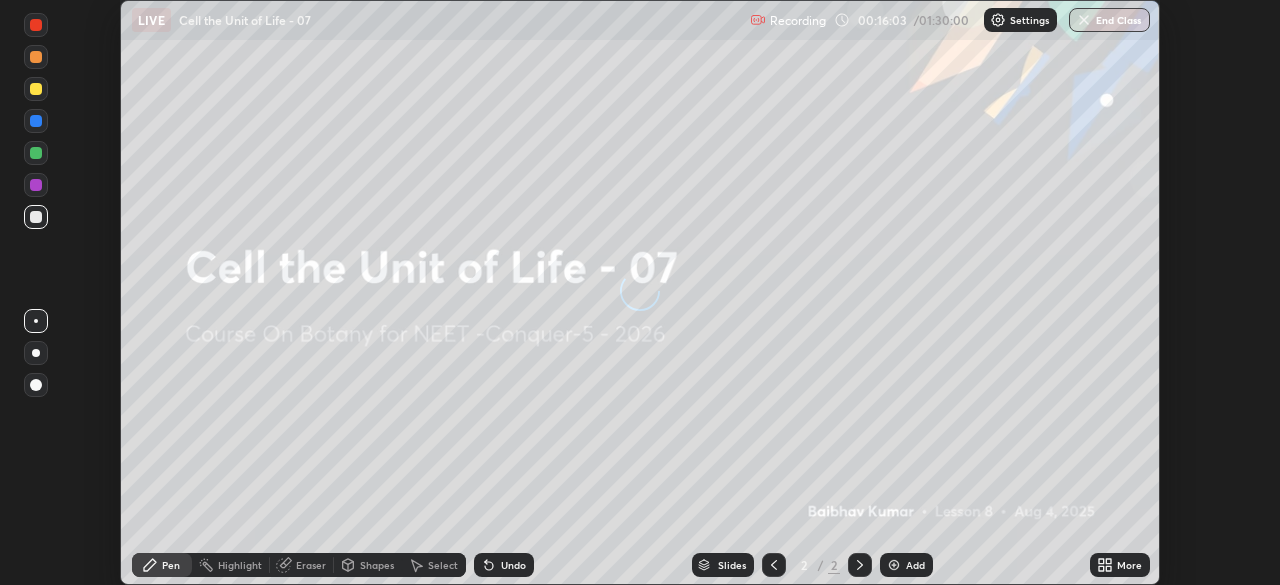scroll, scrollTop: 0, scrollLeft: 0, axis: both 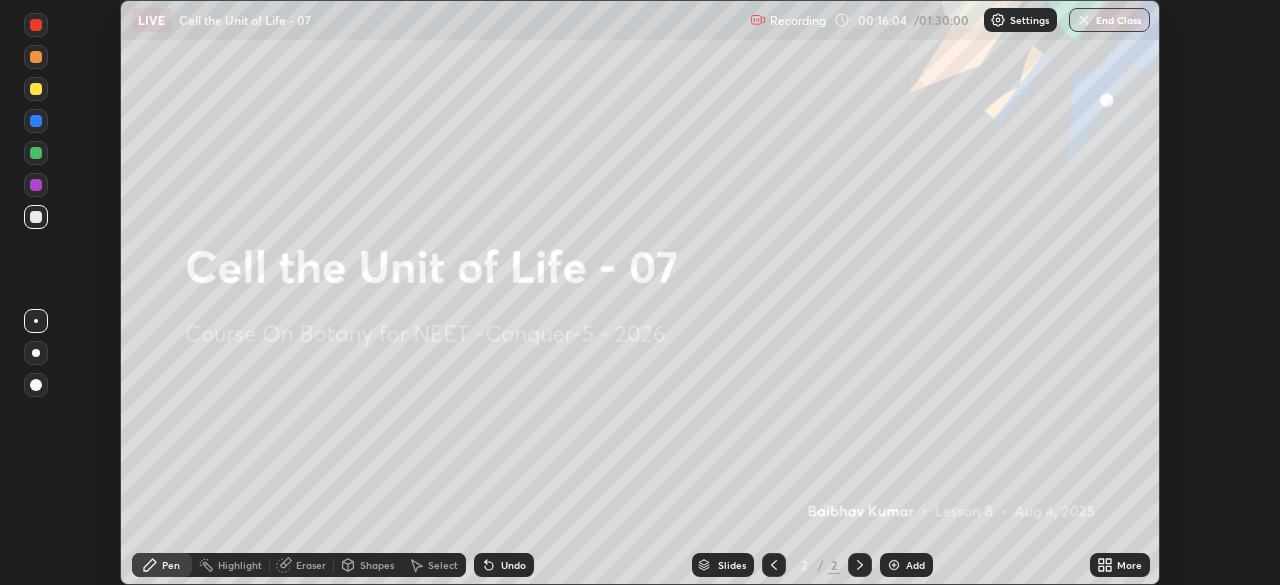 click at bounding box center (36, 353) 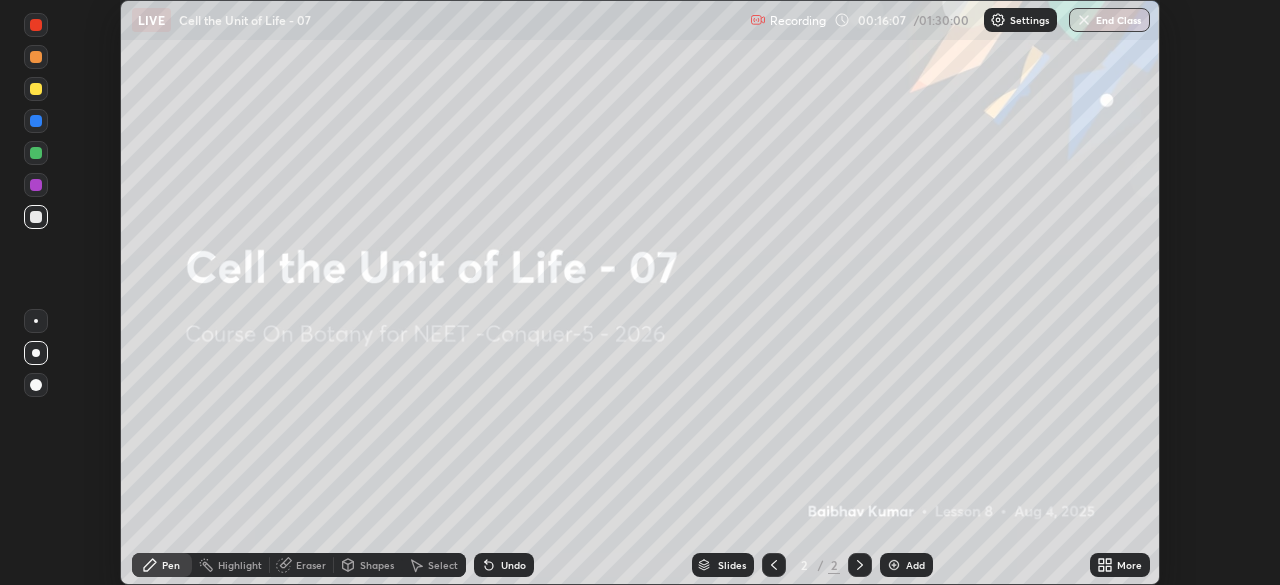 click 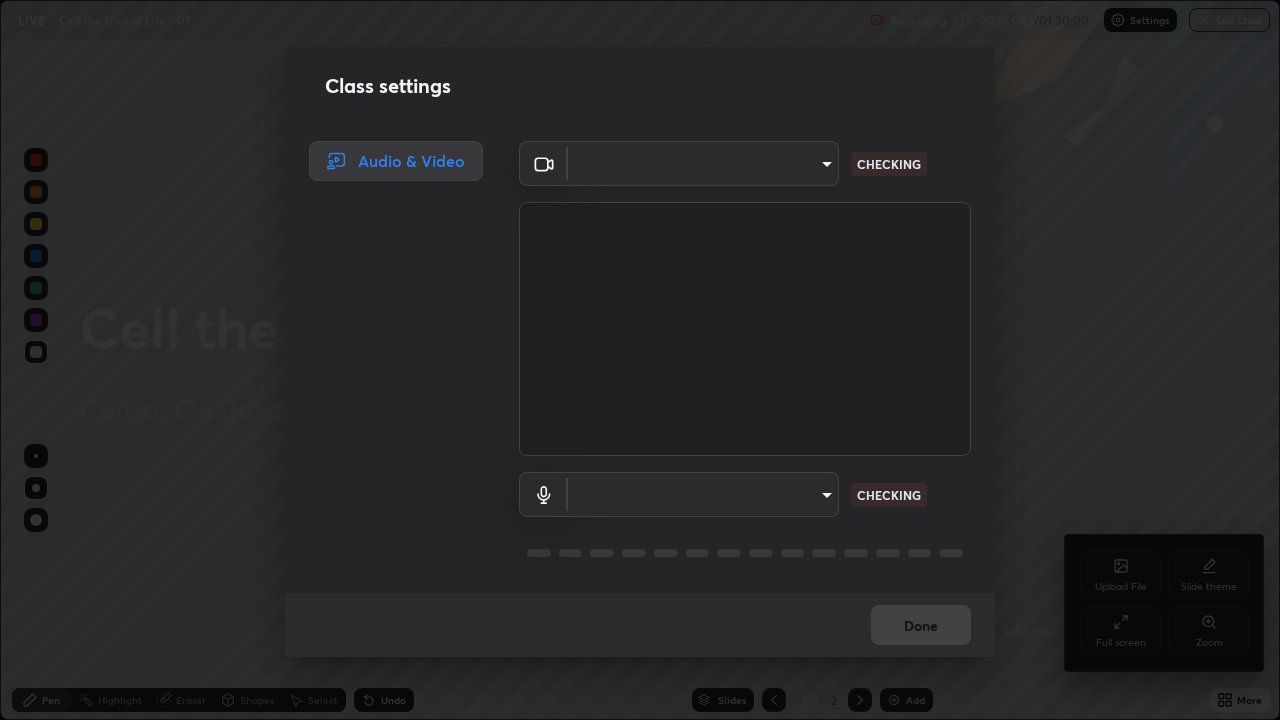 scroll, scrollTop: 99280, scrollLeft: 98720, axis: both 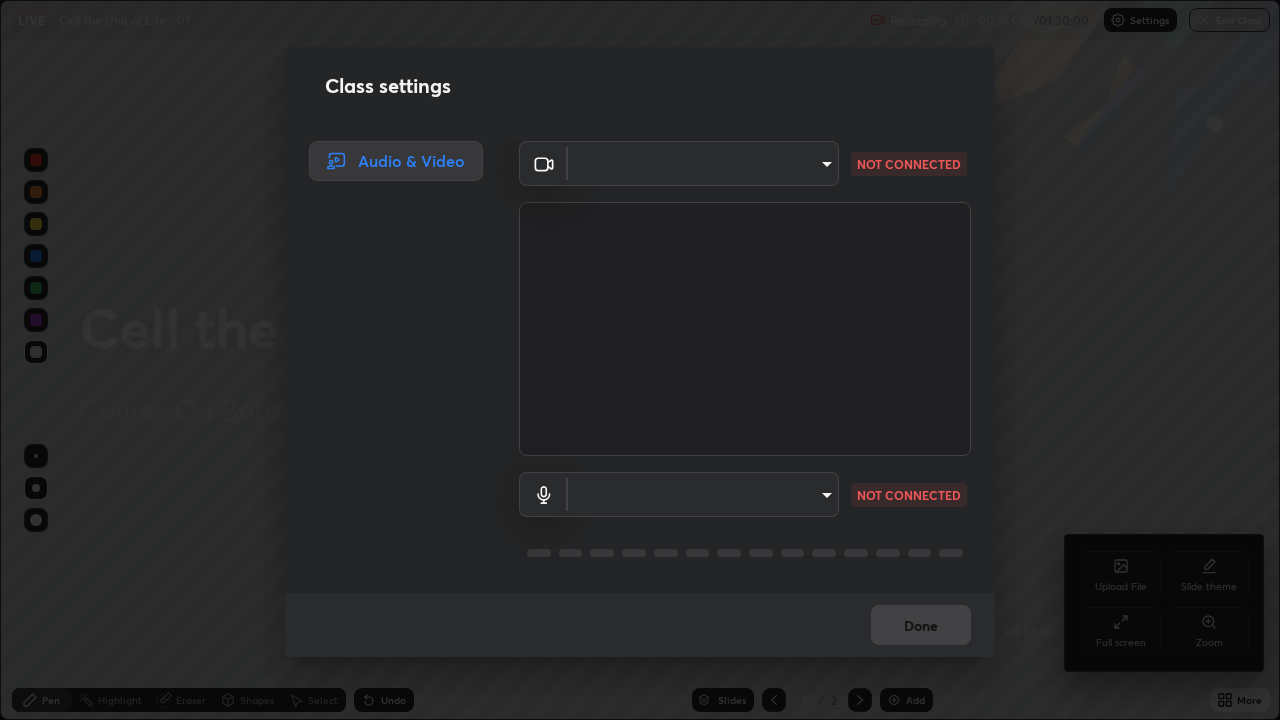 type on "bfa13ec11e3806c3eb92bf3b7126344263004e7e0ebf3fc0325b0f534c832c89" 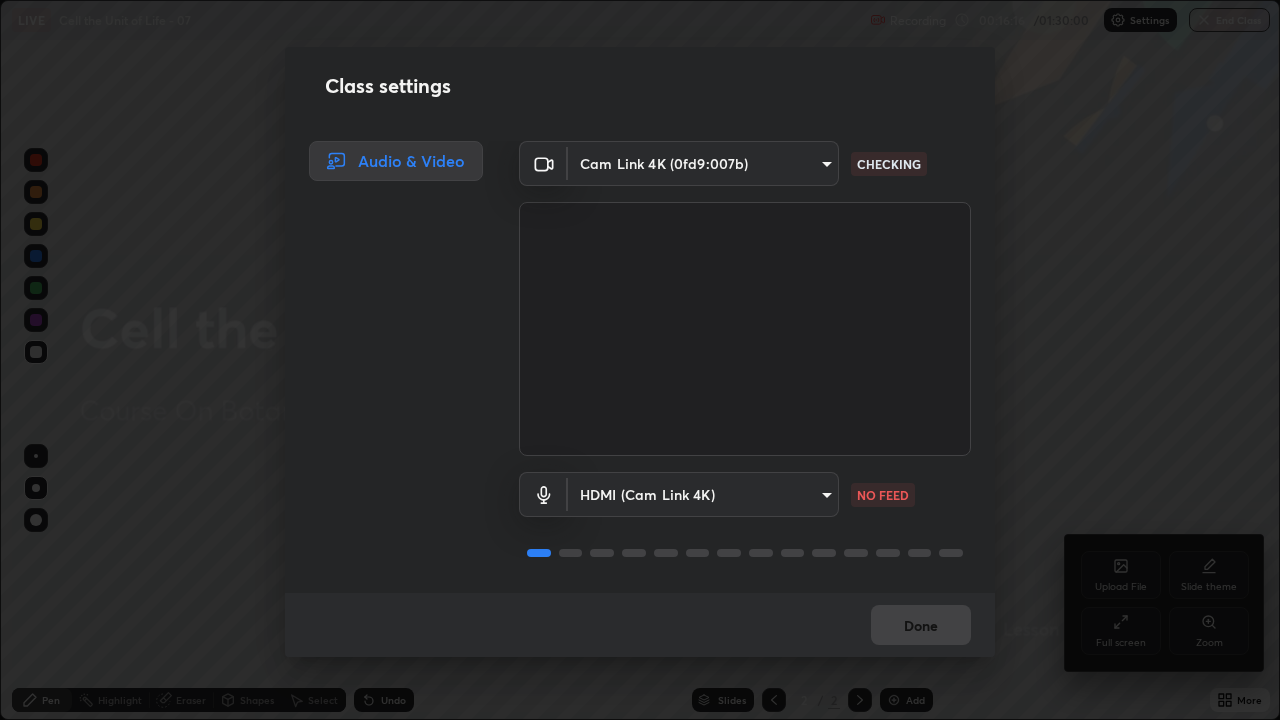 click on "Erase all LIVE Cell the Unit of Life - 07 Recording 00:16:16 /  01:30:00 Settings End Class Setting up your live class Cell the Unit of Life - 07 • L8 of Course On Botany for NEET -Conquer-5 - 2026 [FIRST] [LAST] Pen Highlight Eraser Shapes Select Undo Slides 2 / 2 Add More No doubts shared Encourage your learners to ask a doubt for better clarity Report an issue Reason for reporting Buffering Chat not working Audio - Video sync issue Educator video quality low ​ Attach an image Report Upload File Slide theme Full screen Zoom Class settings Audio & Video Cam Link 4K ([HASH]) [HASH] CHECKING HDMI (Cam Link 4K) [HASH] NO FEED Done" at bounding box center [640, 360] 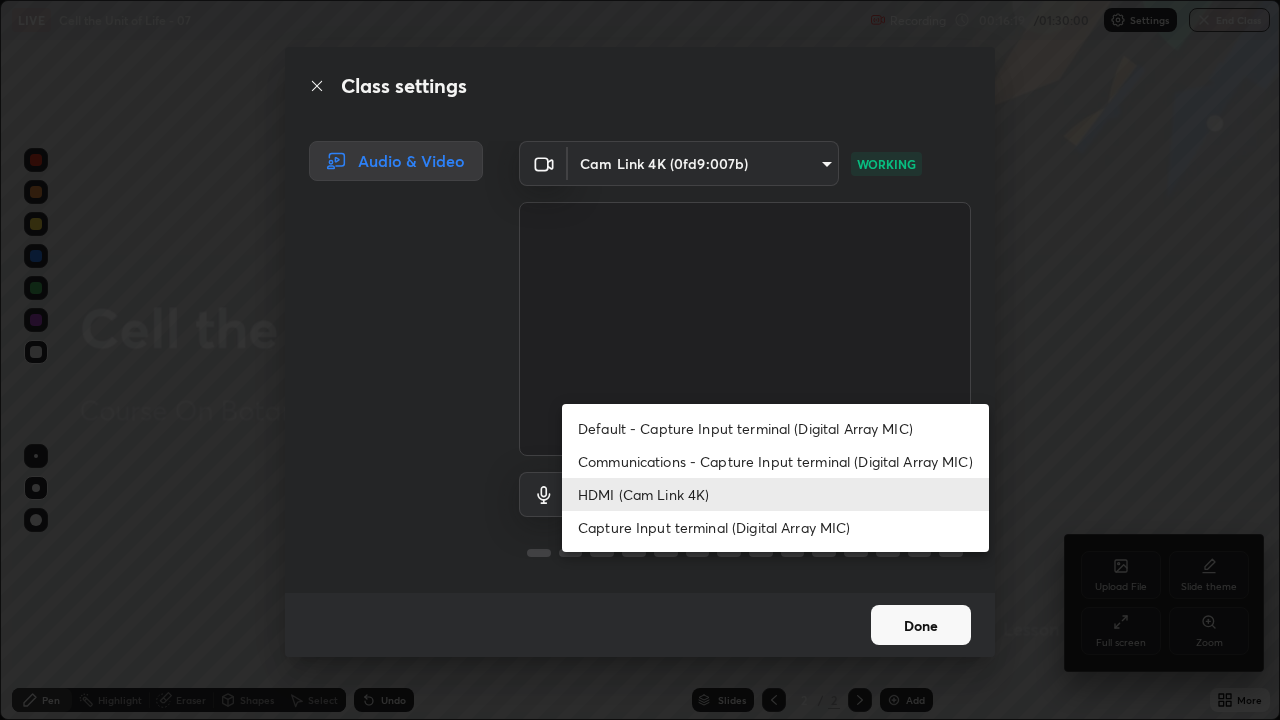 click on "Default - Capture Input terminal (Digital Array MIC)" at bounding box center [775, 428] 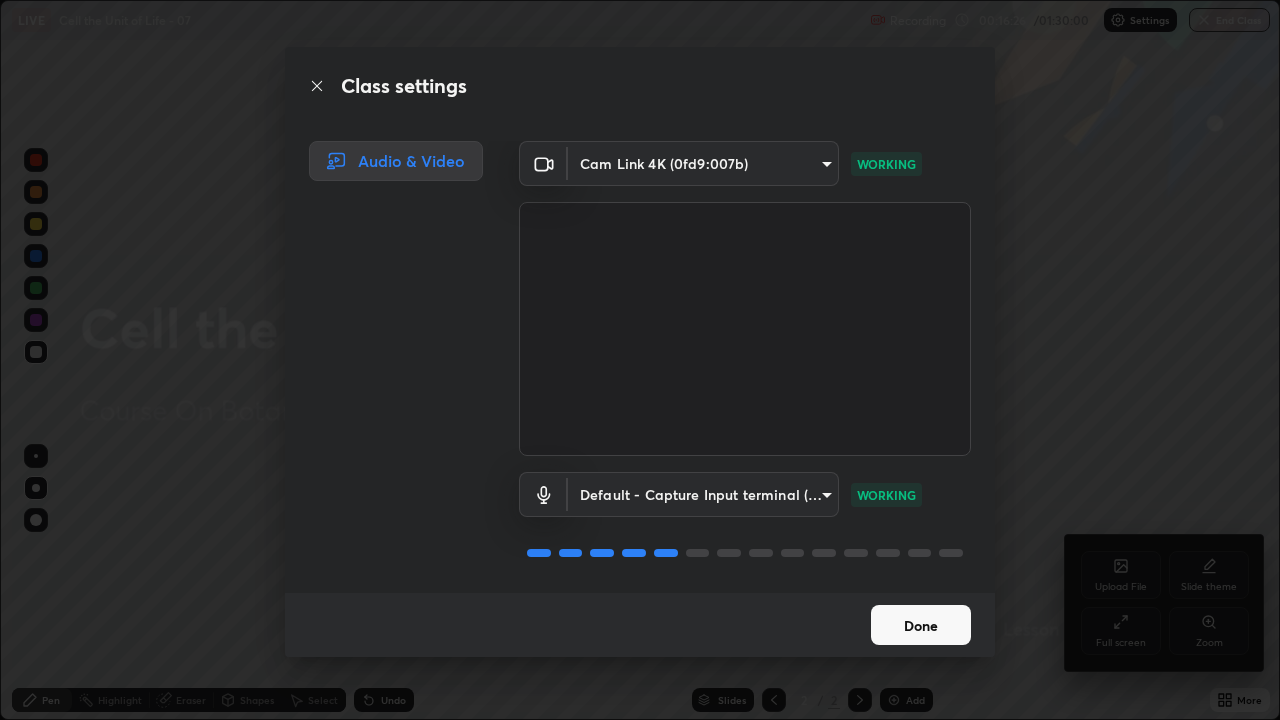 click on "Done" at bounding box center [921, 625] 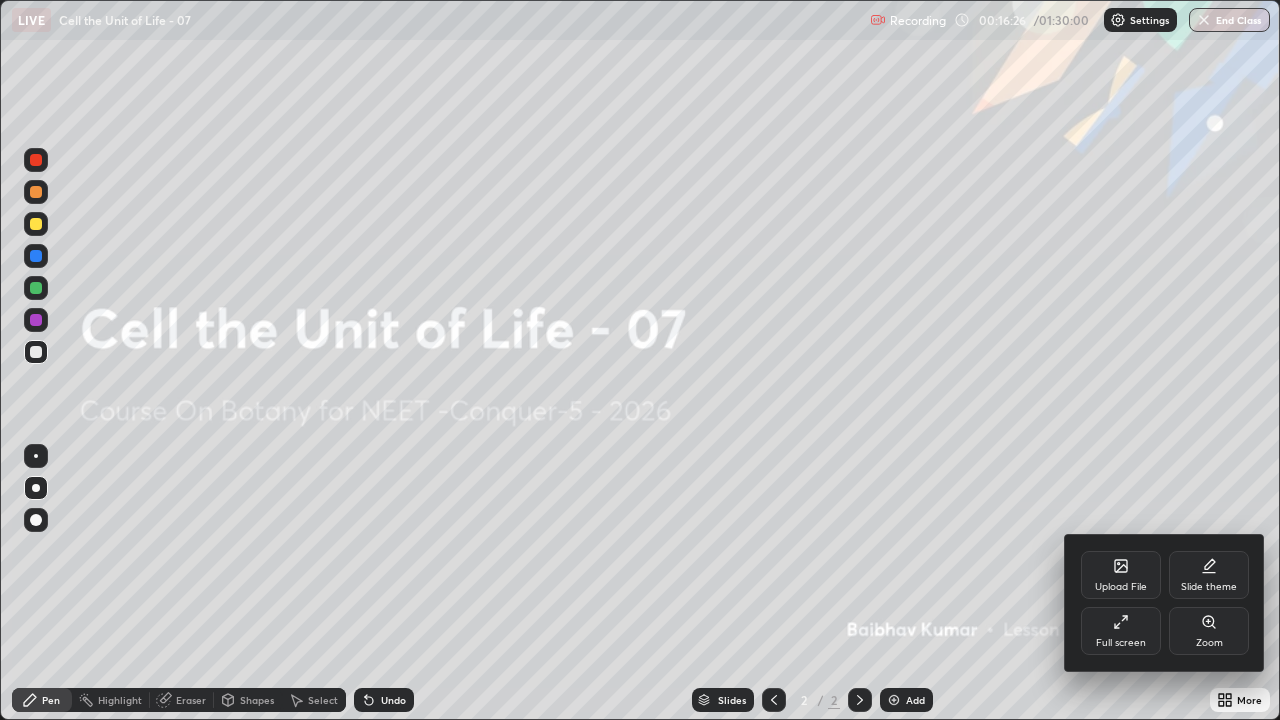 click on "Done" at bounding box center (921, 625) 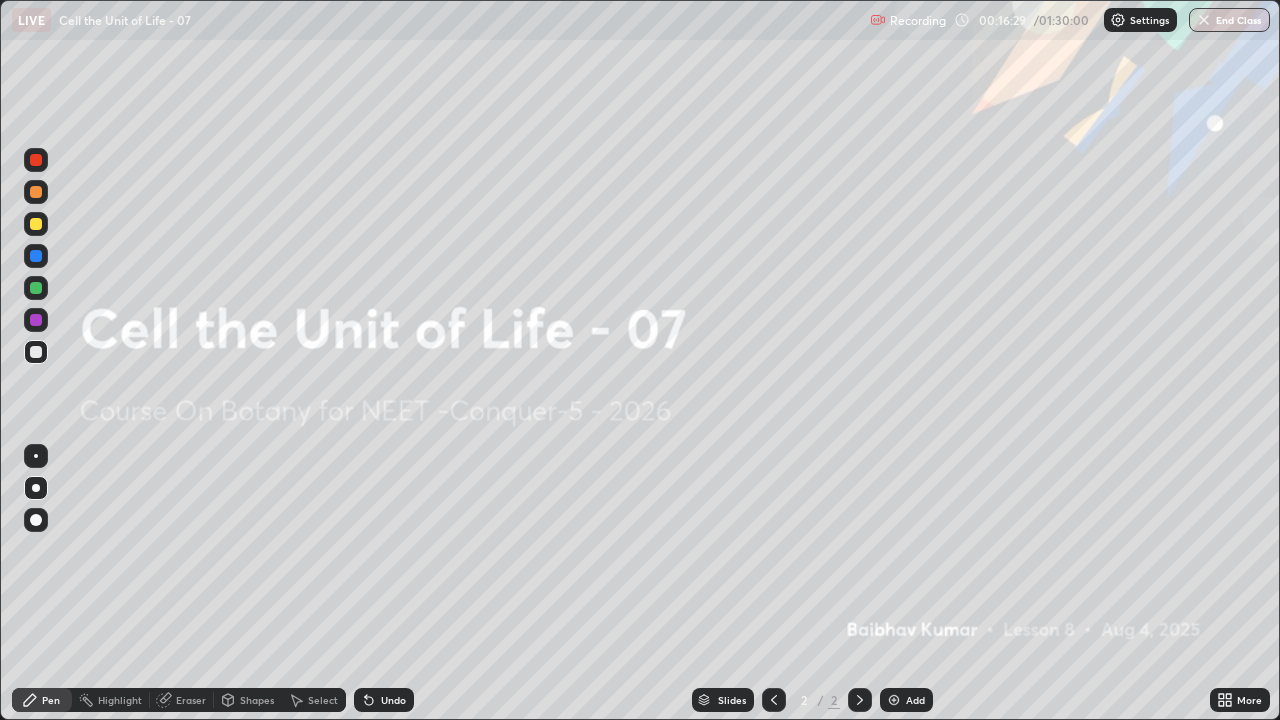 click 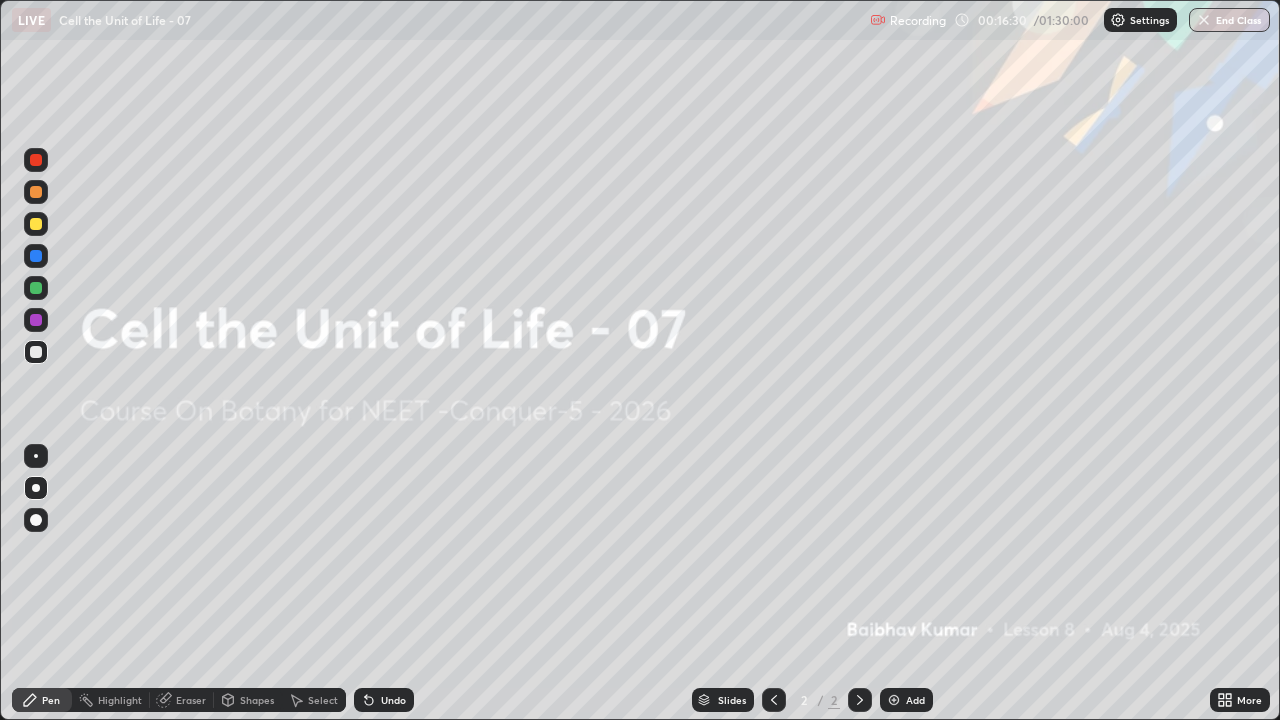 click 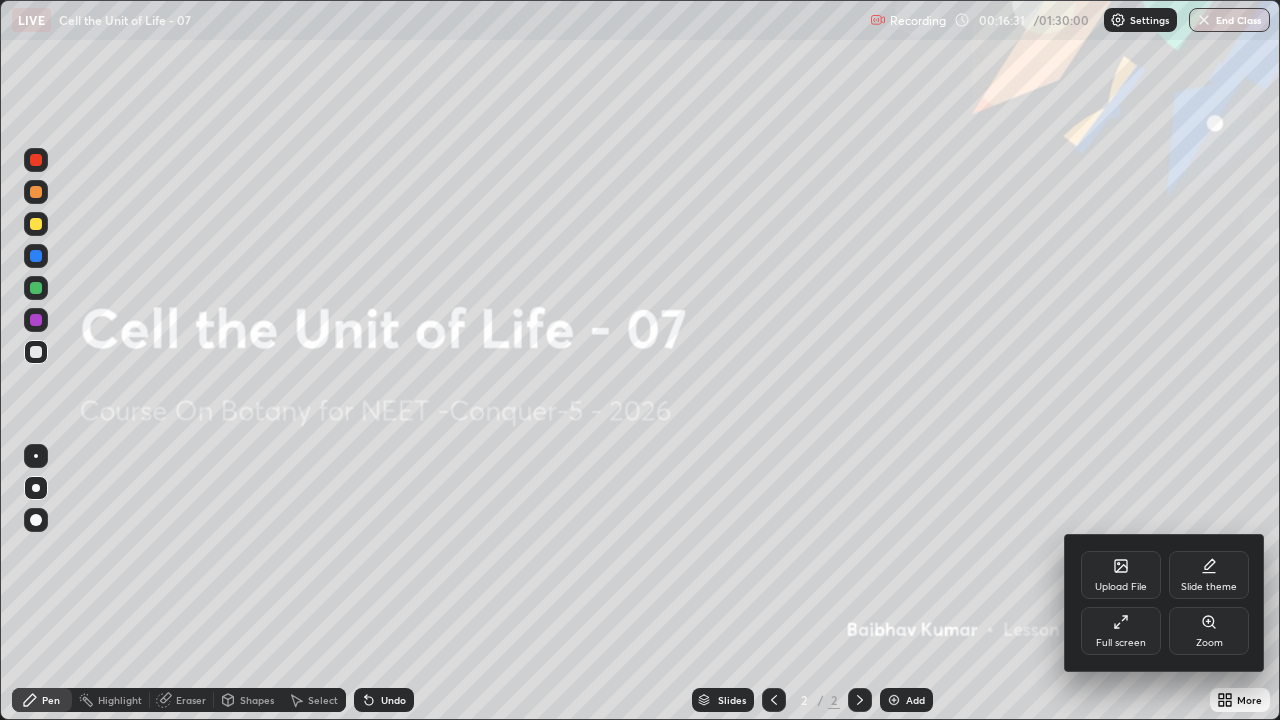 click at bounding box center [640, 360] 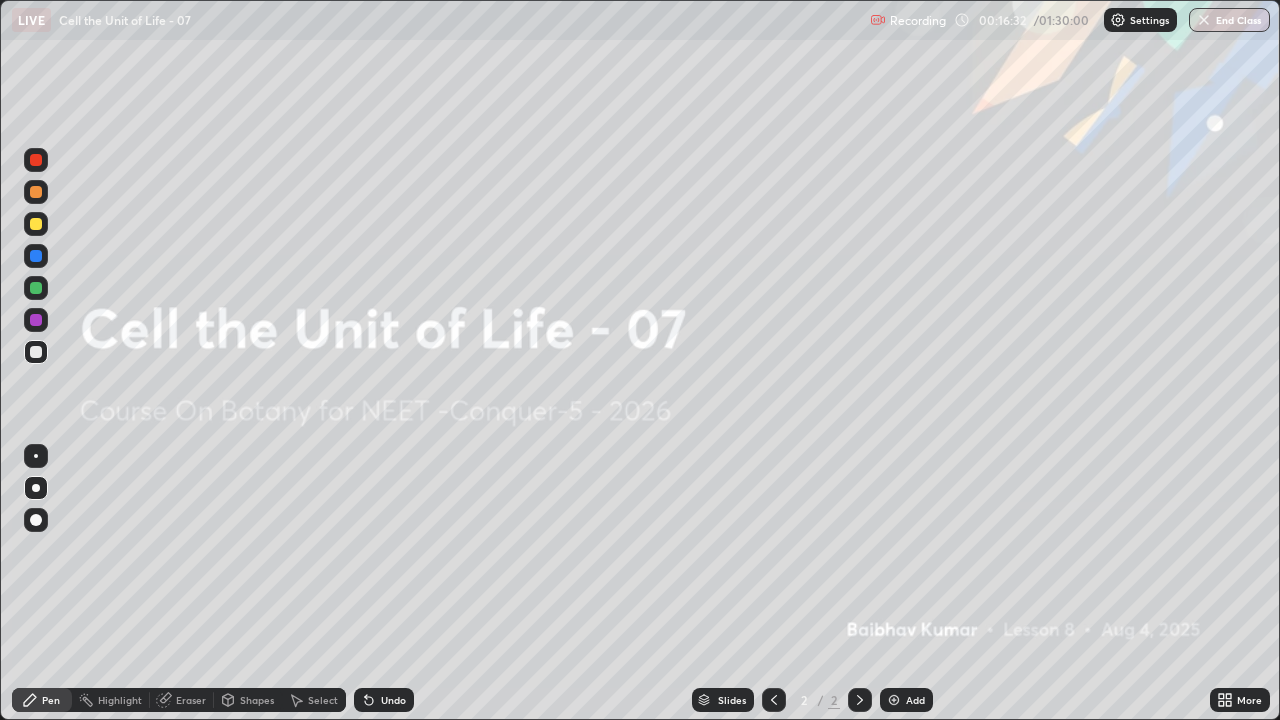 click on "Add" at bounding box center (906, 700) 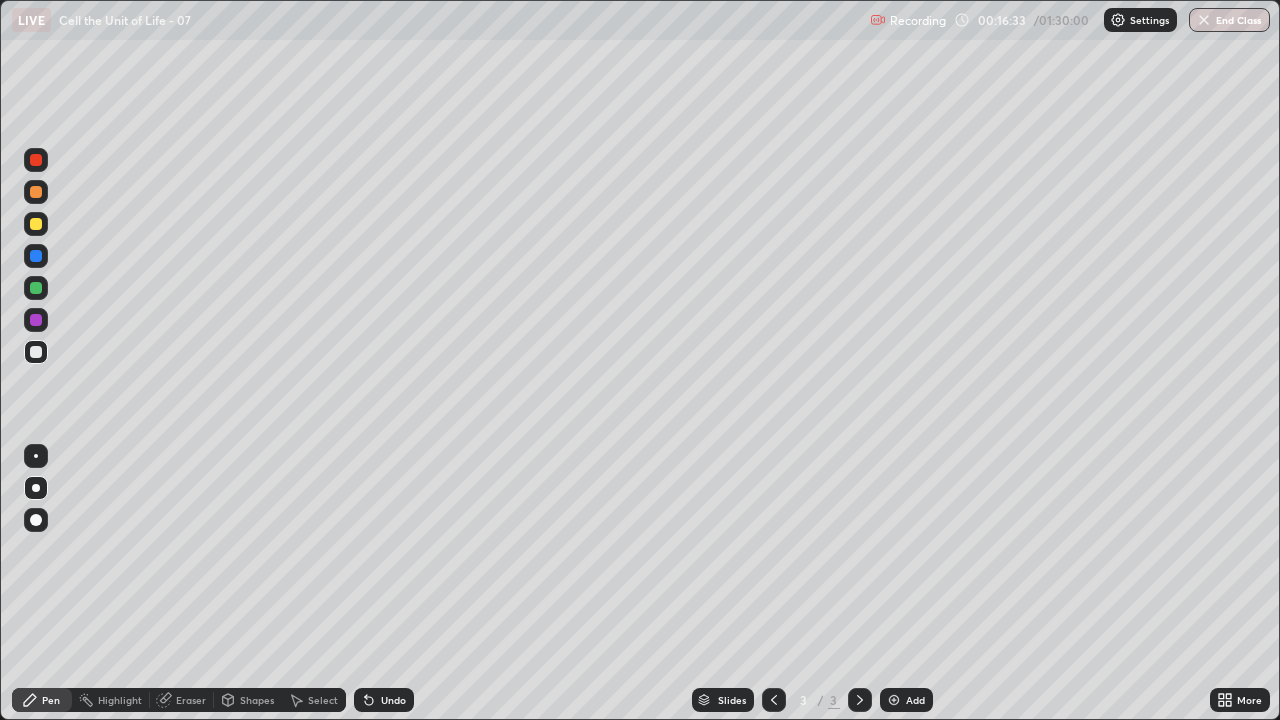 click on "Pen" at bounding box center [51, 700] 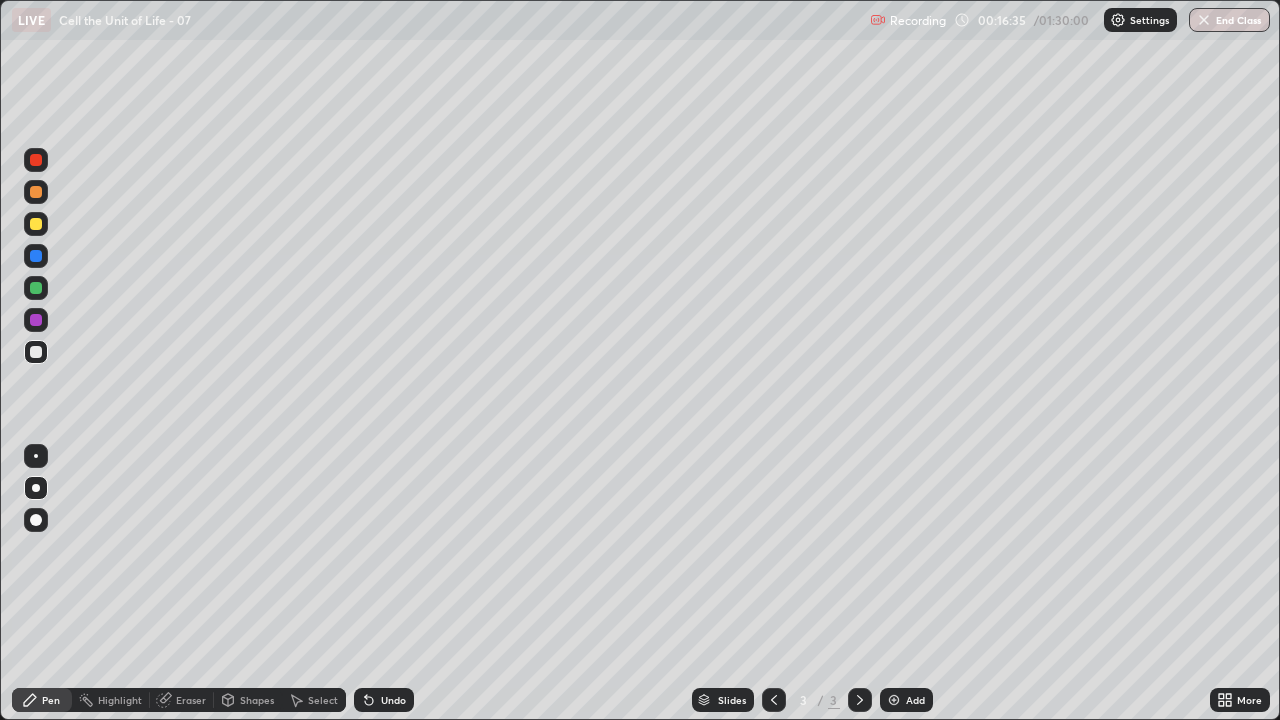 click at bounding box center (36, 288) 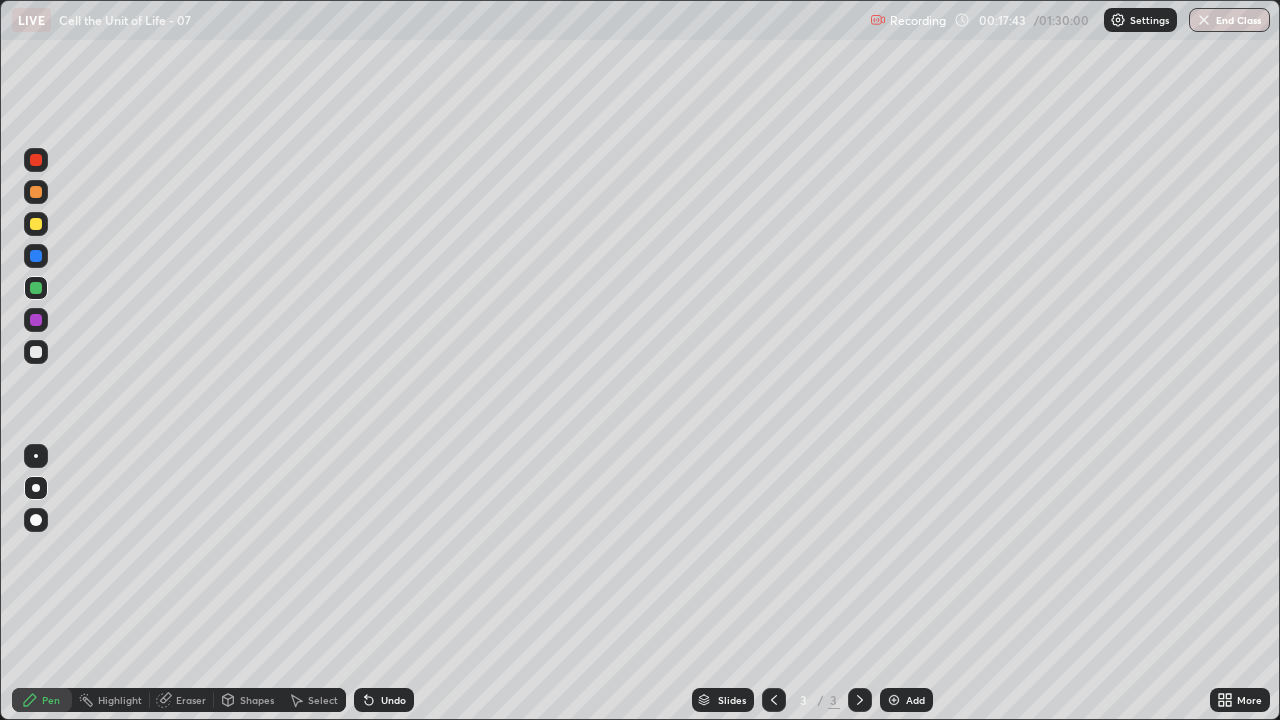 click 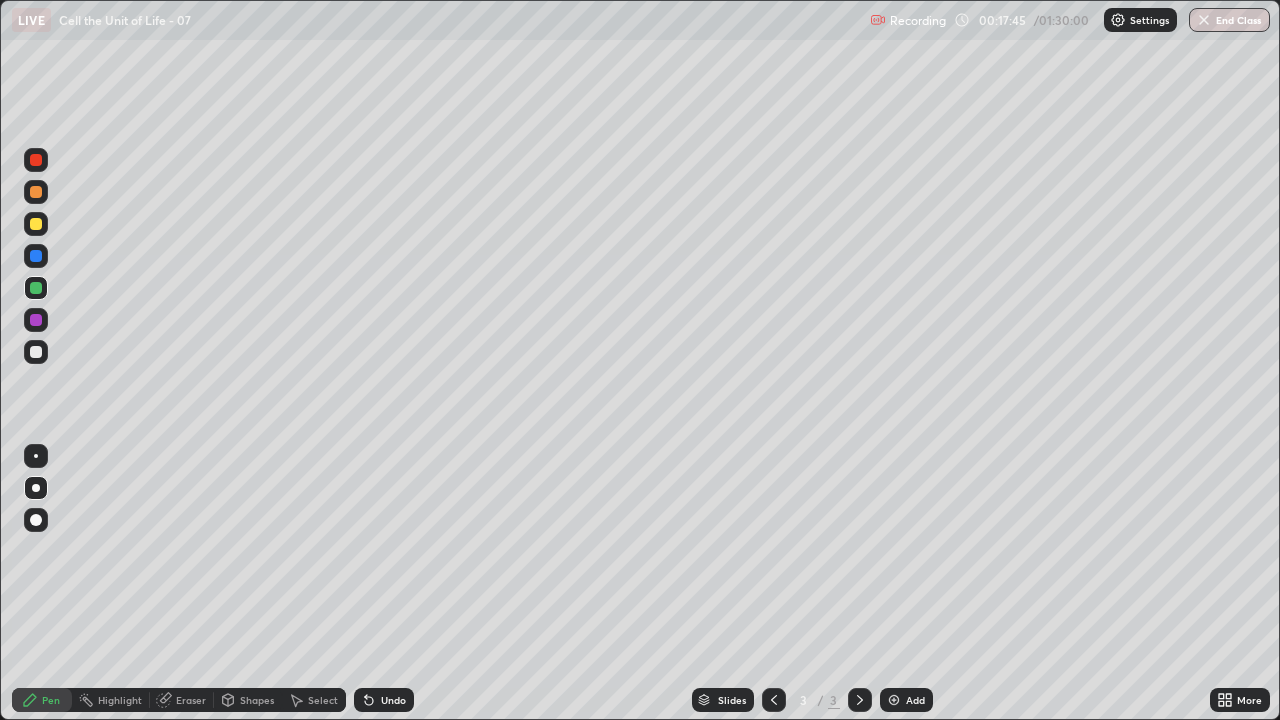 click at bounding box center [36, 488] 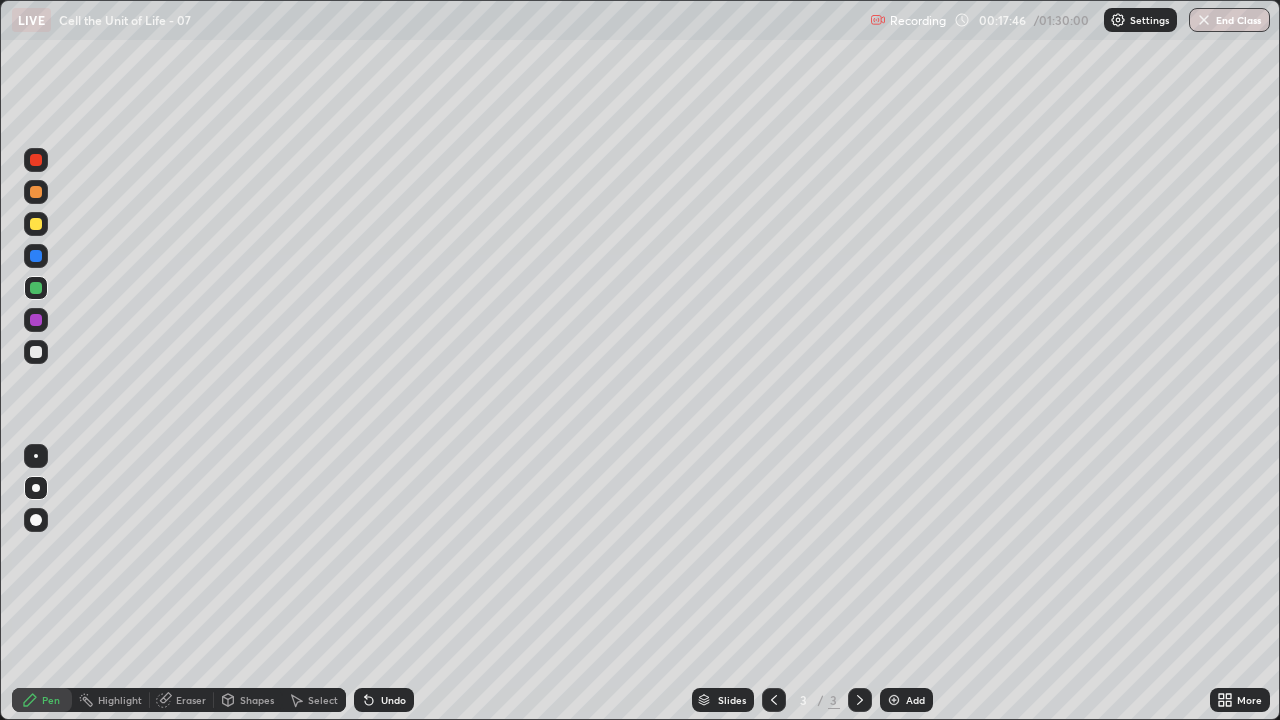 click at bounding box center (36, 256) 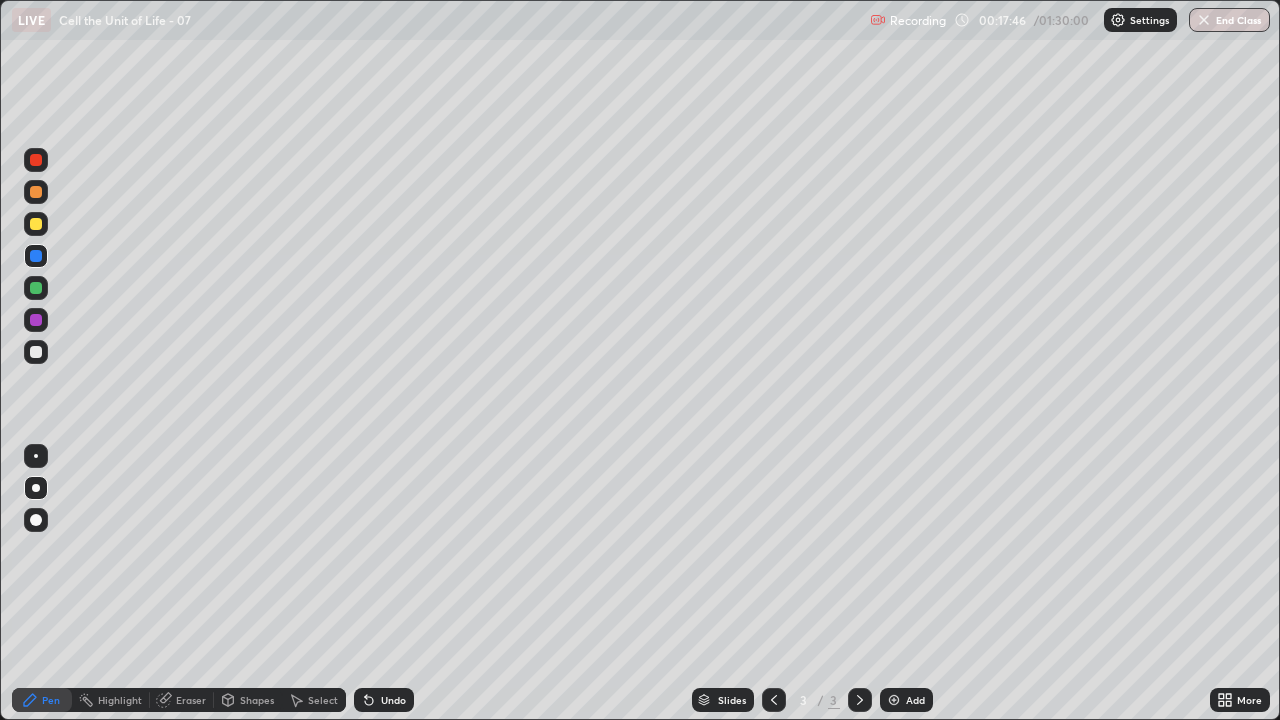 click at bounding box center [36, 256] 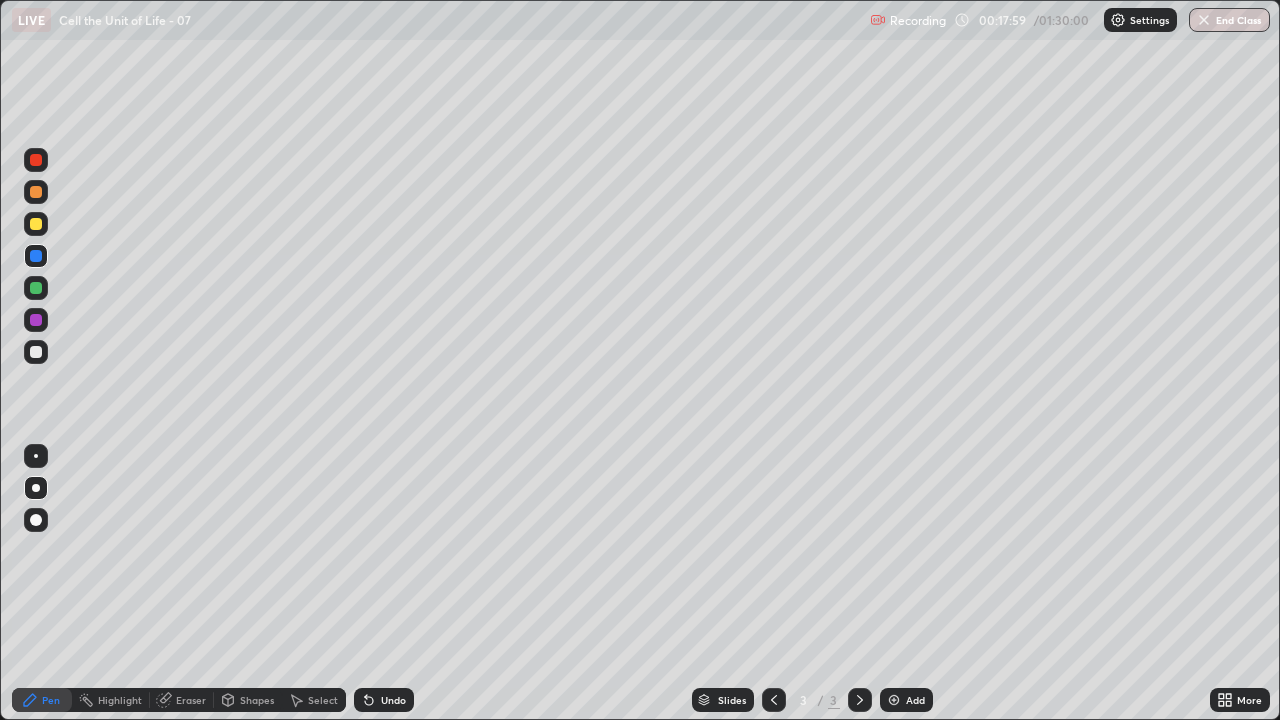 click at bounding box center (36, 224) 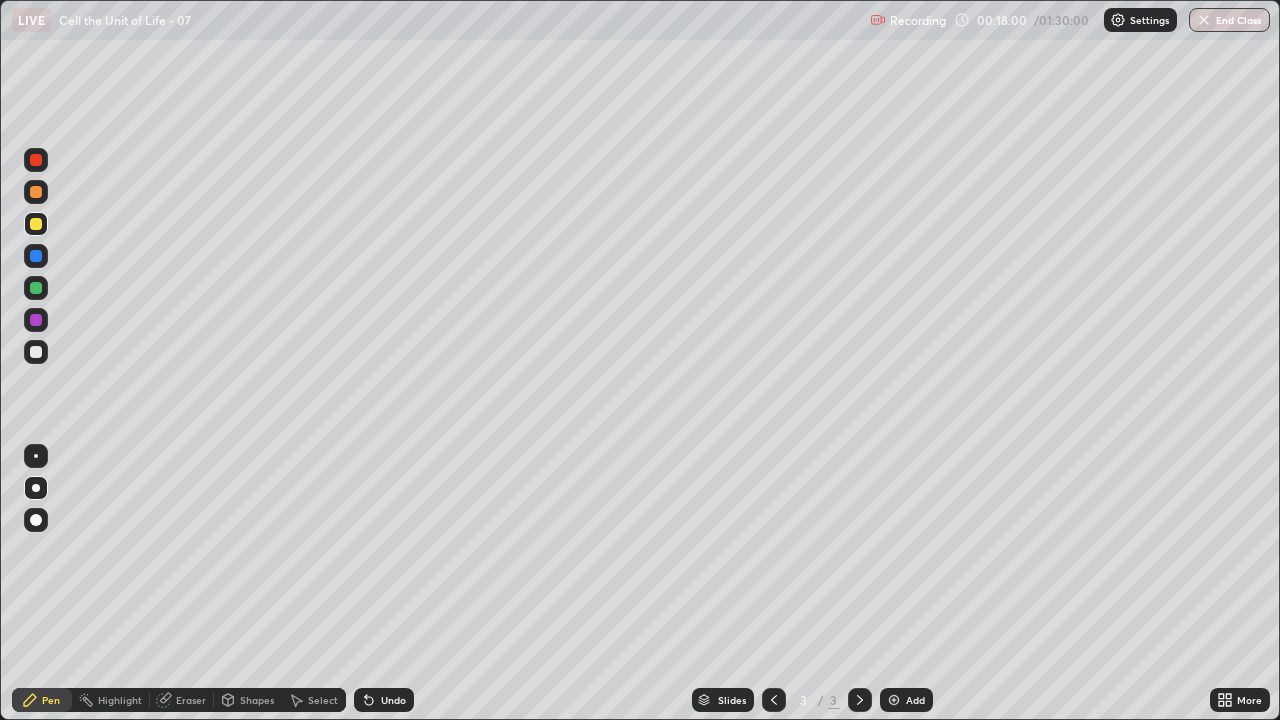 click 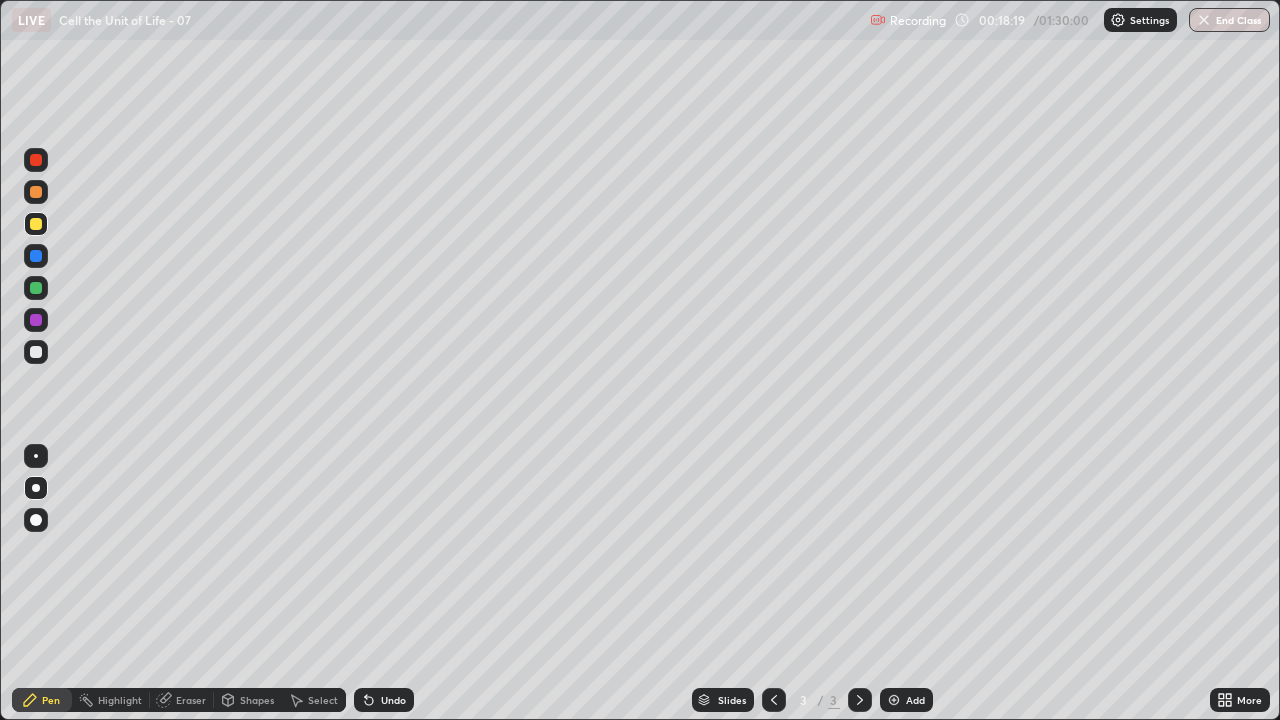 click on "Settings" at bounding box center (1140, 20) 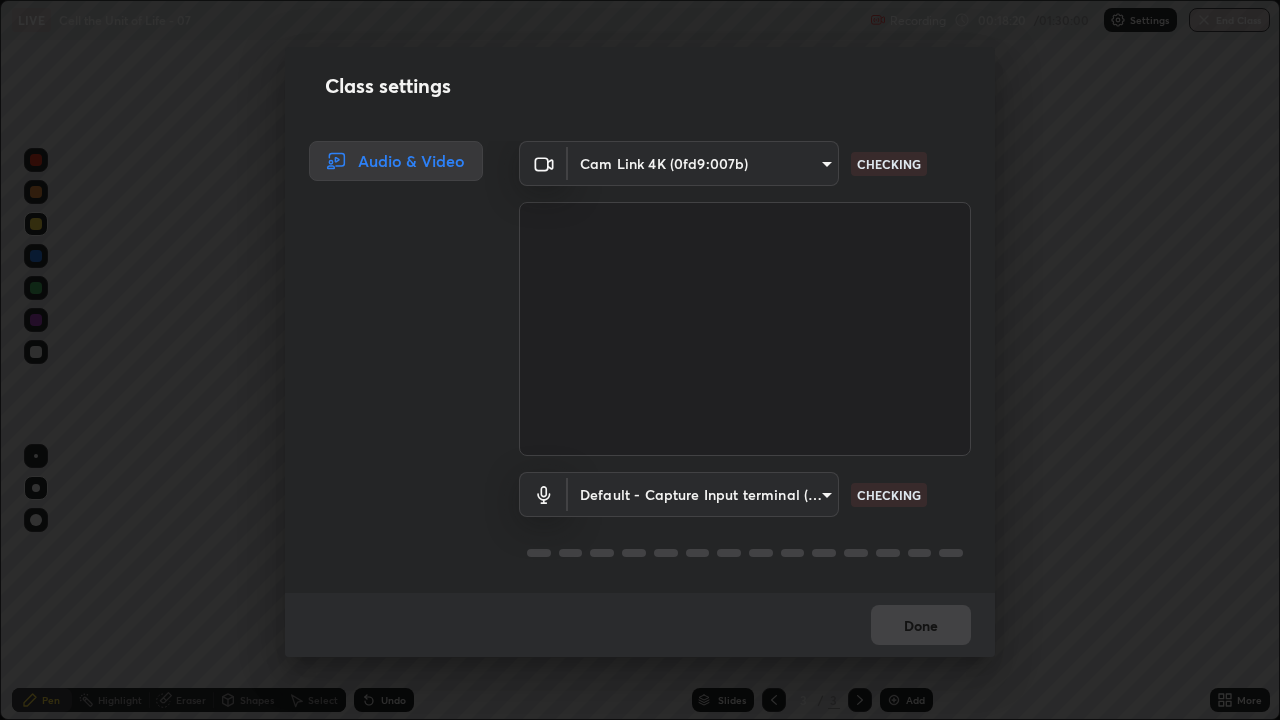 scroll, scrollTop: 2, scrollLeft: 0, axis: vertical 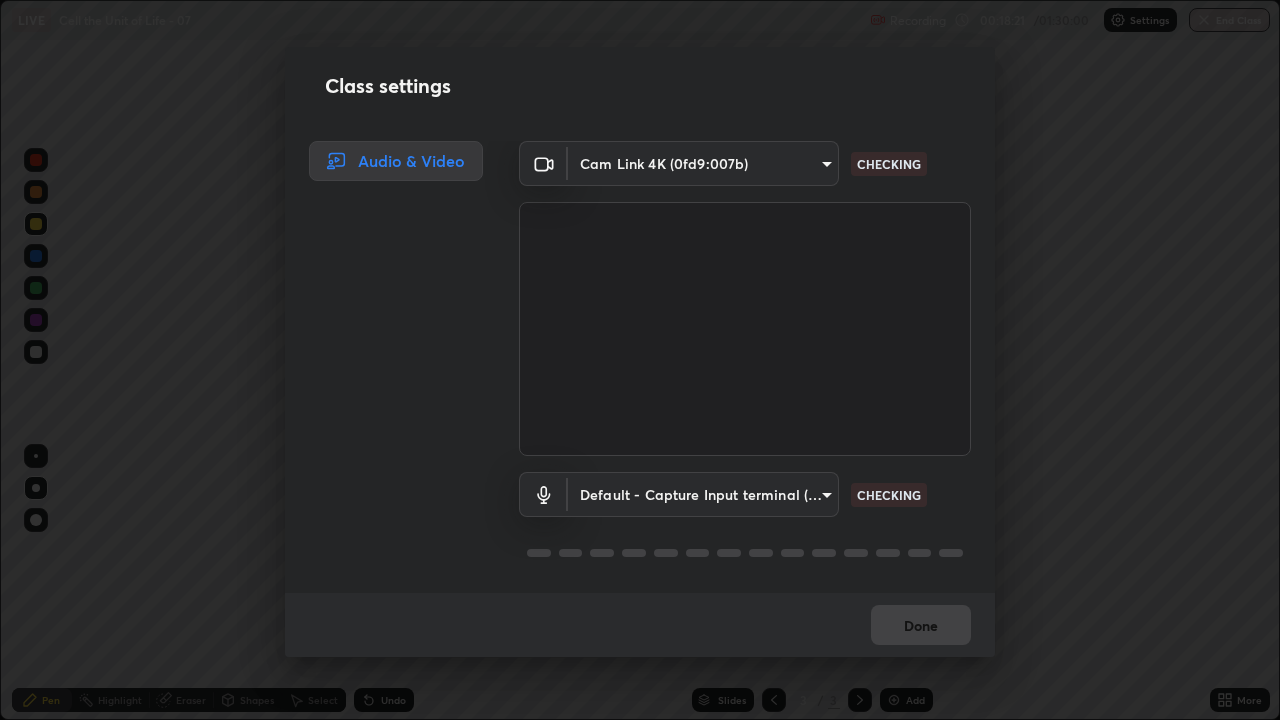 click on "Erase all LIVE Cell the Unit of Life - 07 Recording 00:18:21 /  01:30:00 Settings End Class Setting up your live class Cell the Unit of Life - 07 • L8 of Course On Botany for NEET -Conquer-5 - 2026 Baibhav Kumar Pen Highlight Eraser Shapes Select Undo Slides 3 / 3 Add More No doubts shared Encourage your learners to ask a doubt for better clarity Report an issue Reason for reporting Buffering Chat not working Audio - Video sync issue Educator video quality low ​ Attach an image Report Class settings Audio & Video Cam Link 4K (0fd9:007b) bfa13ec11e3806c3eb92bf3b7126344263004e7e0ebf3fc0325b0f534c832c89 CHECKING Default - Capture Input terminal (Digital Array MIC) default CHECKING Done" at bounding box center [640, 360] 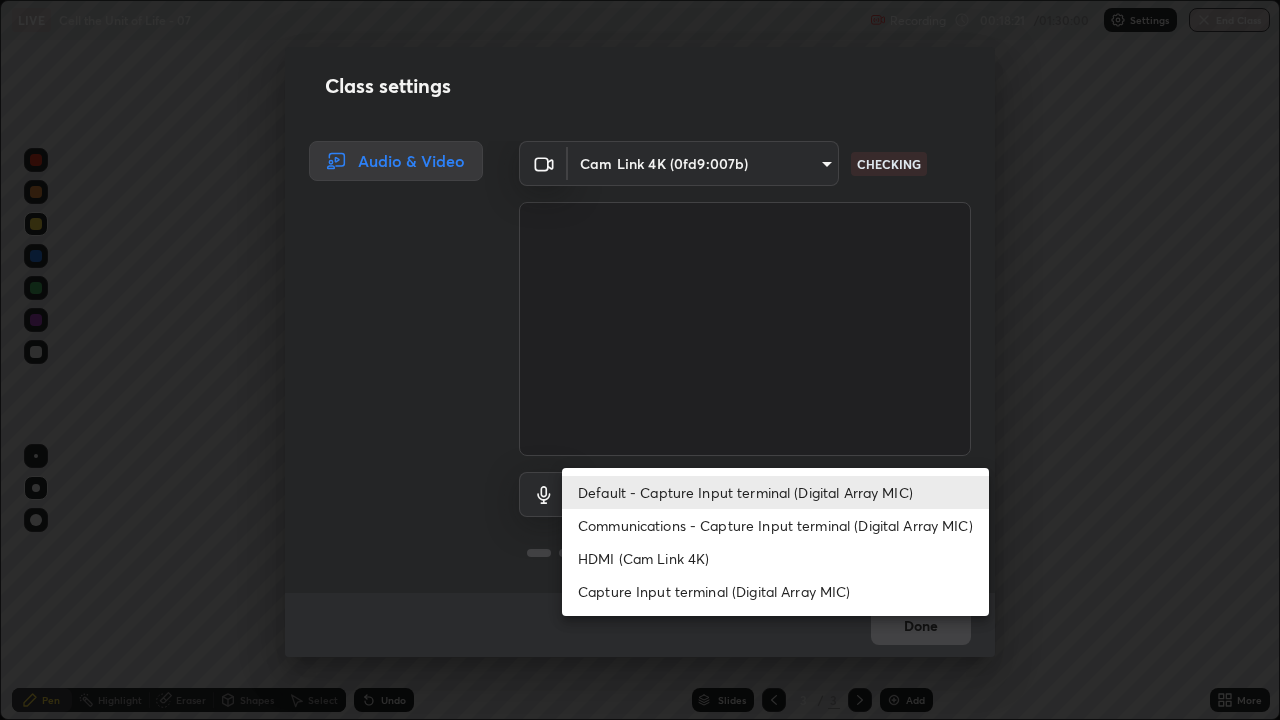 click on "HDMI (Cam Link 4K)" at bounding box center (775, 558) 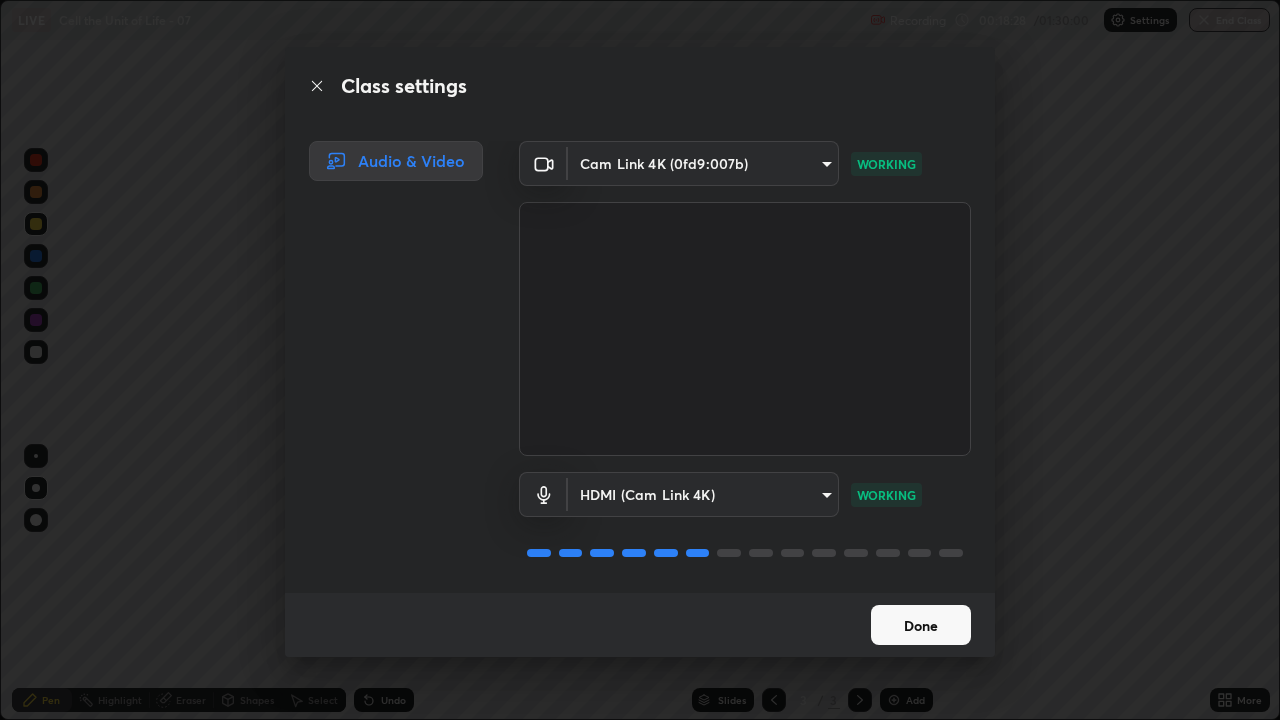 click on "Done" at bounding box center (921, 625) 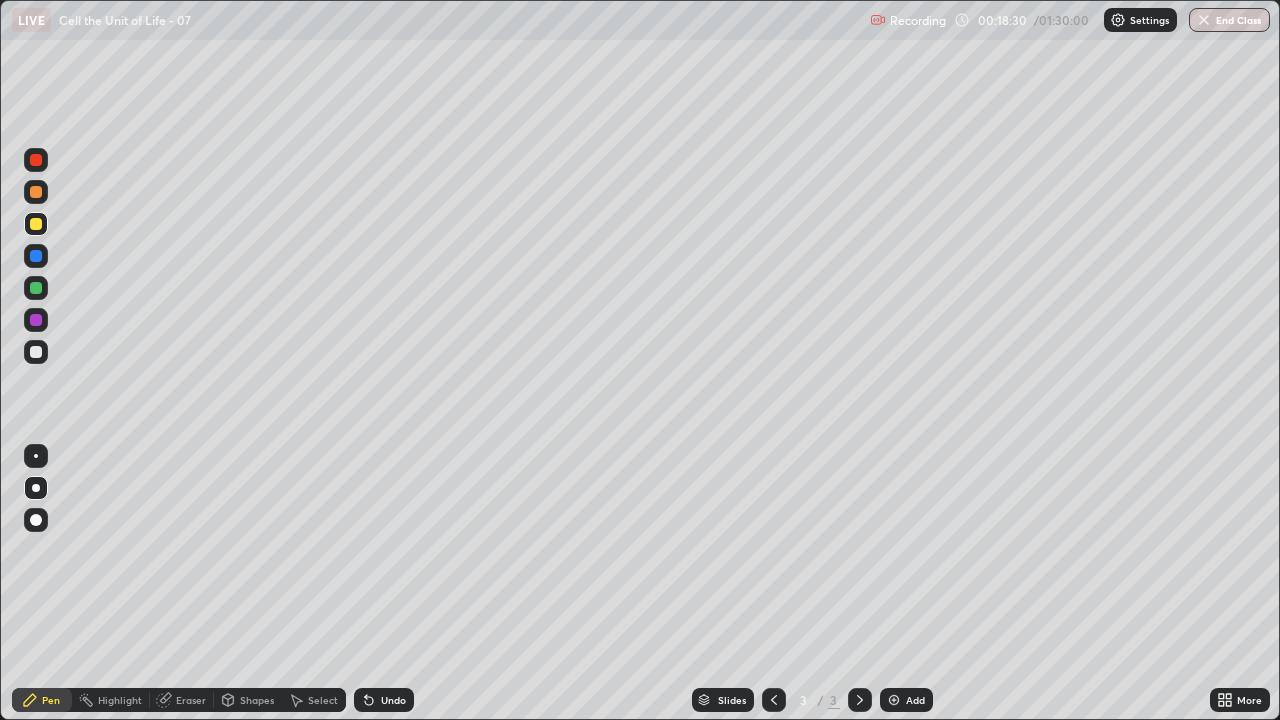 click at bounding box center (36, 352) 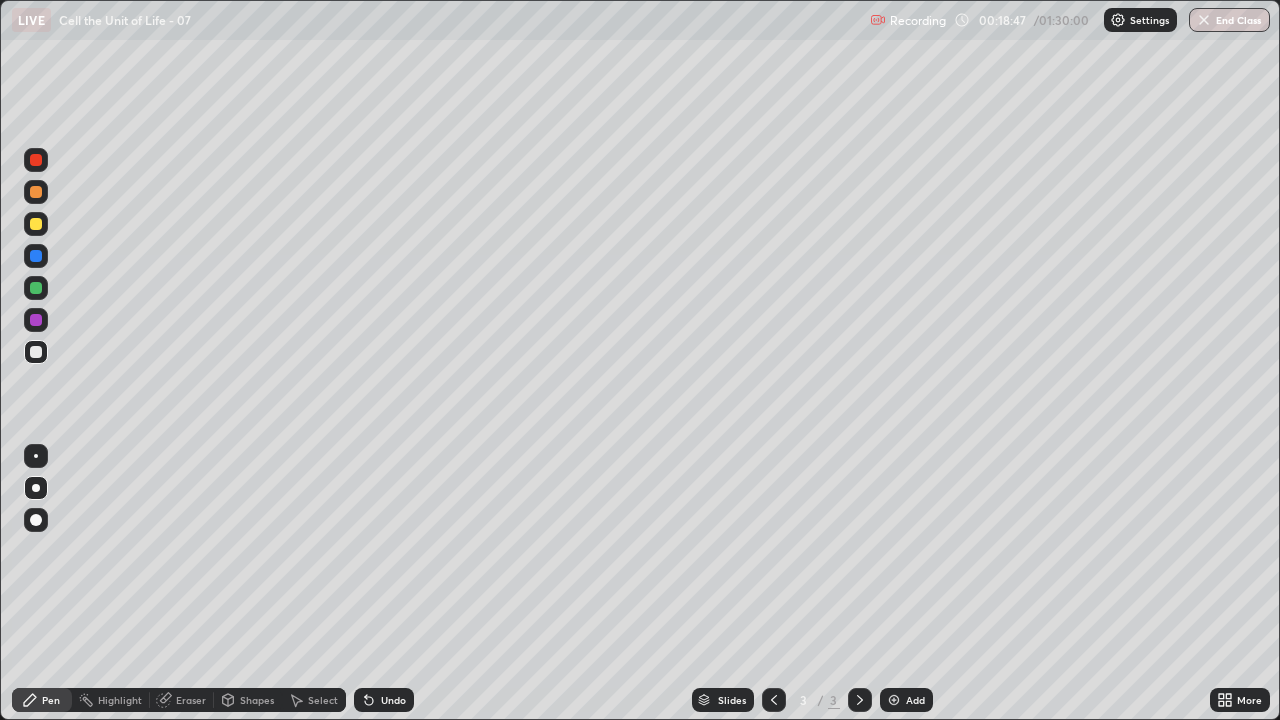 click on "Undo" at bounding box center [393, 700] 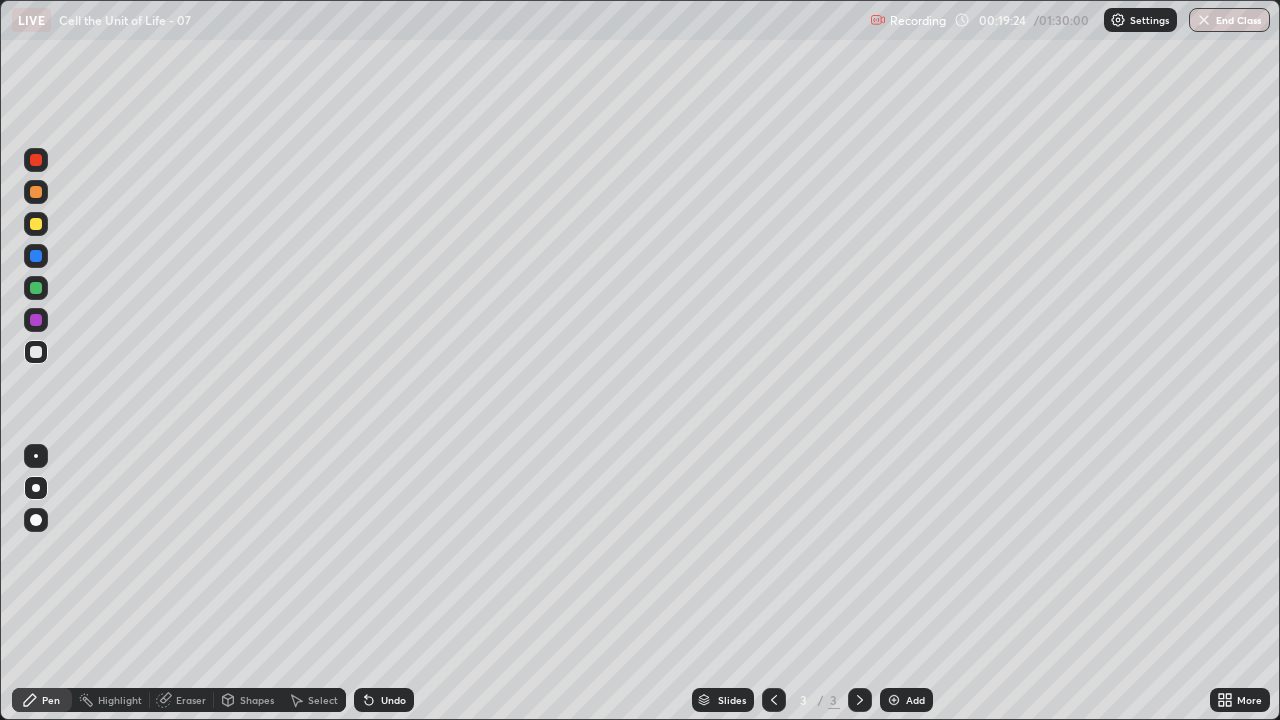 click at bounding box center [36, 288] 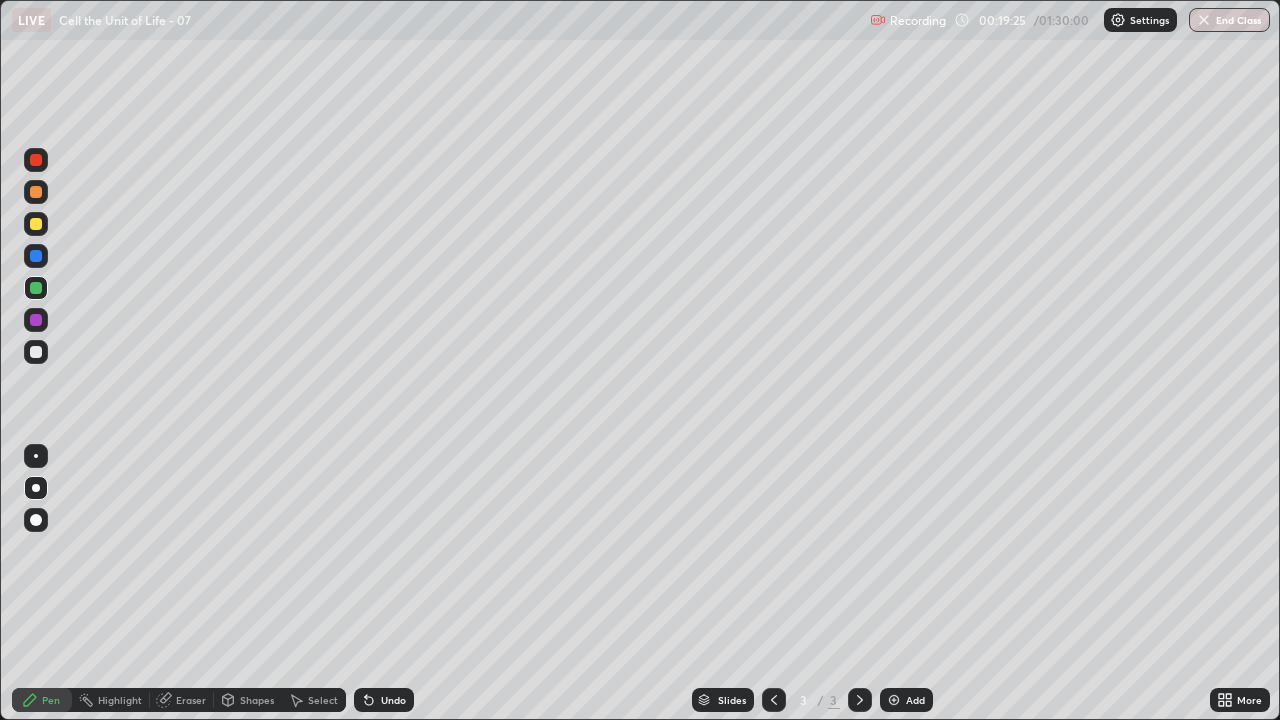 click on "Pen" at bounding box center [42, 700] 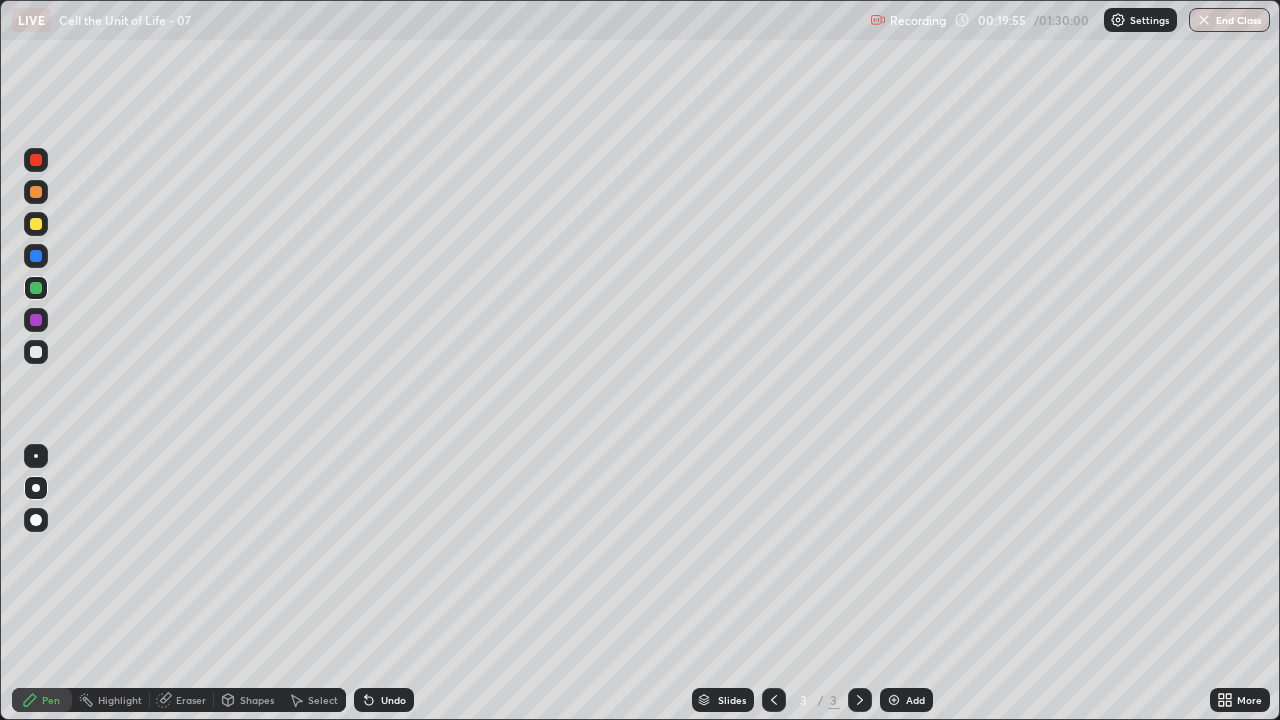 click on "Undo" at bounding box center [393, 700] 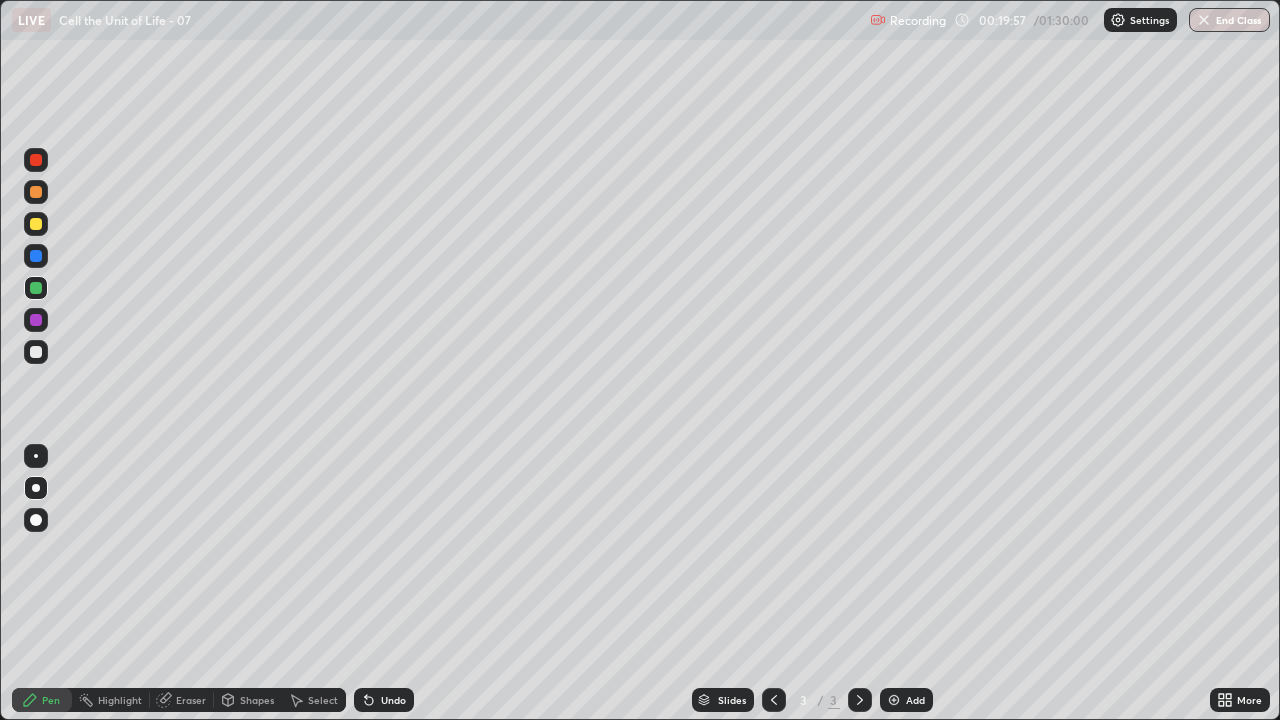 click on "Undo" at bounding box center (384, 700) 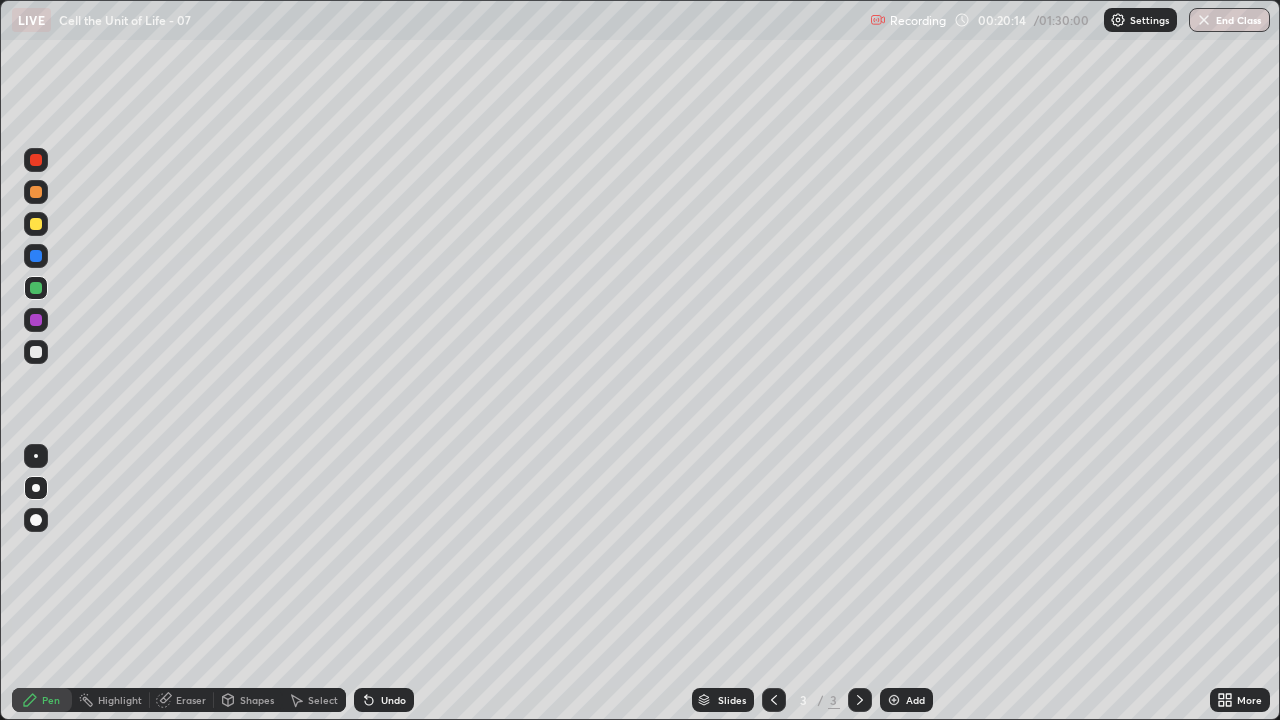 click on "Shapes" at bounding box center [257, 700] 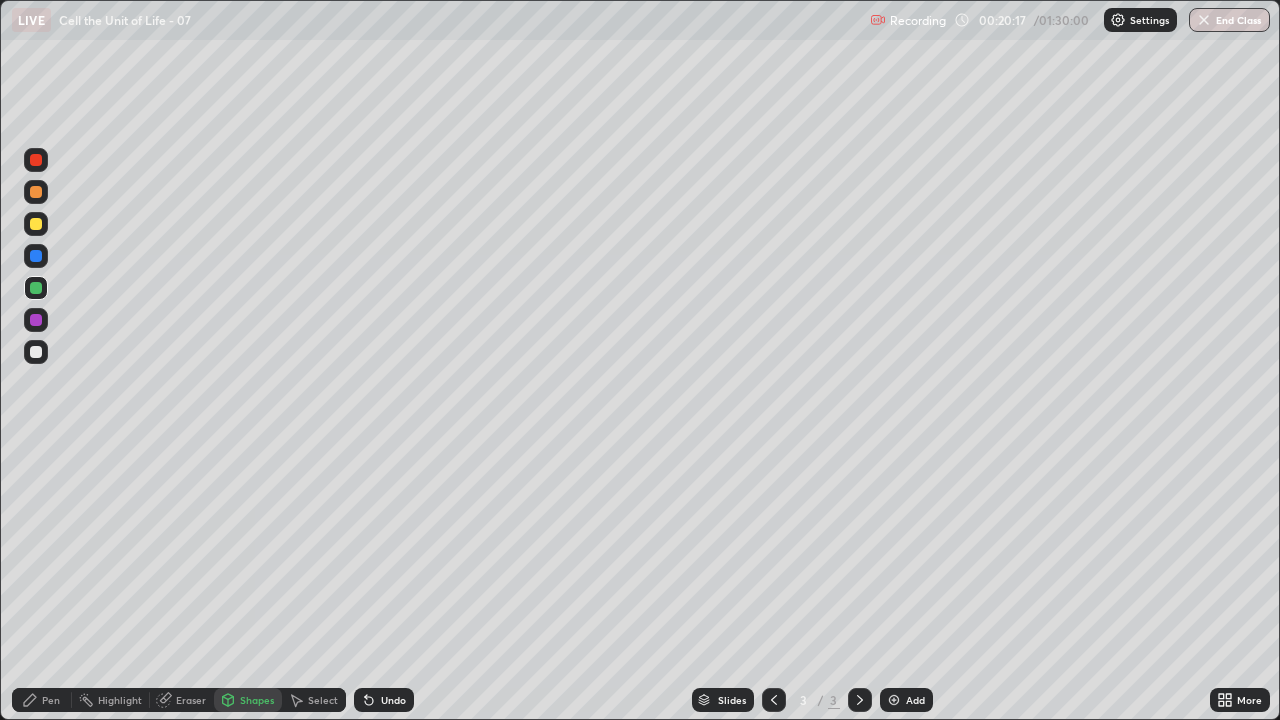 click 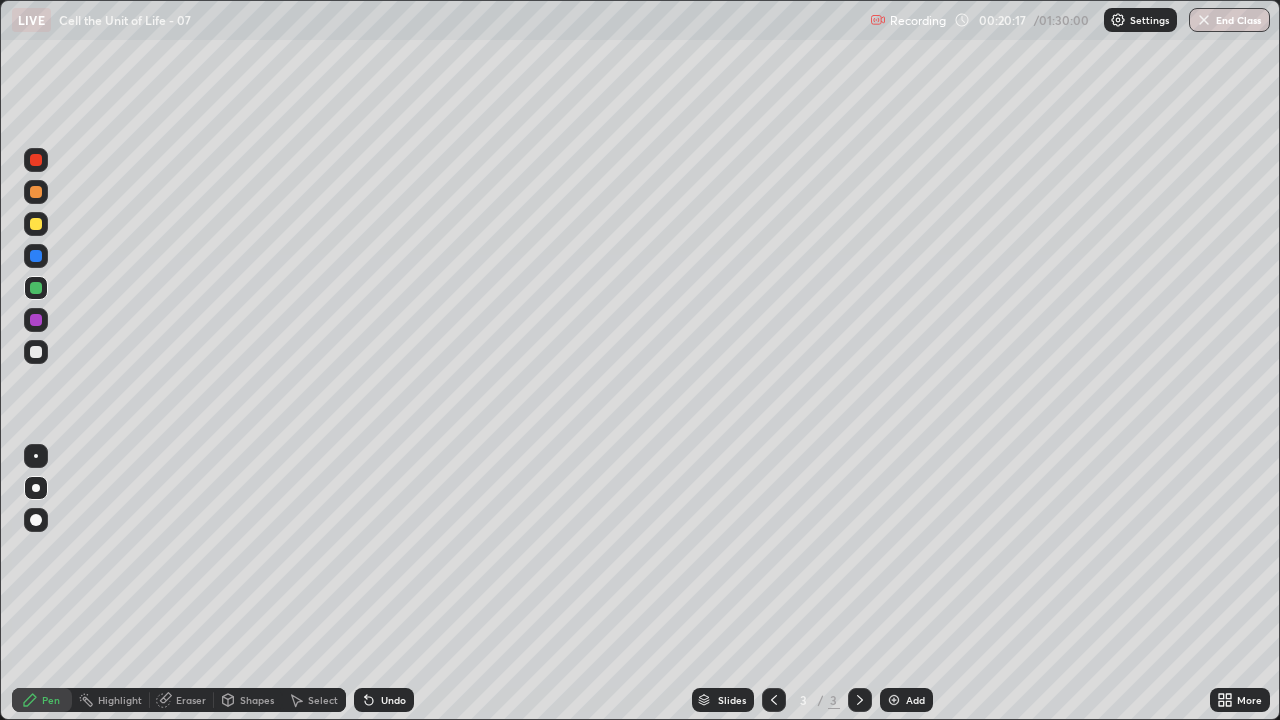 click 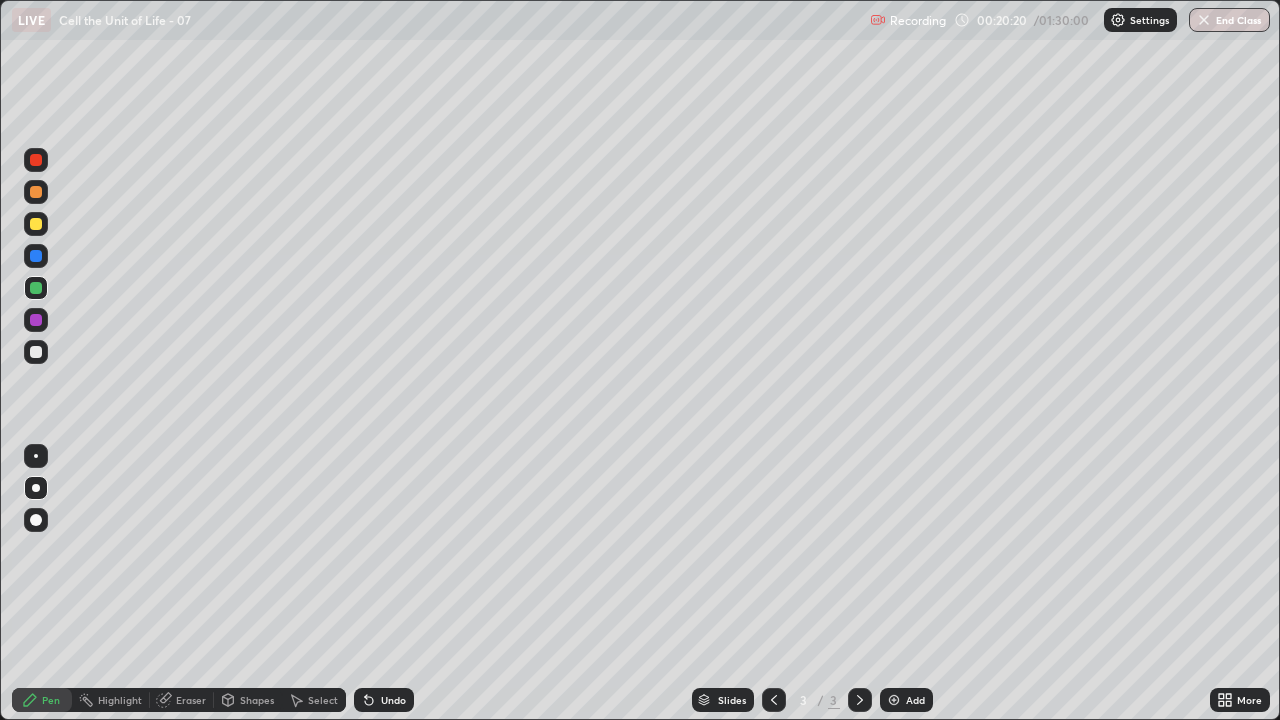 click at bounding box center [36, 256] 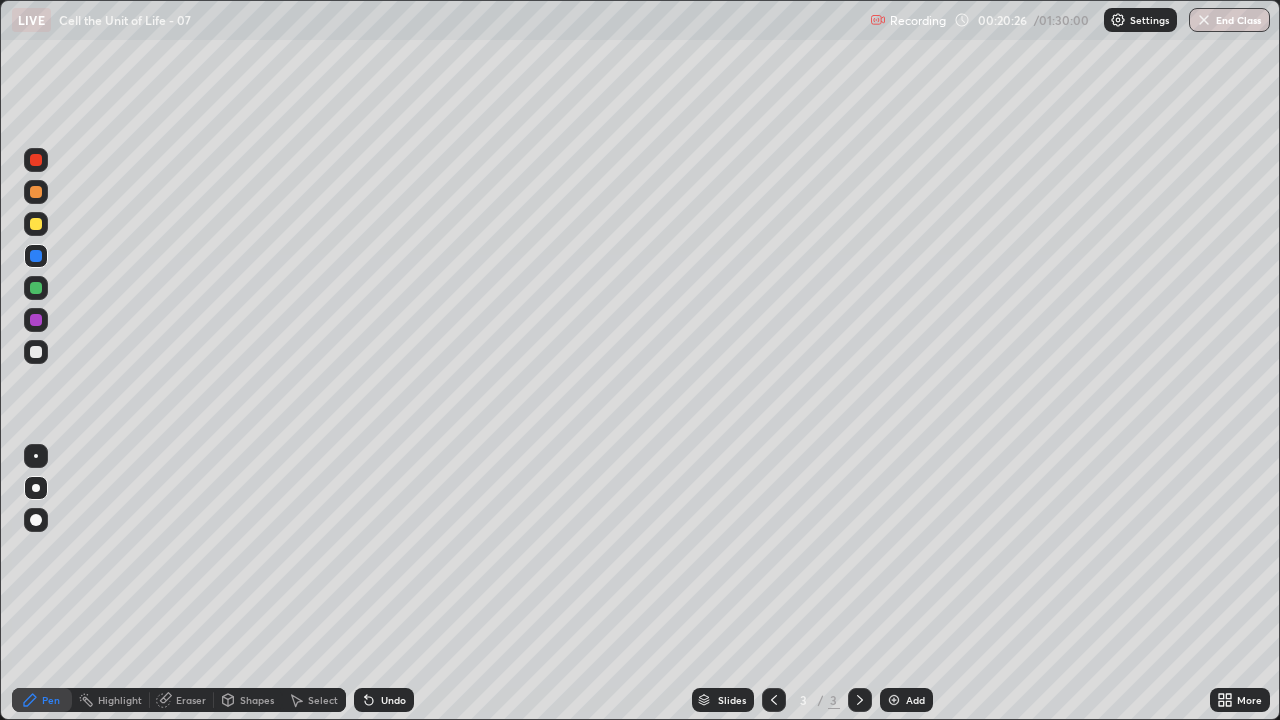 click at bounding box center (36, 352) 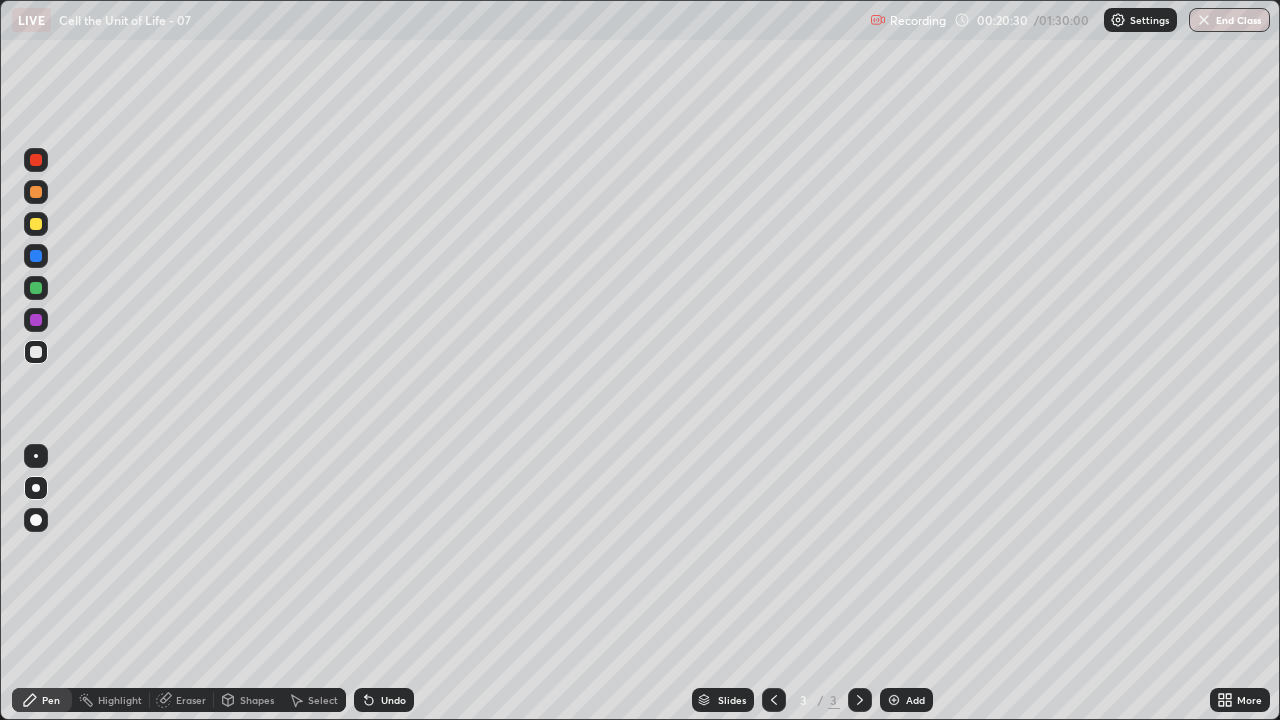 click on "Eraser" at bounding box center (191, 700) 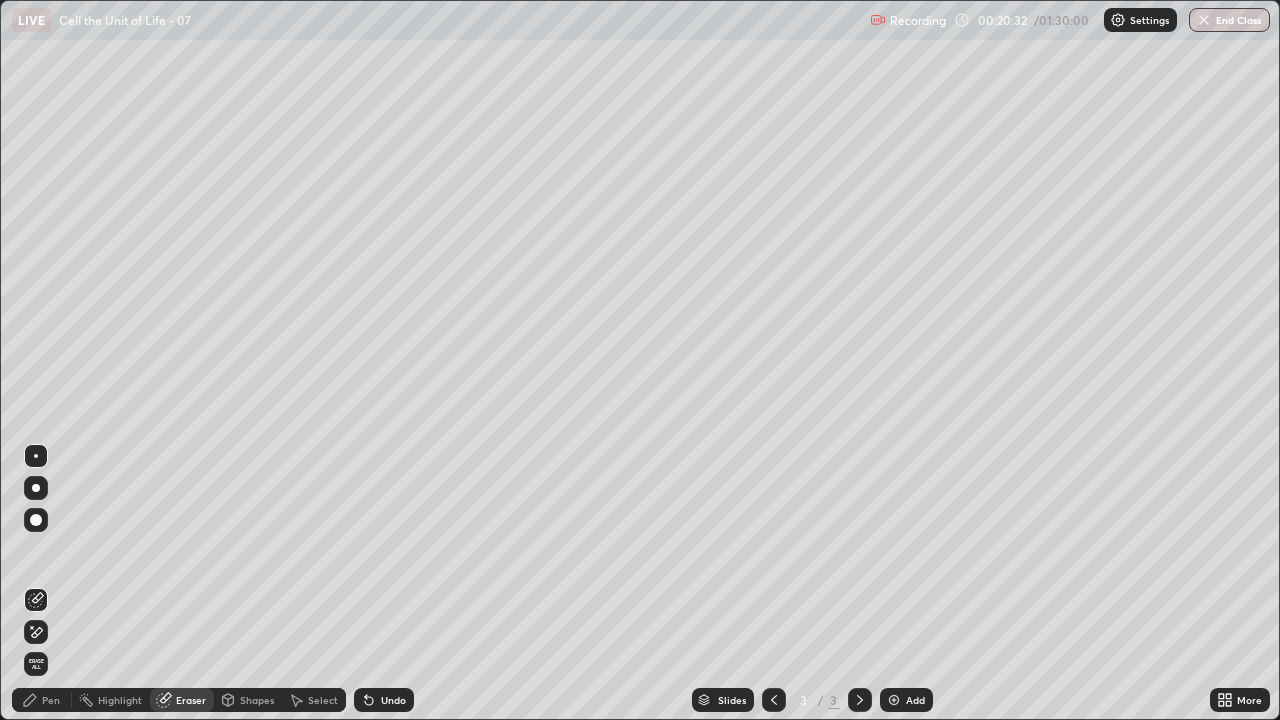 click on "Pen" at bounding box center [51, 700] 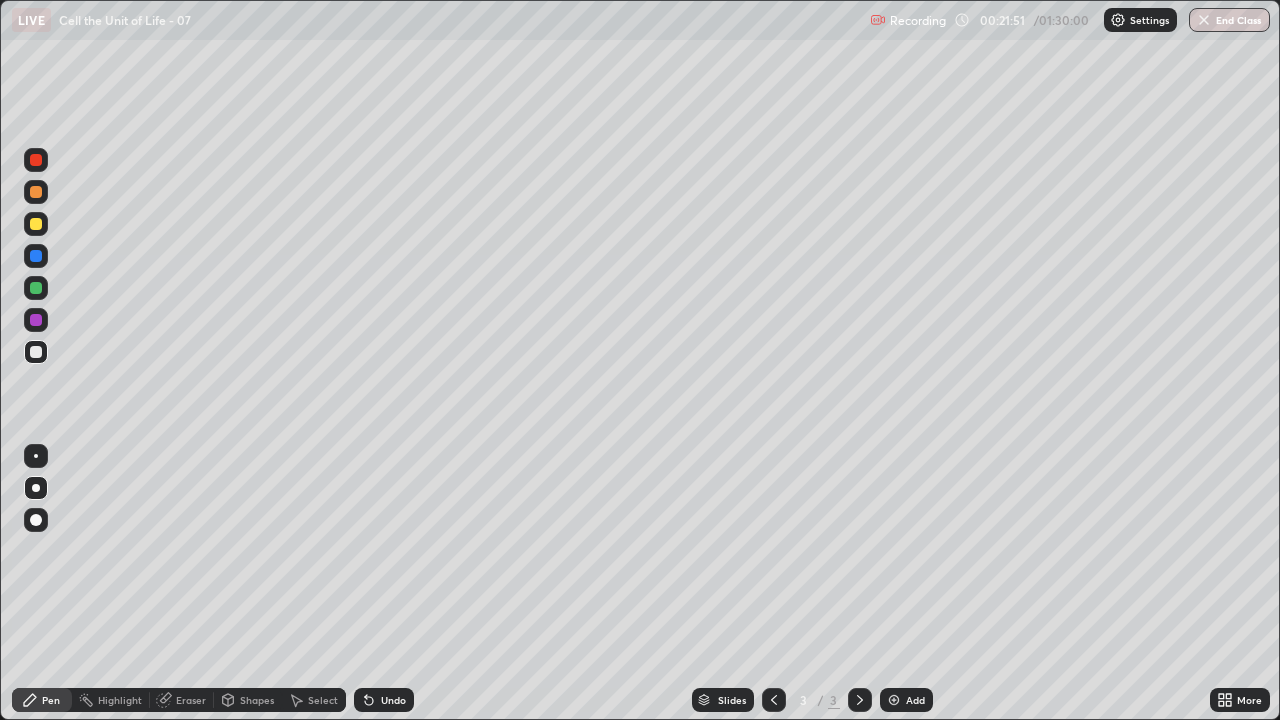 click on "Add" at bounding box center [906, 700] 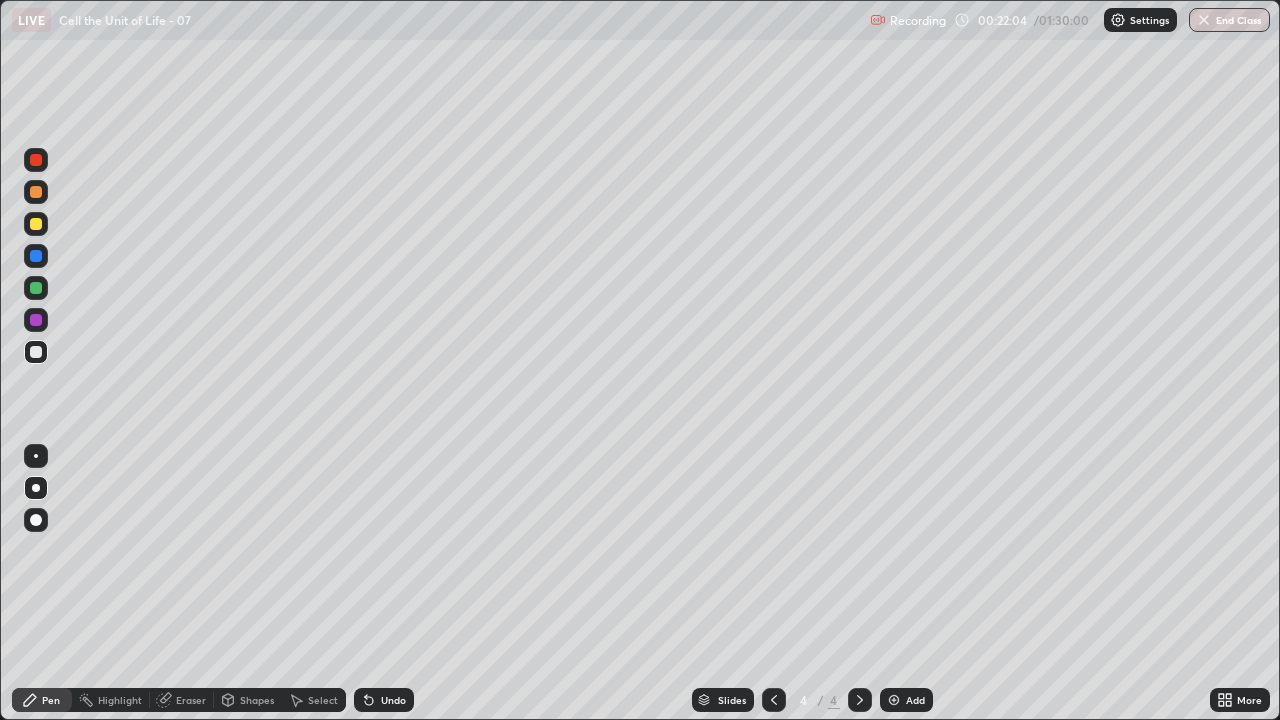 click 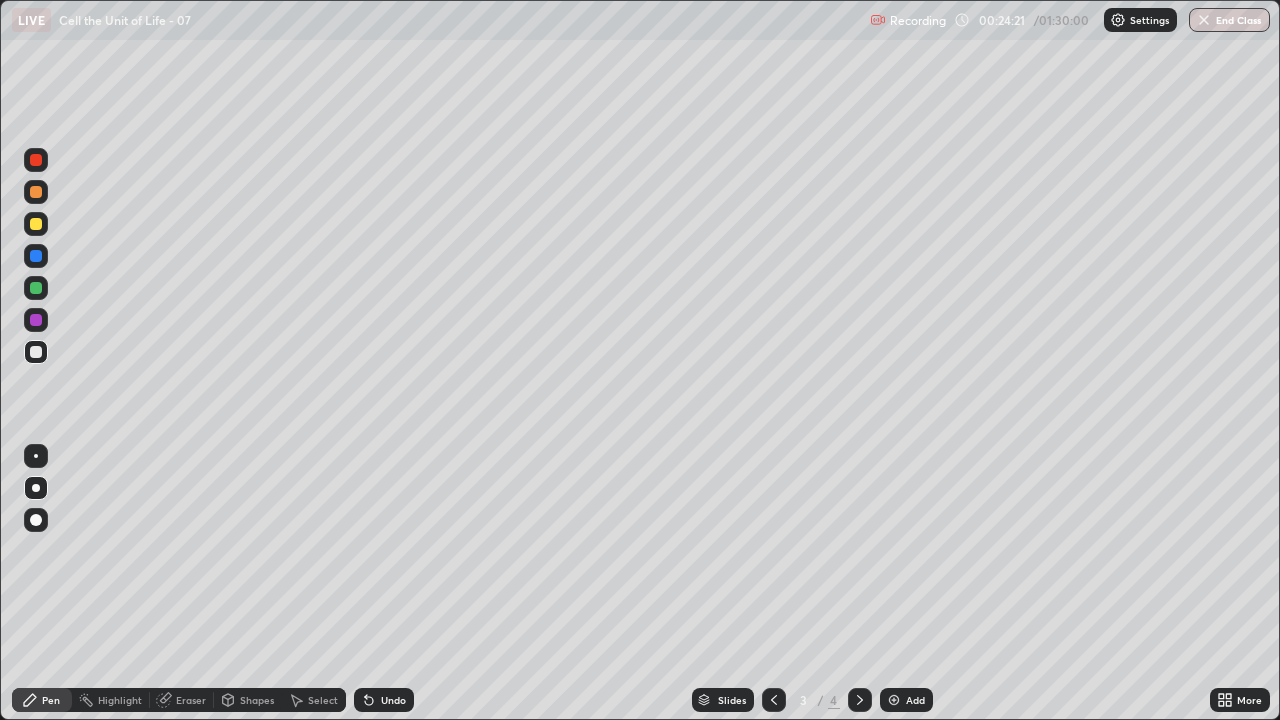 click 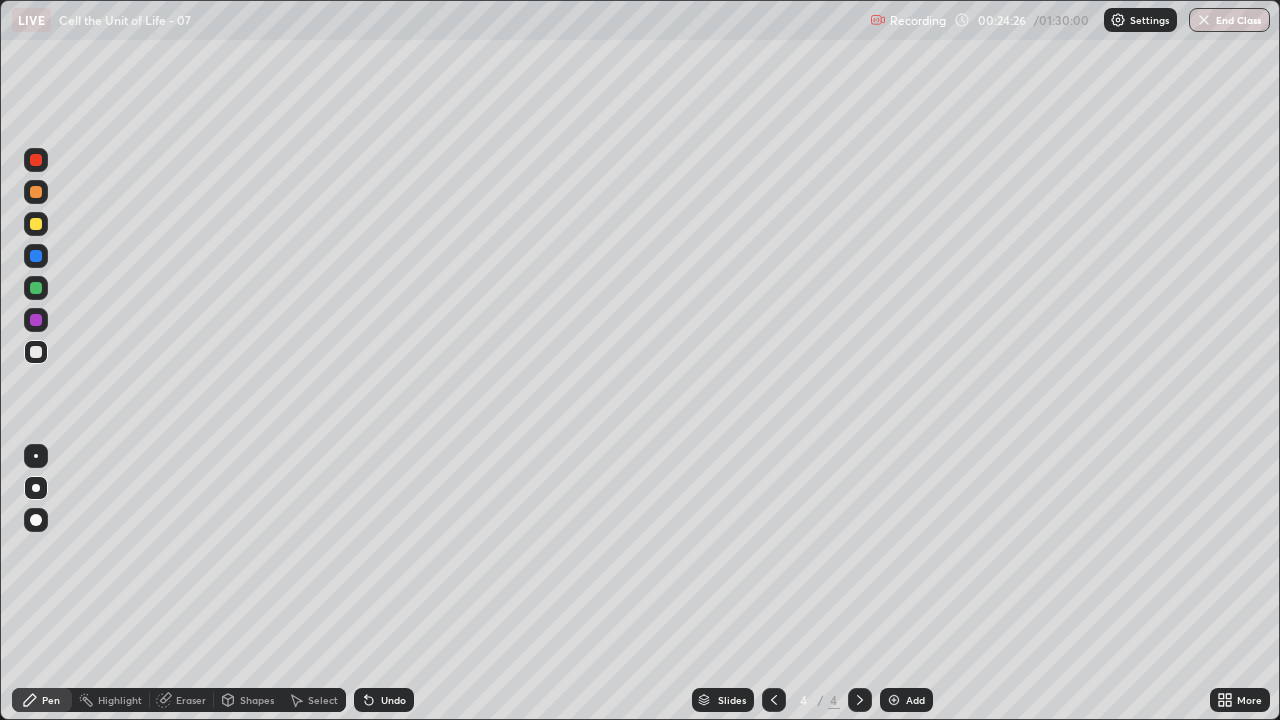 click at bounding box center (36, 224) 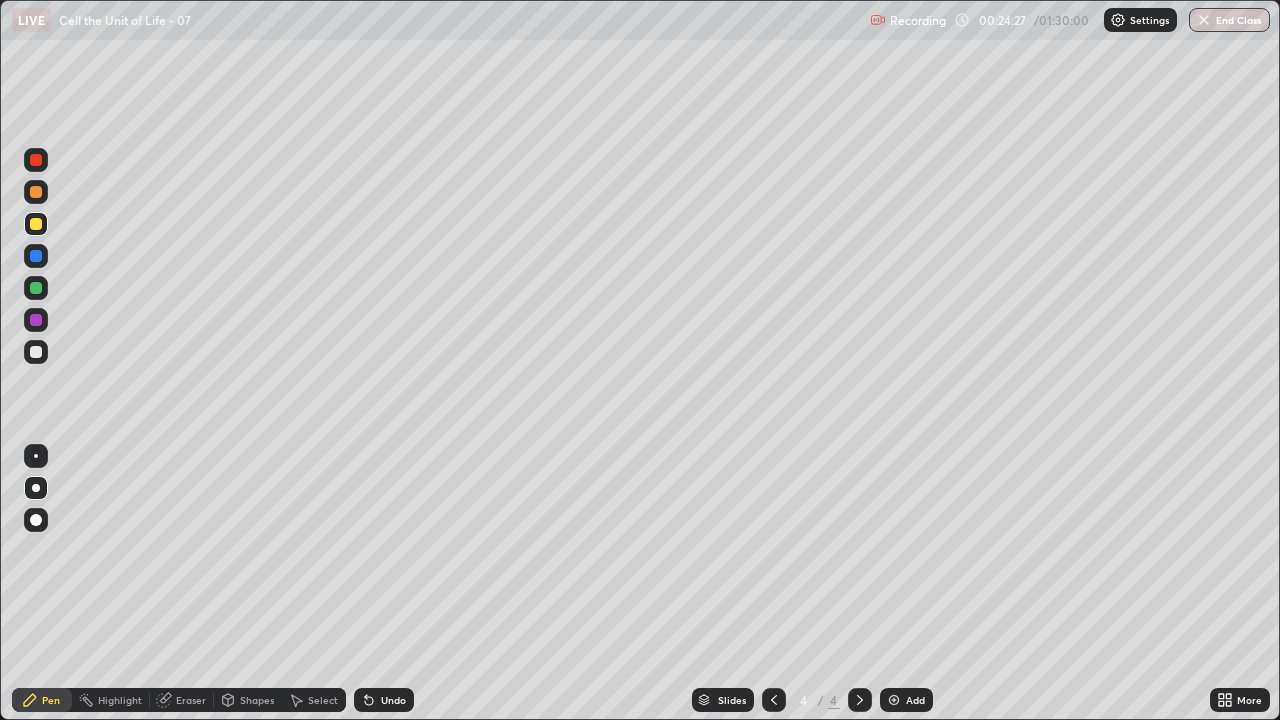 click on "Pen" at bounding box center [42, 700] 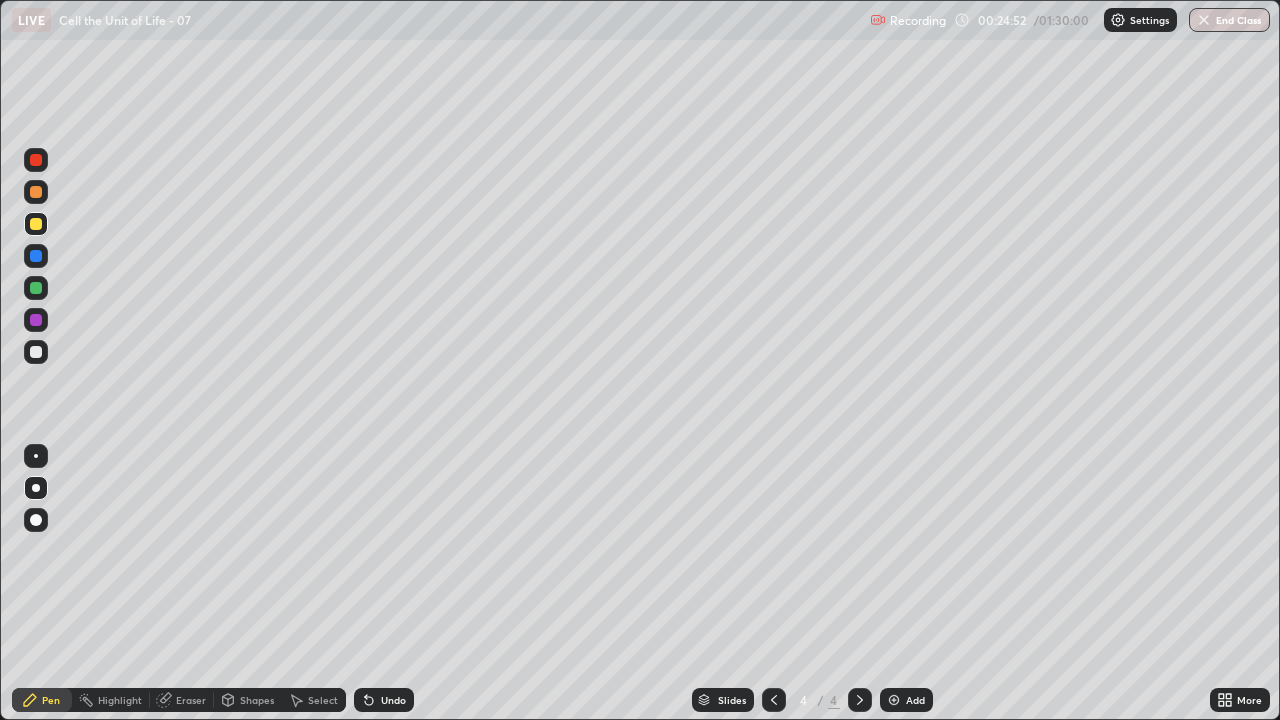 click on "Shapes" at bounding box center [257, 700] 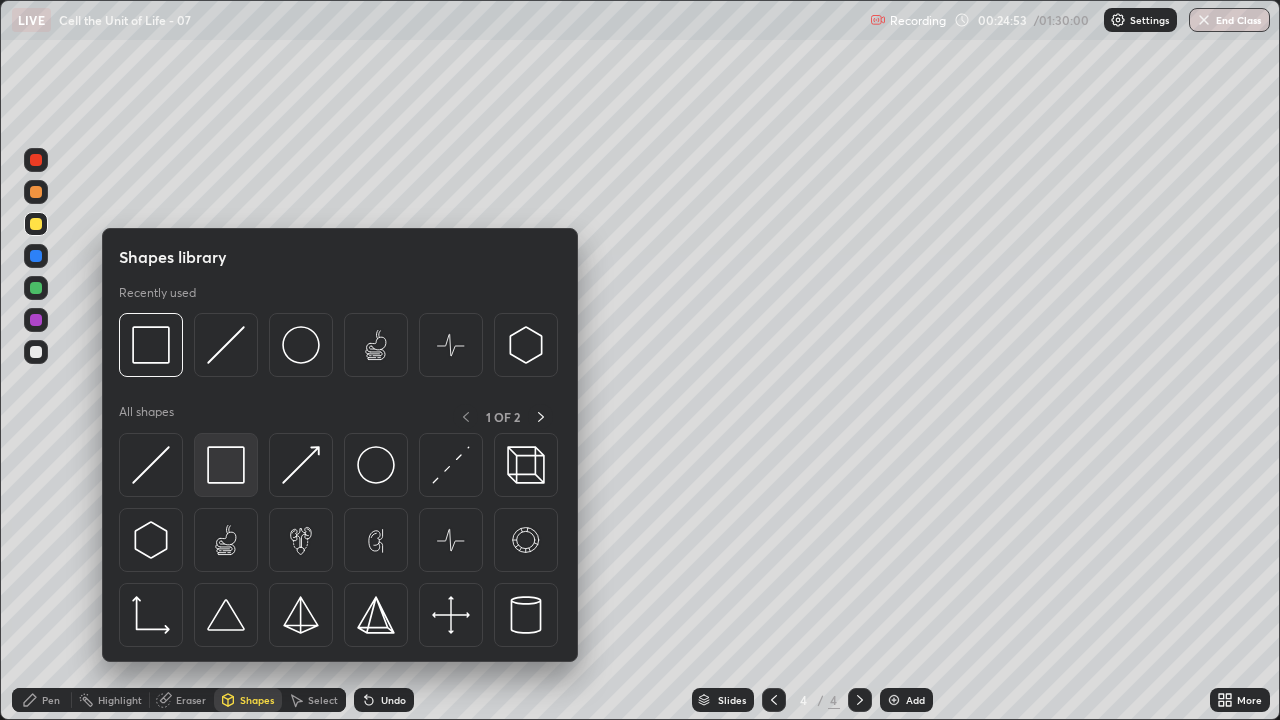 click at bounding box center [226, 465] 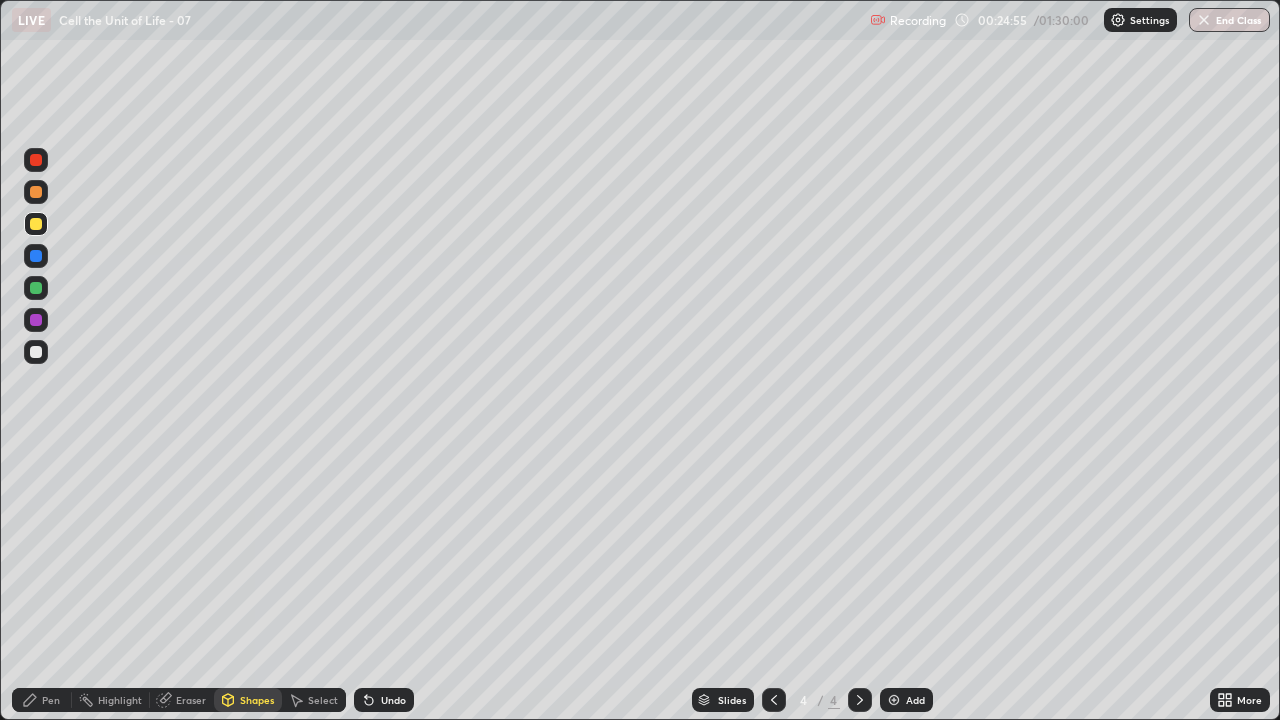 click on "Pen" at bounding box center (51, 700) 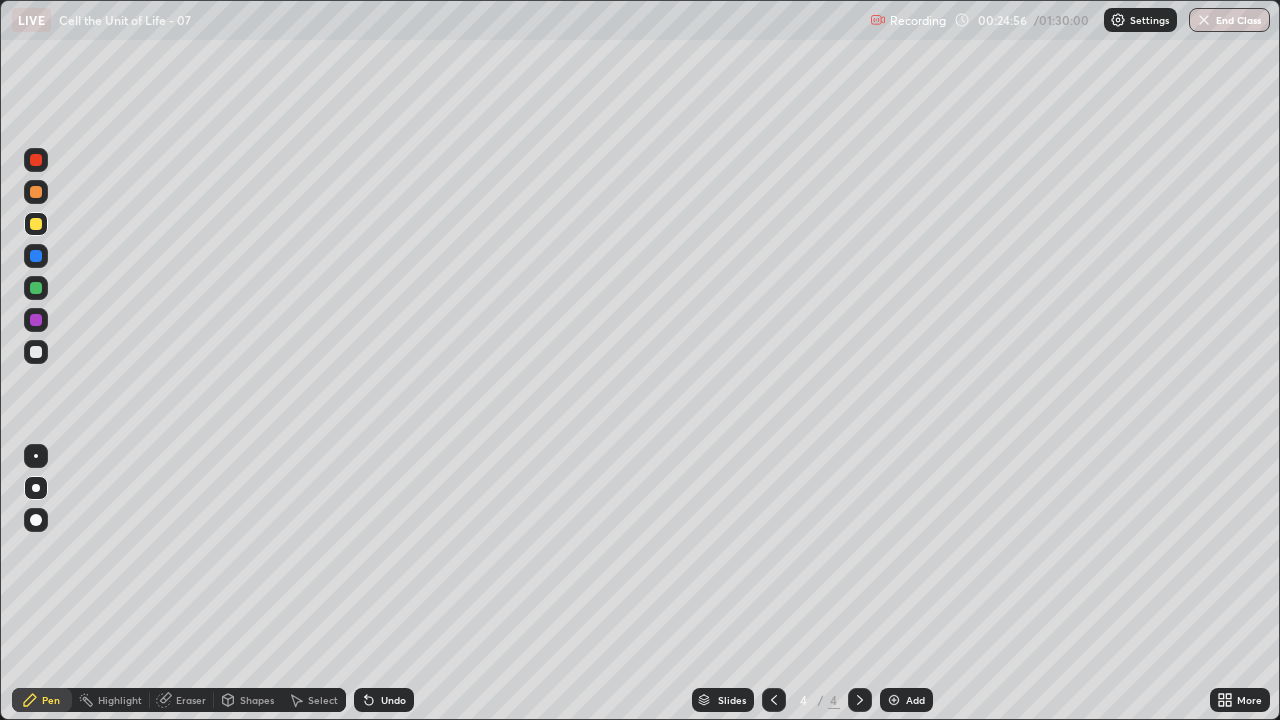 click at bounding box center (36, 352) 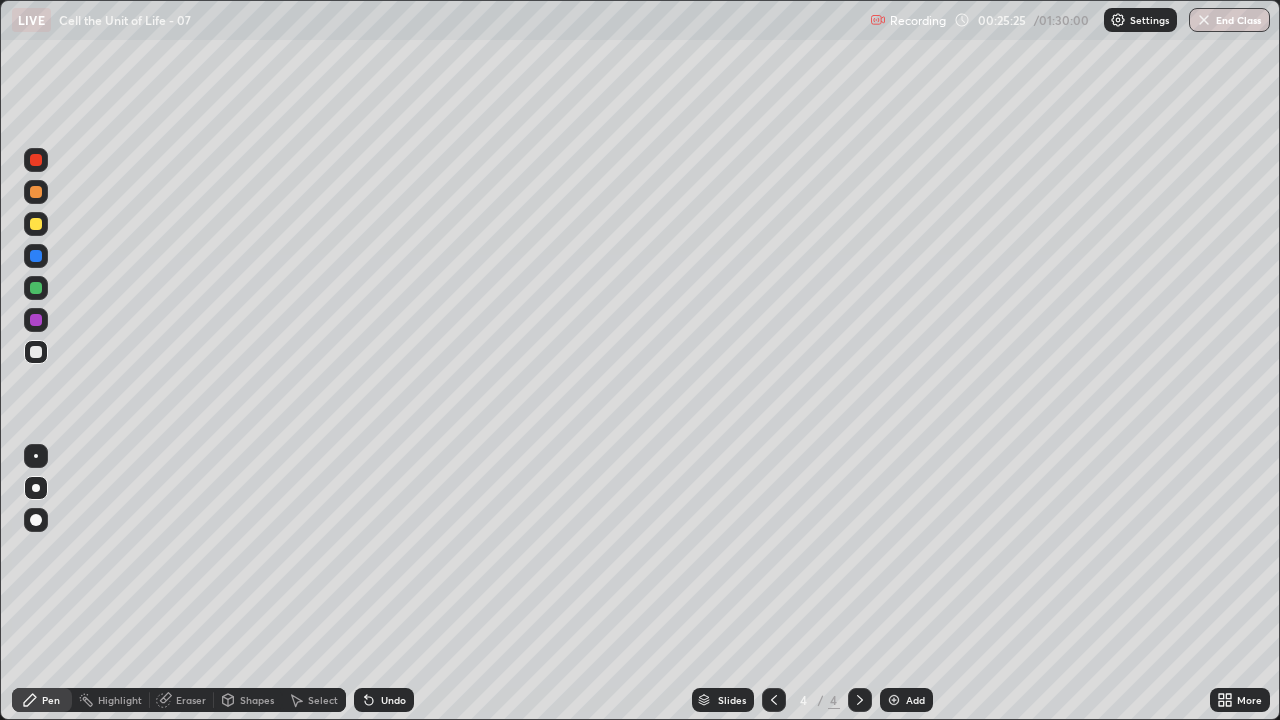 click on "Pen" at bounding box center (51, 700) 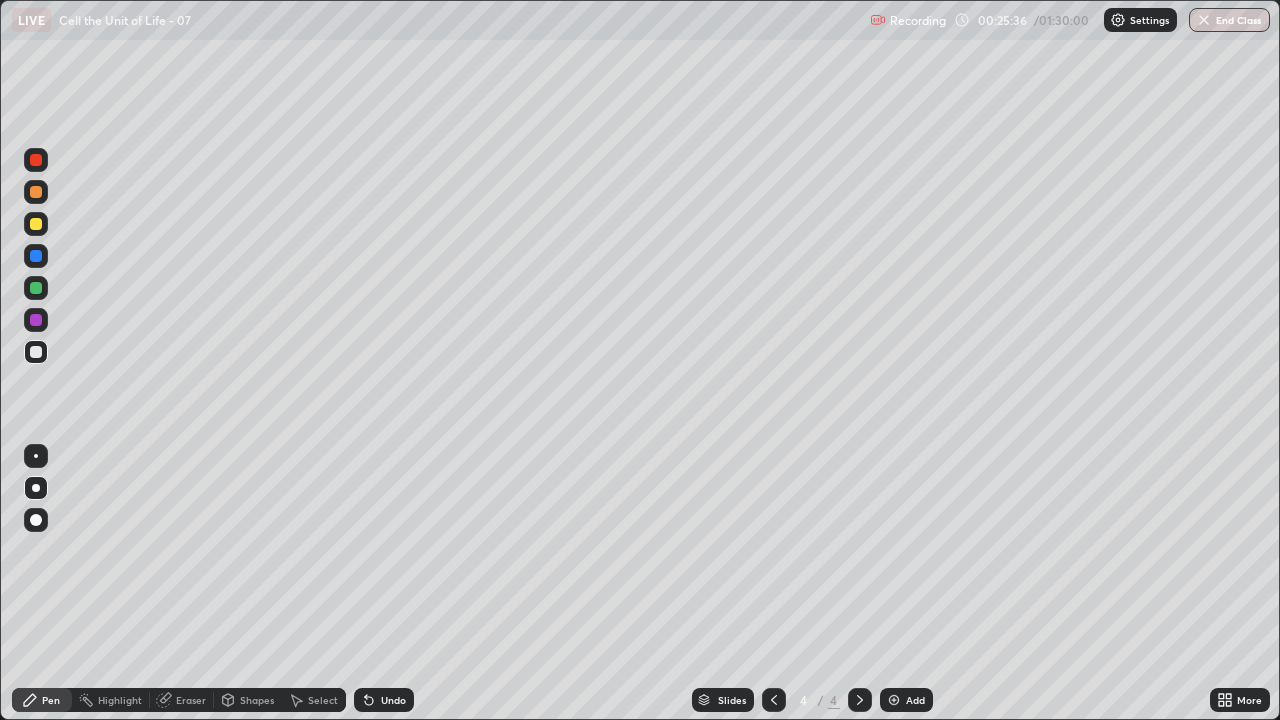 click at bounding box center [36, 352] 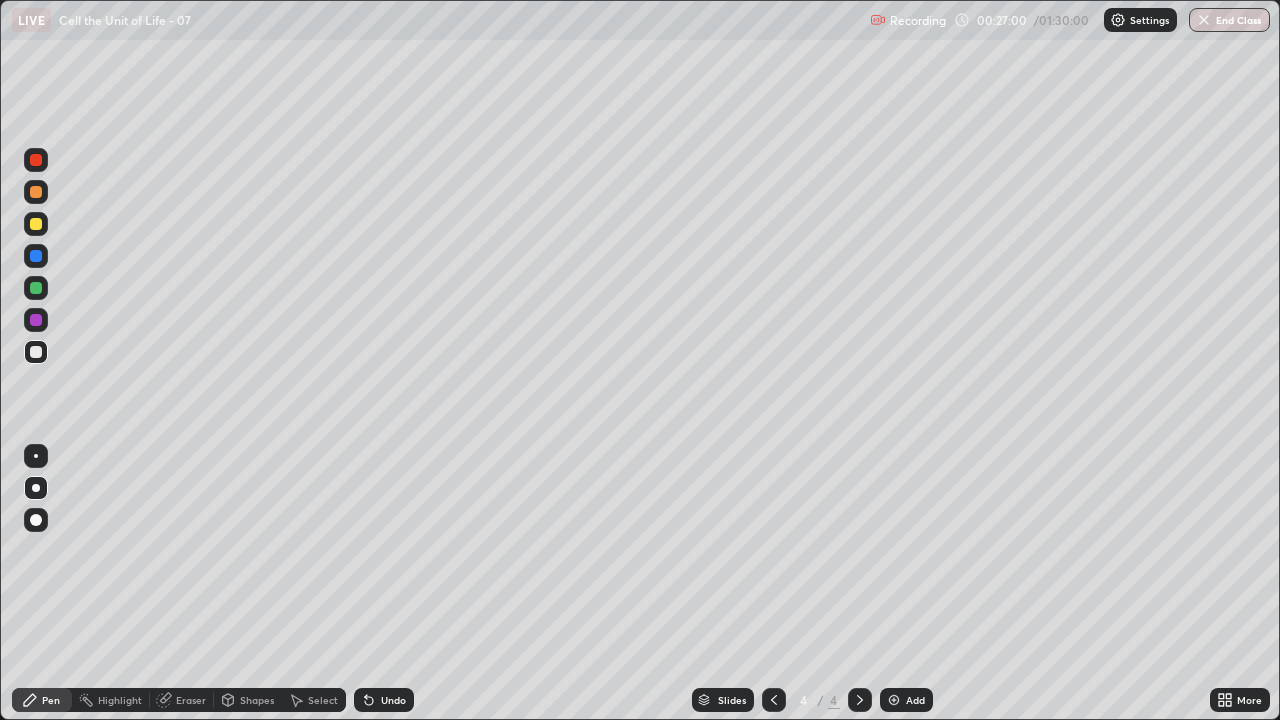 click at bounding box center (36, 160) 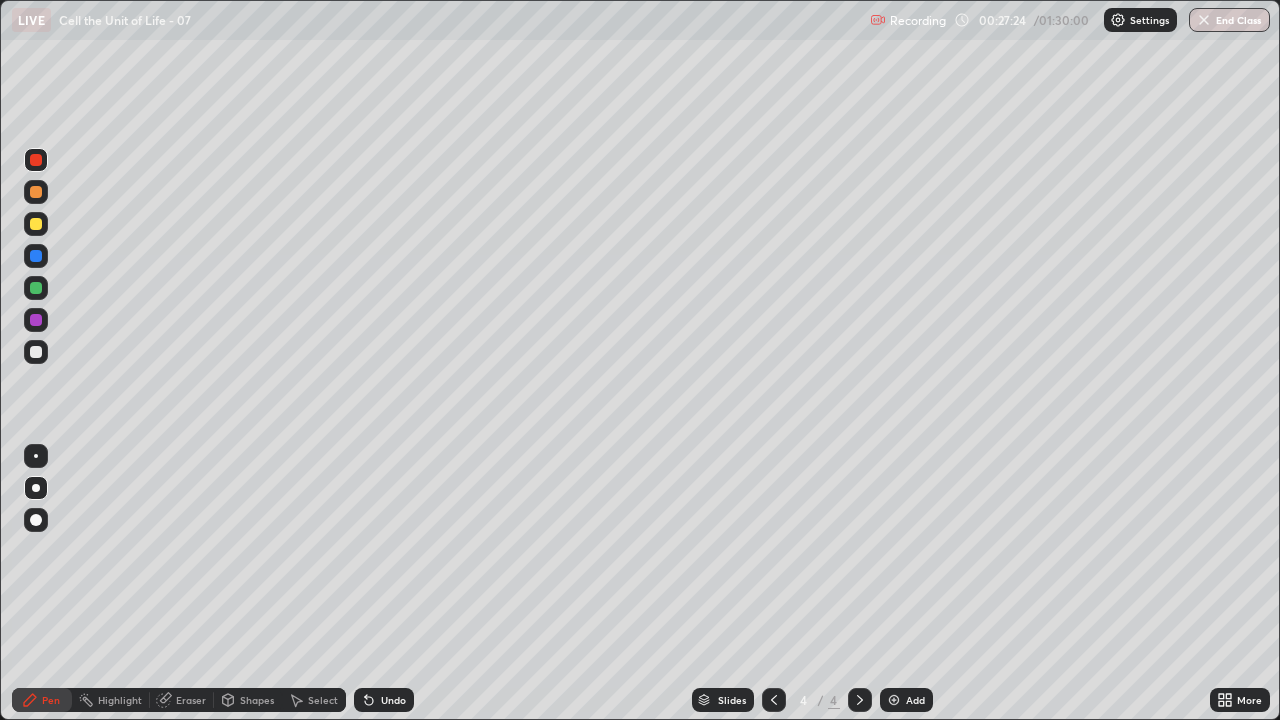 click at bounding box center [36, 352] 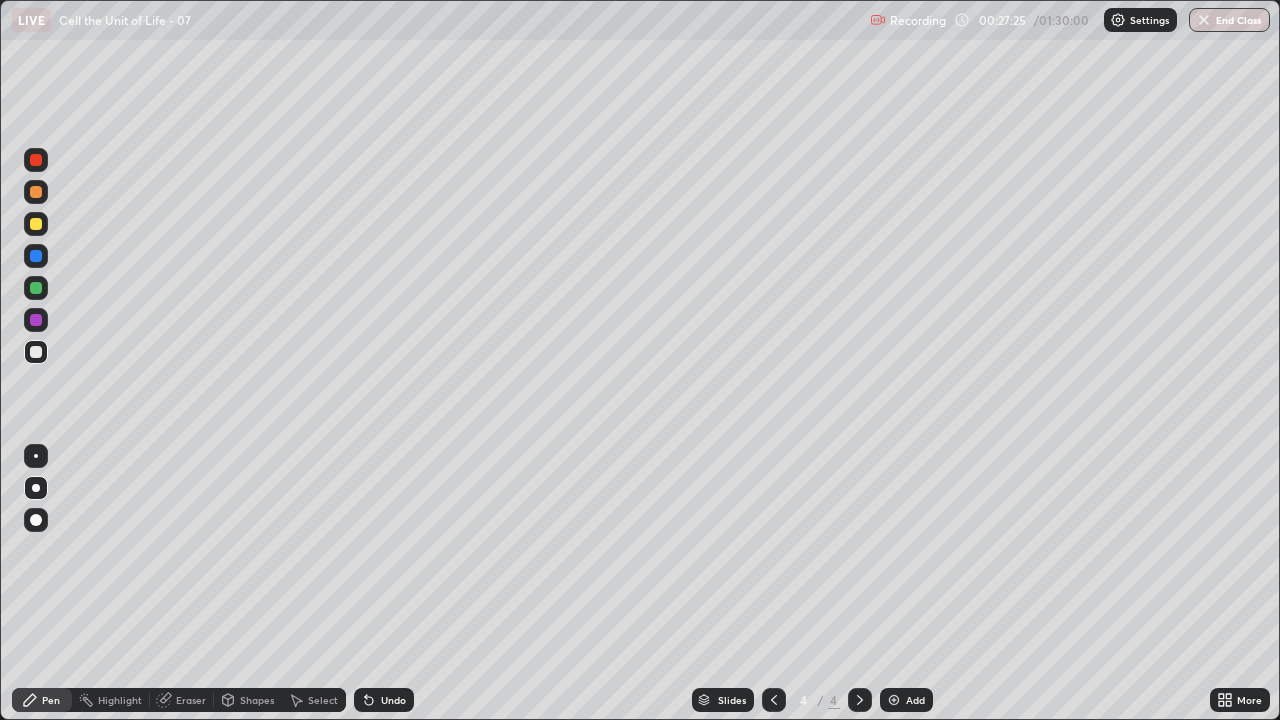 click at bounding box center (36, 352) 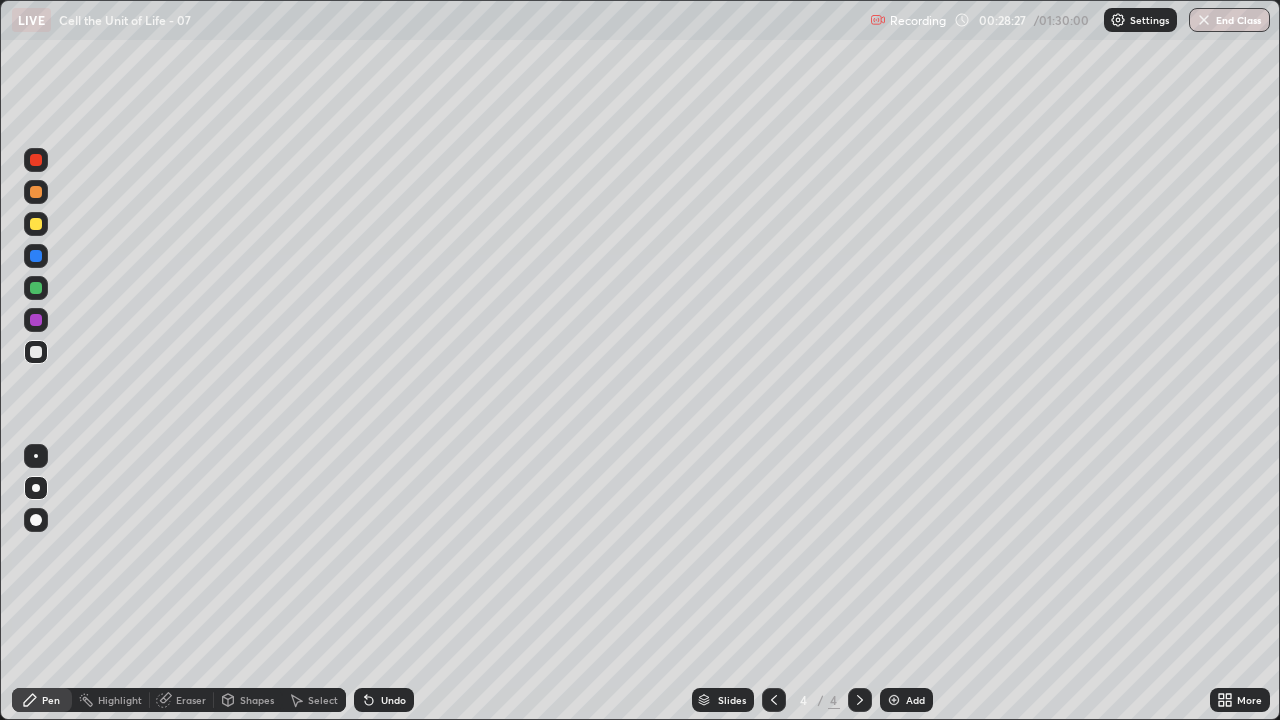 click at bounding box center (36, 256) 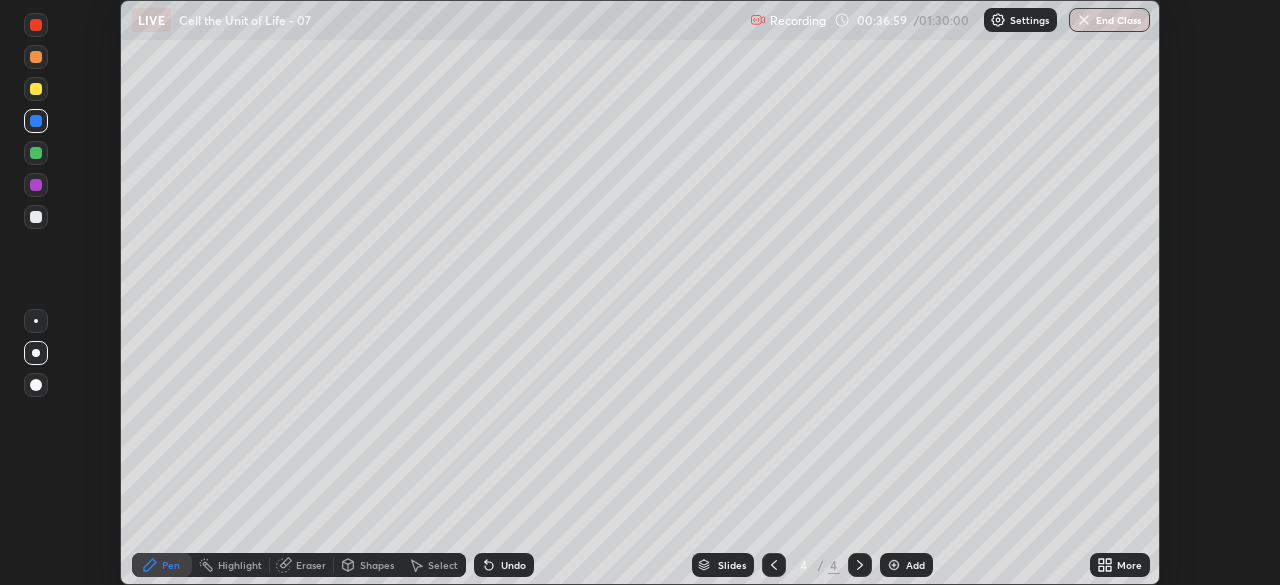 scroll, scrollTop: 0, scrollLeft: 0, axis: both 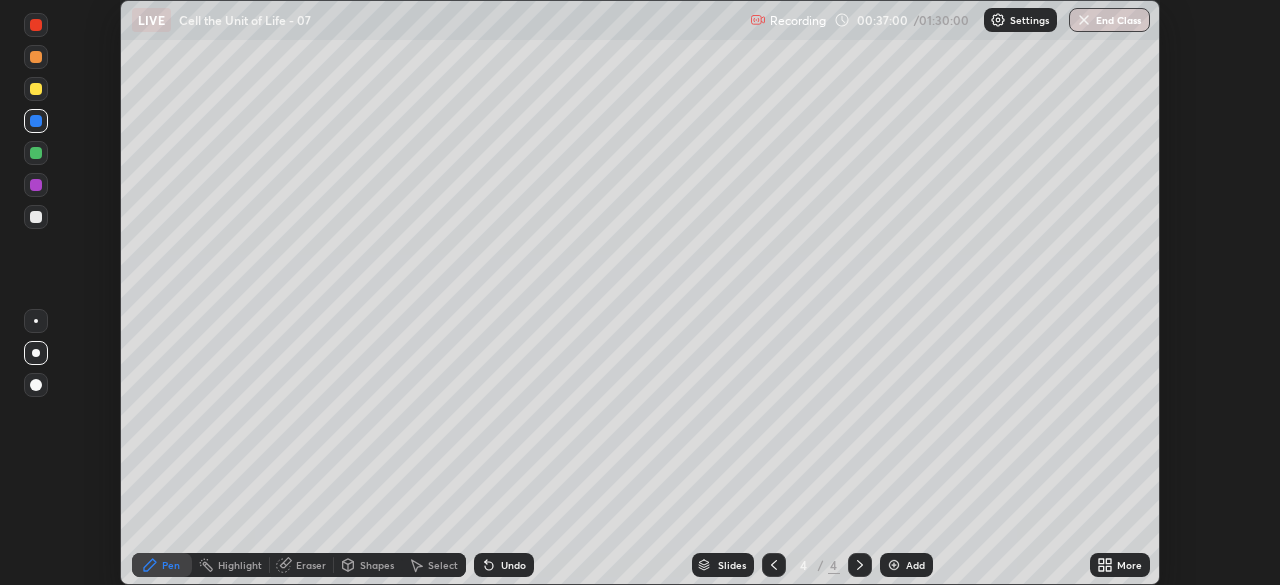 click 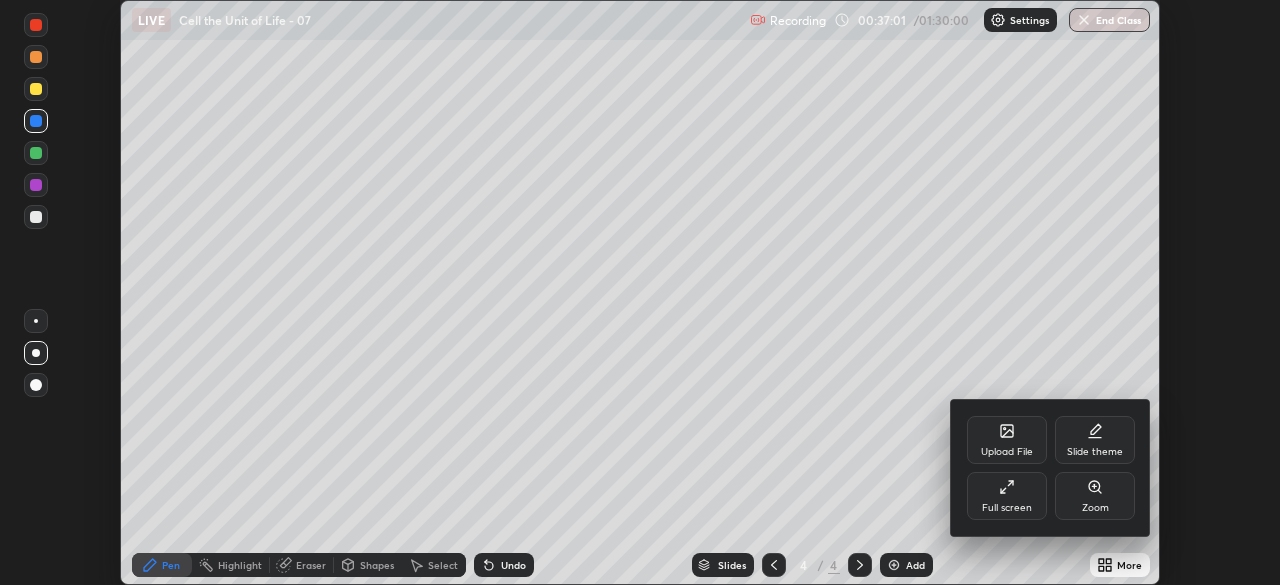 click on "Full screen" at bounding box center [1007, 496] 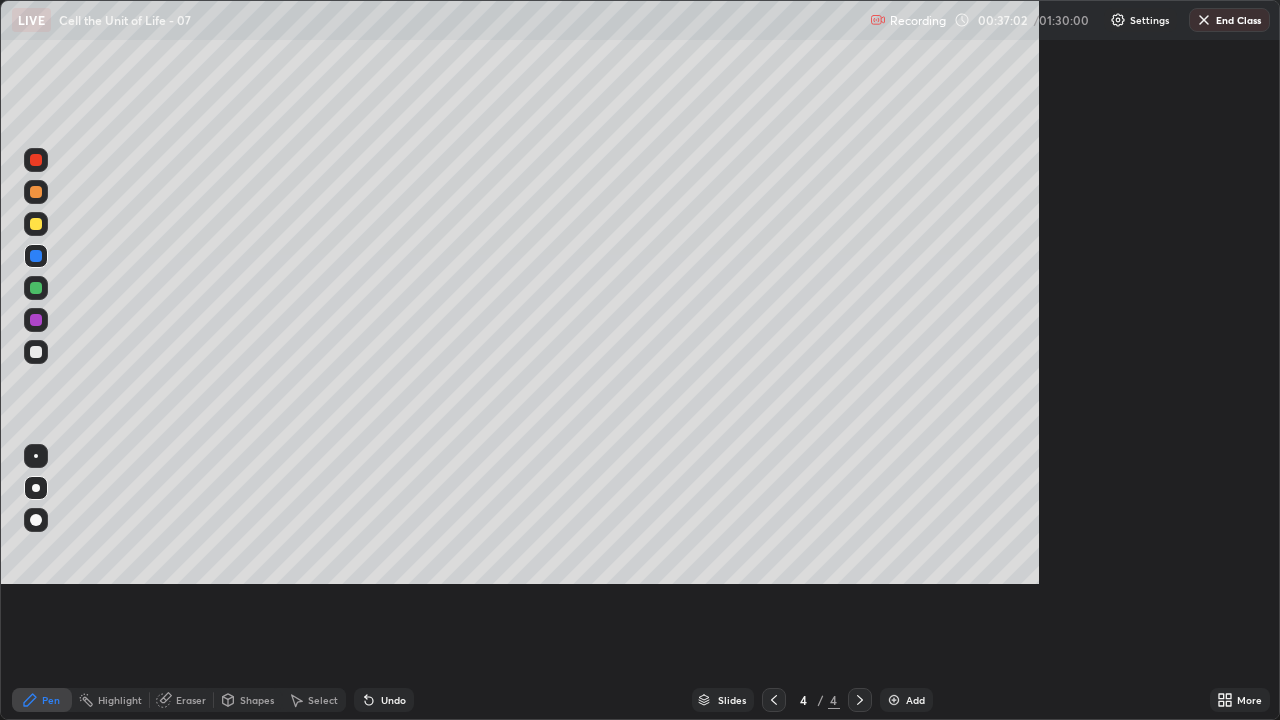 scroll, scrollTop: 99280, scrollLeft: 98720, axis: both 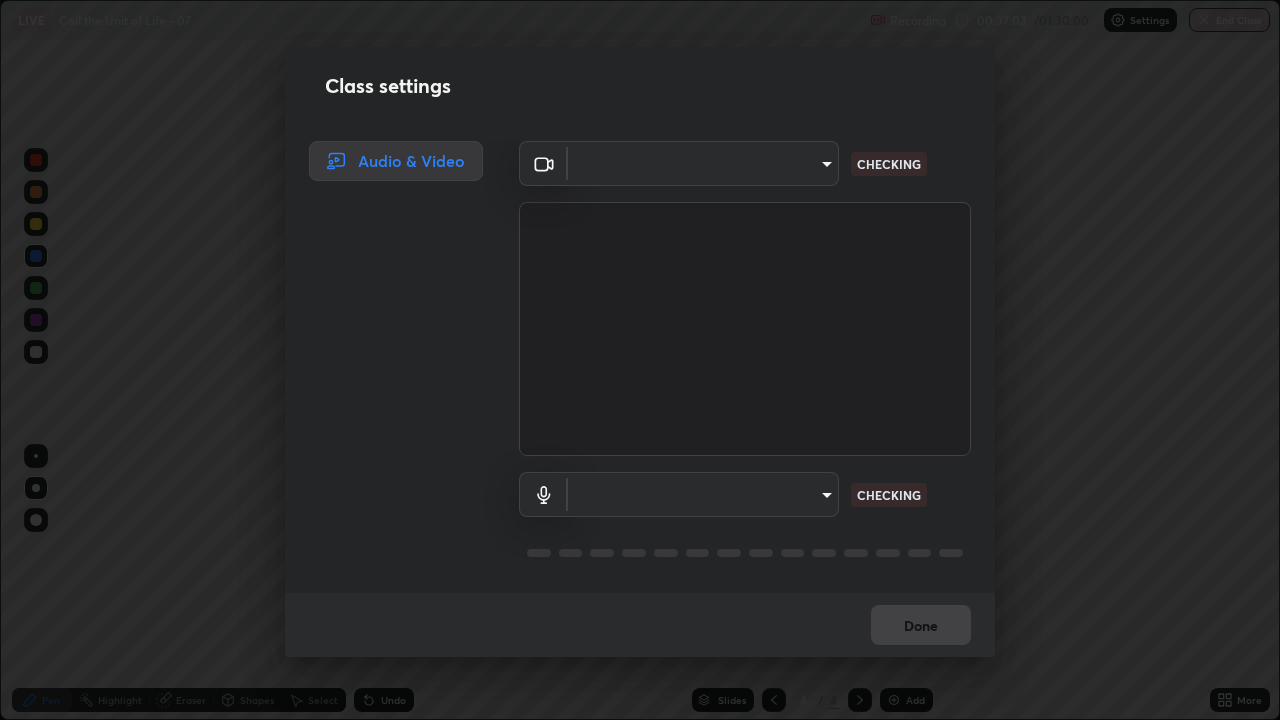 type on "bfa13ec11e3806c3eb92bf3b7126344263004e7e0ebf3fc0325b0f534c832c89" 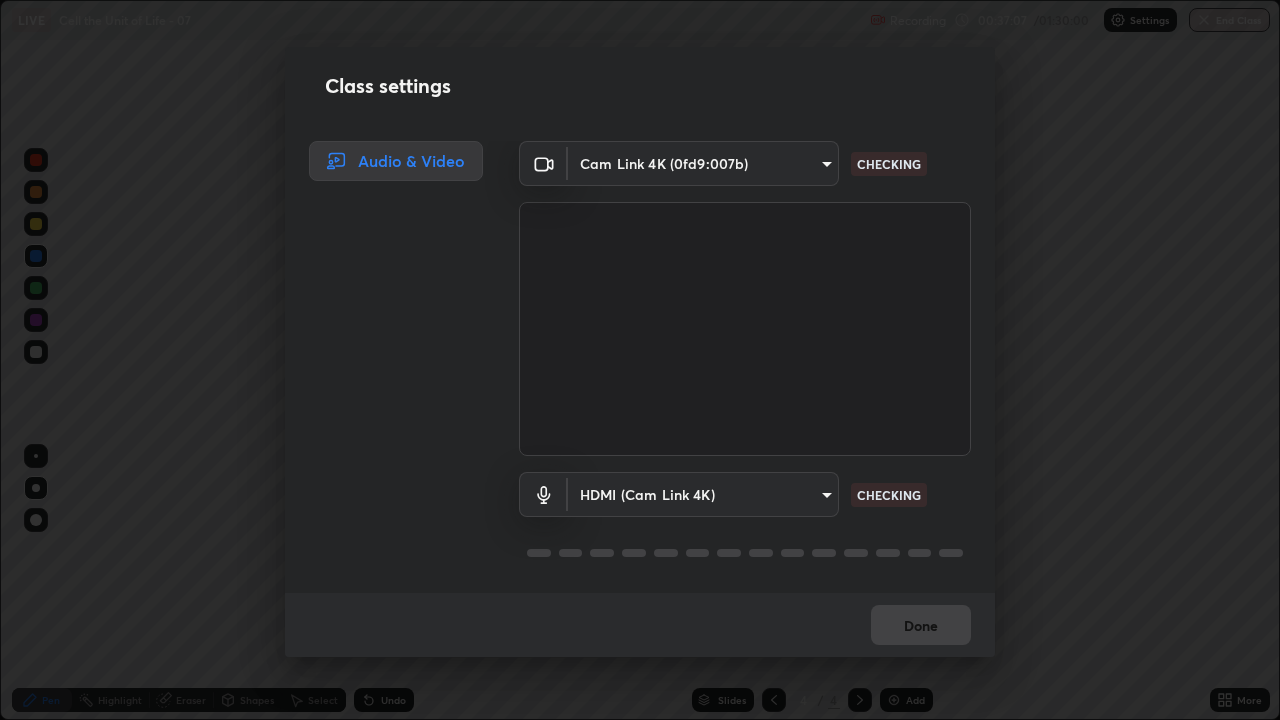 click on "Erase all LIVE Cell the Unit of Life - 07 Recording 00:37:07 /  01:30:00 Settings End Class Setting up your live class Cell the Unit of Life - 07 • L8 of Course On Botany for NEET -Conquer-5 - 2026 [FIRST] [LAST] Pen Highlight Eraser Shapes Select Undo Slides 4 / 4 Add More No doubts shared Encourage your learners to ask a doubt for better clarity Report an issue Reason for reporting Buffering Chat not working Audio - Video sync issue Educator video quality low ​ Attach an image Report Class settings Audio & Video Cam Link 4K (0fd9:007b) bfa13ec11e3806c3eb92bf3b7126344263004e7e0ebf3fc0325b0f534c832c89 CHECKING HDMI (Cam Link 4K) 0386923fb9024cbaf178a4a2fd8e3b751ee26661207c8dbefa86137fe9378b42 CHECKING Done" at bounding box center (640, 360) 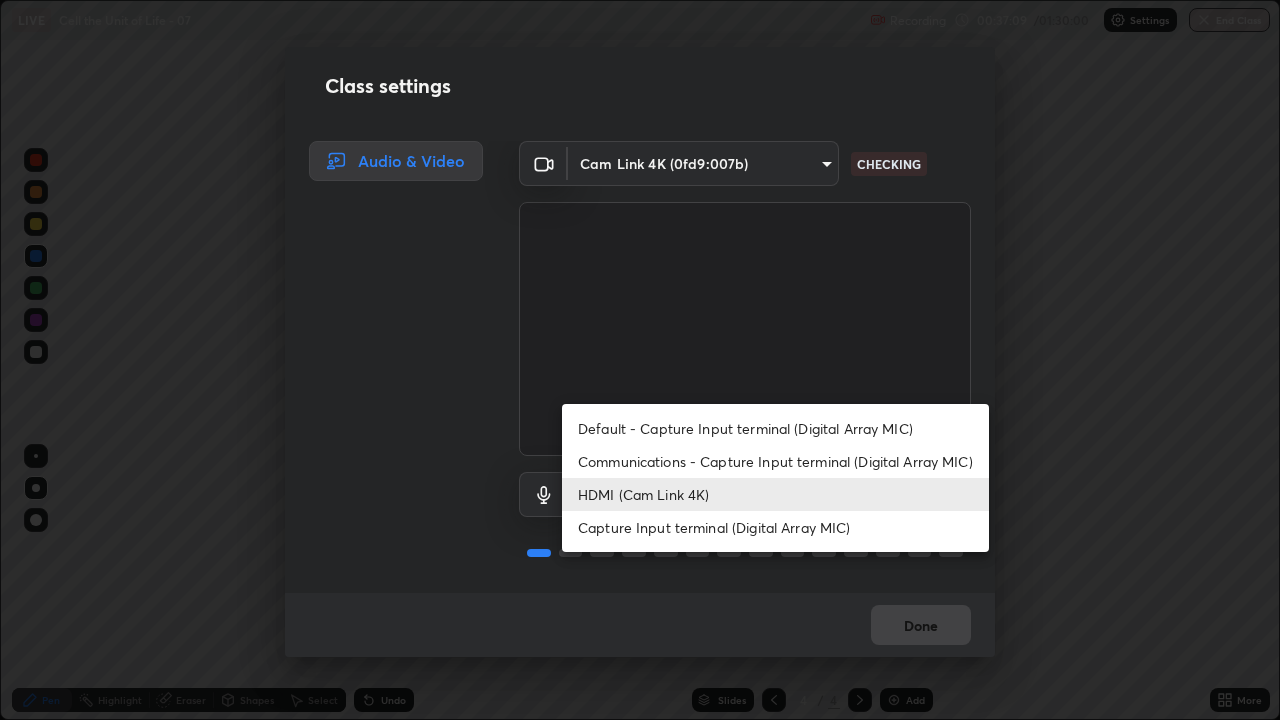 click on "HDMI (Cam Link 4K)" at bounding box center (775, 494) 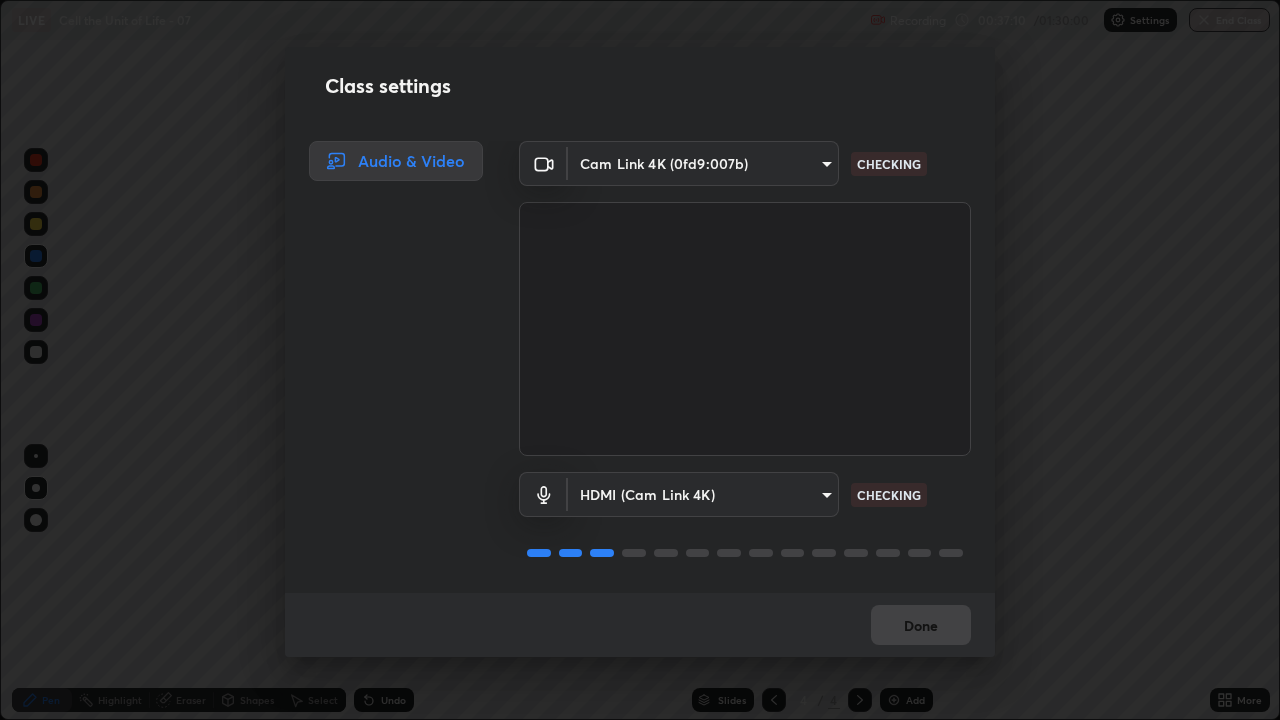 click on "Erase all LIVE Cell the Unit of Life - 07 Recording 00:37:10 /  01:30:00 Settings End Class Setting up your live class Cell the Unit of Life - 07 • L8 of Course On Botany for NEET -Conquer-5 - 2026 [FIRST] [LAST] Pen Highlight Eraser Shapes Select Undo Slides 4 / 4 Add More No doubts shared Encourage your learners to ask a doubt for better clarity Report an issue Reason for reporting Buffering Chat not working Audio - Video sync issue Educator video quality low ​ Attach an image Report Class settings Audio & Video Cam Link 4K (0fd9:007b) bfa13ec11e3806c3eb92bf3b7126344263004e7e0ebf3fc0325b0f534c832c89 CHECKING HDMI (Cam Link 4K) 0386923fb9024cbaf178a4a2fd8e3b751ee26661207c8dbefa86137fe9378b42 CHECKING Done" at bounding box center [640, 360] 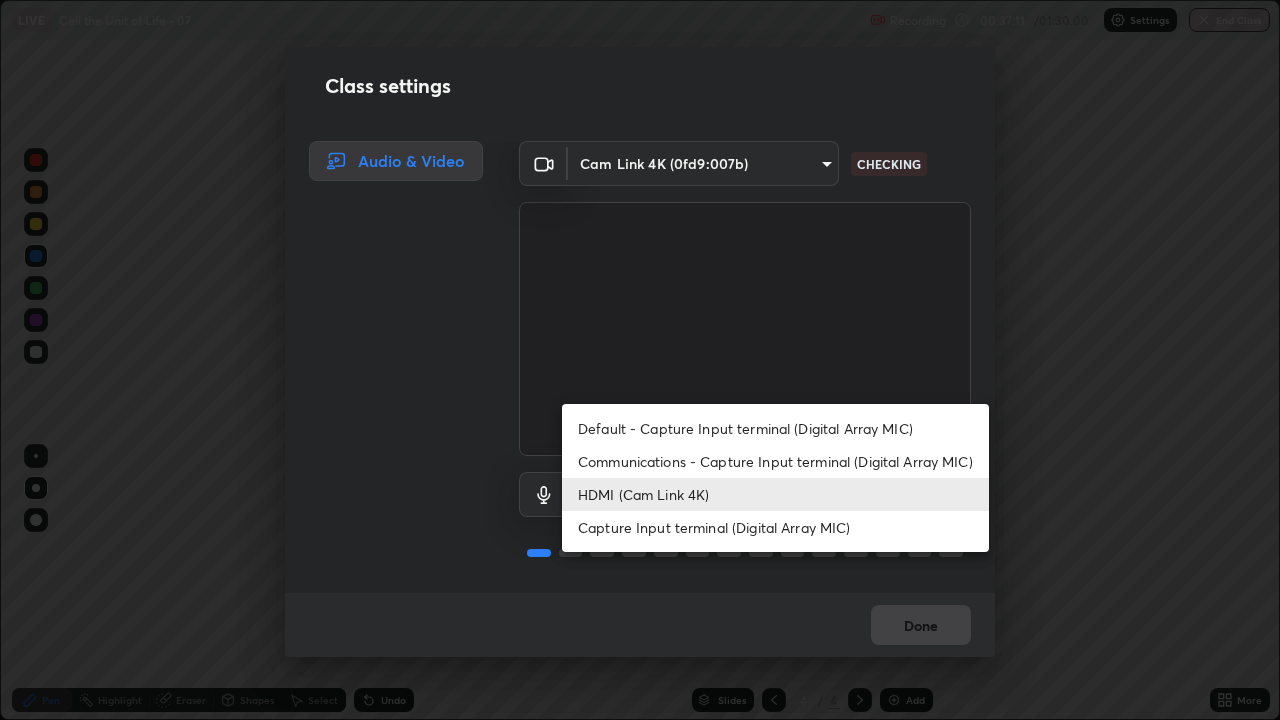 click on "Capture Input terminal (Digital Array MIC)" at bounding box center (775, 527) 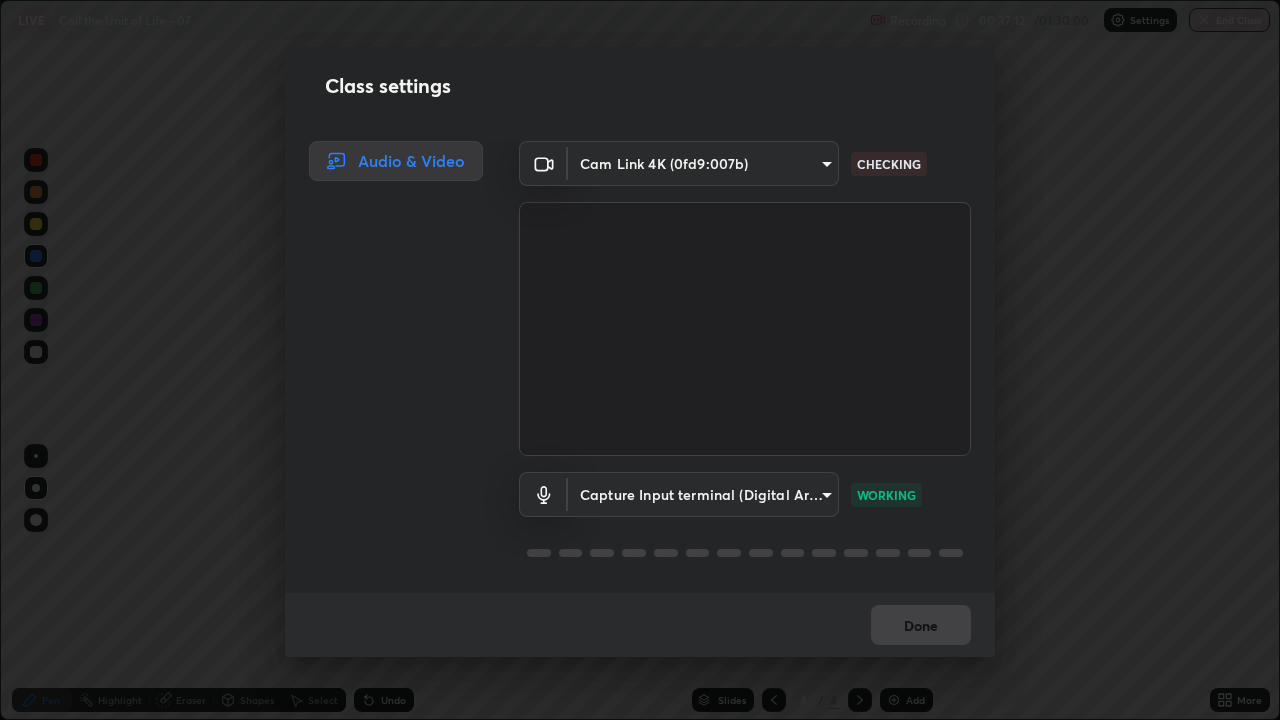 click on "Erase all LIVE Cell the Unit of Life - 07 Recording 00:37:12 /  01:30:00 Settings End Class Setting up your live class Cell the Unit of Life - 07 • L8 of Course On Botany for NEET -Conquer-5 - 2026 [FIRST] [LAST] Pen Highlight Eraser Shapes Select Undo Slides 4 / 4 Add More No doubts shared Encourage your learners to ask a doubt for better clarity Report an issue Reason for reporting Buffering Chat not working Audio - Video sync issue Educator video quality low ​ Attach an image Report Class settings Audio & Video Cam Link 4K (0fd9:007b) bfa13ec11e3806c3eb92bf3b7126344263004e7e0ebf3fc0325b0f534c832c89 CHECKING Capture Input terminal (Digital Array MIC) d1db8ae12e0699fad4f5e759f923c61c543ba1d065fe41f3cf0d143c5bba6c4b WORKING Done" at bounding box center (640, 360) 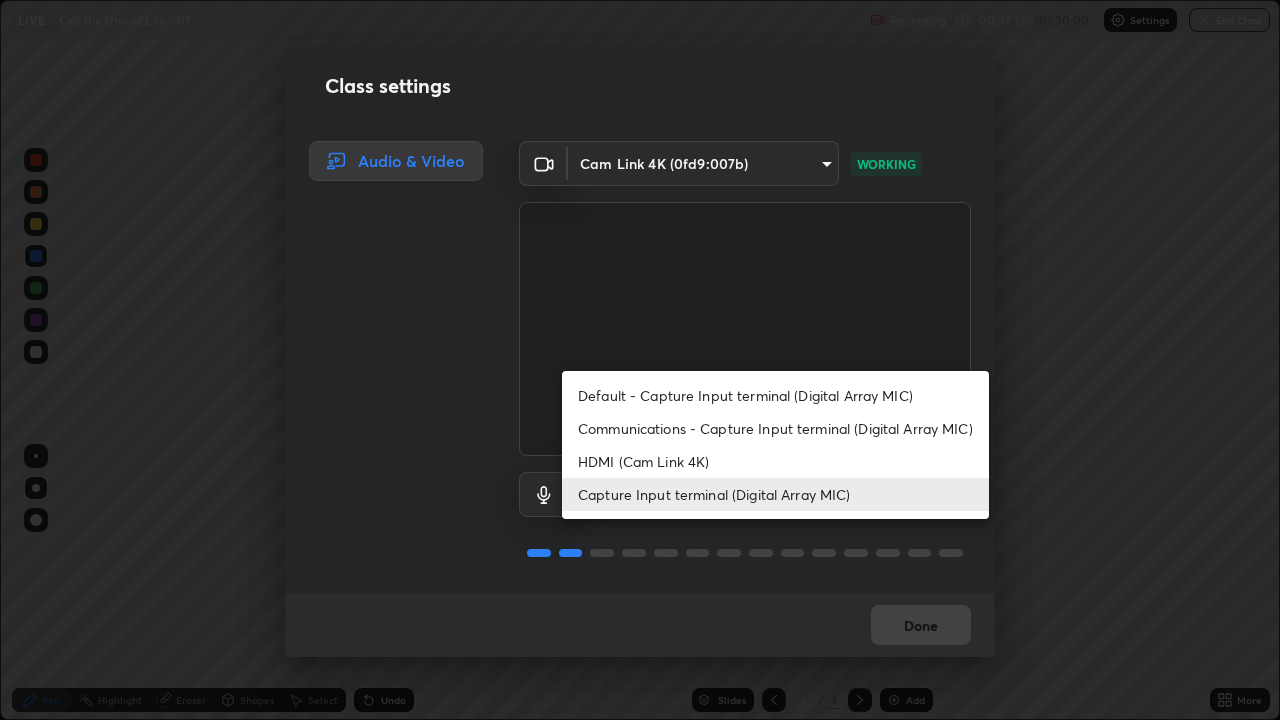 click on "HDMI (Cam Link 4K)" at bounding box center [775, 461] 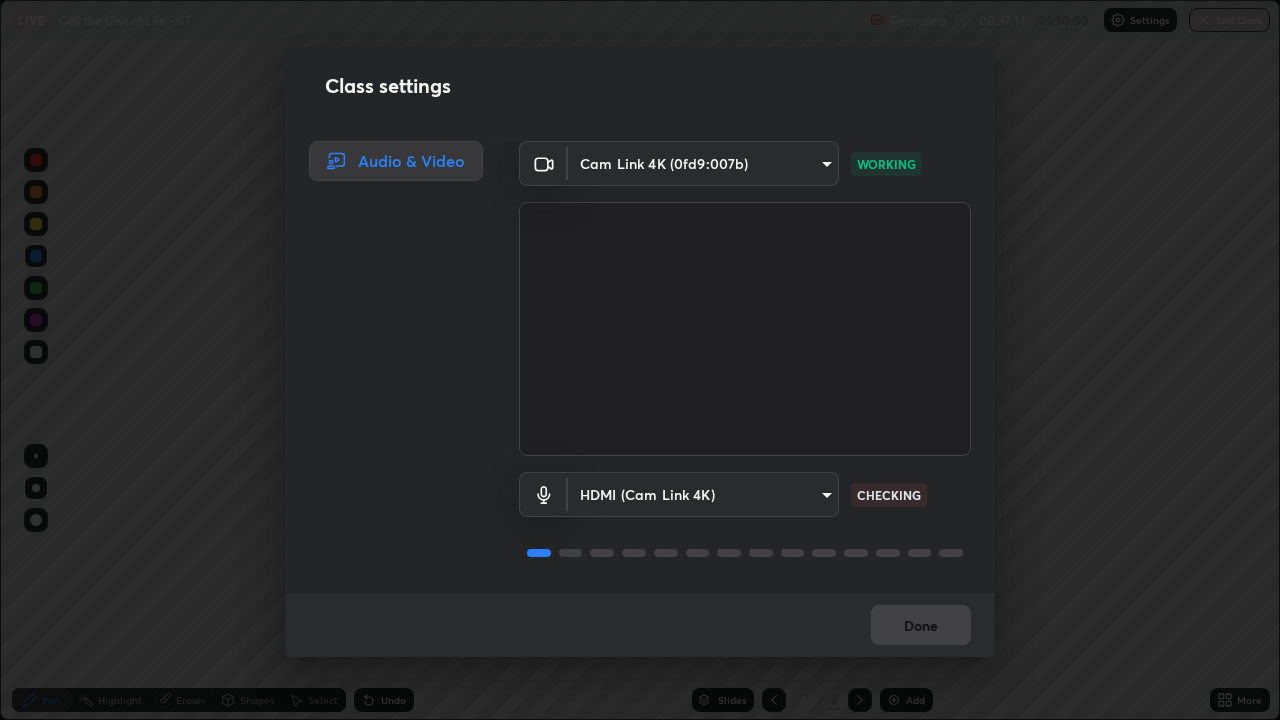 scroll, scrollTop: 2, scrollLeft: 0, axis: vertical 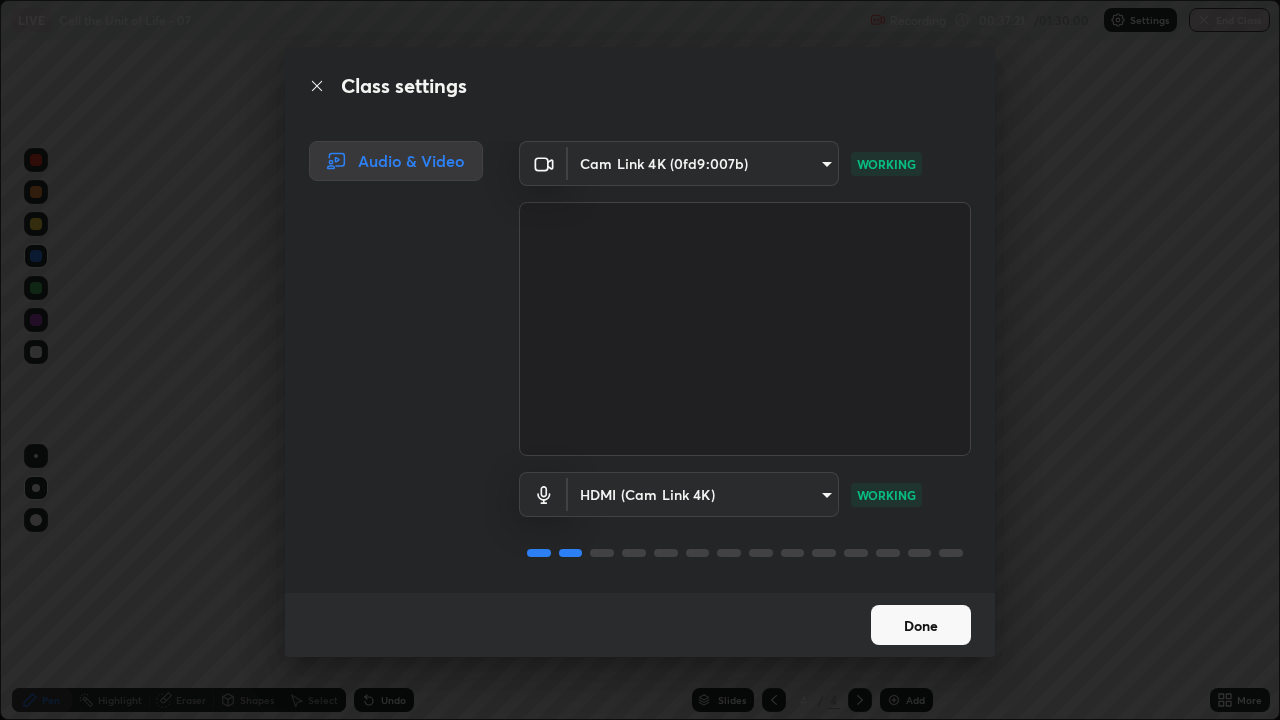 click on "Done" at bounding box center [921, 625] 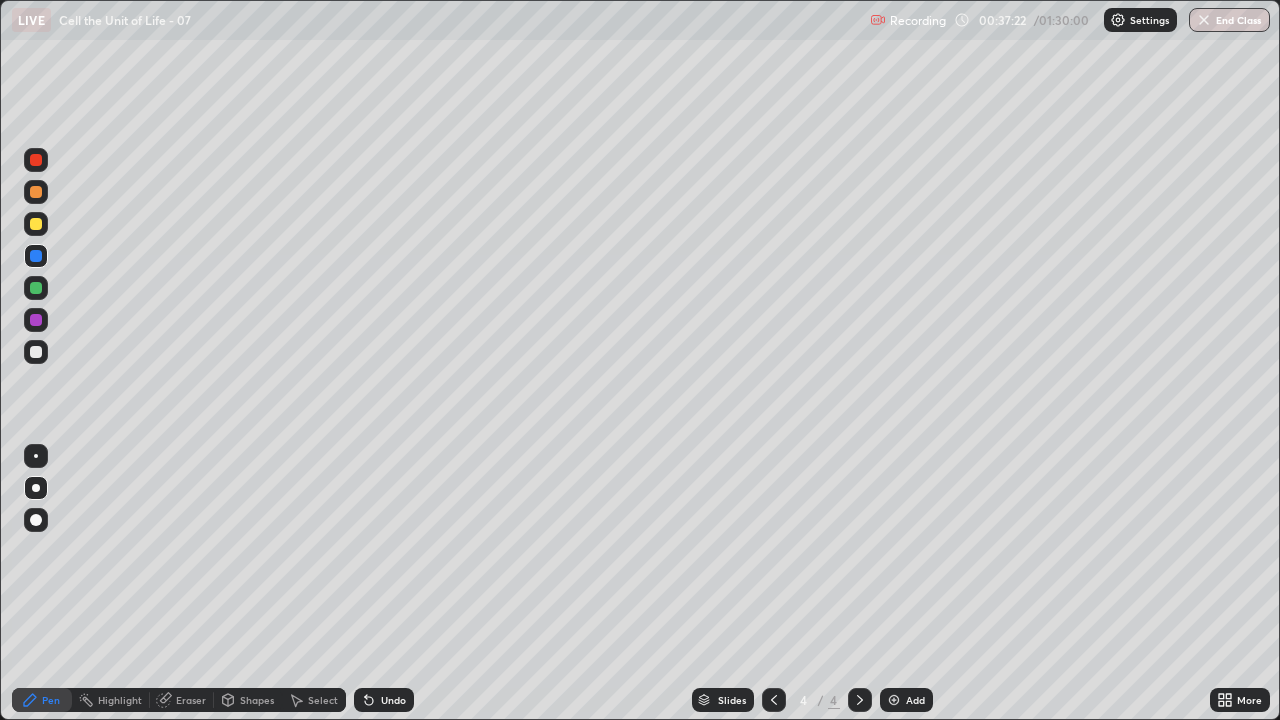 click on "Add" at bounding box center (915, 700) 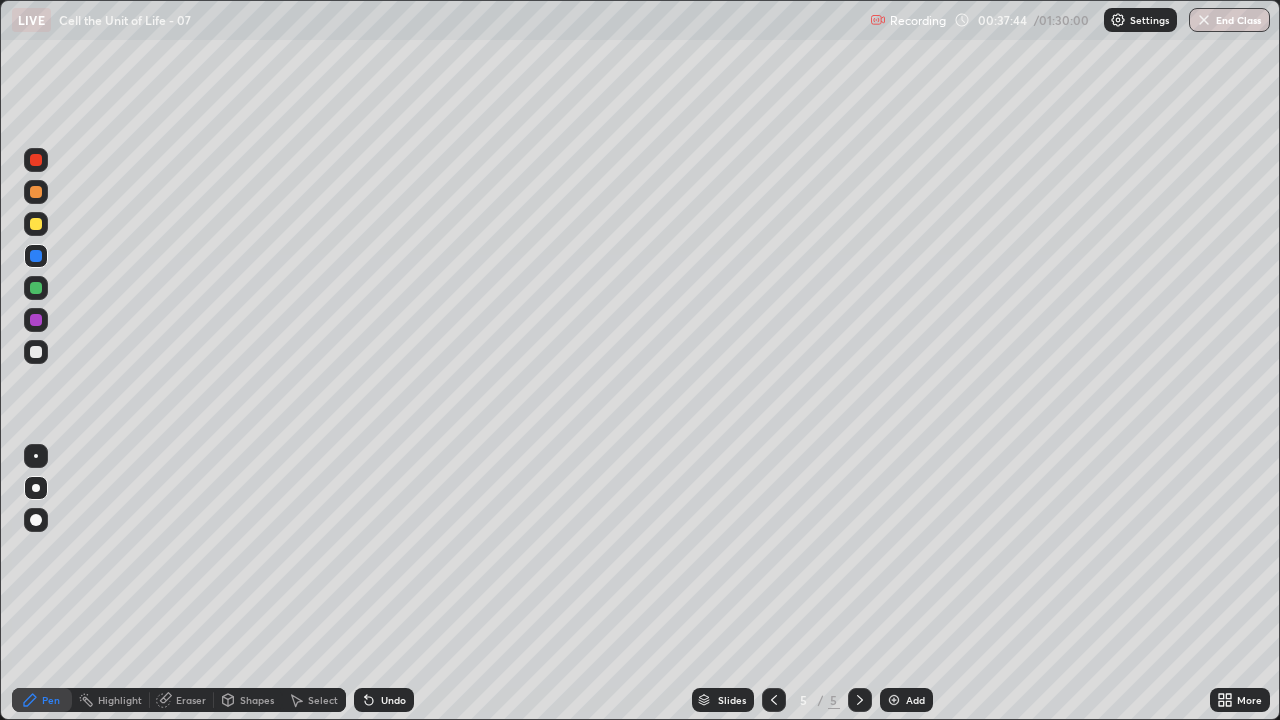 click at bounding box center (36, 192) 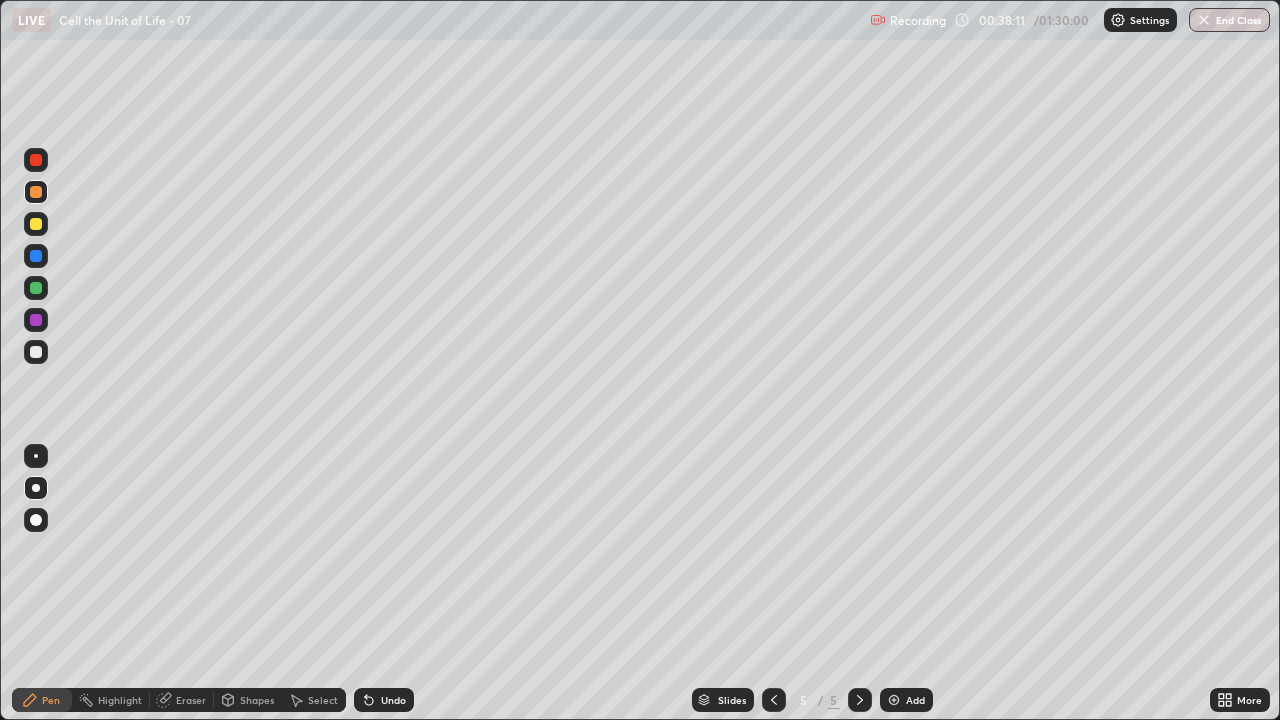 click at bounding box center (36, 256) 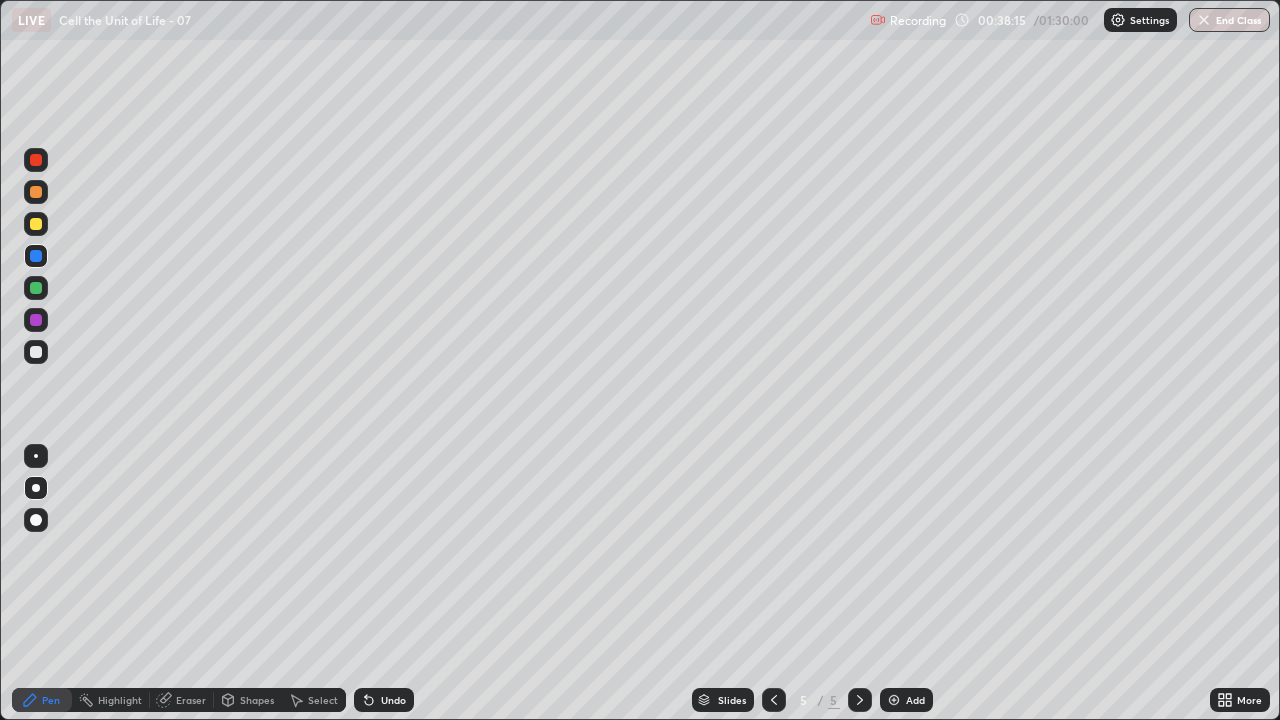 click at bounding box center (36, 288) 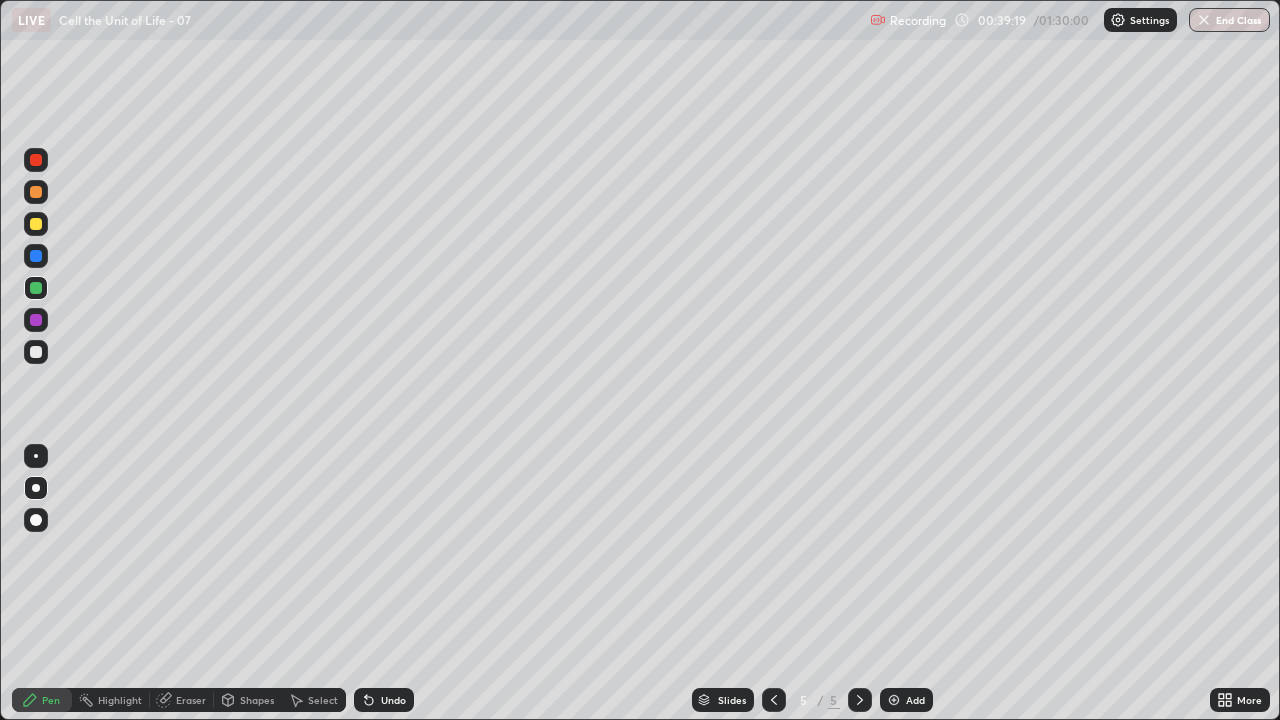 click at bounding box center (36, 256) 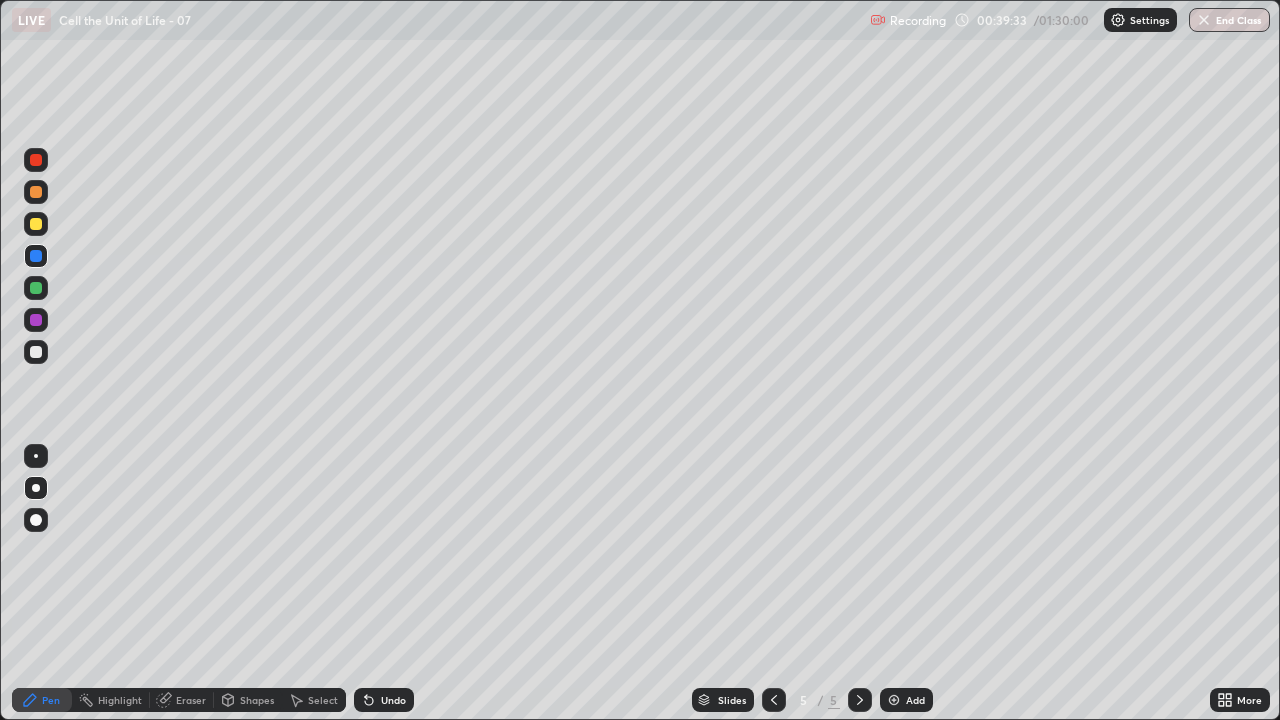 click at bounding box center (1118, 20) 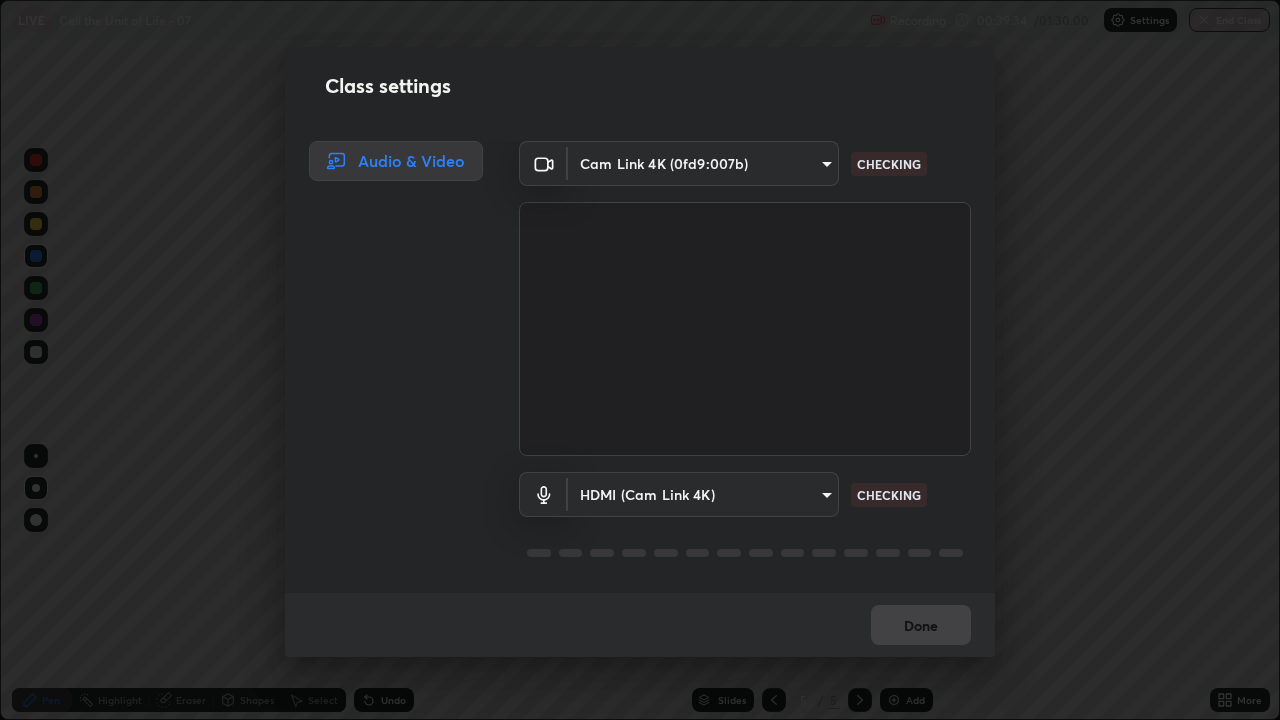 scroll, scrollTop: 2, scrollLeft: 0, axis: vertical 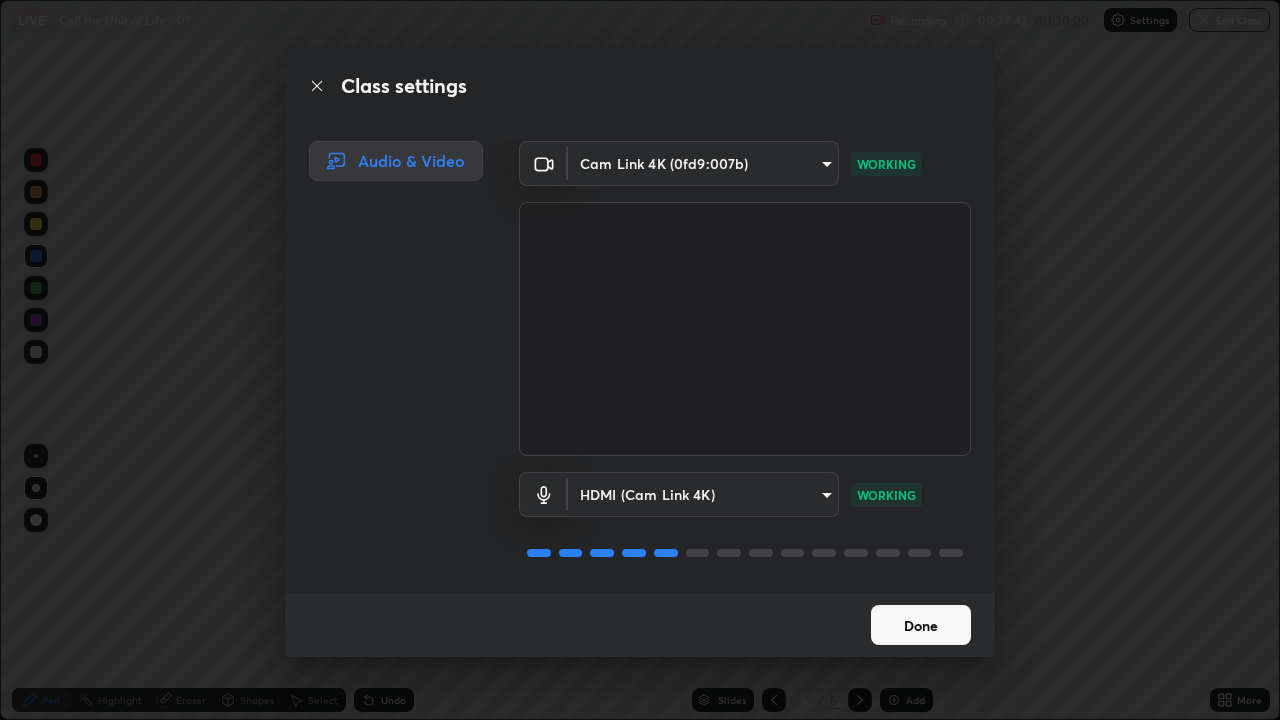 click on "Done" at bounding box center (921, 625) 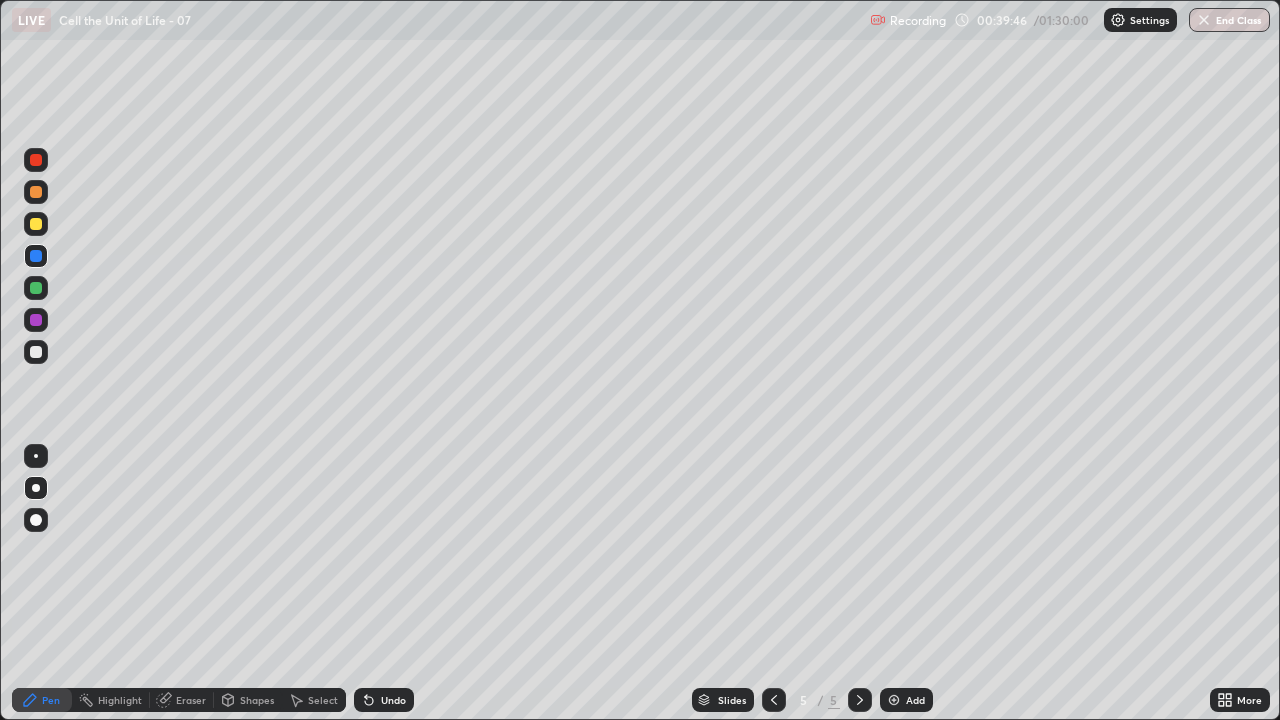 click at bounding box center [36, 352] 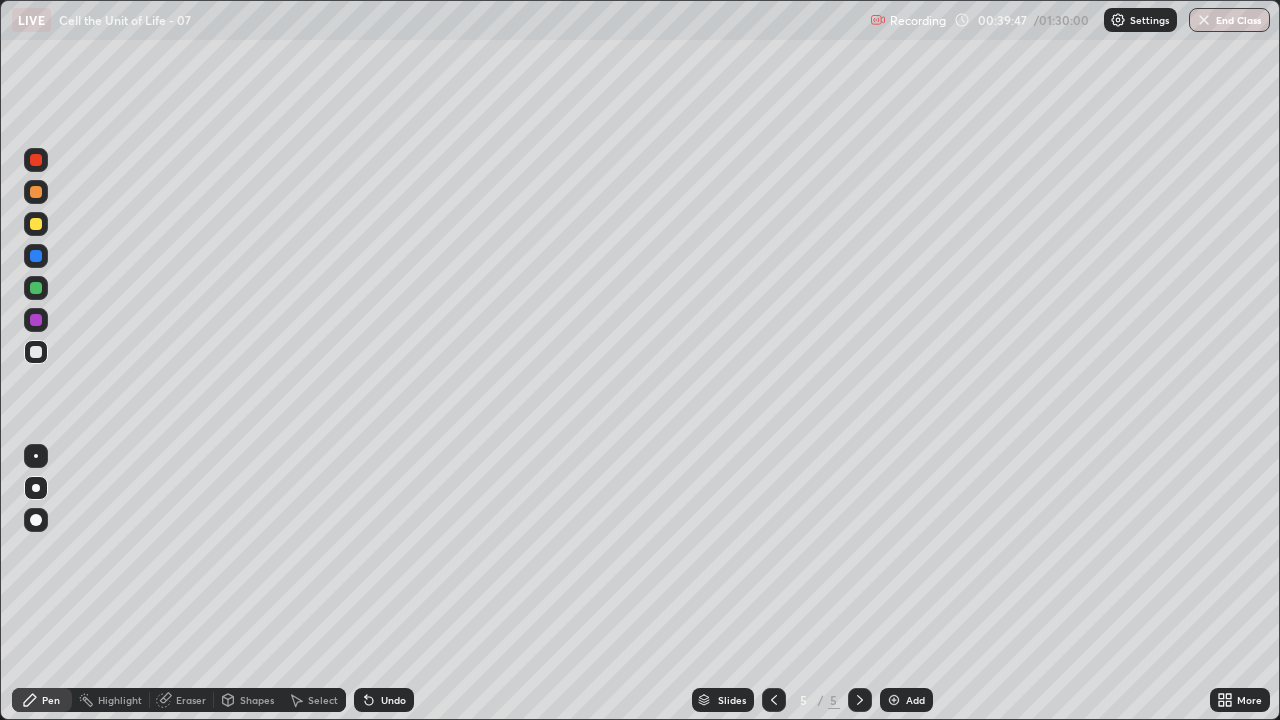 click at bounding box center (36, 488) 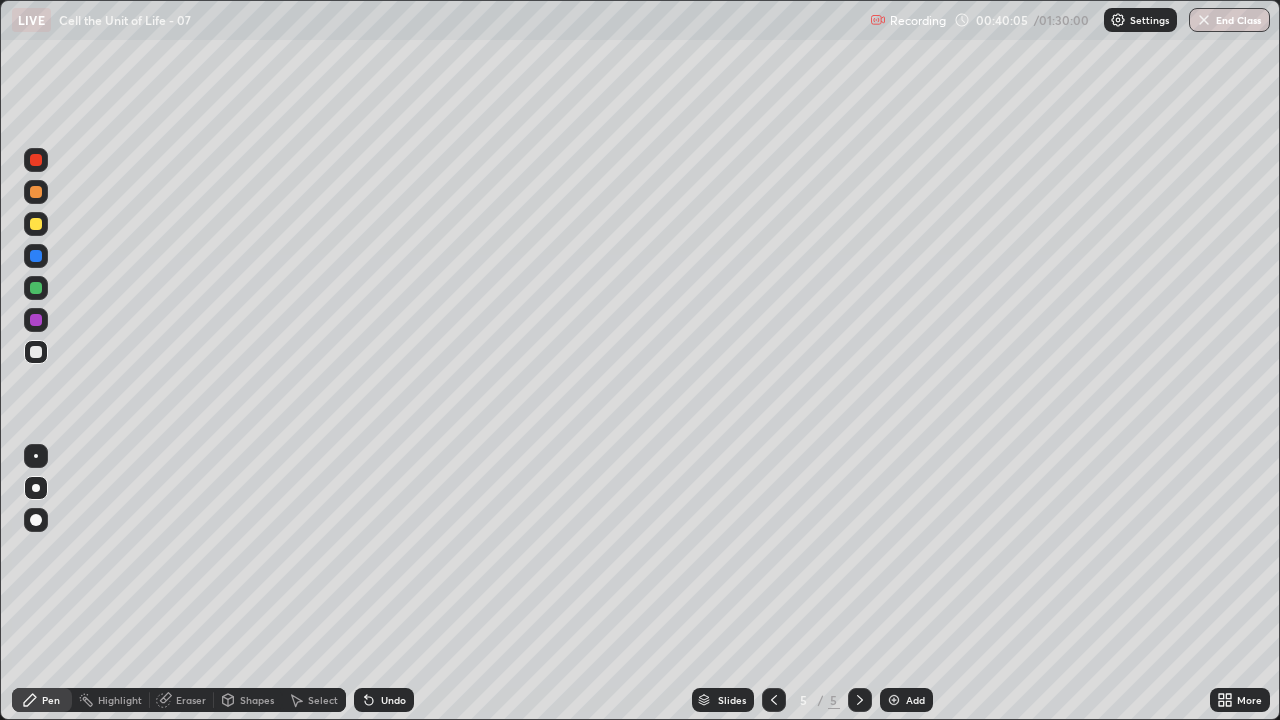 click at bounding box center [36, 288] 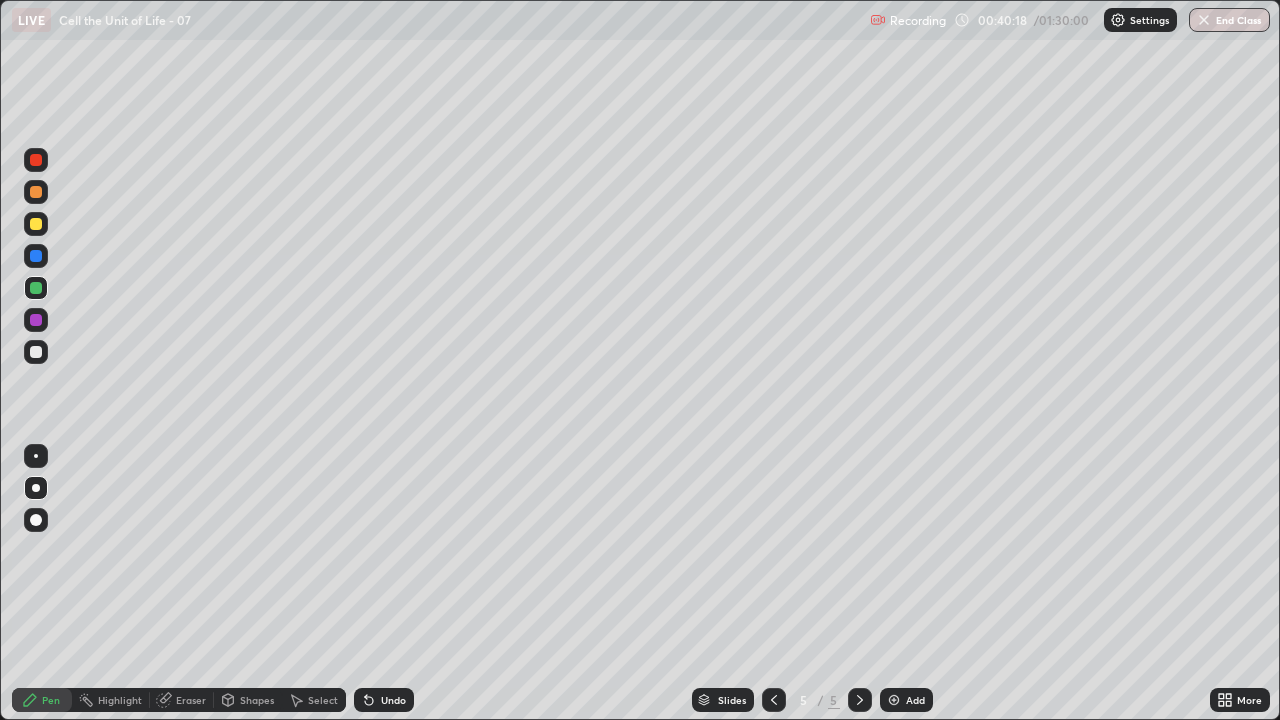 click on "Pen" at bounding box center (42, 700) 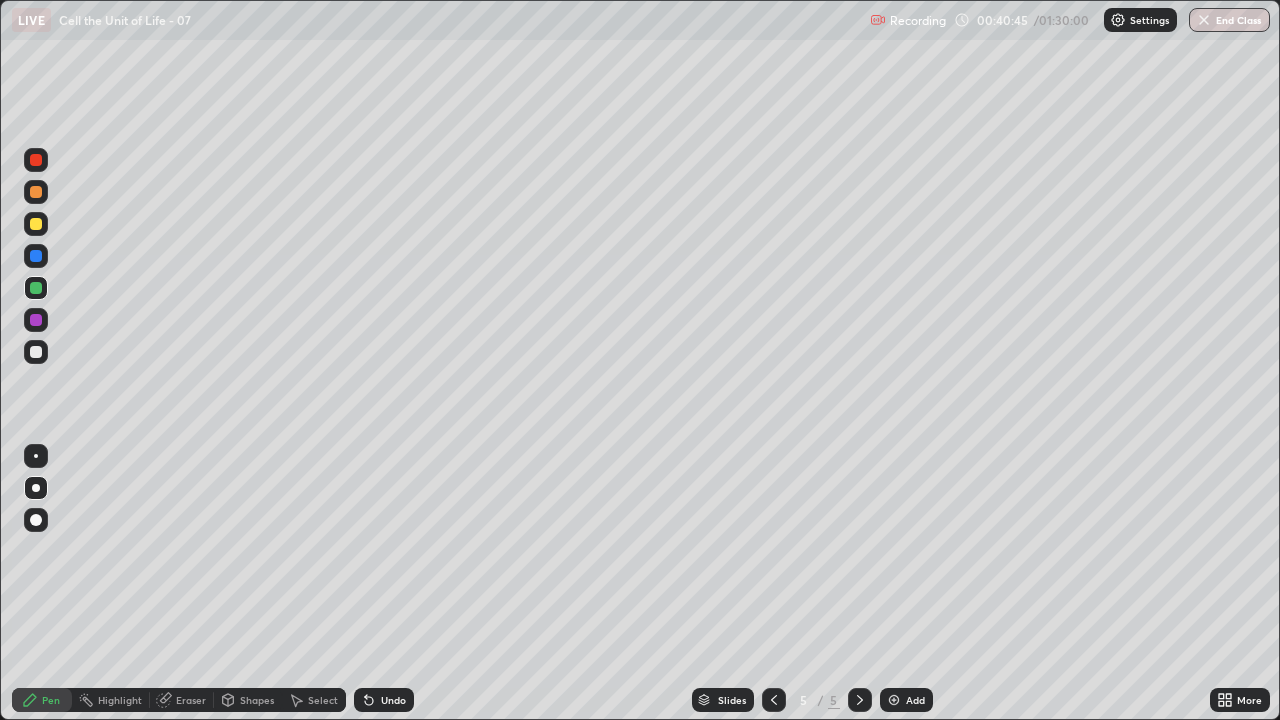 click at bounding box center [36, 256] 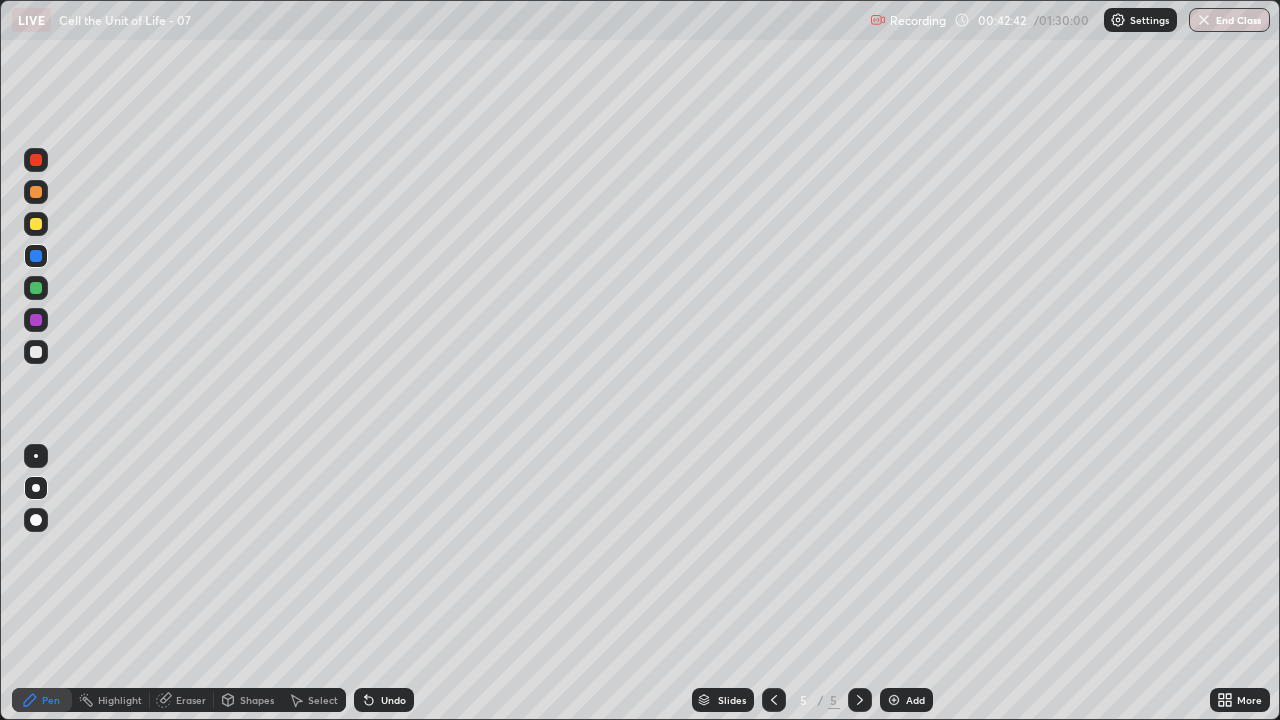 click 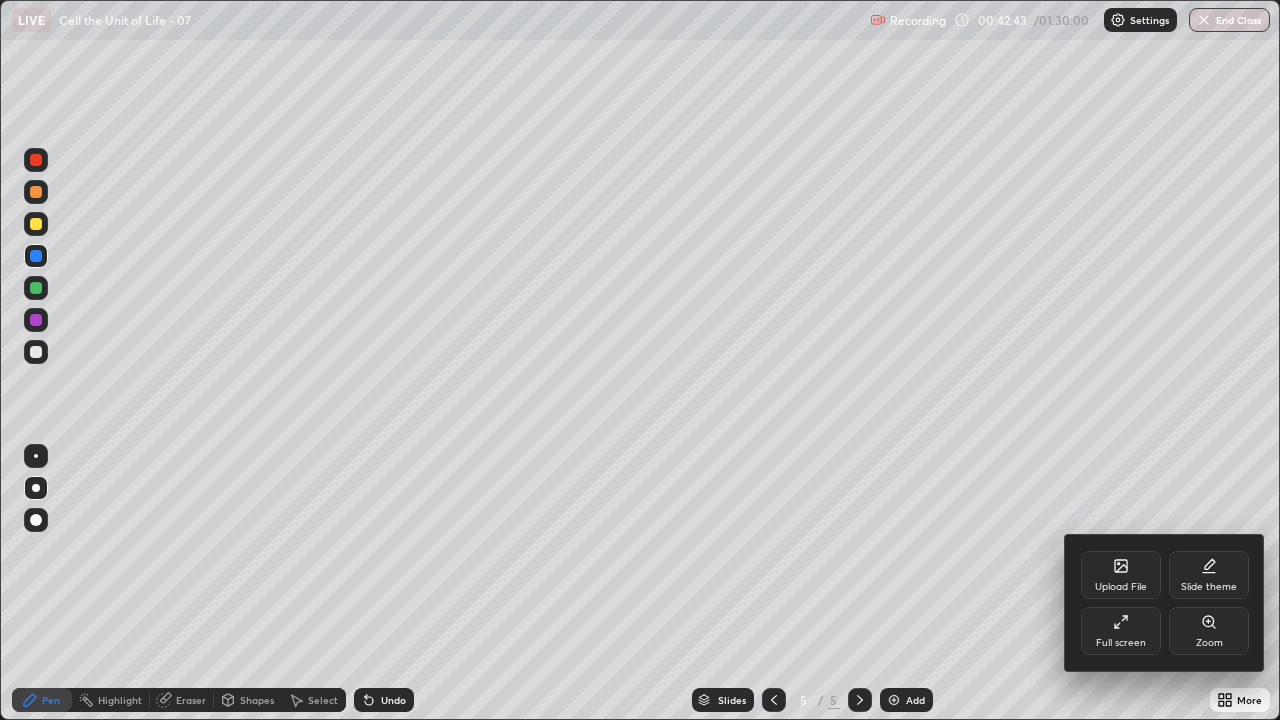 click on "Upload File" at bounding box center (1121, 575) 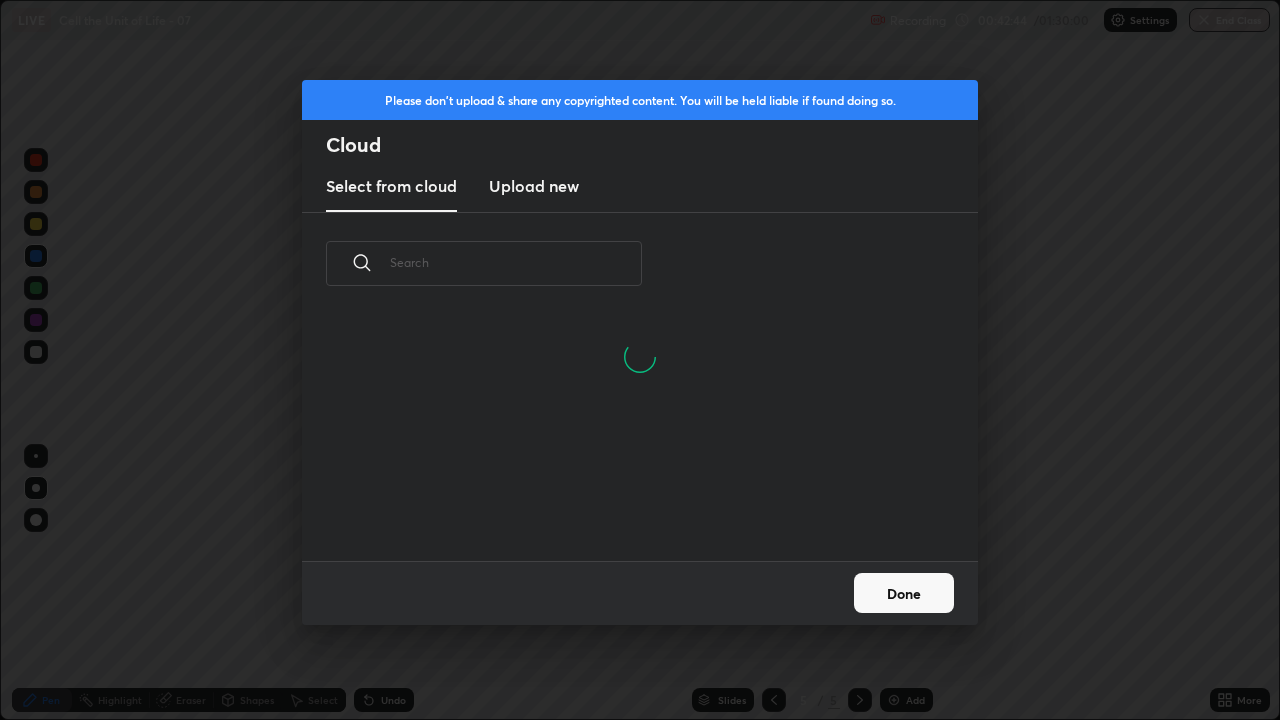 click at bounding box center [516, 262] 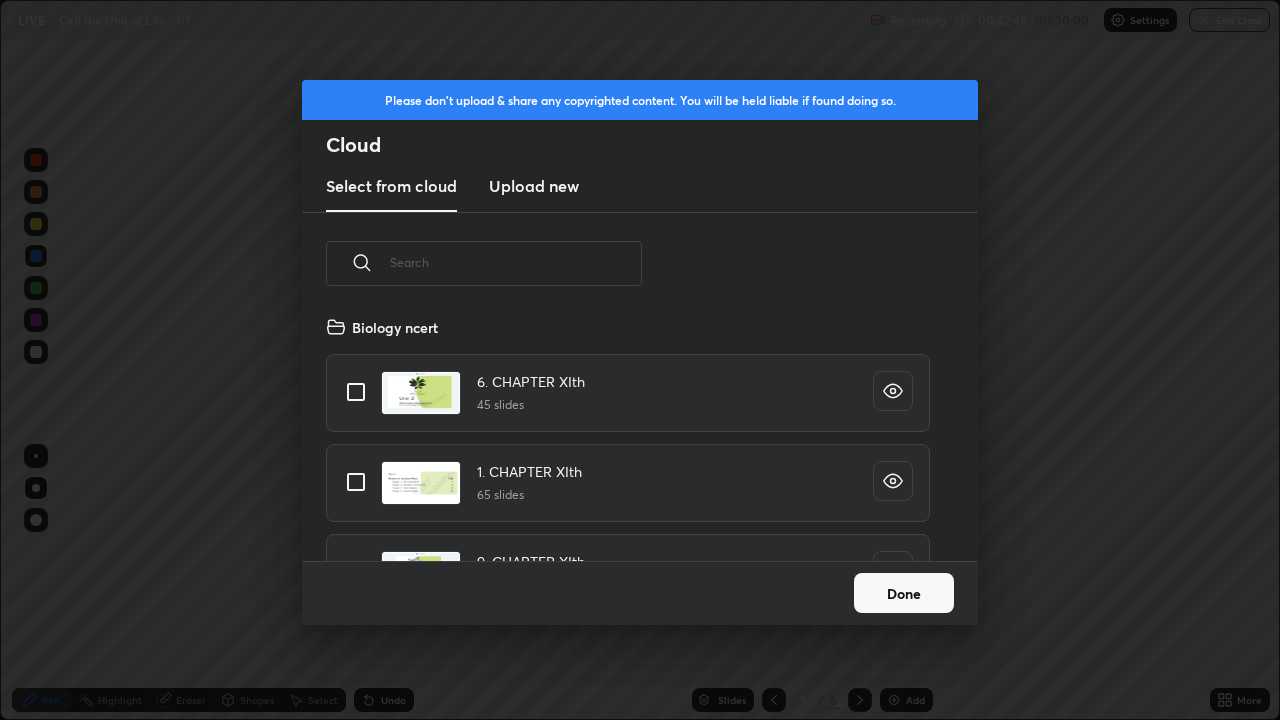scroll, scrollTop: 7, scrollLeft: 11, axis: both 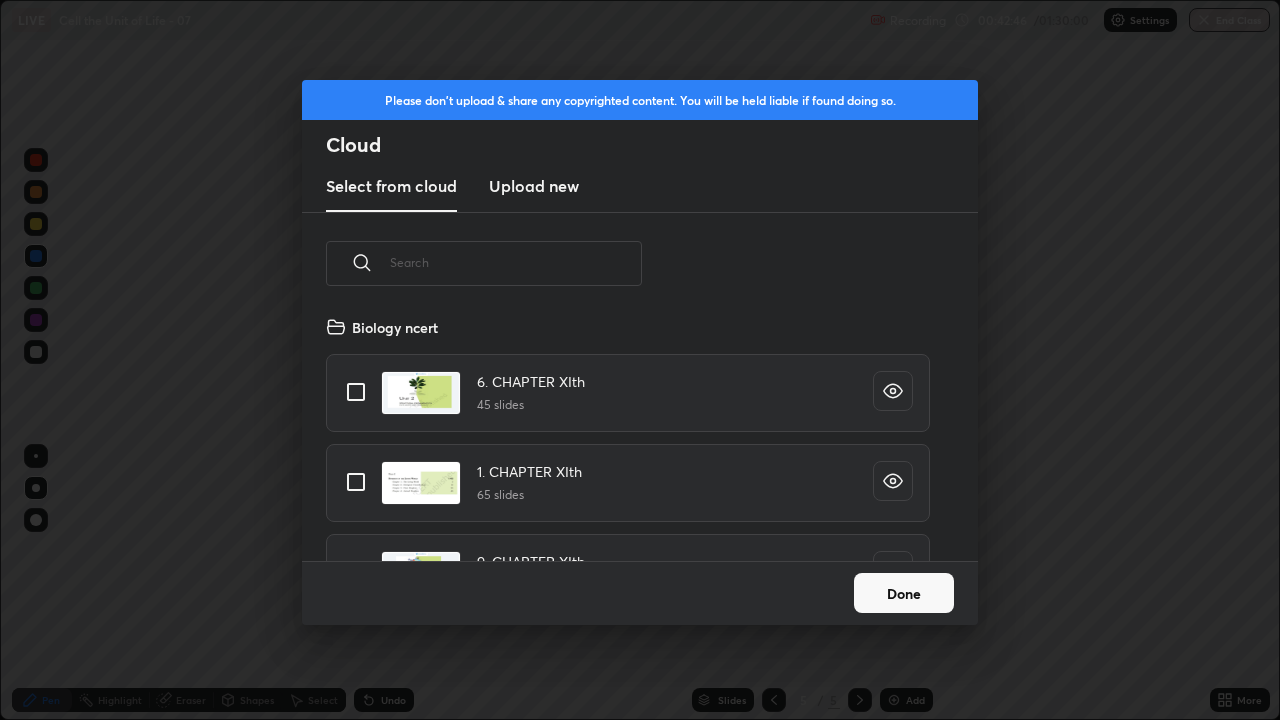 click on "Done" at bounding box center (904, 593) 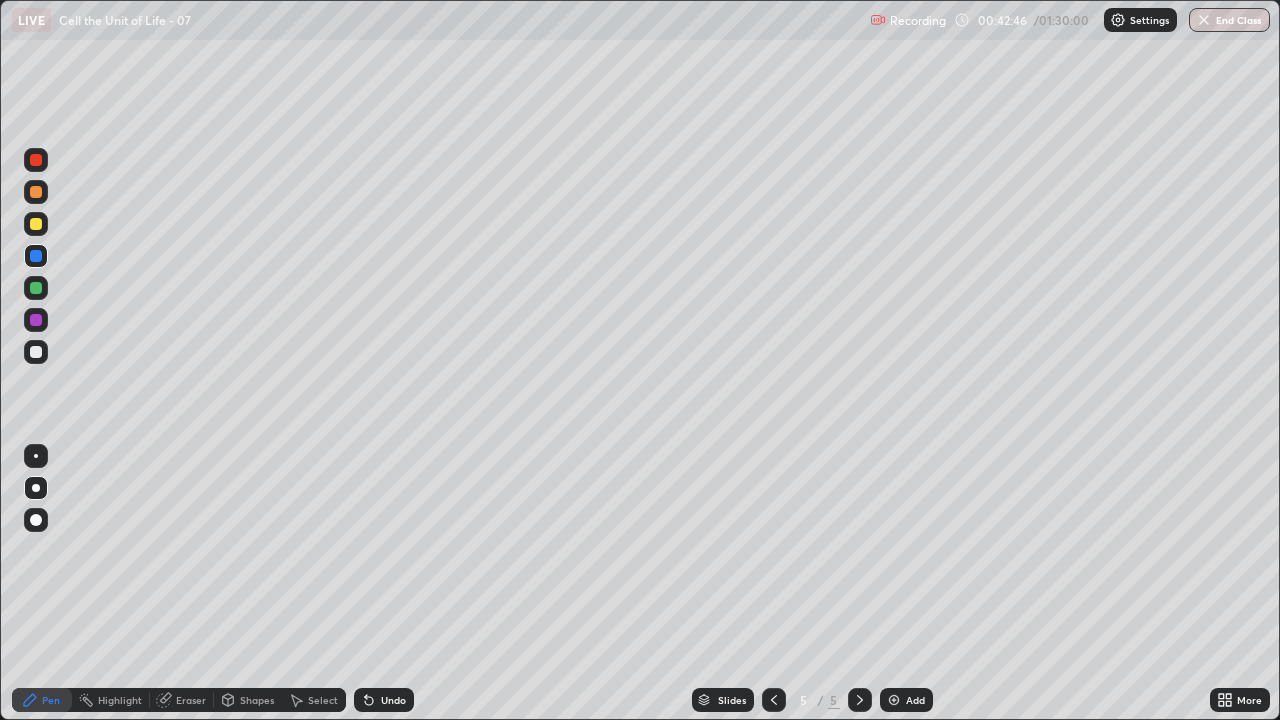 click 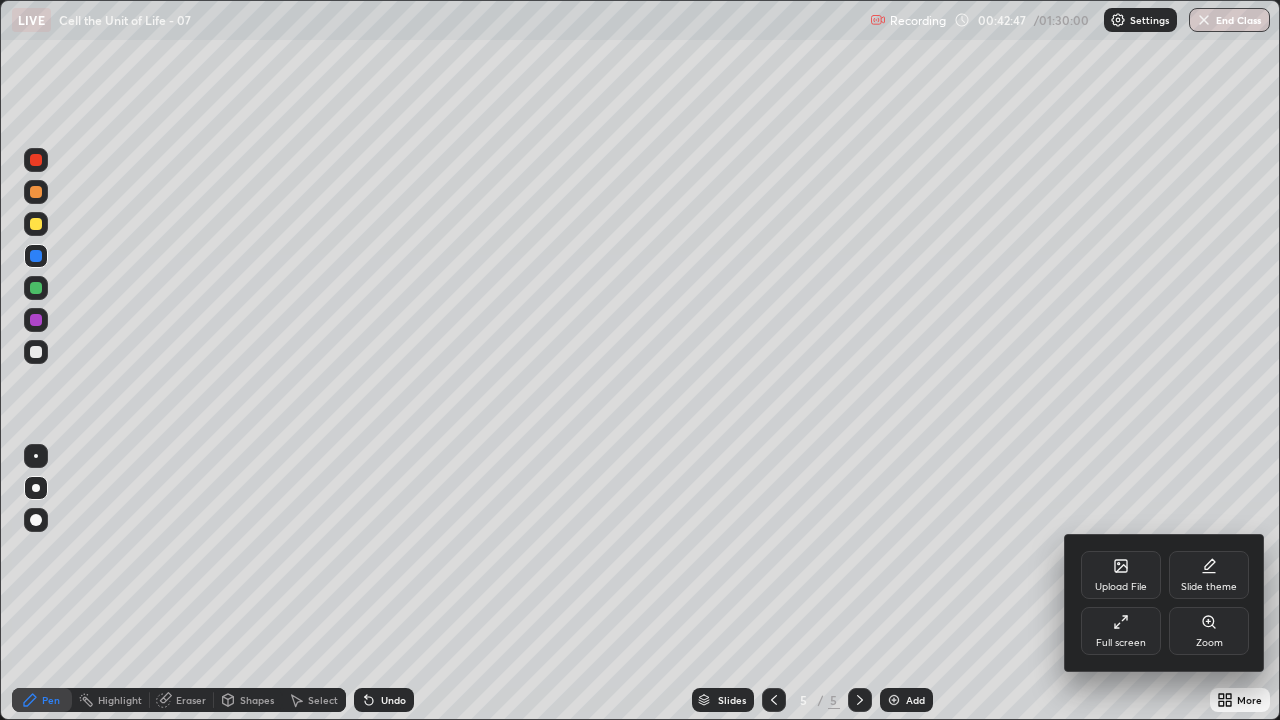 click on "Full screen" at bounding box center [1121, 631] 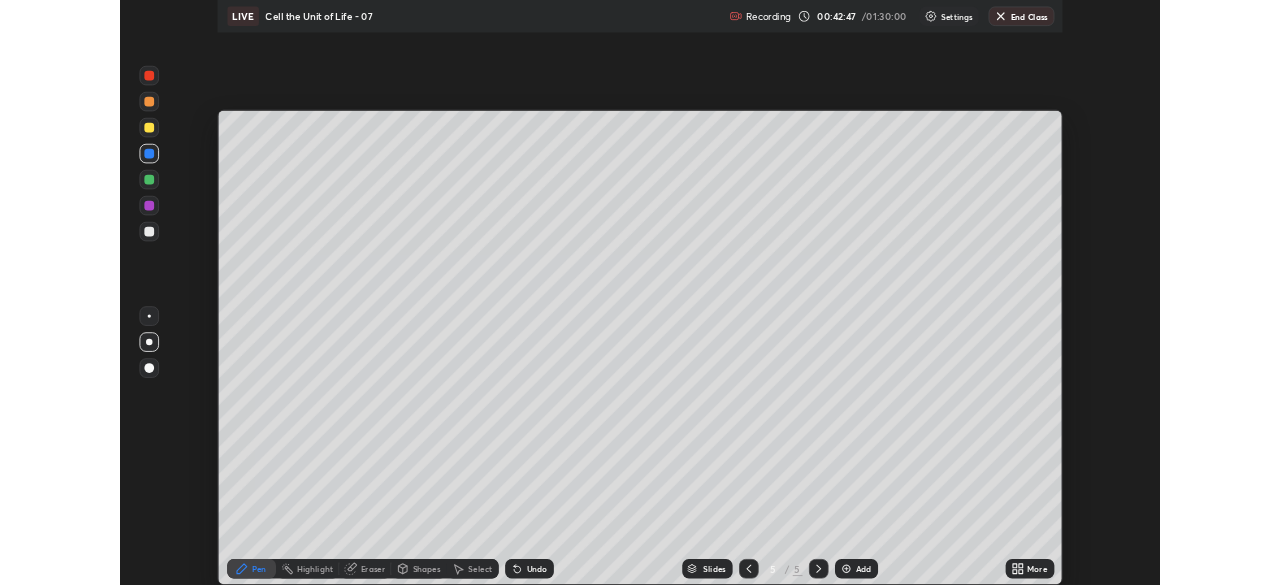scroll, scrollTop: 585, scrollLeft: 1280, axis: both 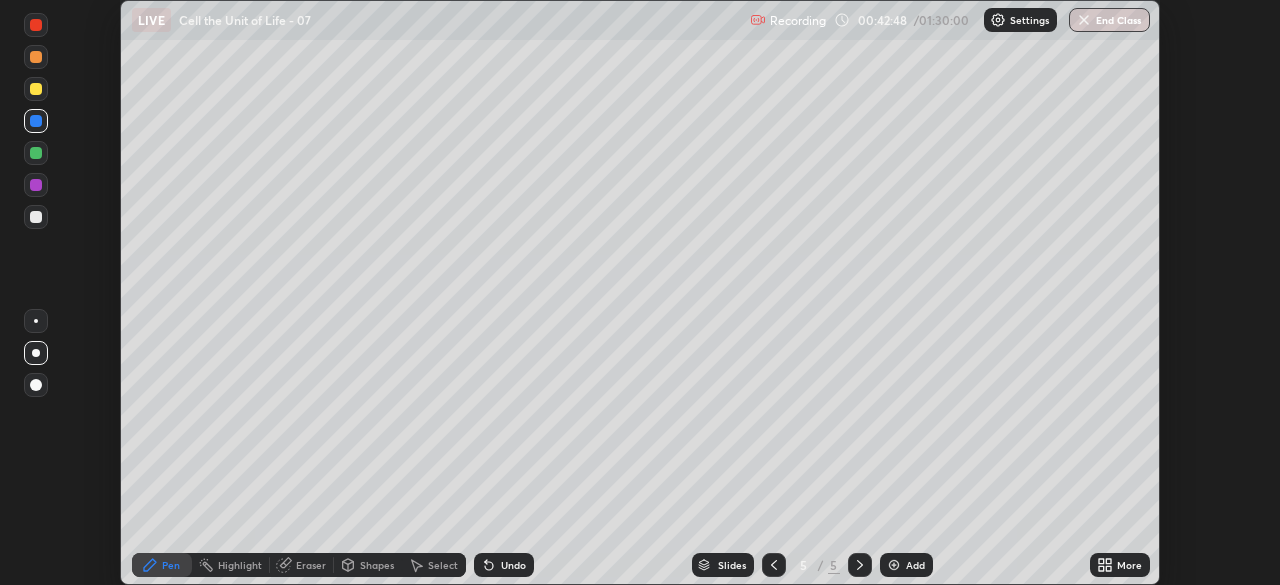 click 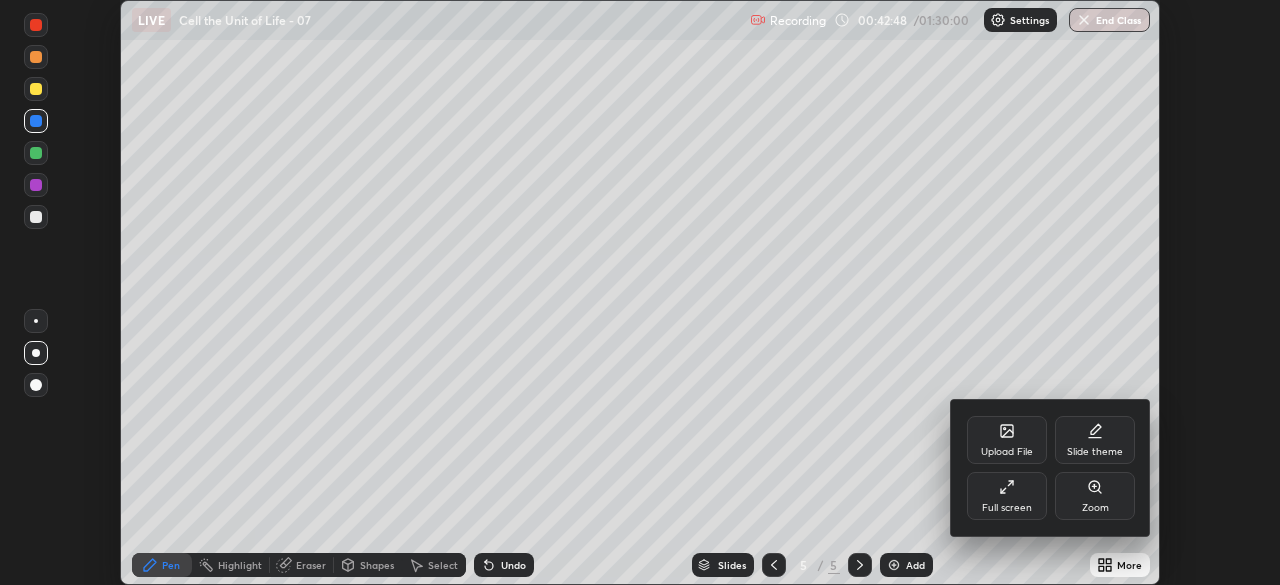 click on "Upload File" at bounding box center [1007, 440] 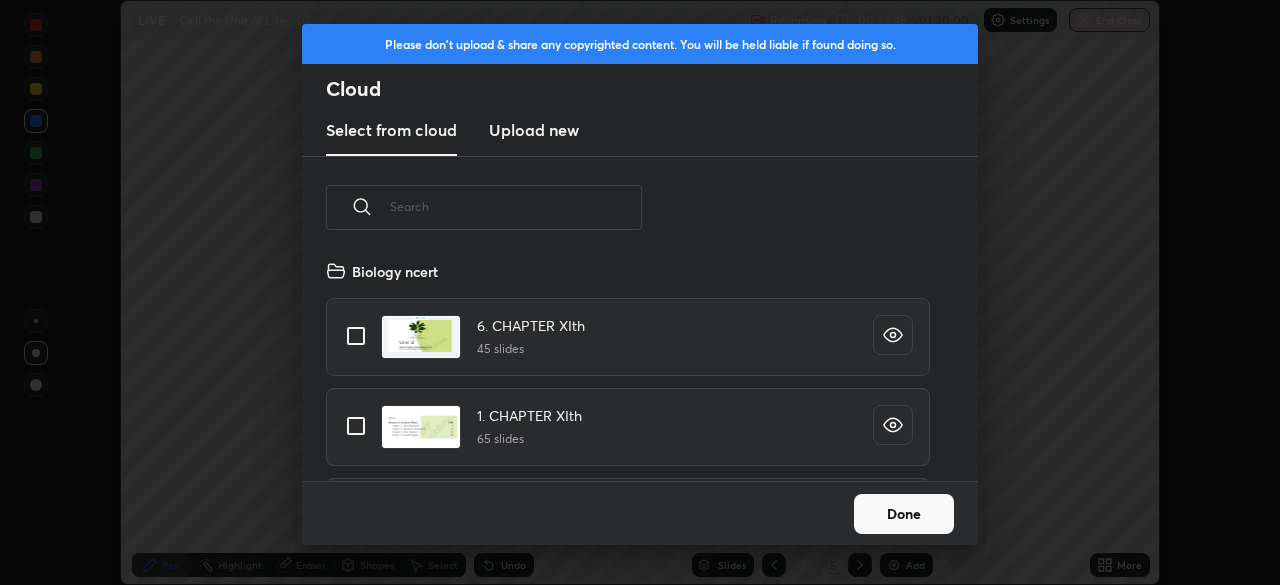 scroll, scrollTop: 7, scrollLeft: 11, axis: both 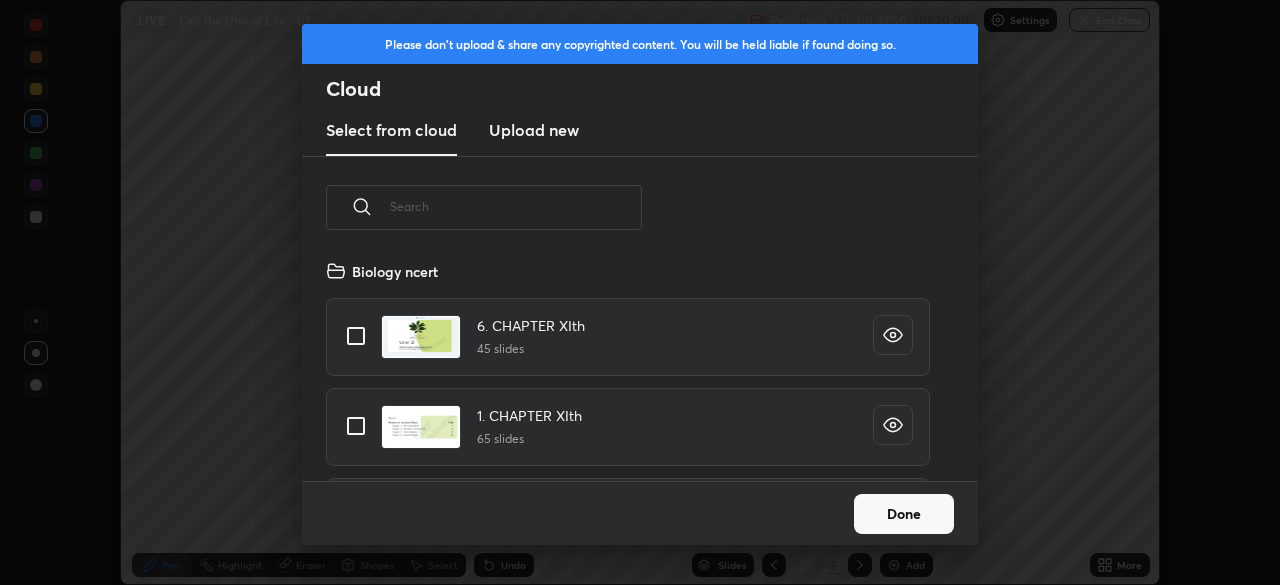 click at bounding box center (516, 206) 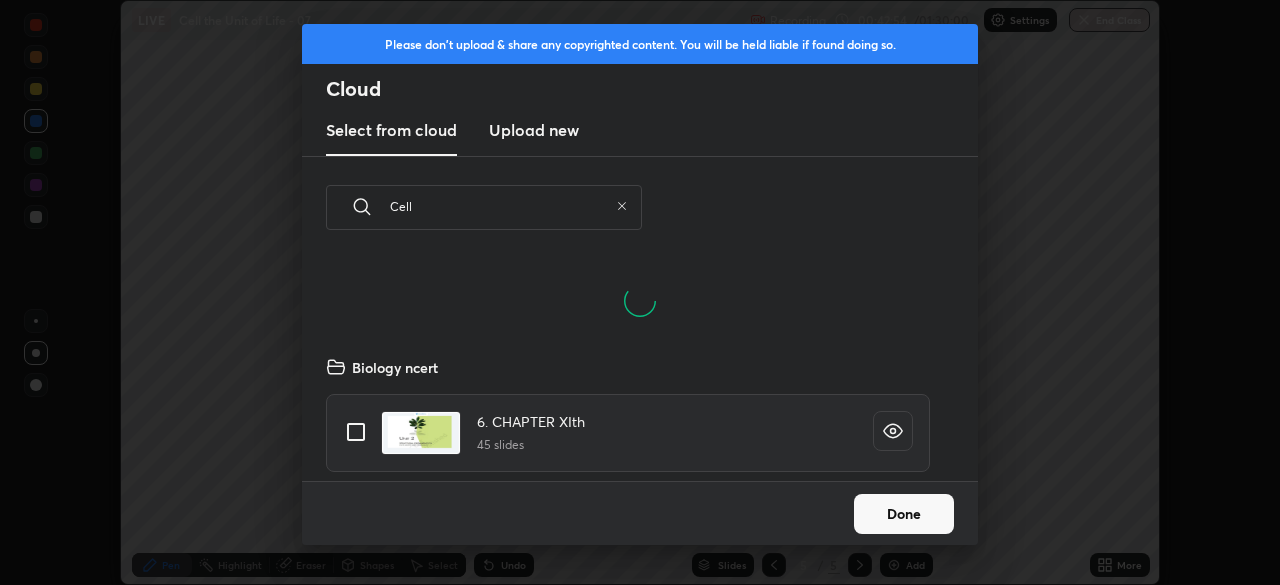 scroll, scrollTop: 126, scrollLeft: 642, axis: both 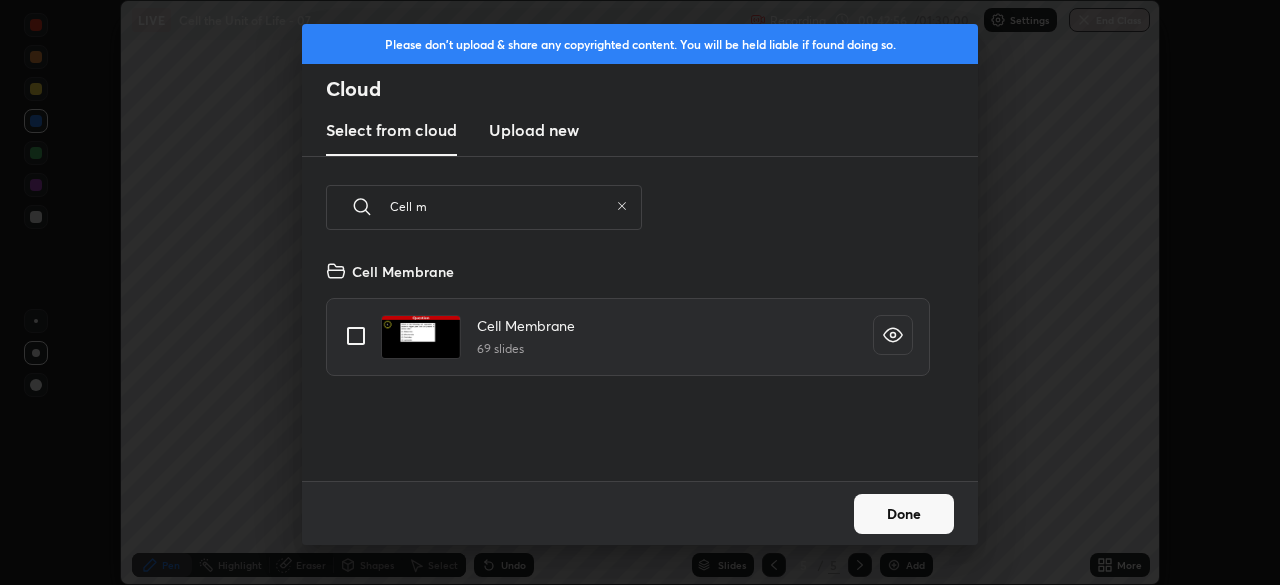 type on "Cell m" 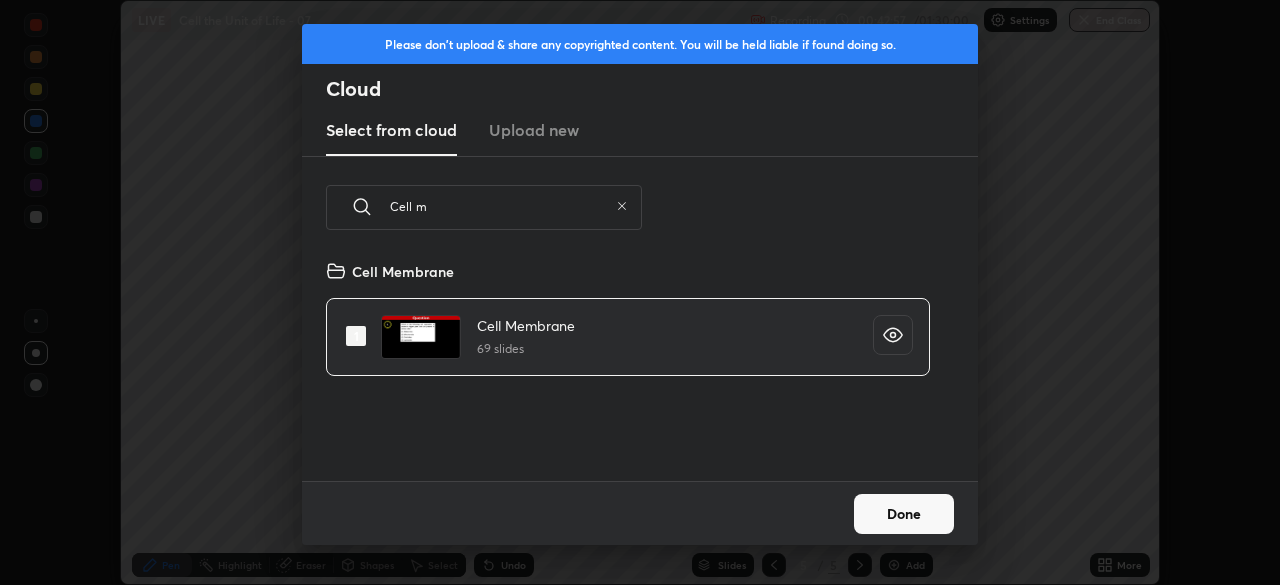 click on "Done" at bounding box center [904, 514] 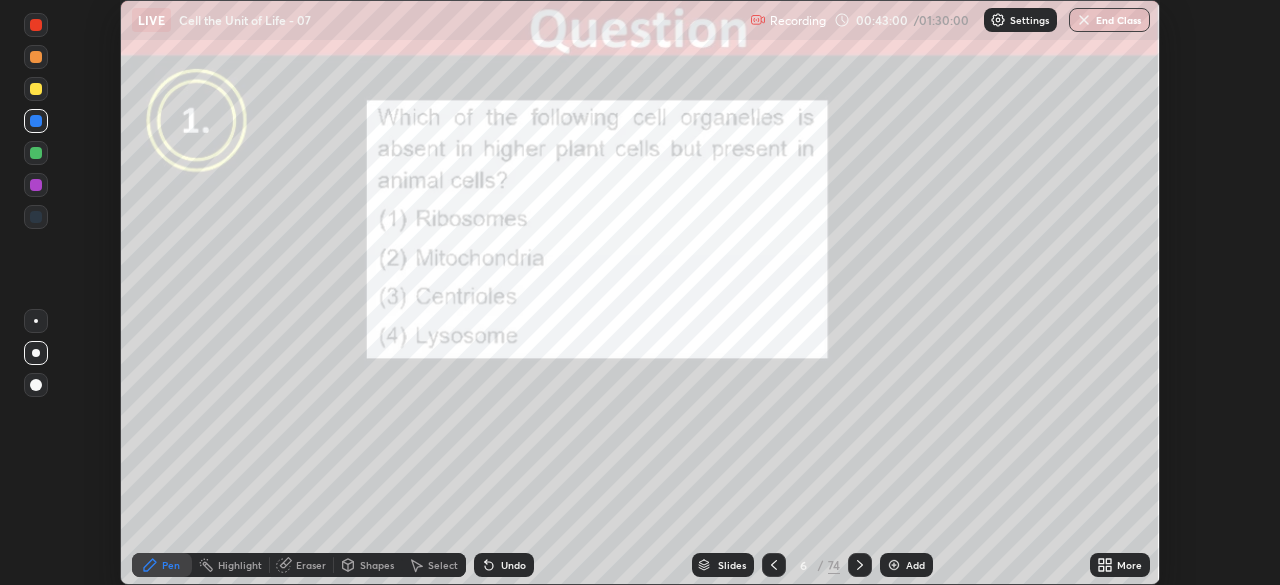 click 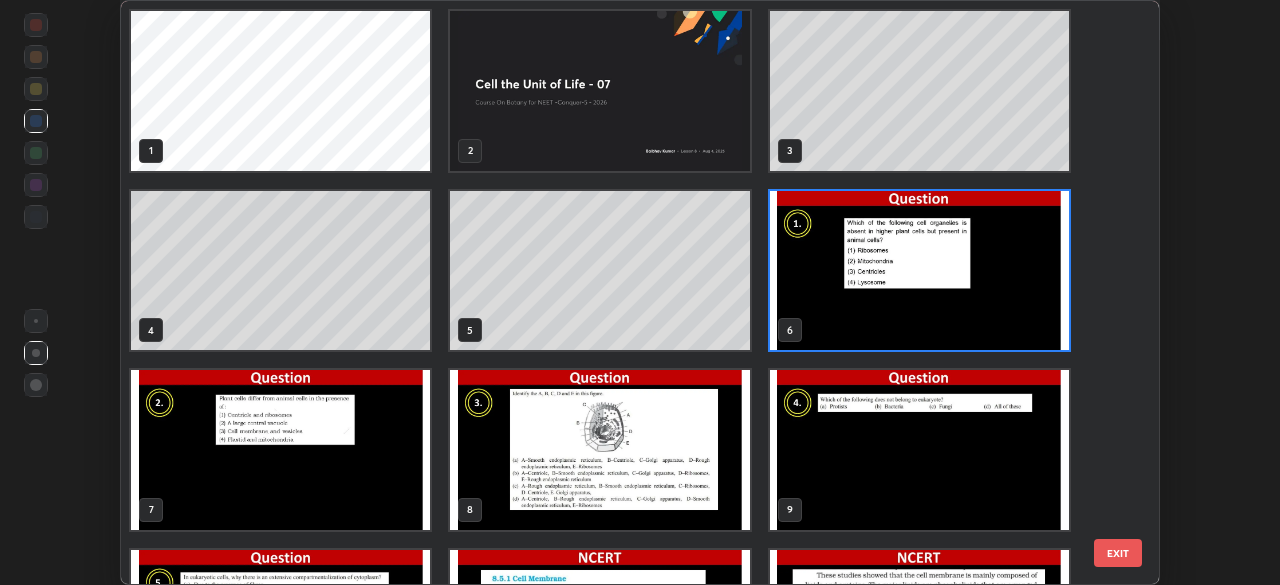 scroll, scrollTop: 7, scrollLeft: 11, axis: both 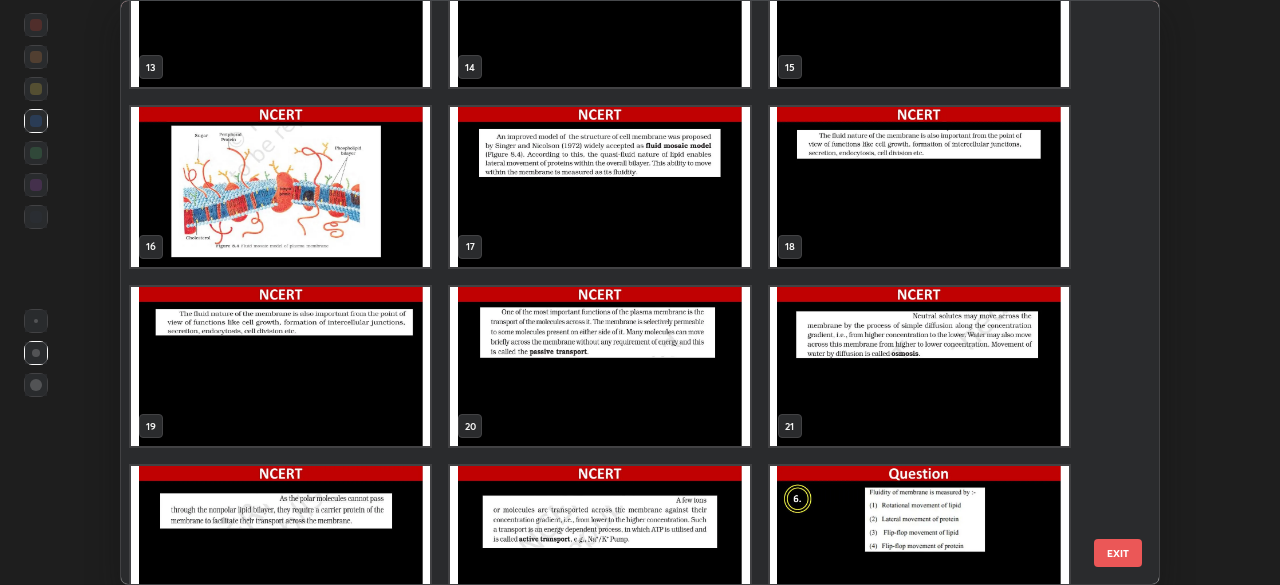 click at bounding box center (599, 367) 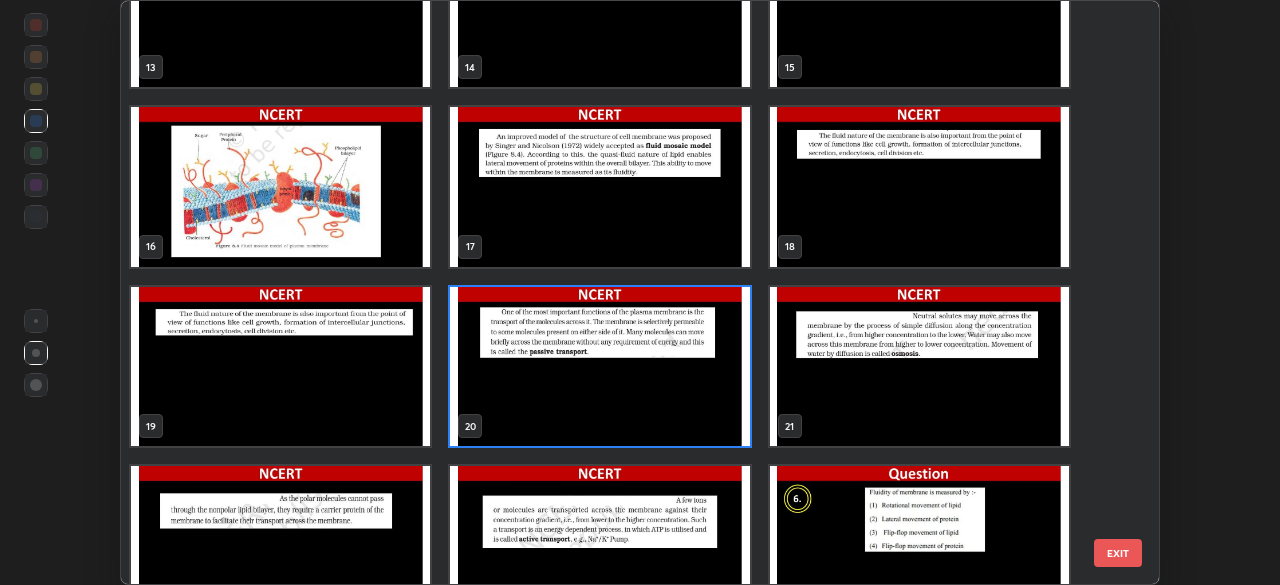 click at bounding box center [599, 367] 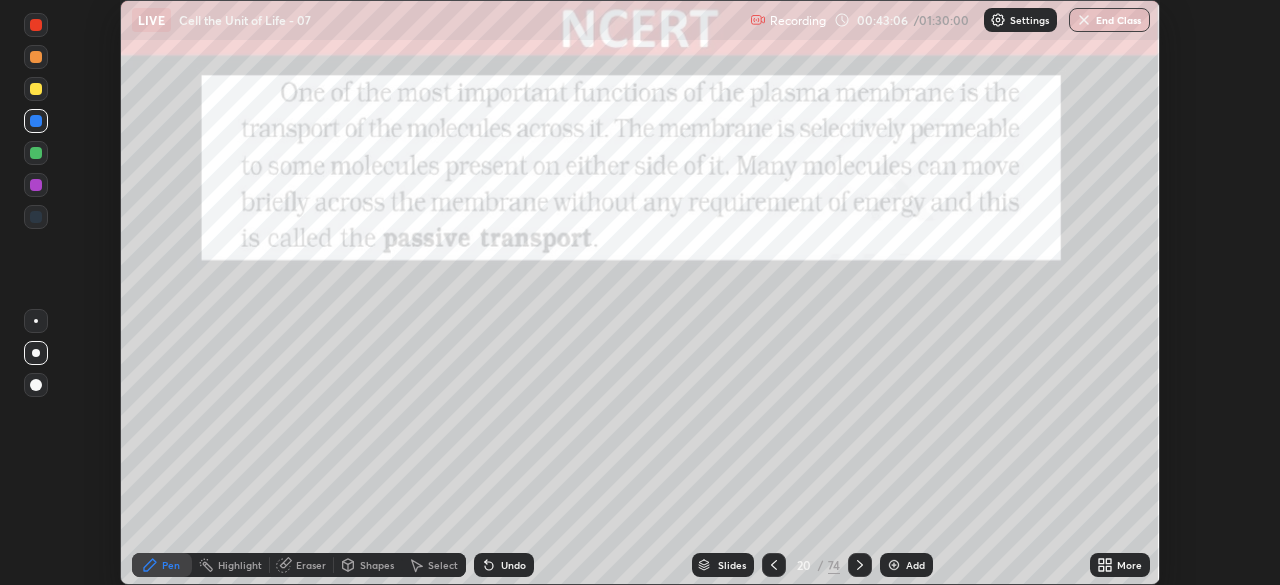 click at bounding box center (599, 367) 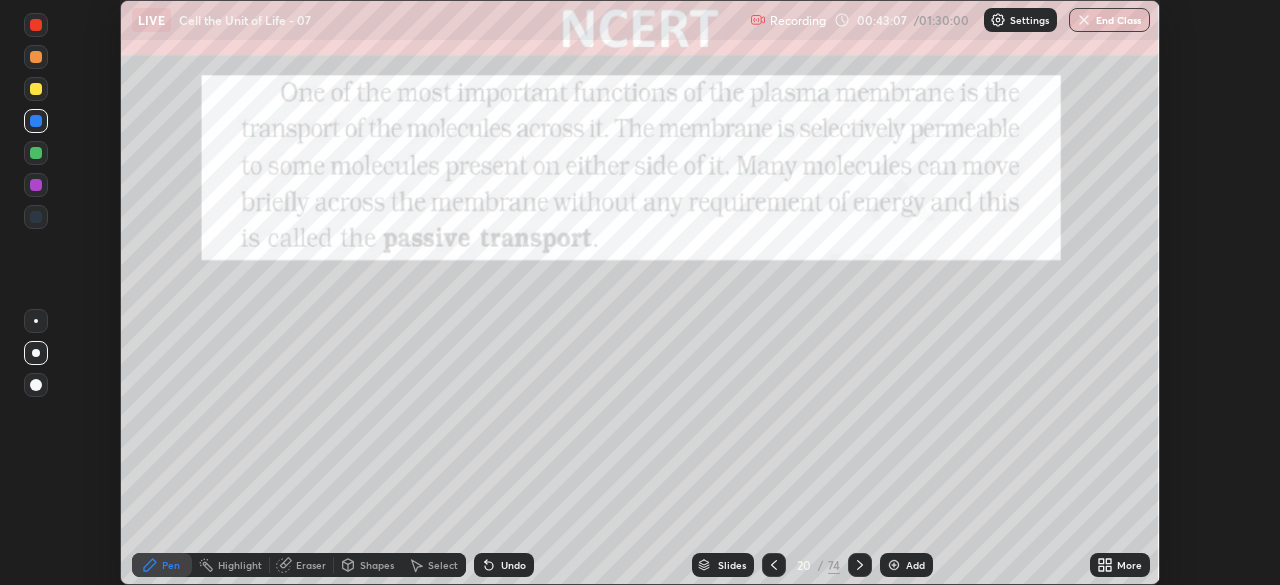 click 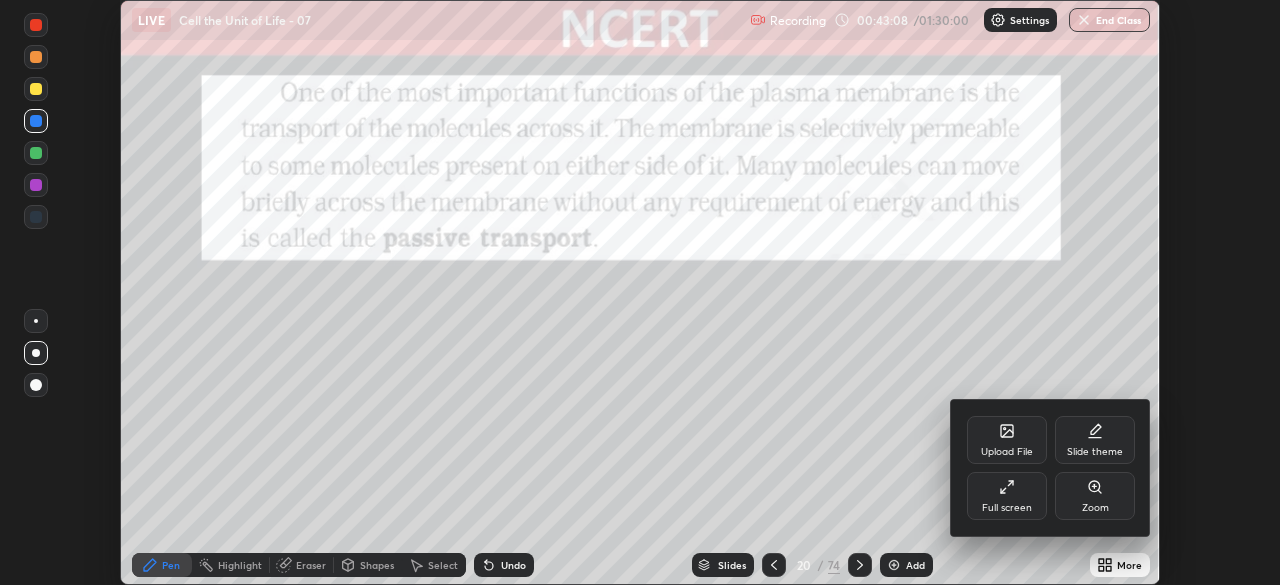 click on "Upload File" at bounding box center [1007, 440] 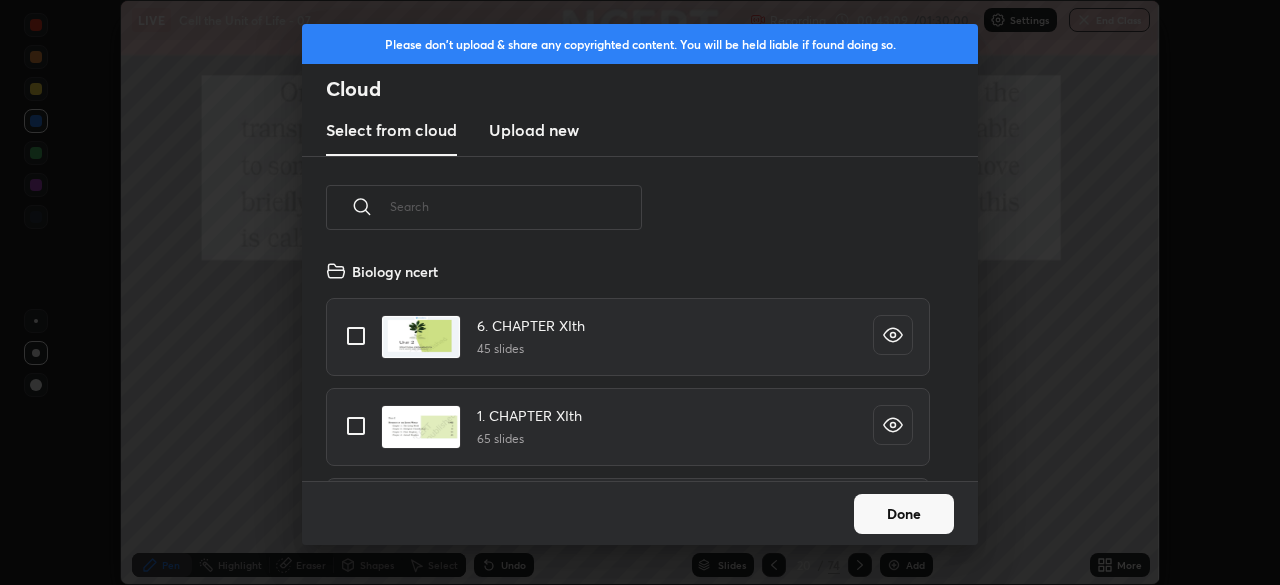 scroll, scrollTop: 7, scrollLeft: 11, axis: both 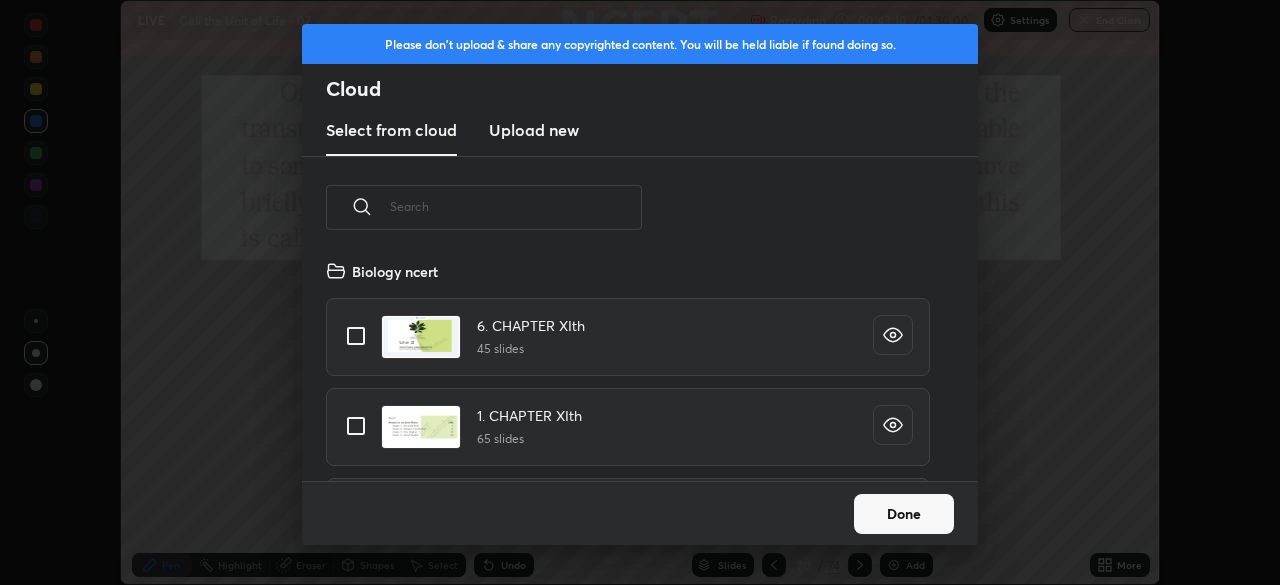 click on "Done" at bounding box center (904, 514) 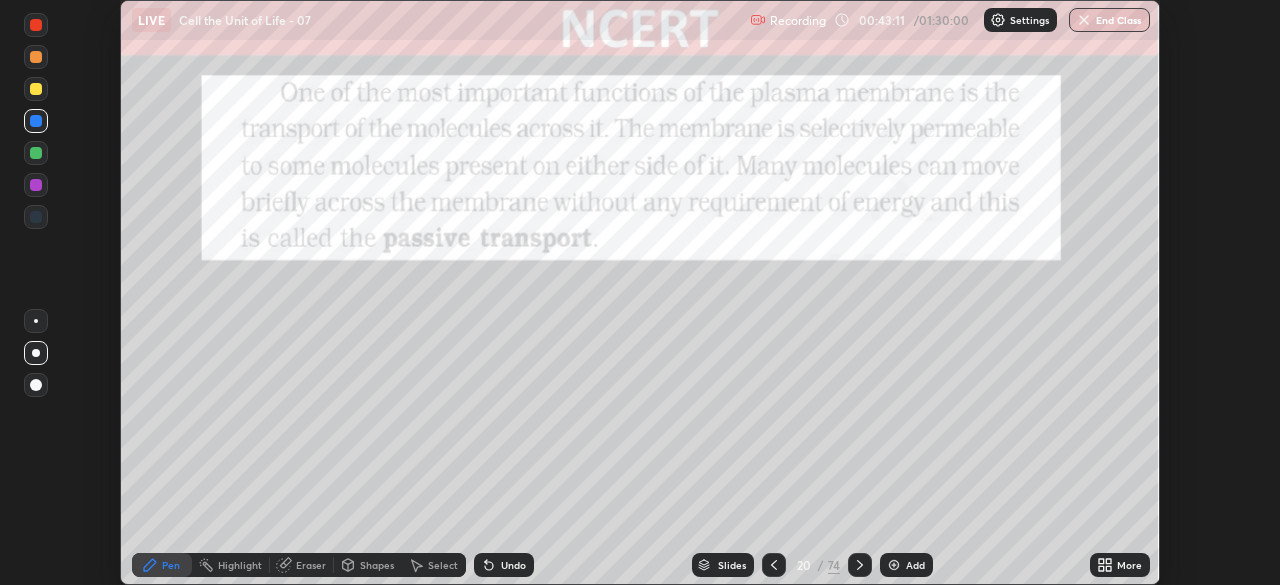 click 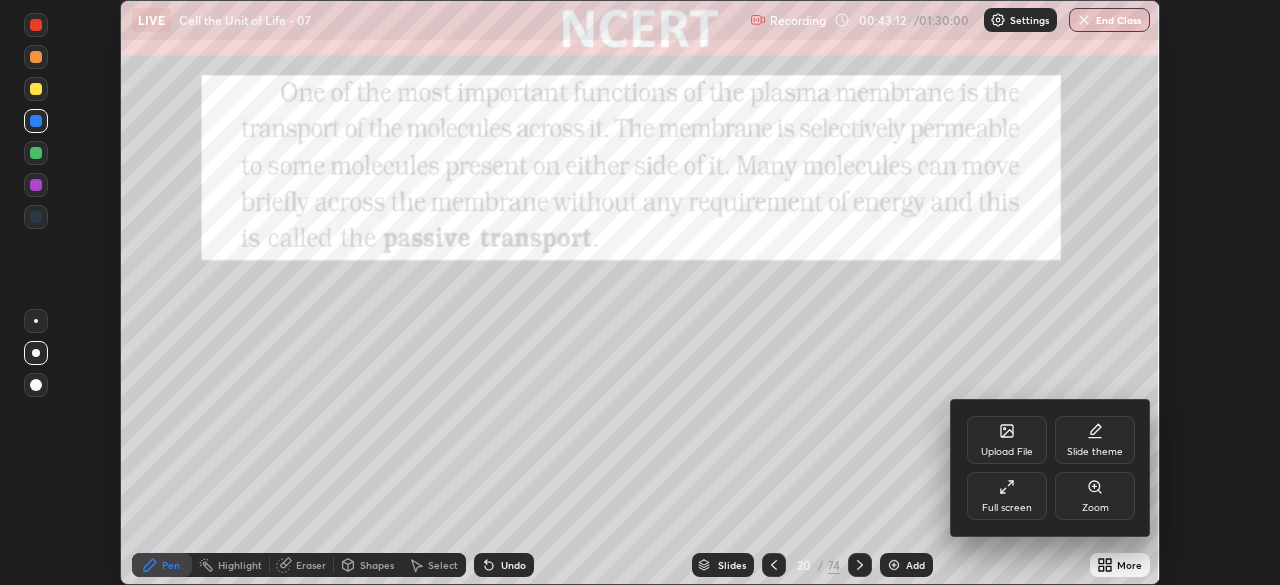 click 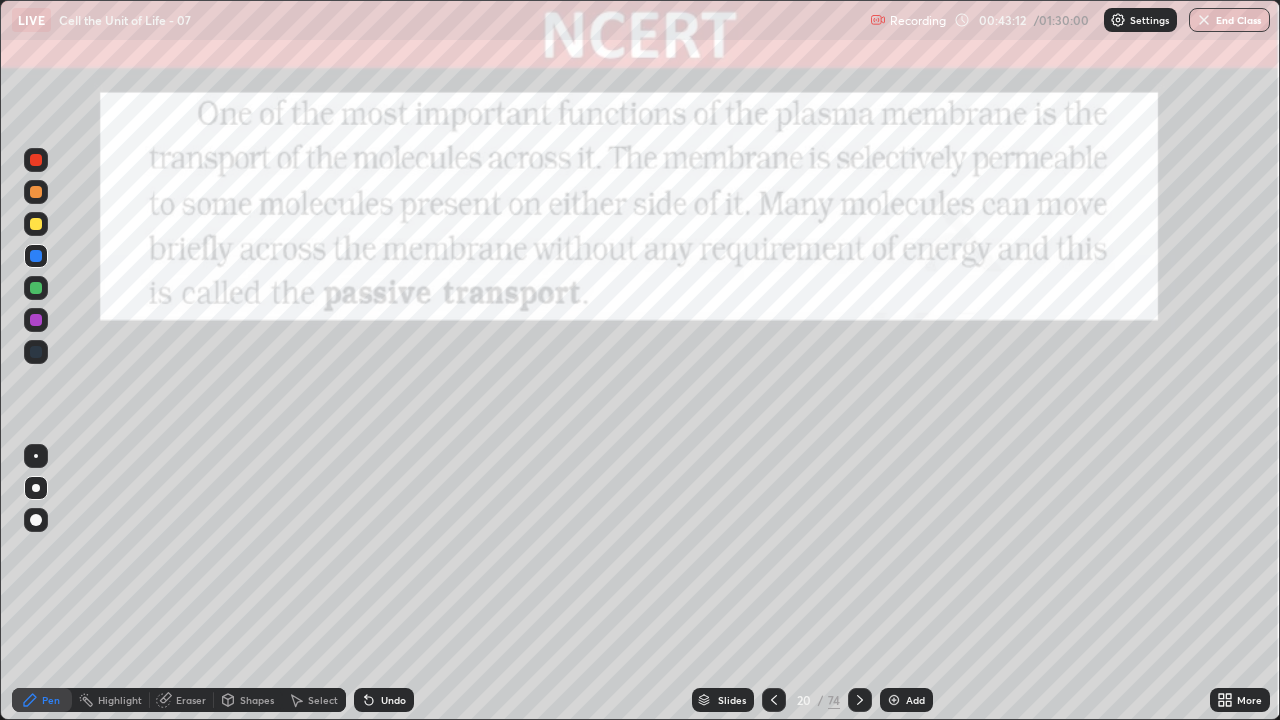scroll, scrollTop: 99280, scrollLeft: 98720, axis: both 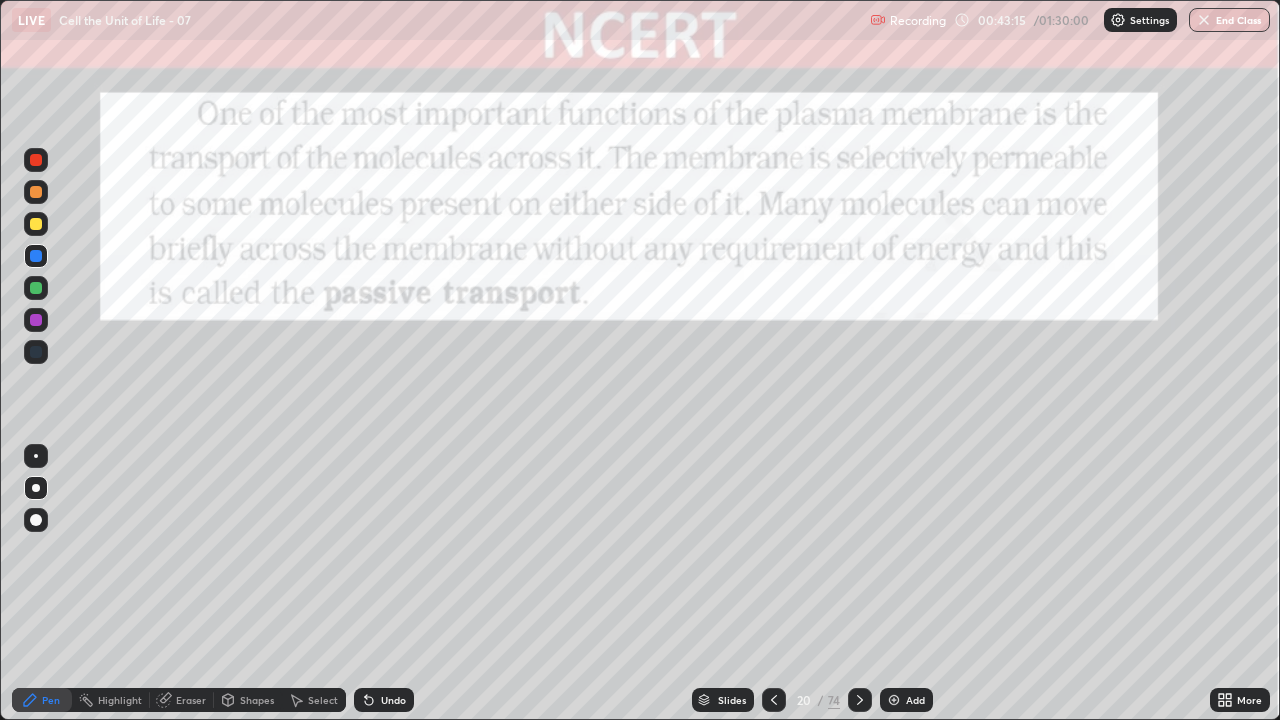 click on "Shapes" at bounding box center (257, 700) 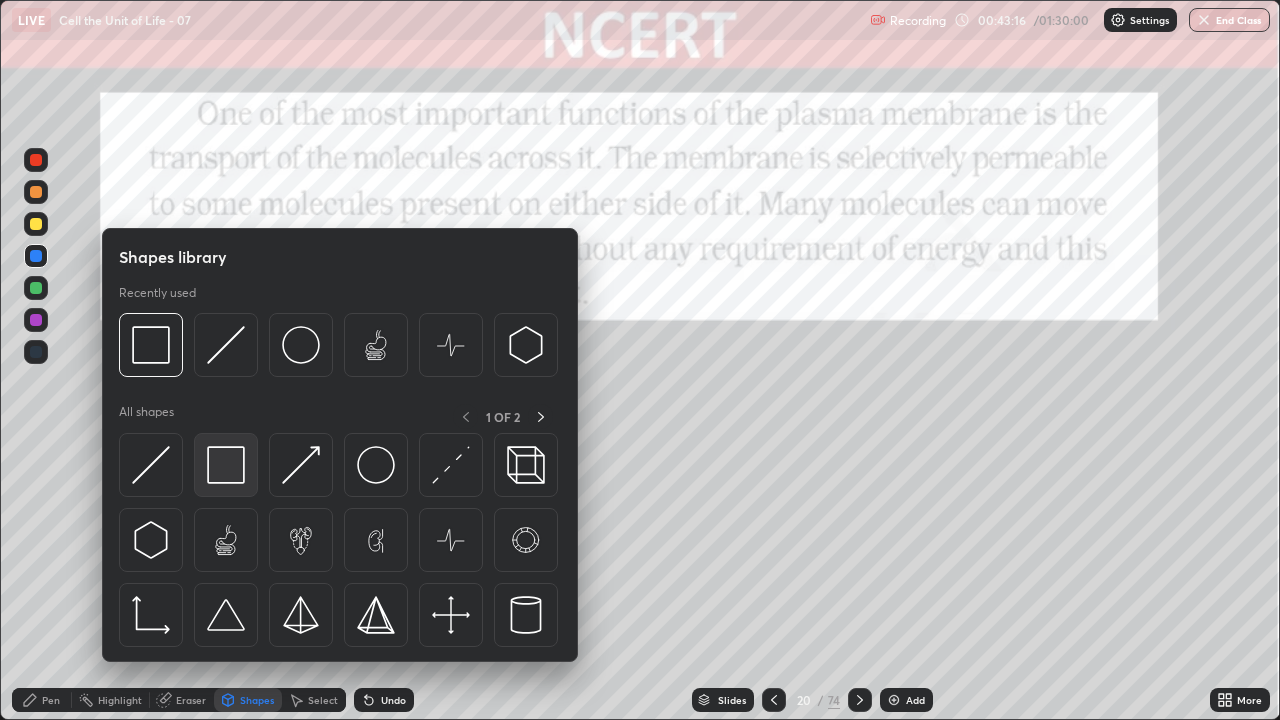 click at bounding box center (226, 465) 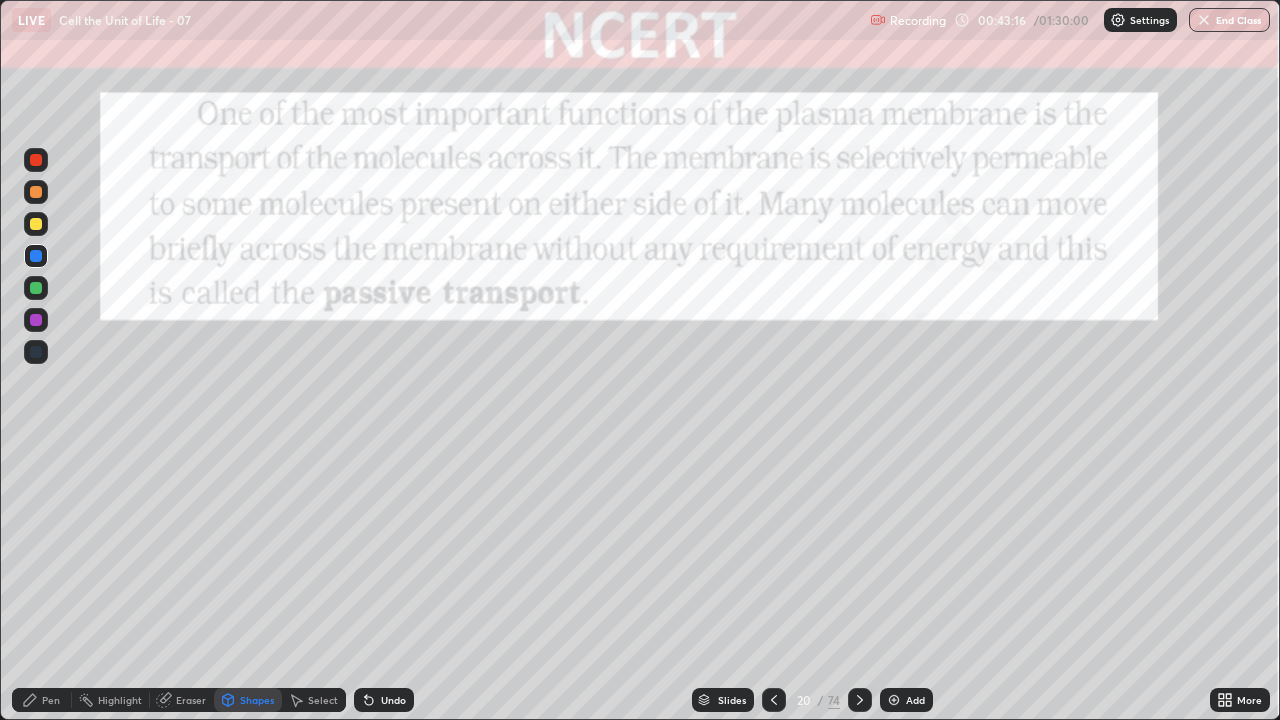 click at bounding box center [36, 160] 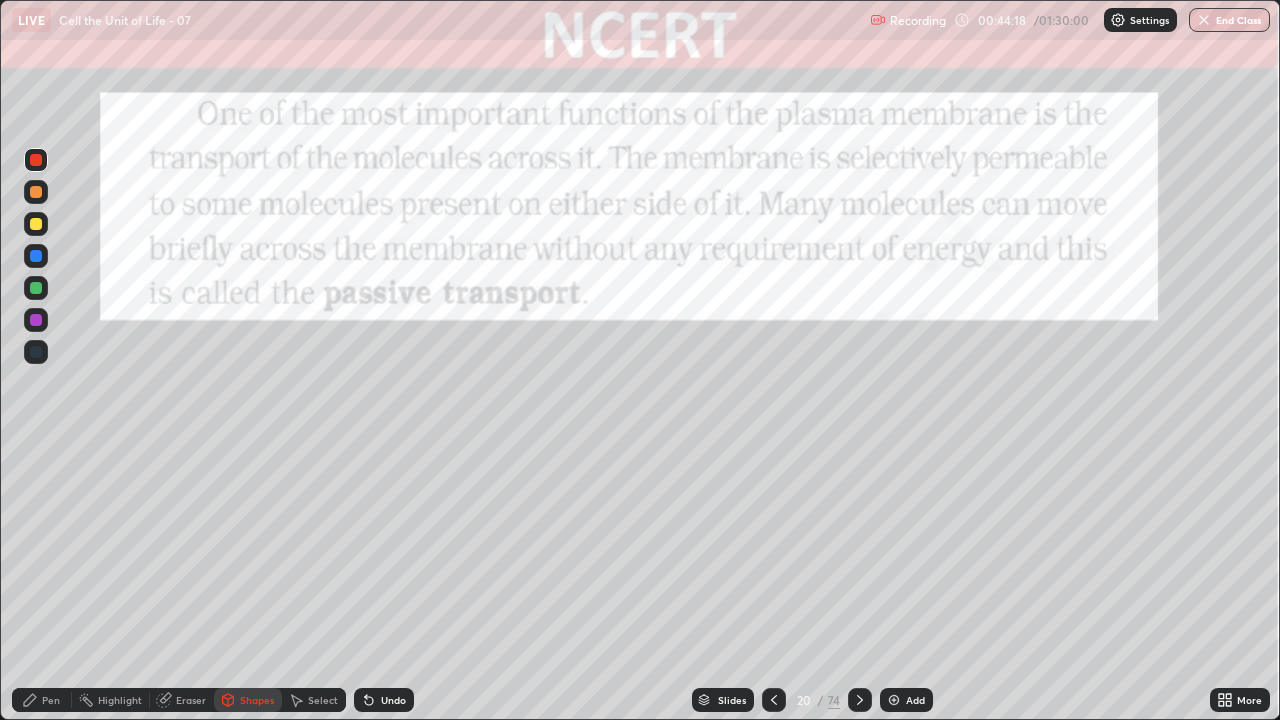 click 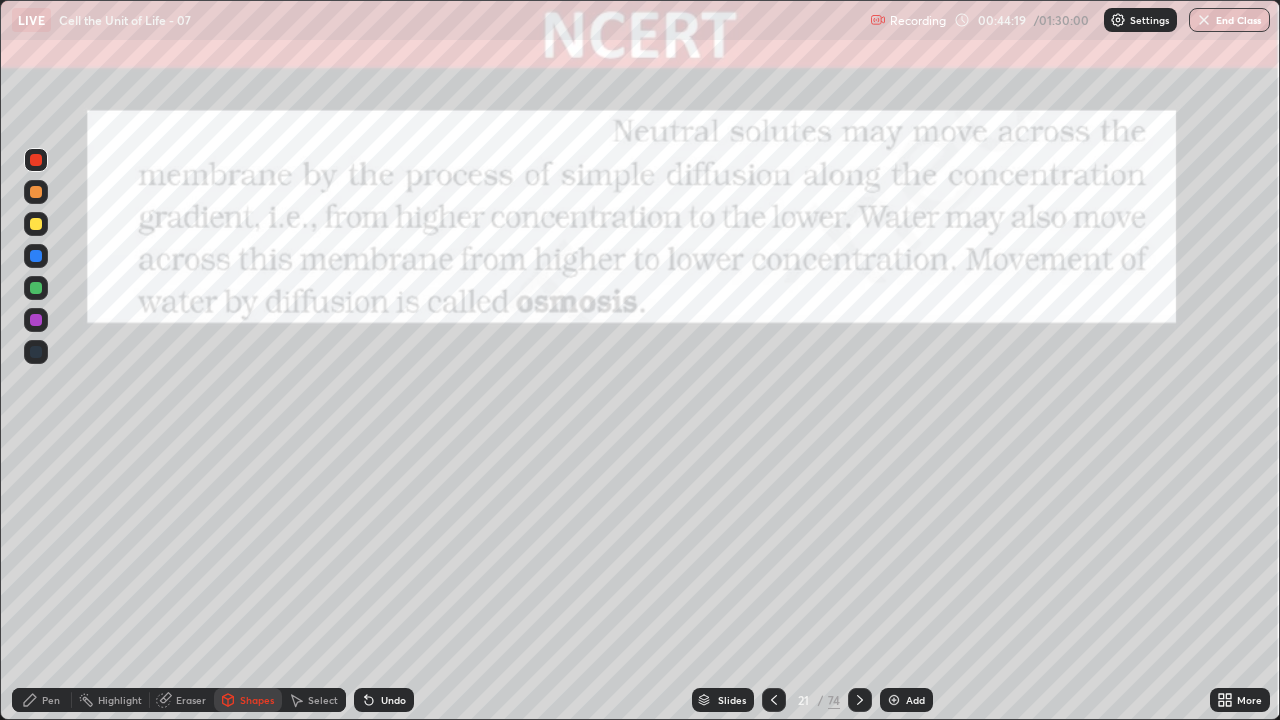click at bounding box center (860, 700) 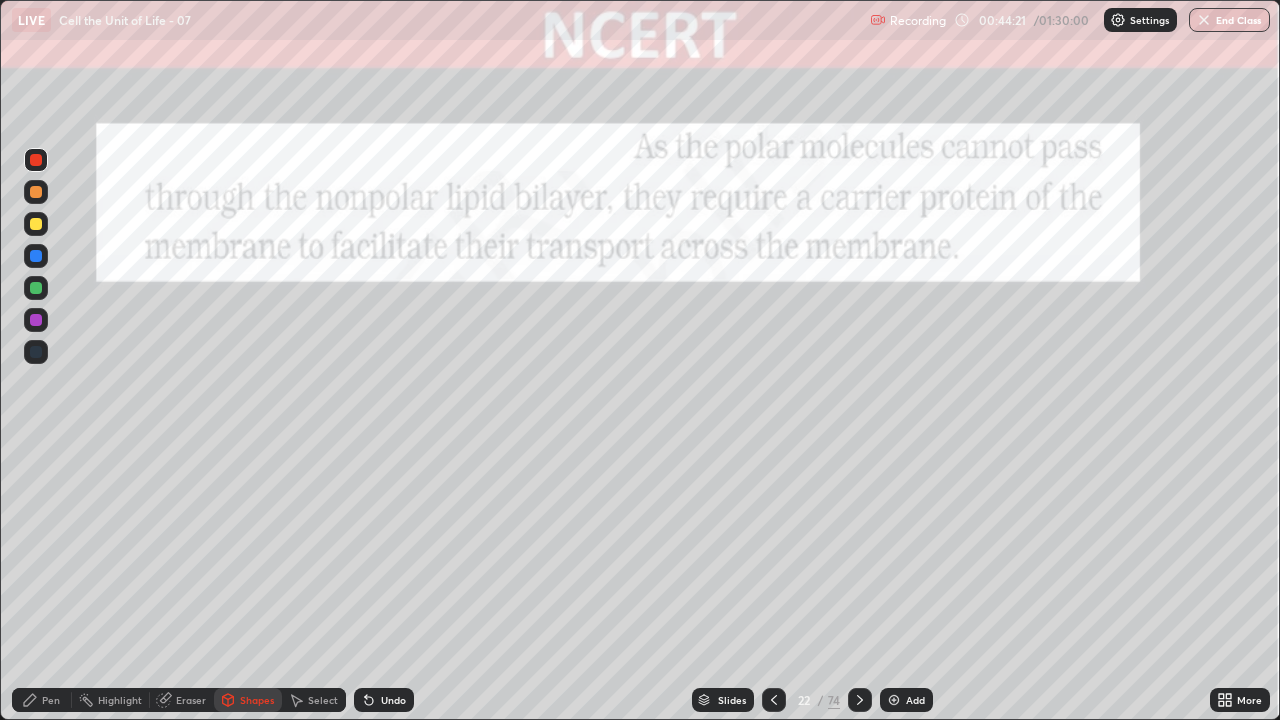 click 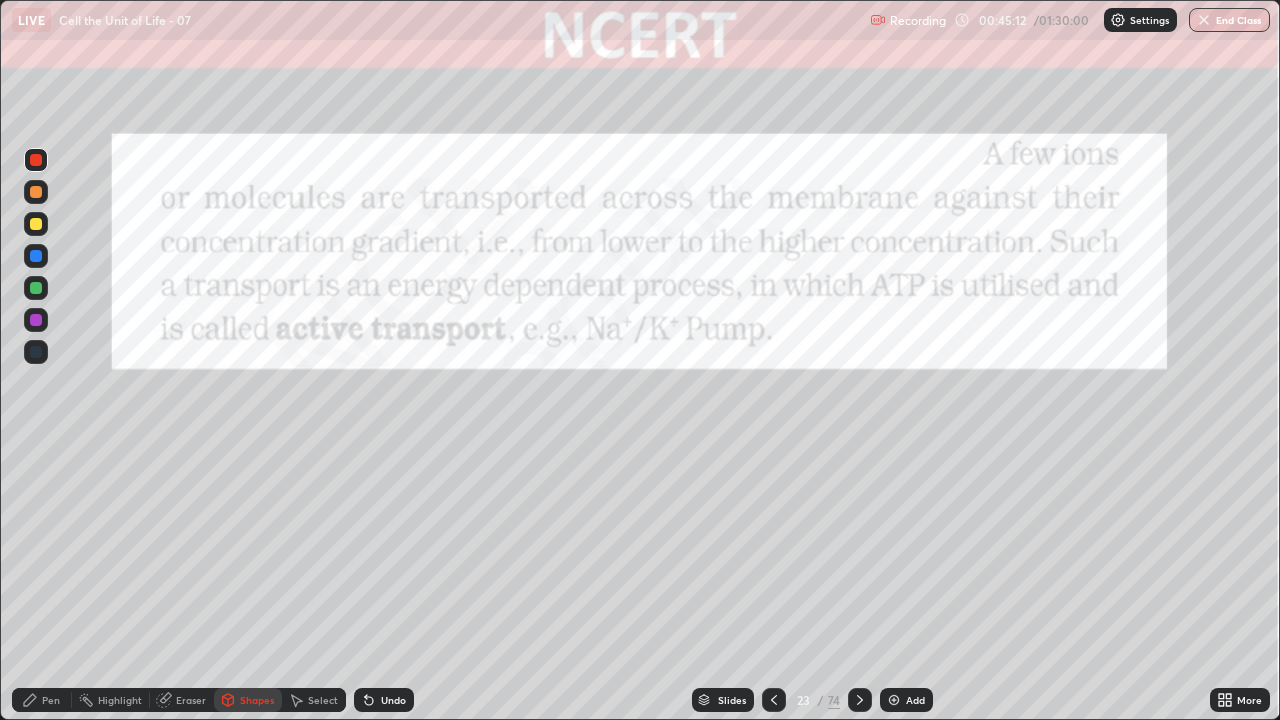 click 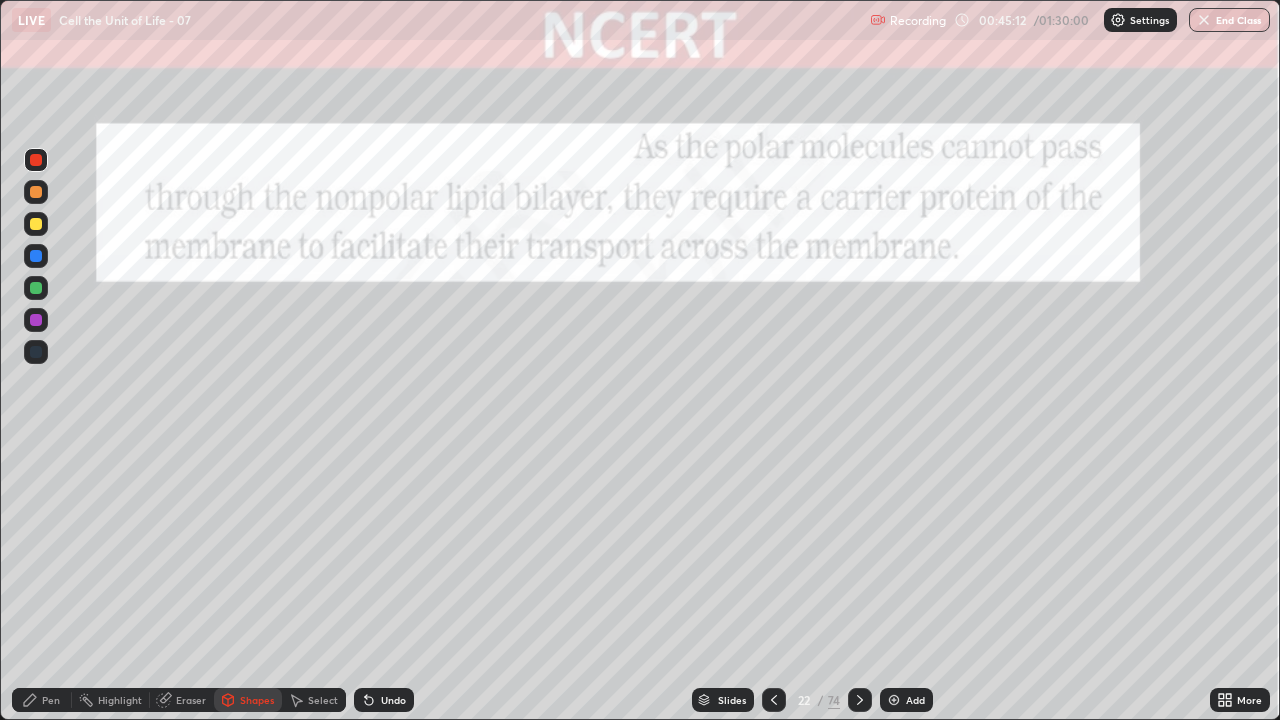 click 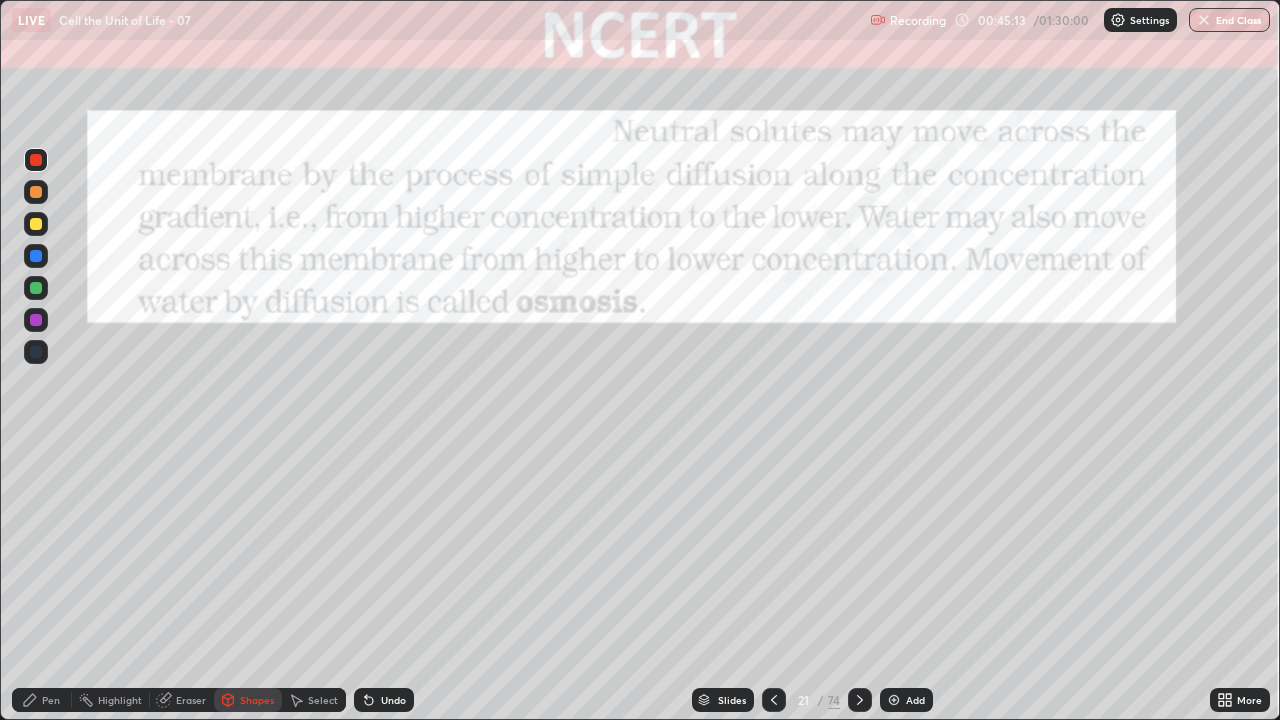 click 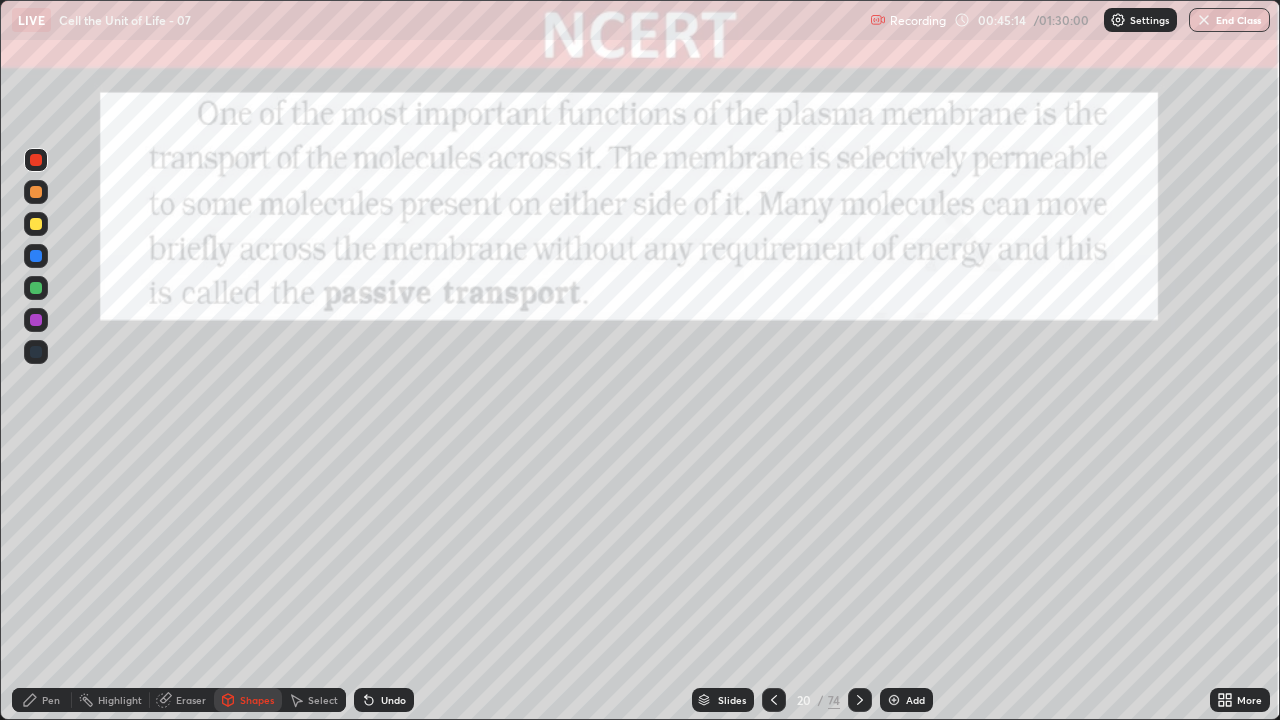 click 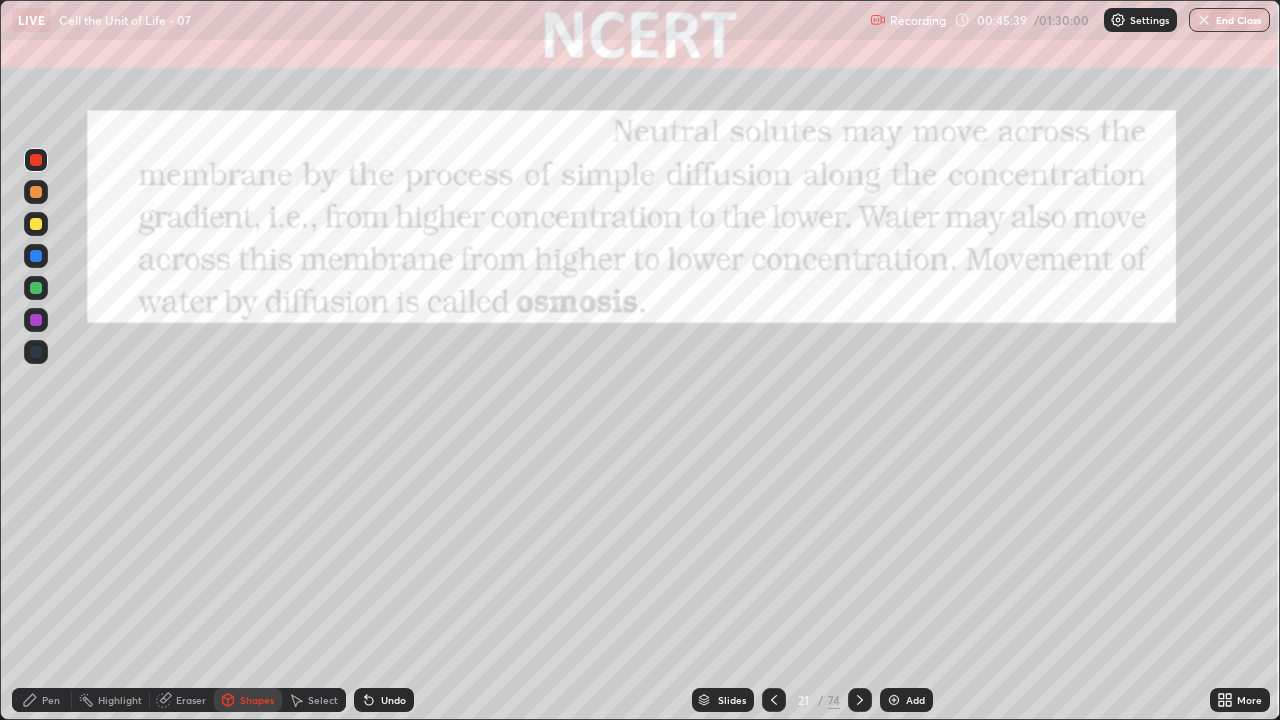 click at bounding box center (36, 352) 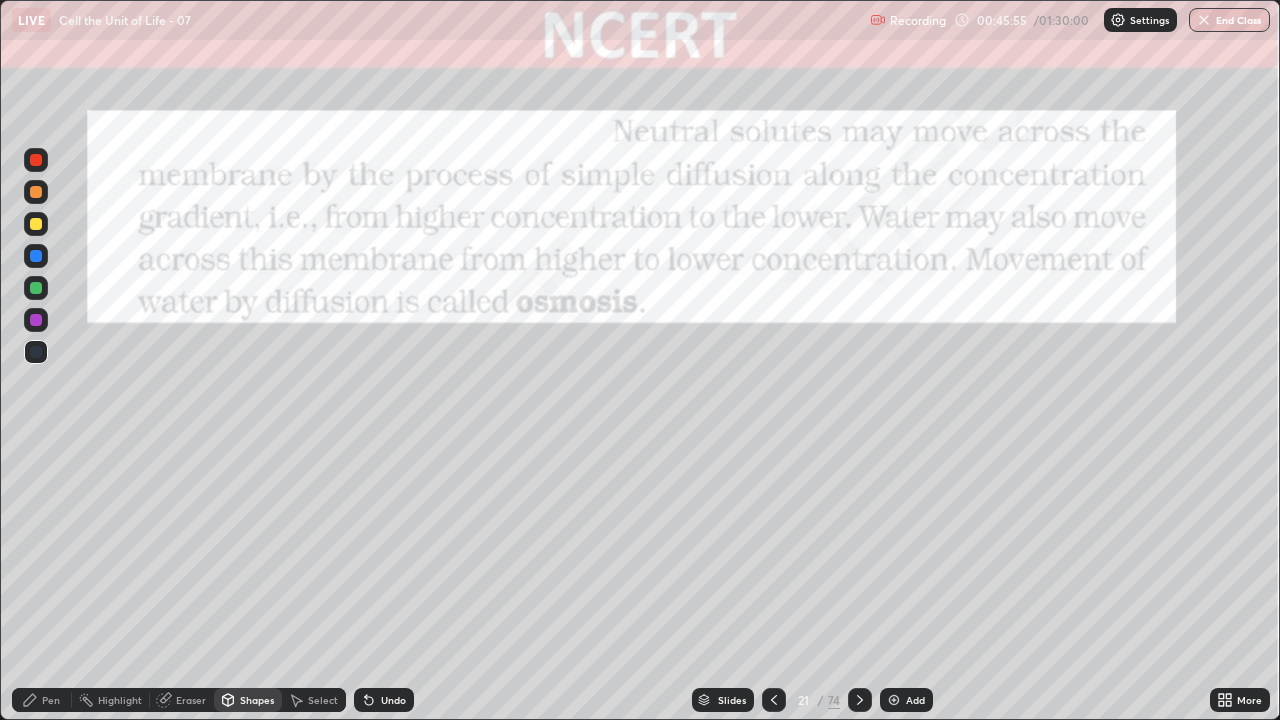 click 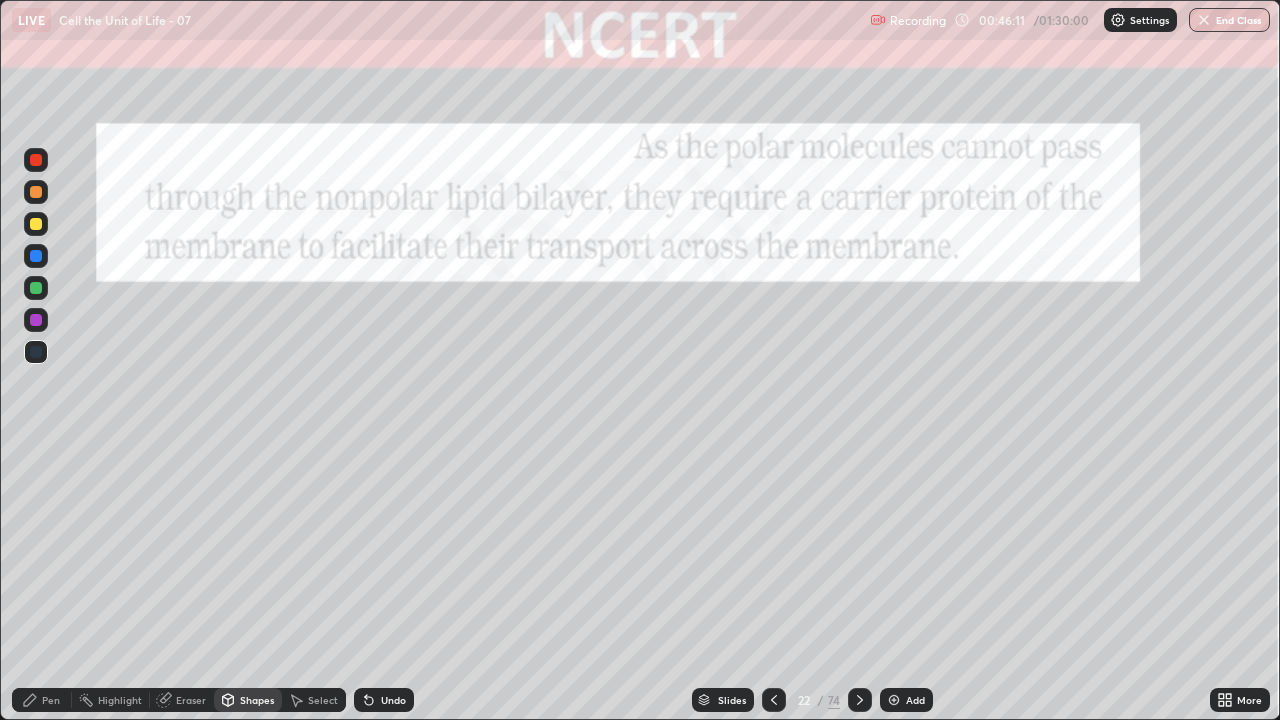 click on "Pen" at bounding box center (51, 700) 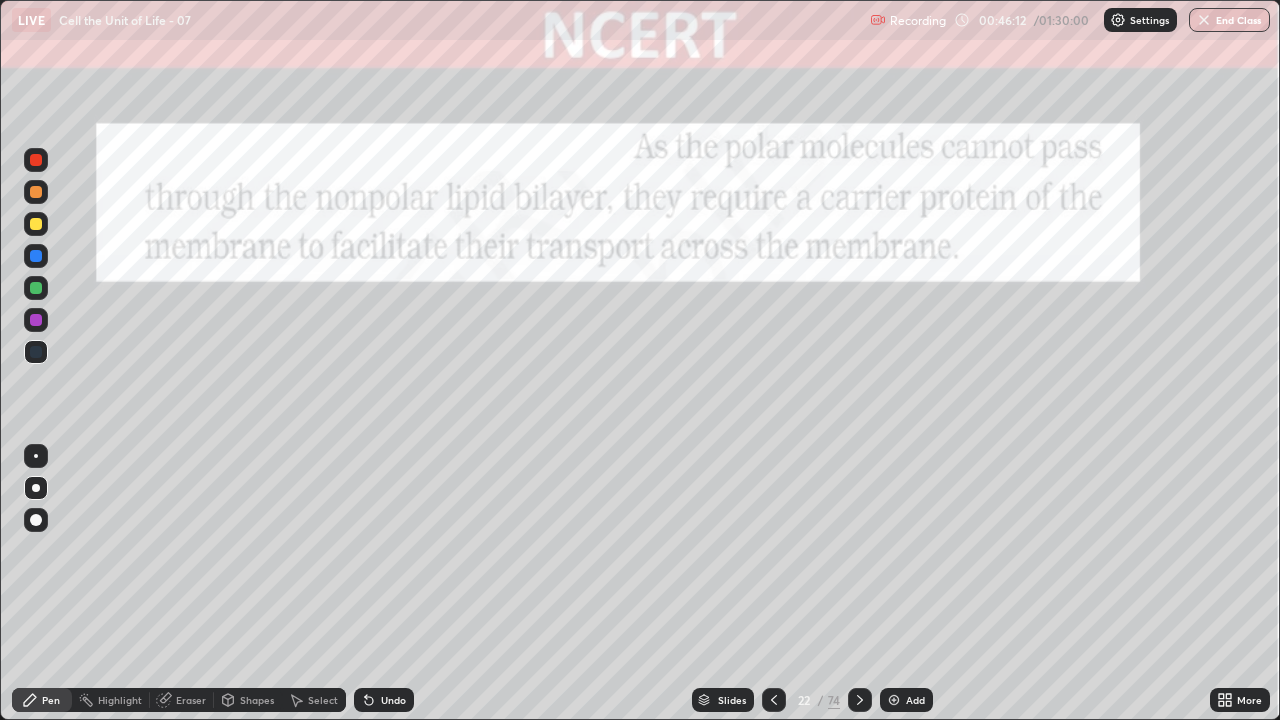 click at bounding box center [36, 160] 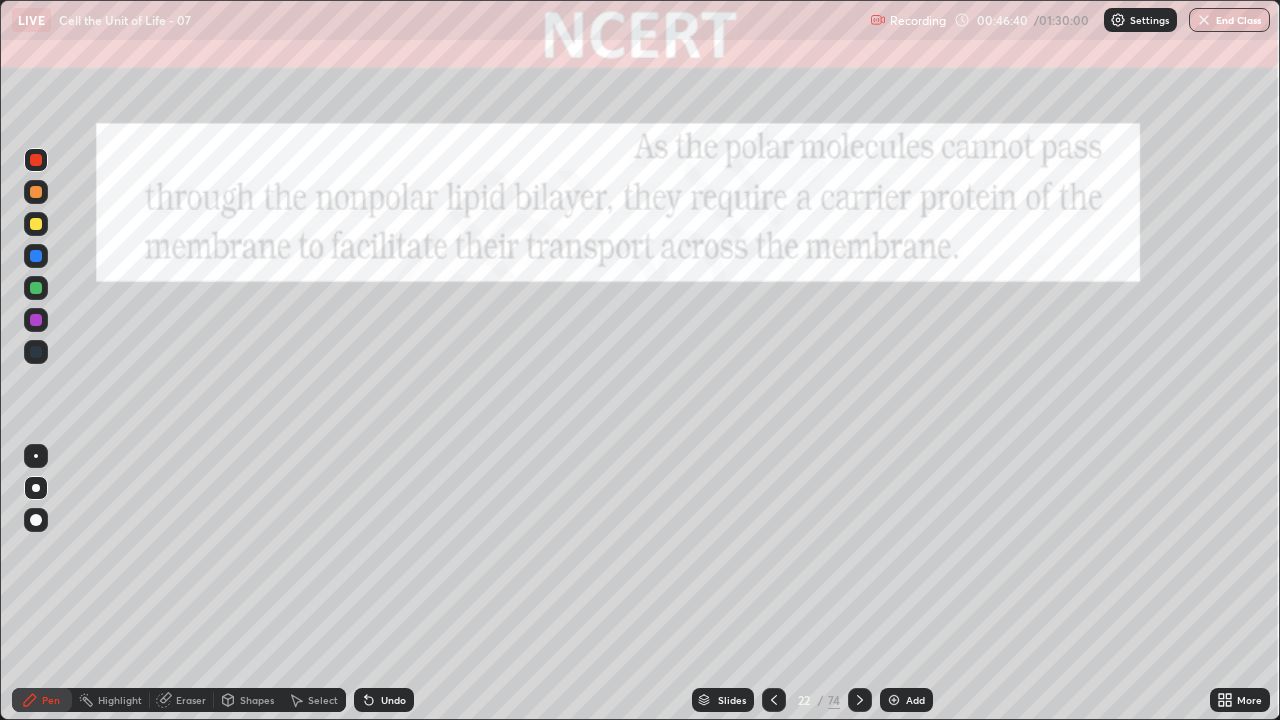 click at bounding box center (860, 700) 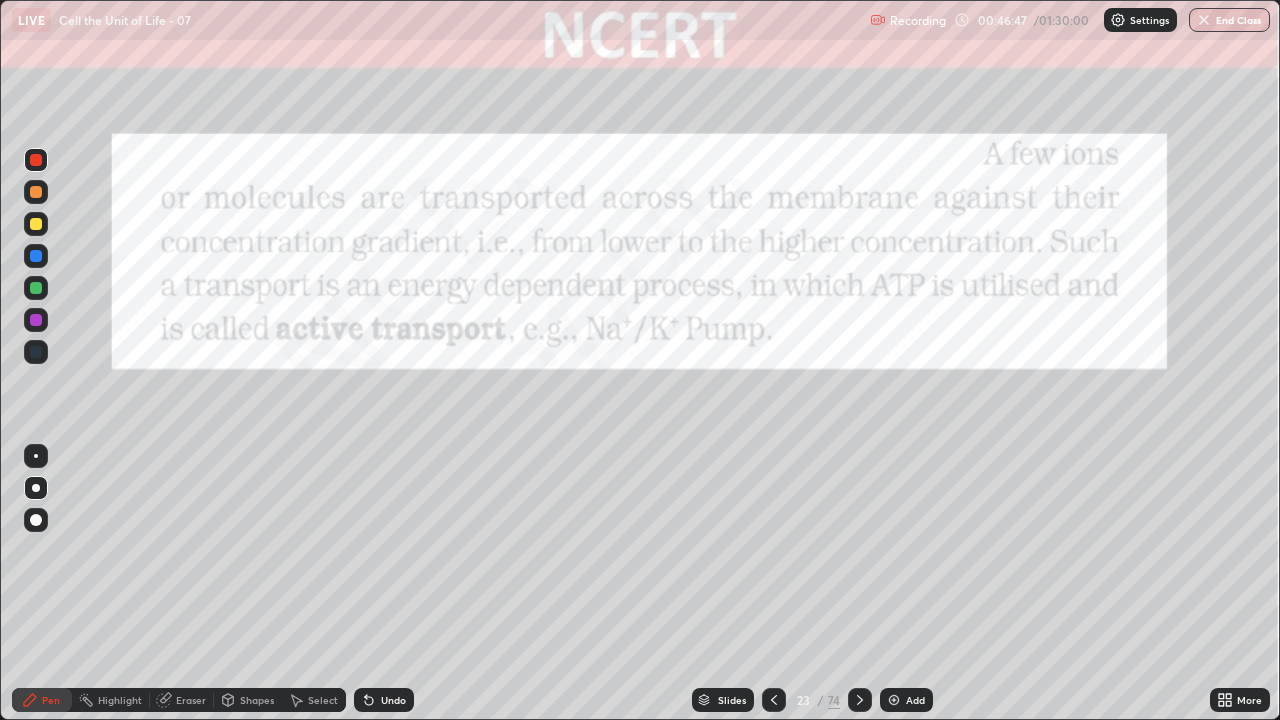 click on "Add" at bounding box center [915, 700] 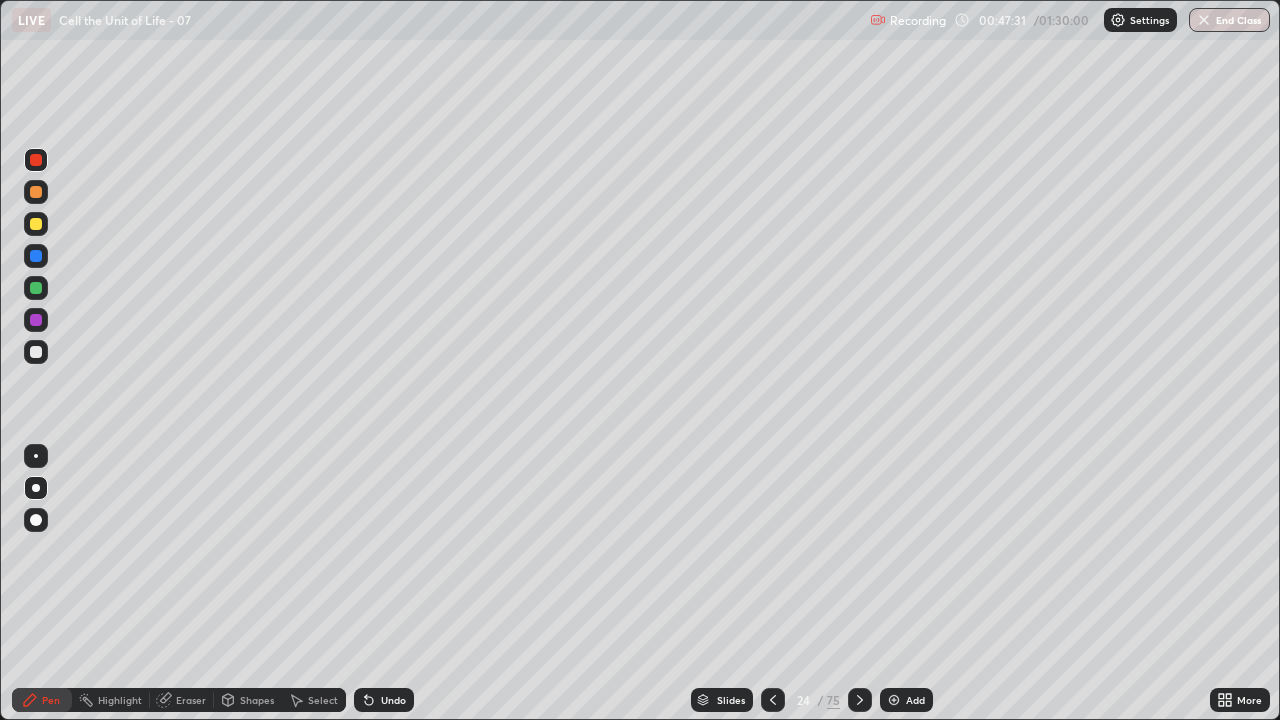 click on "Pen" at bounding box center [42, 700] 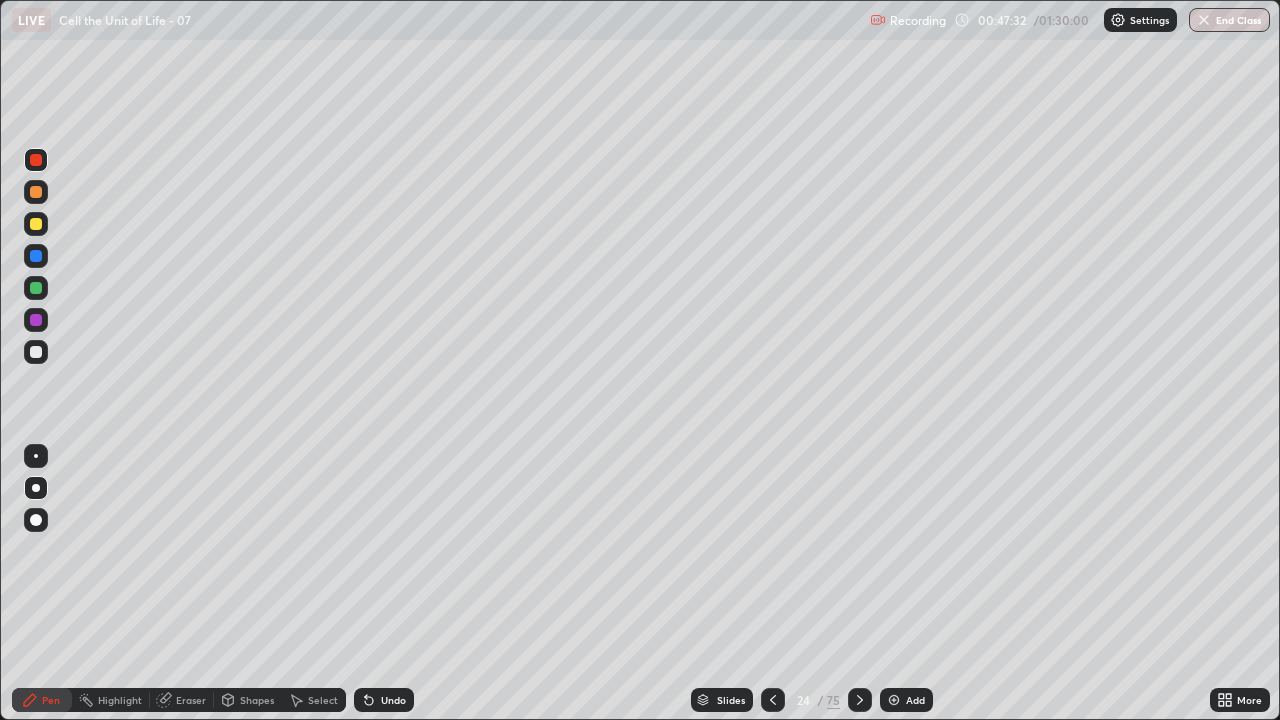 click 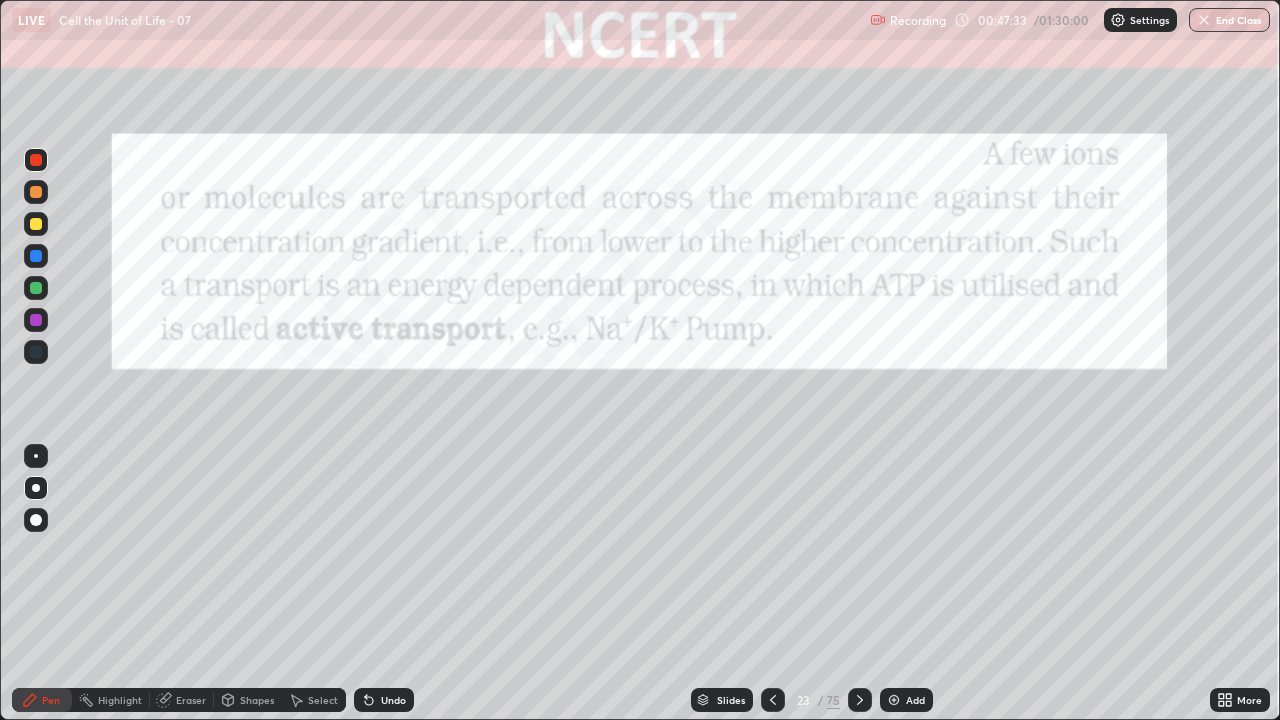 click 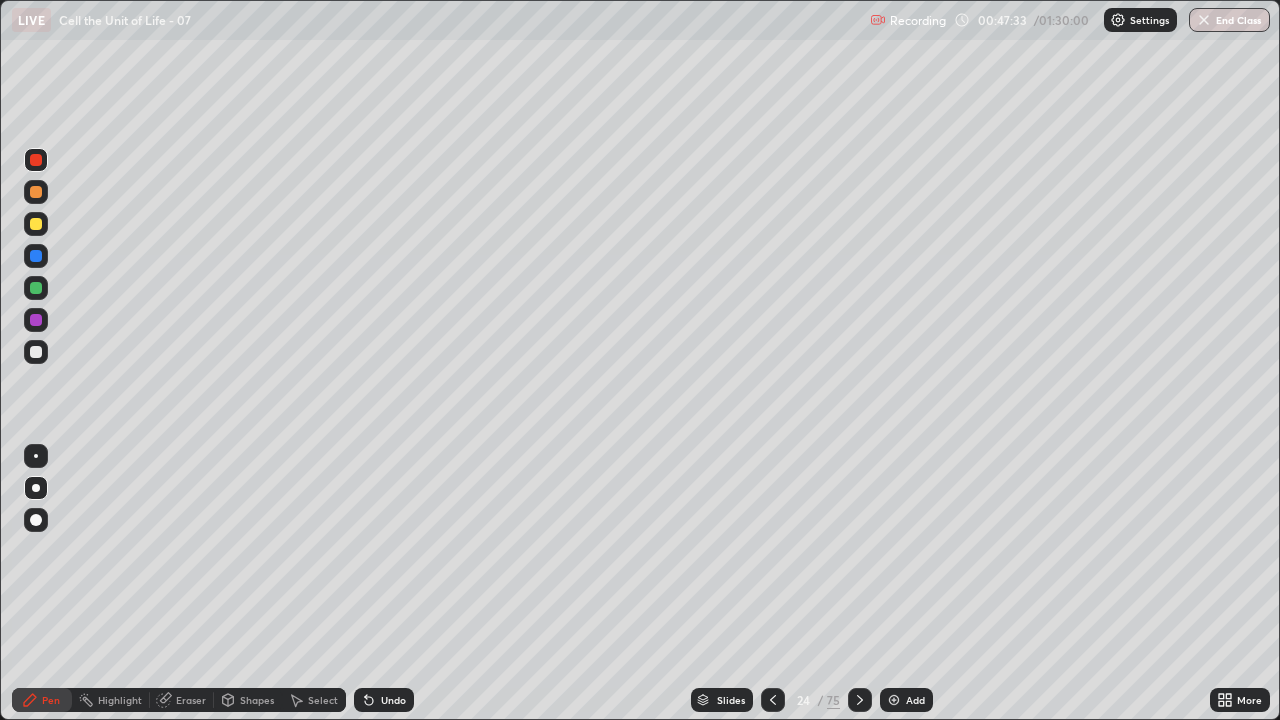 click 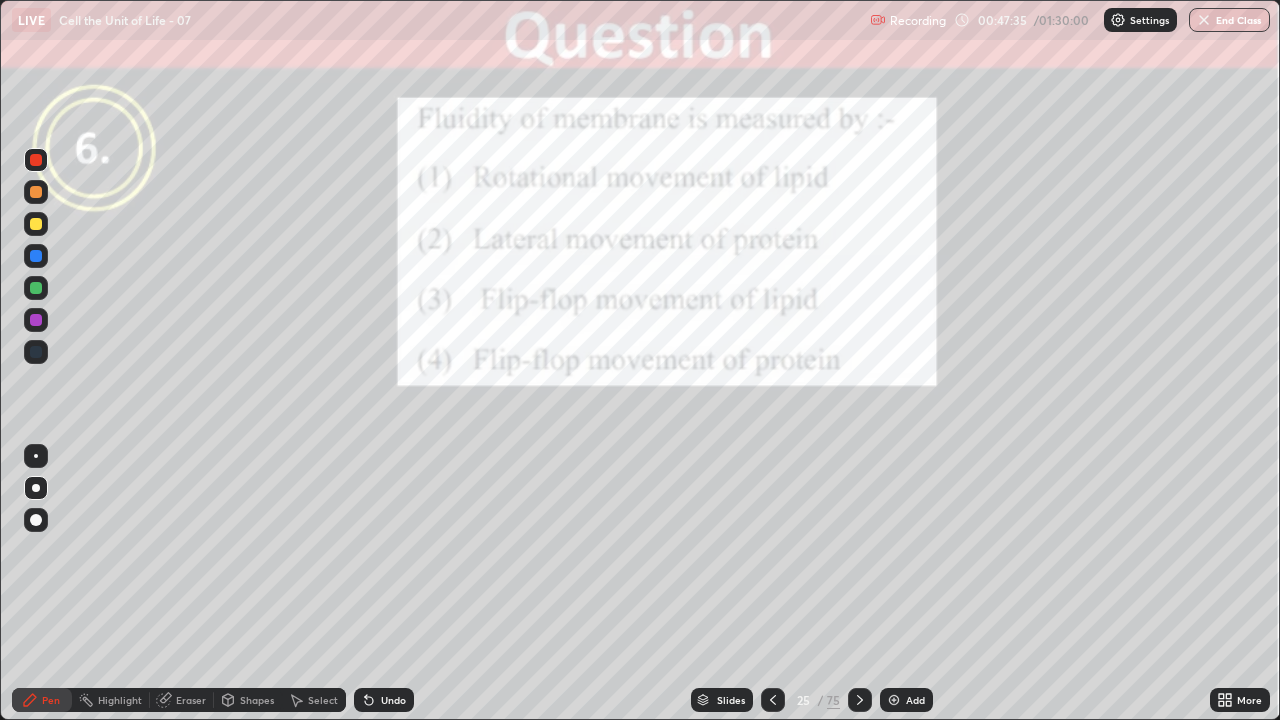 click 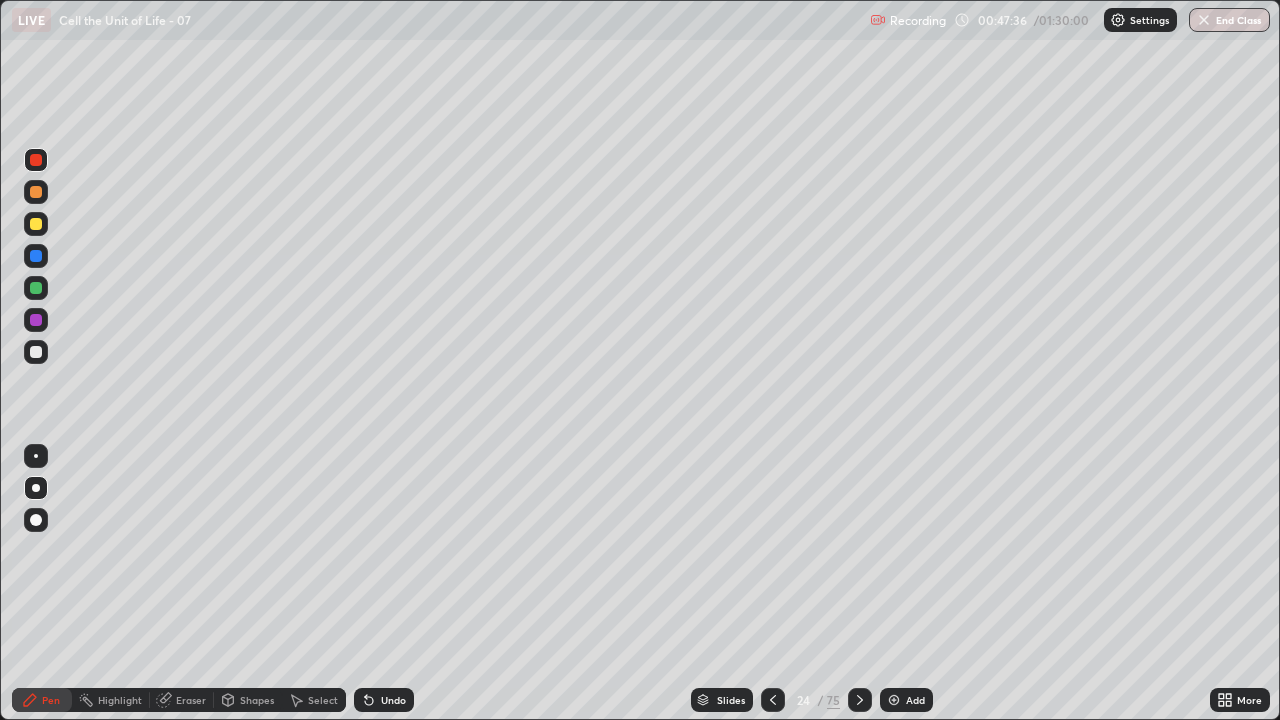 click on "Pen" at bounding box center [42, 700] 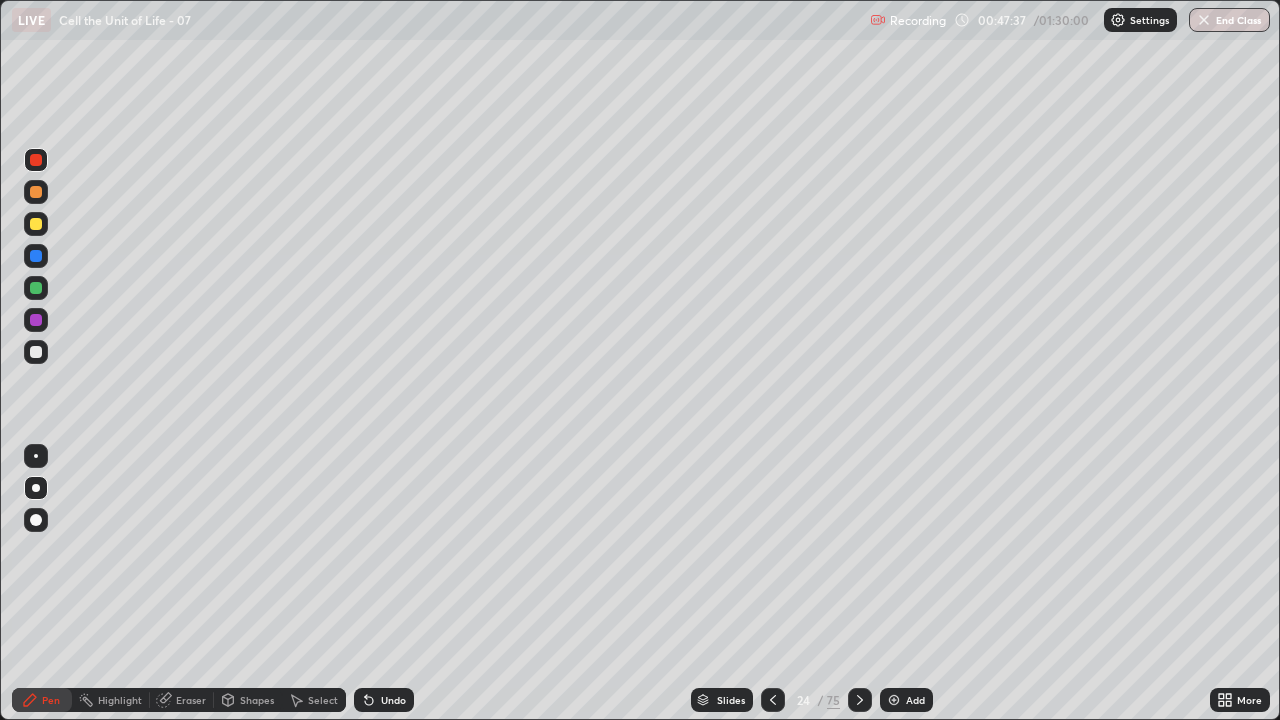 click at bounding box center [36, 488] 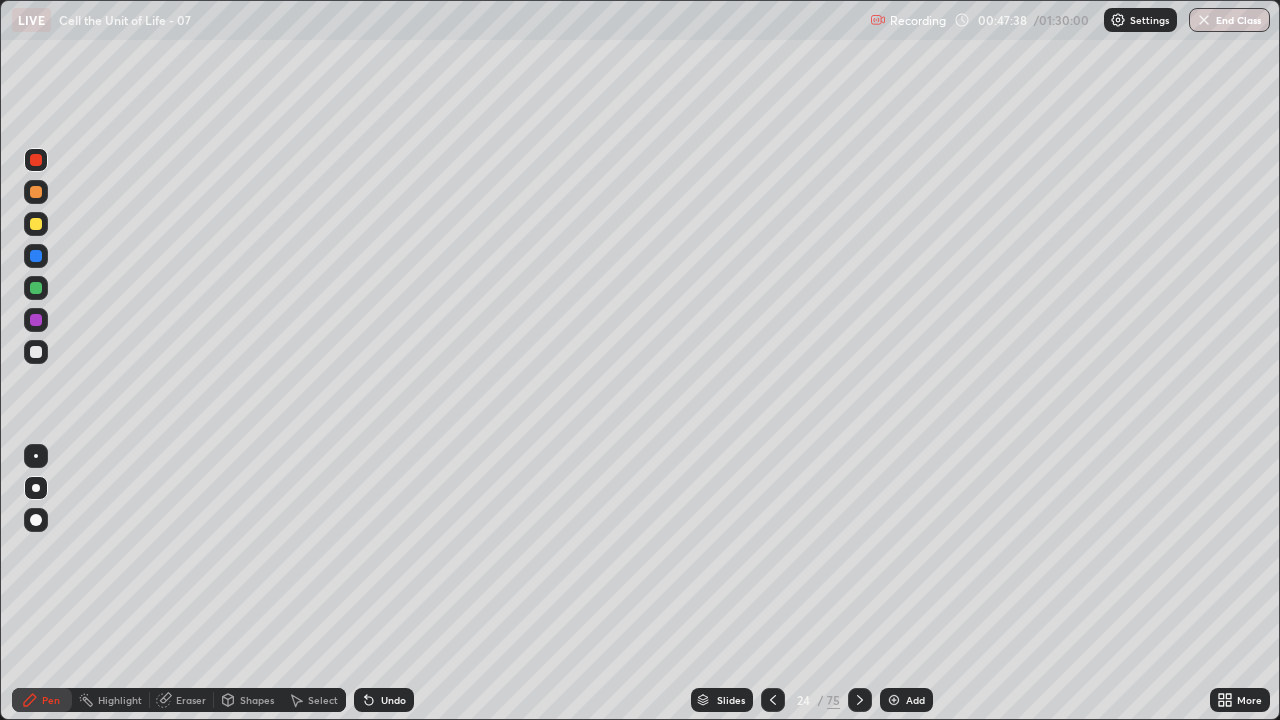 click at bounding box center [36, 352] 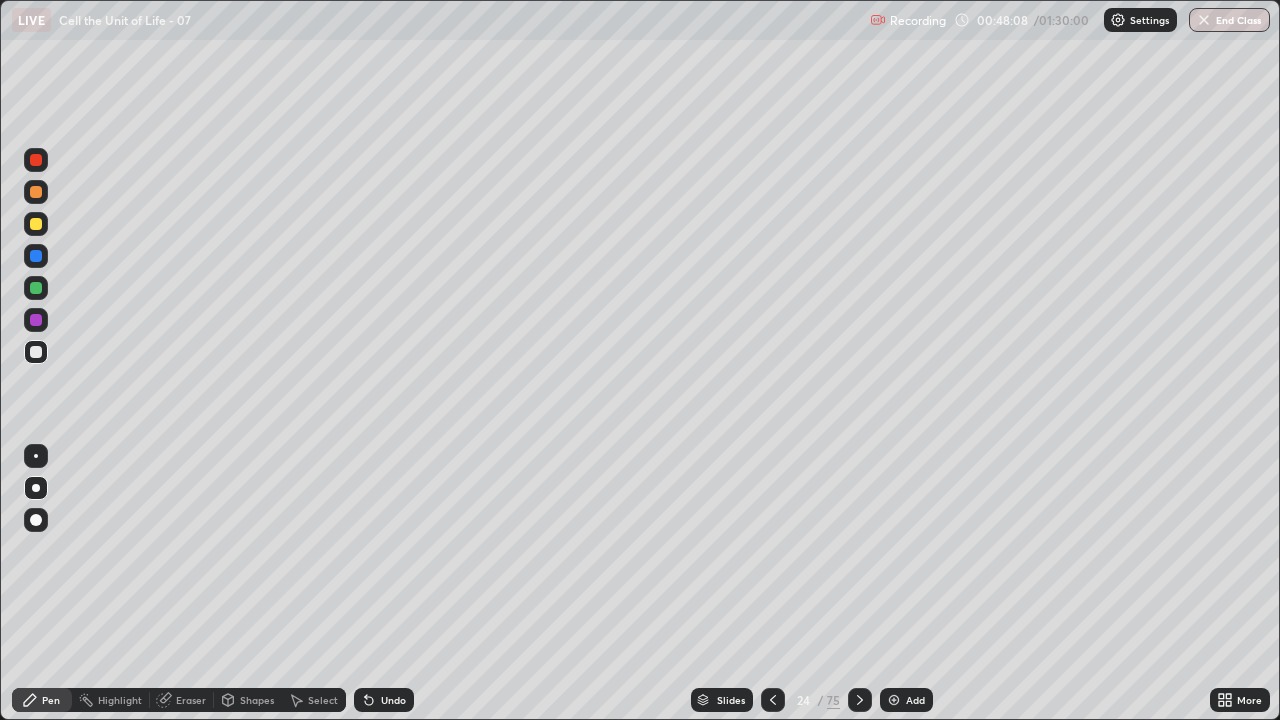 click at bounding box center [36, 160] 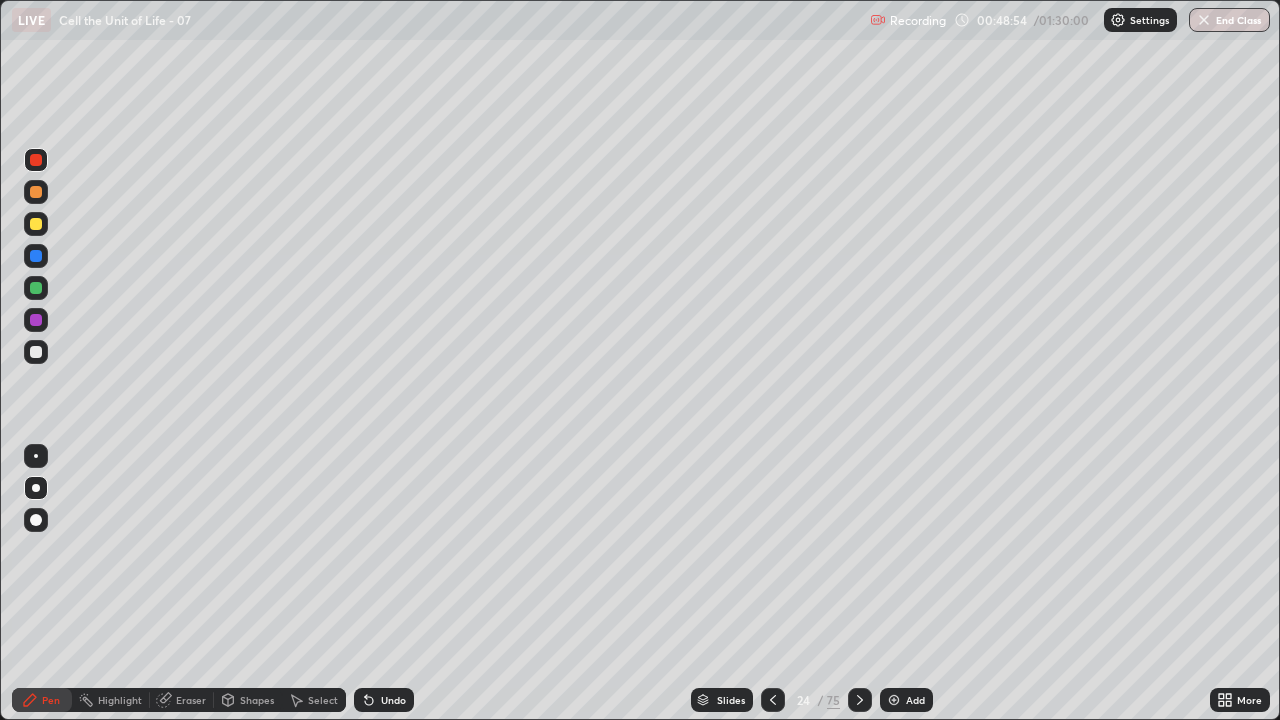 click on "Eraser" at bounding box center [182, 700] 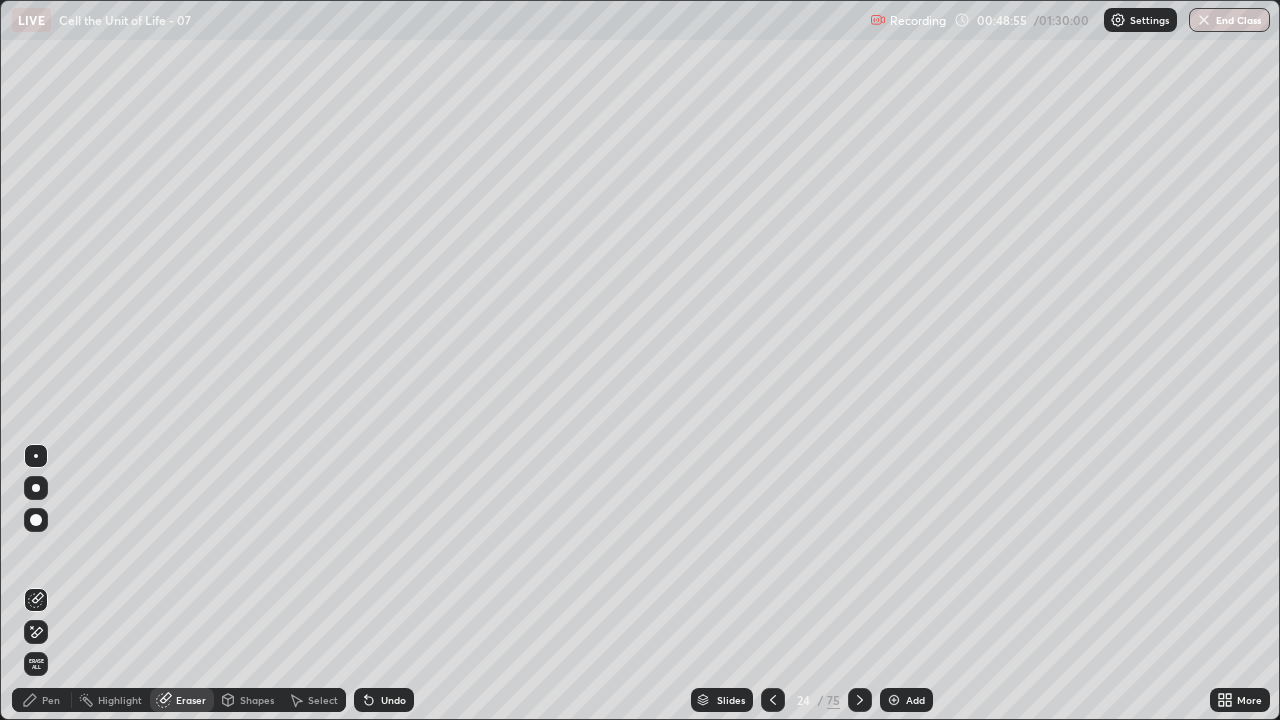 click at bounding box center (36, 488) 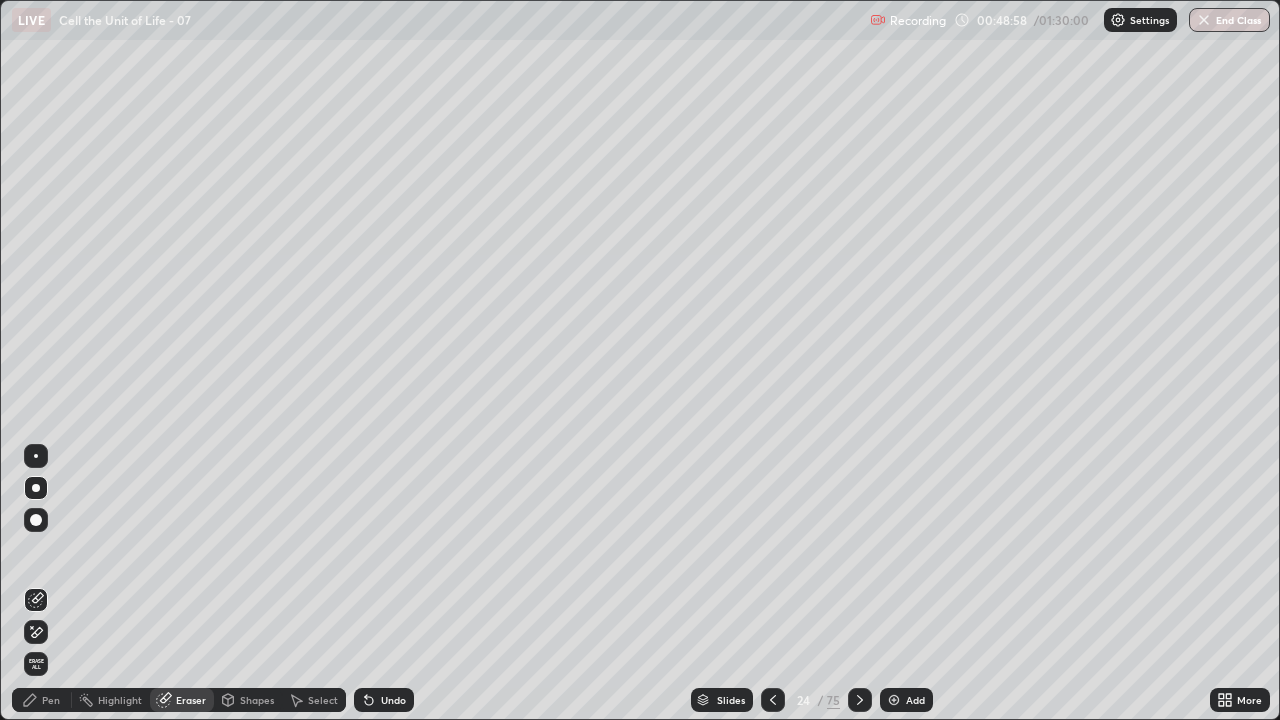 click on "Pen" at bounding box center (42, 700) 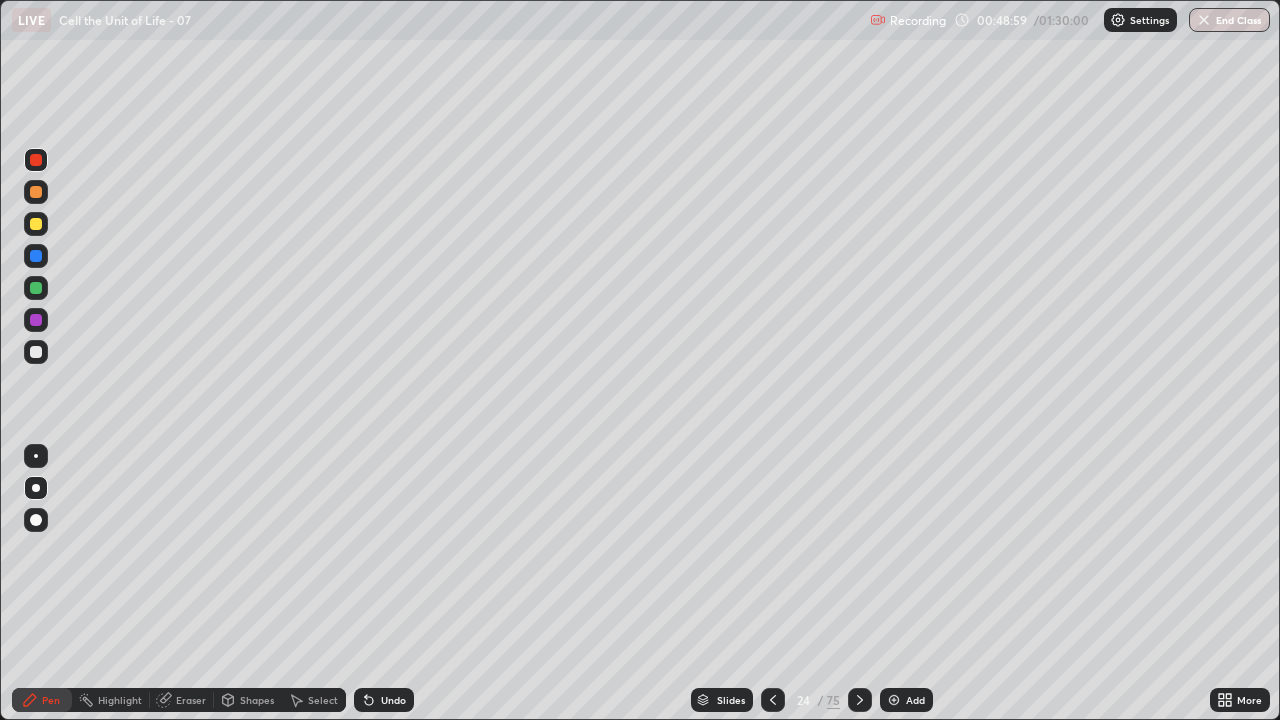 click at bounding box center [36, 224] 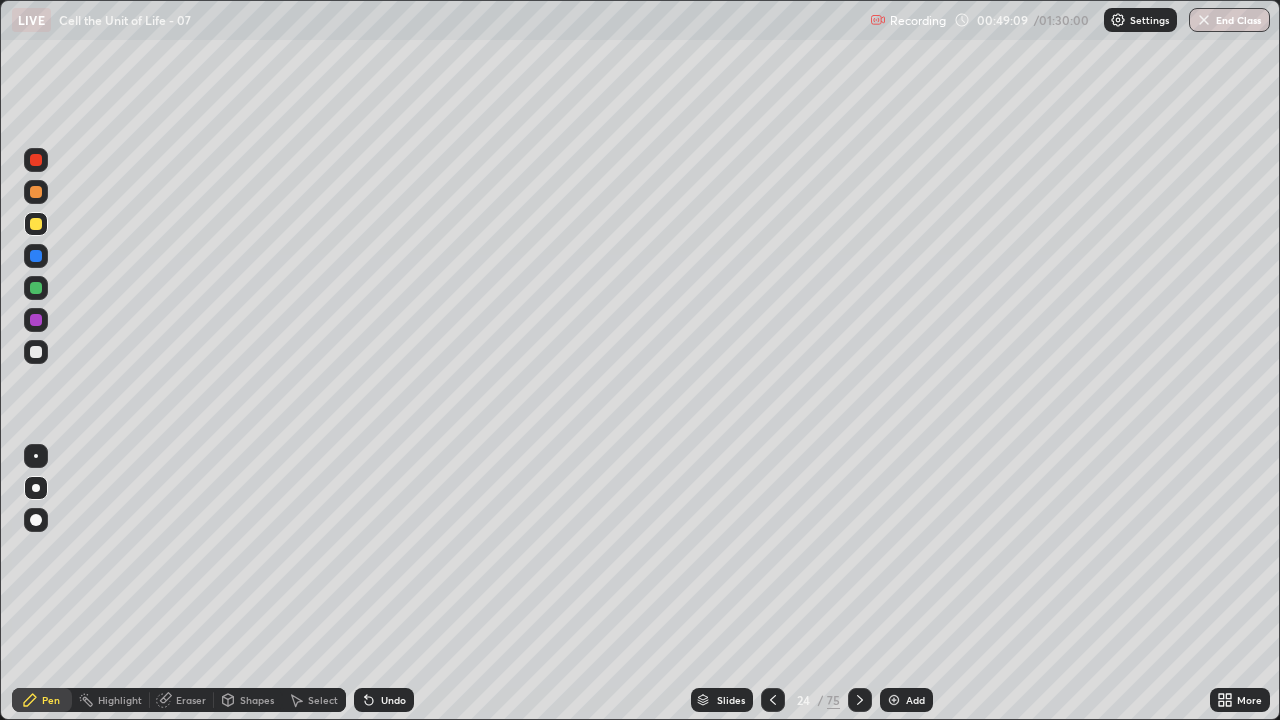 click at bounding box center (36, 192) 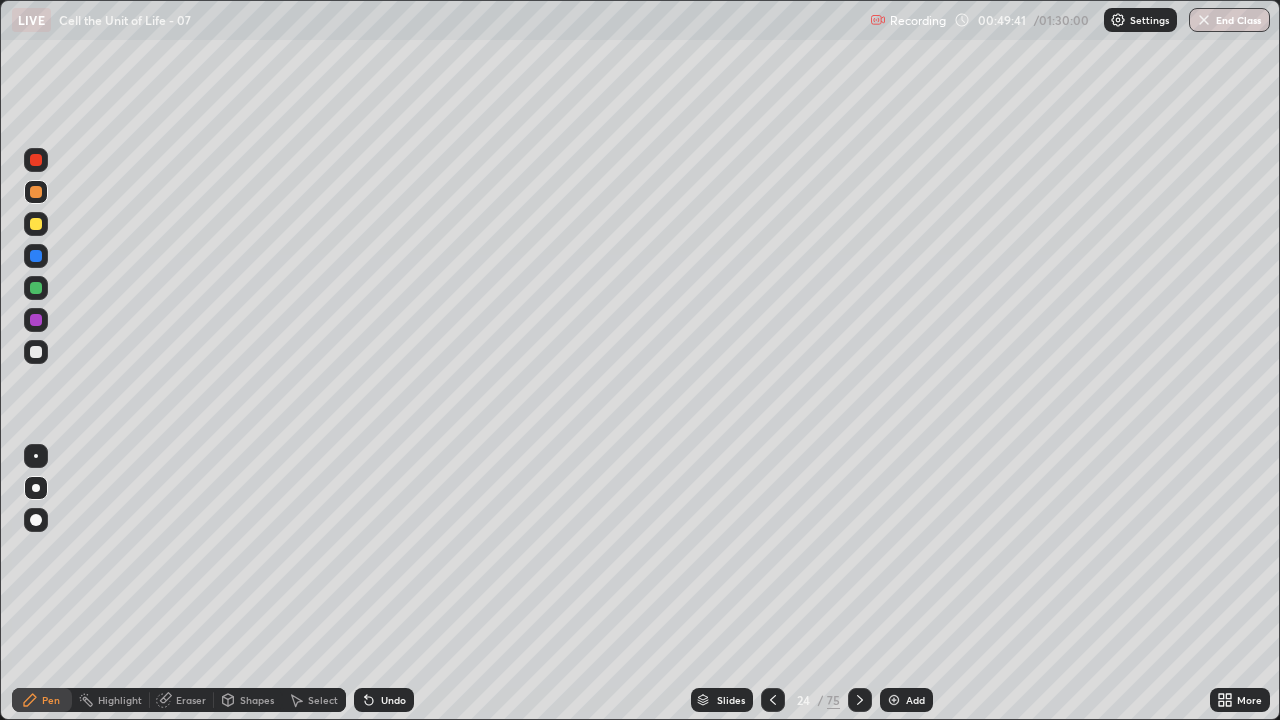 click at bounding box center [36, 224] 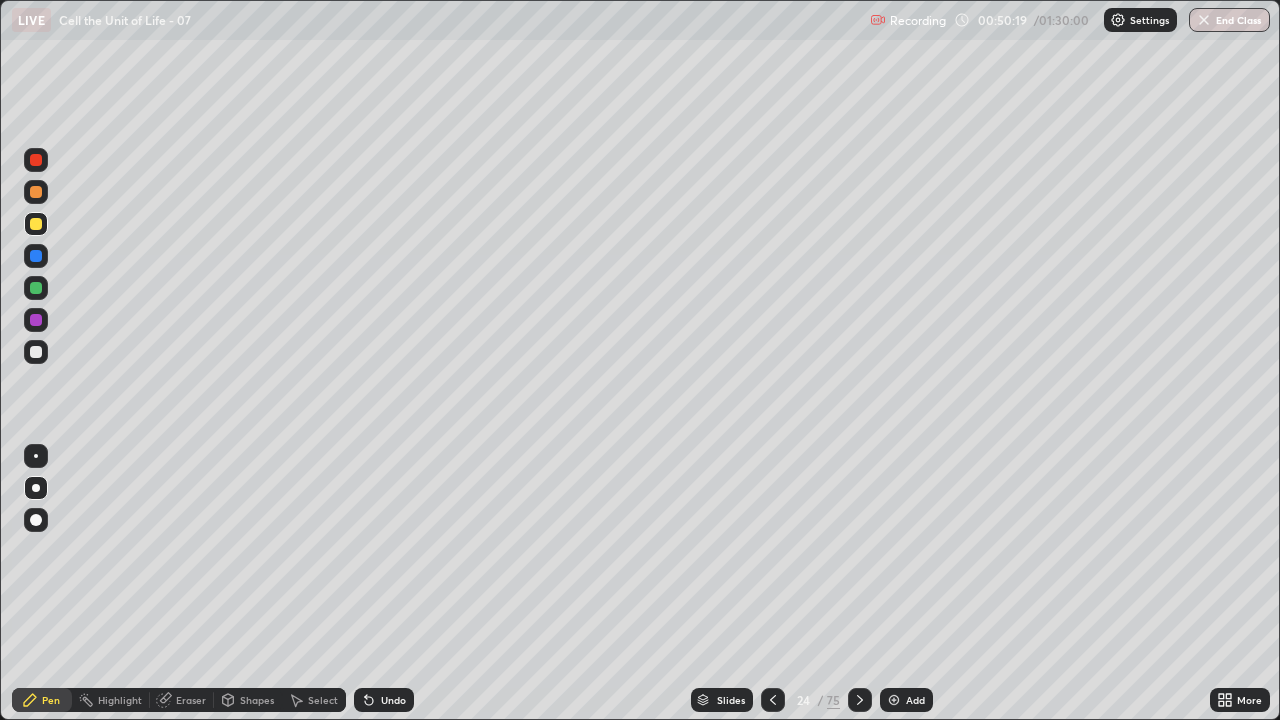 click 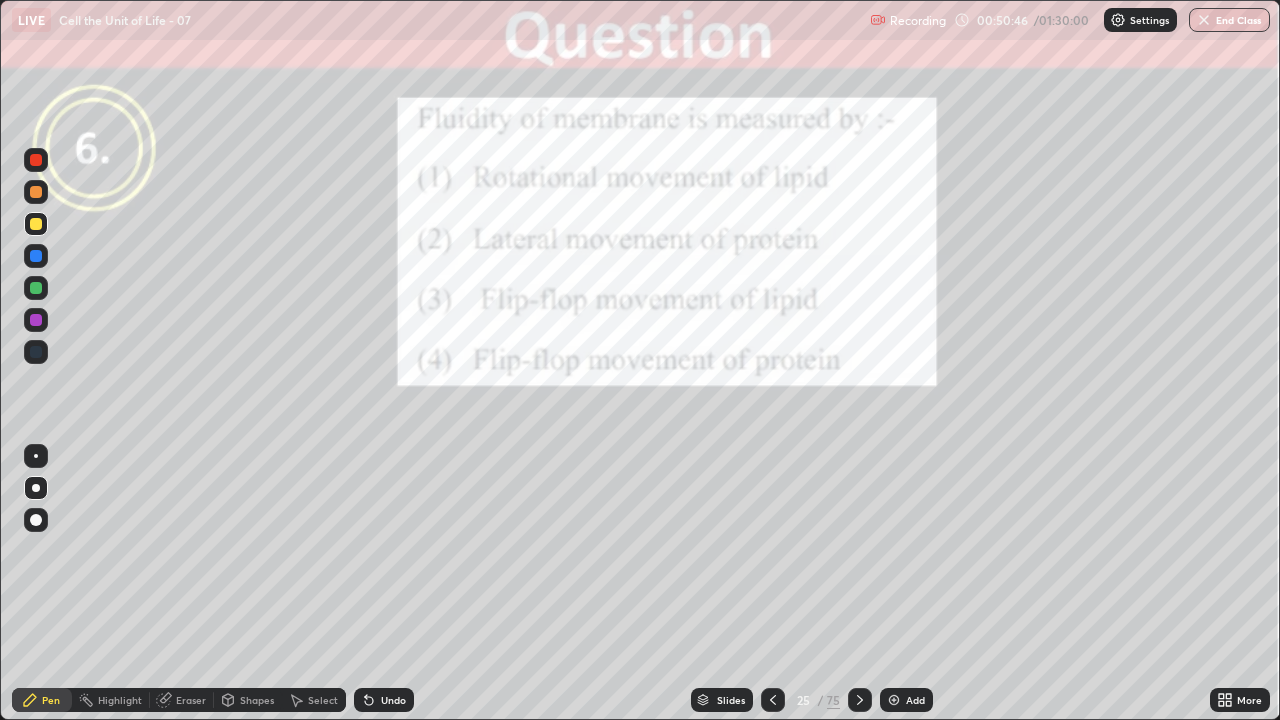 click 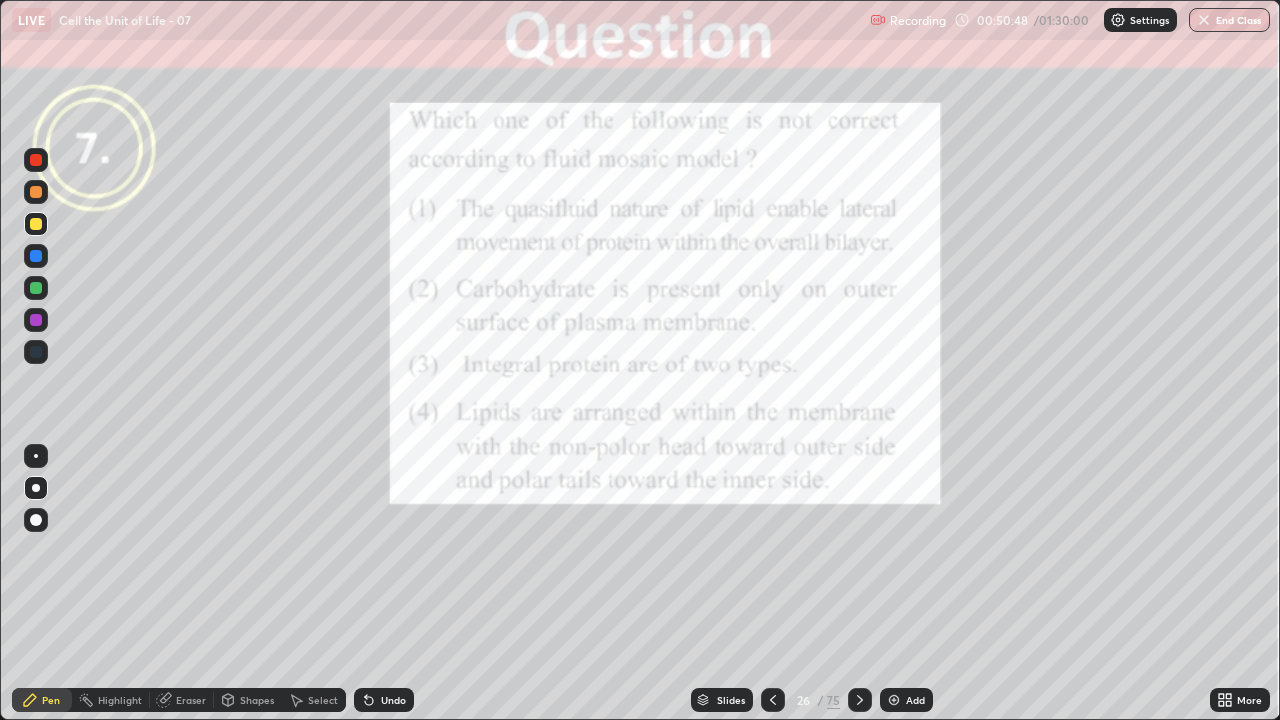 click 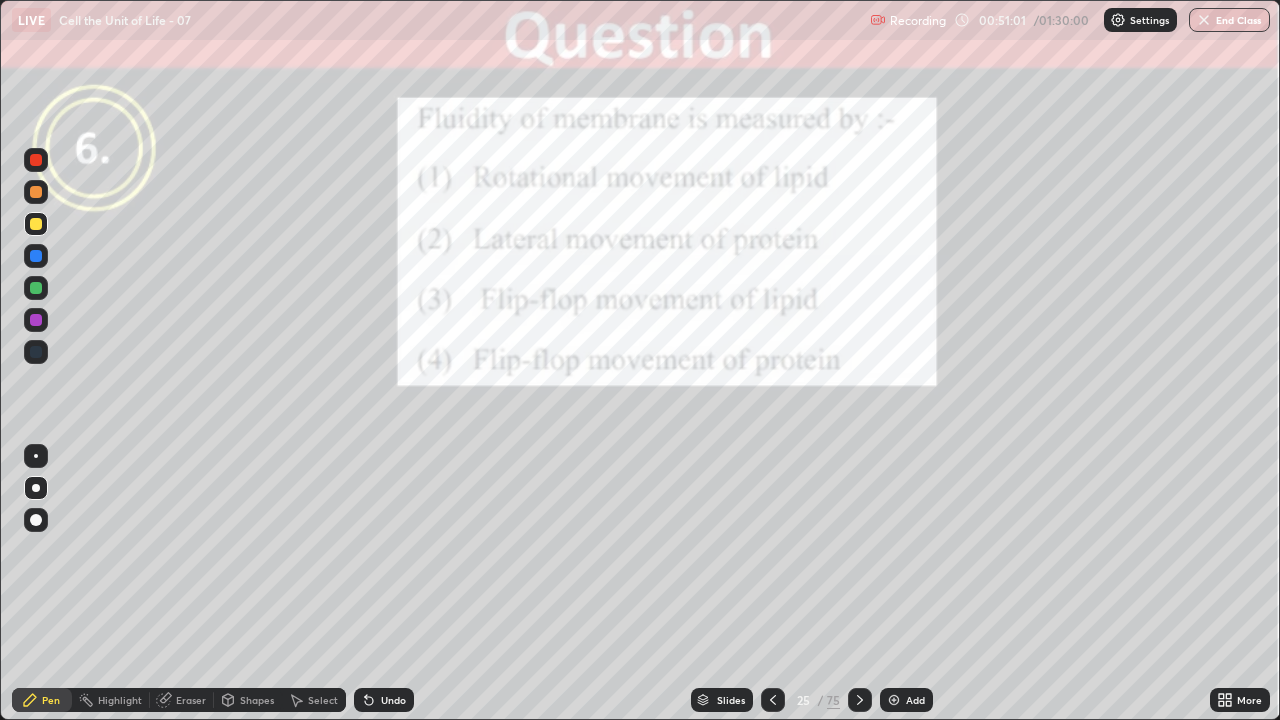 click 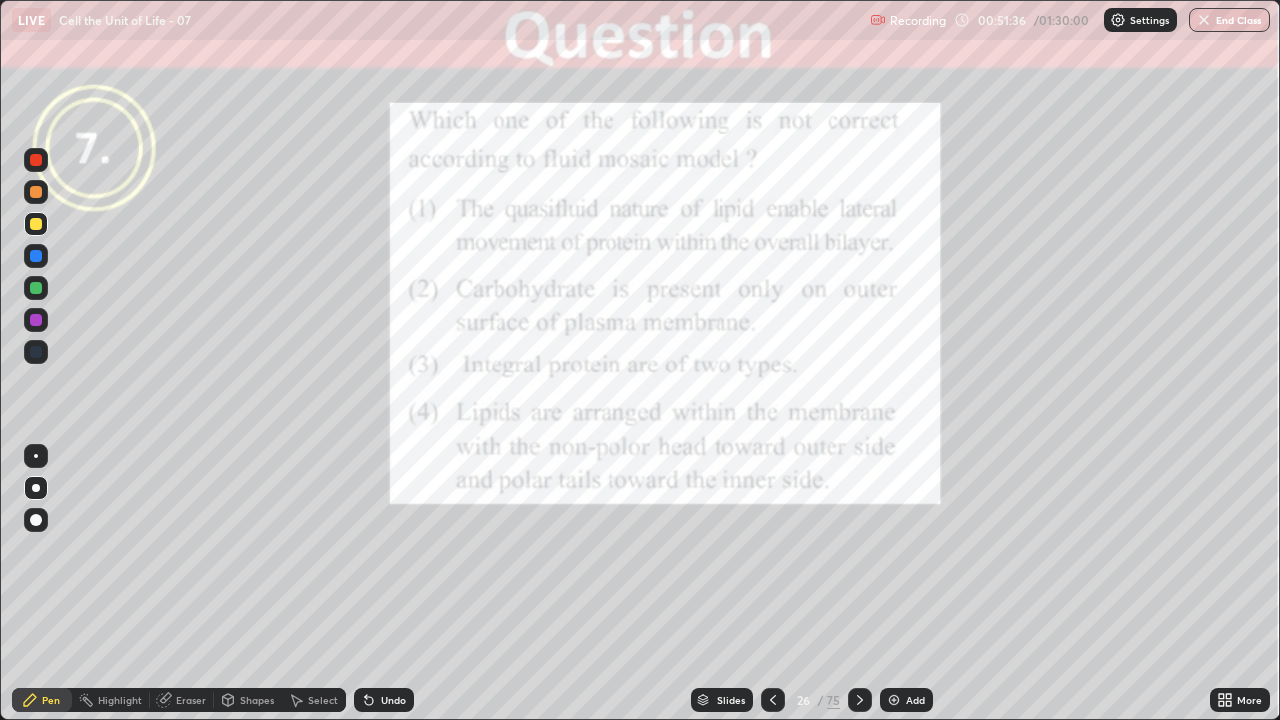 click 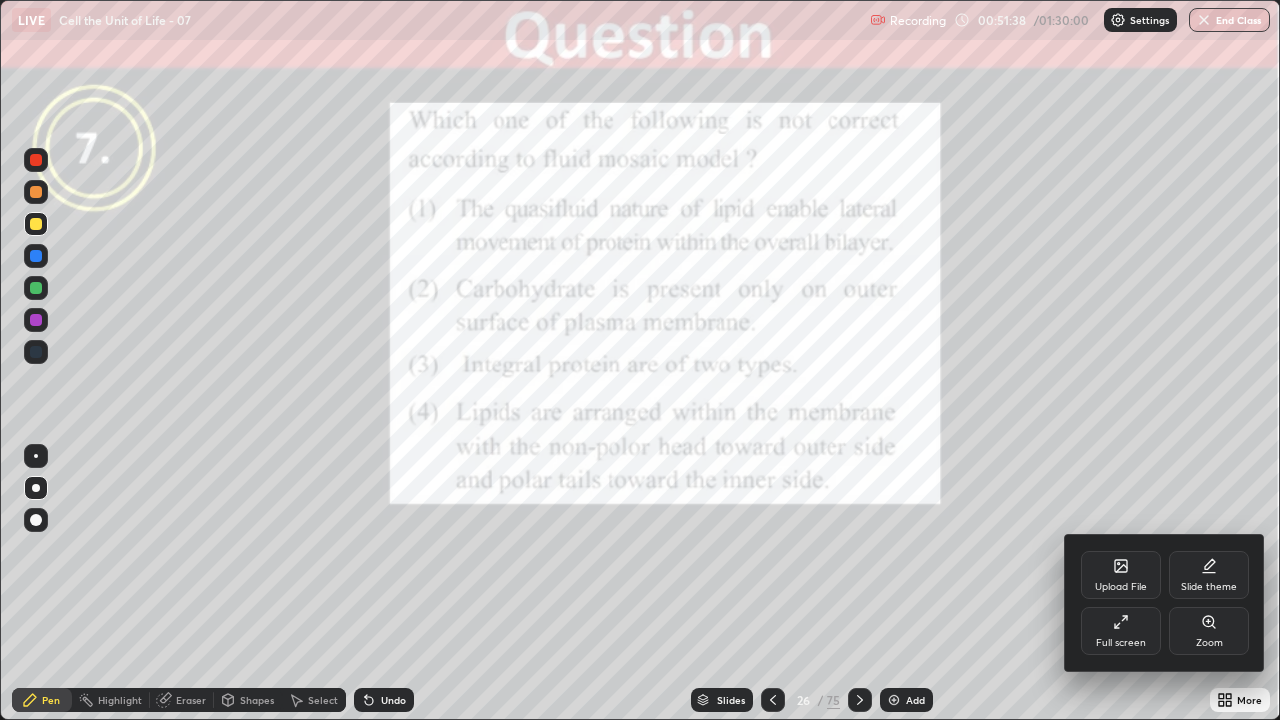 click on "Zoom" at bounding box center [1209, 631] 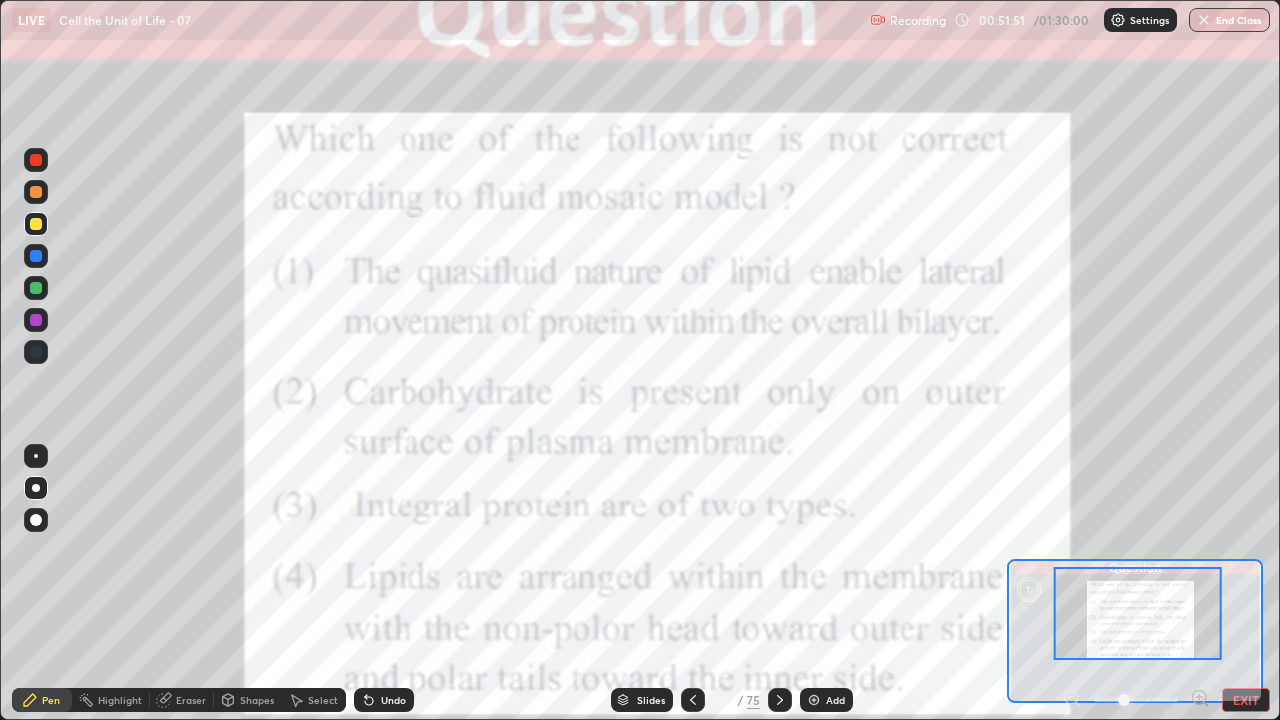 click 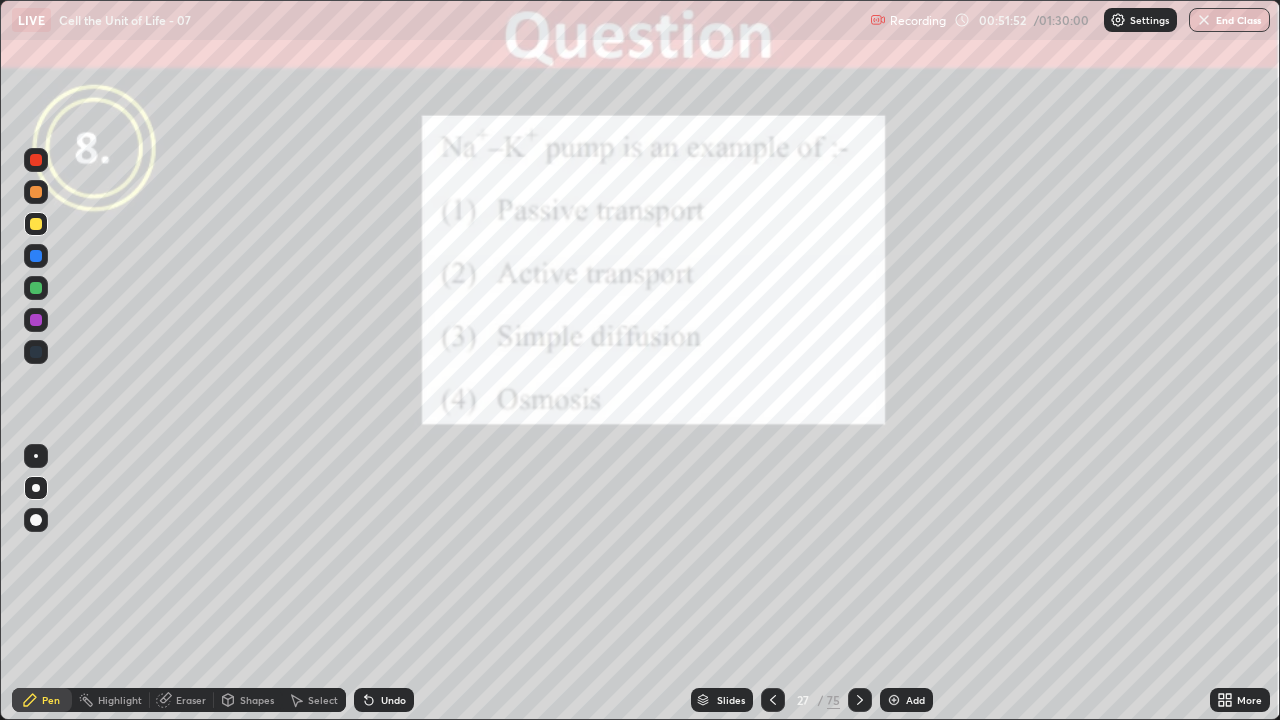 click 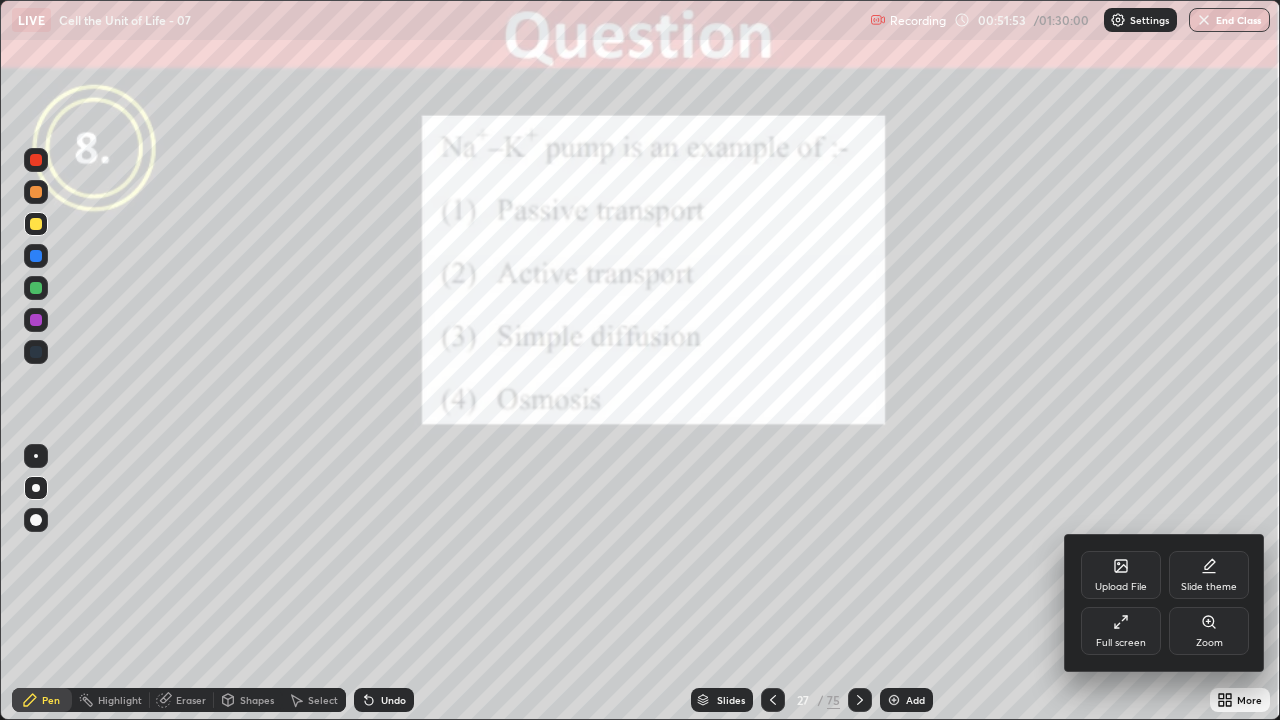 click on "Zoom" at bounding box center [1209, 631] 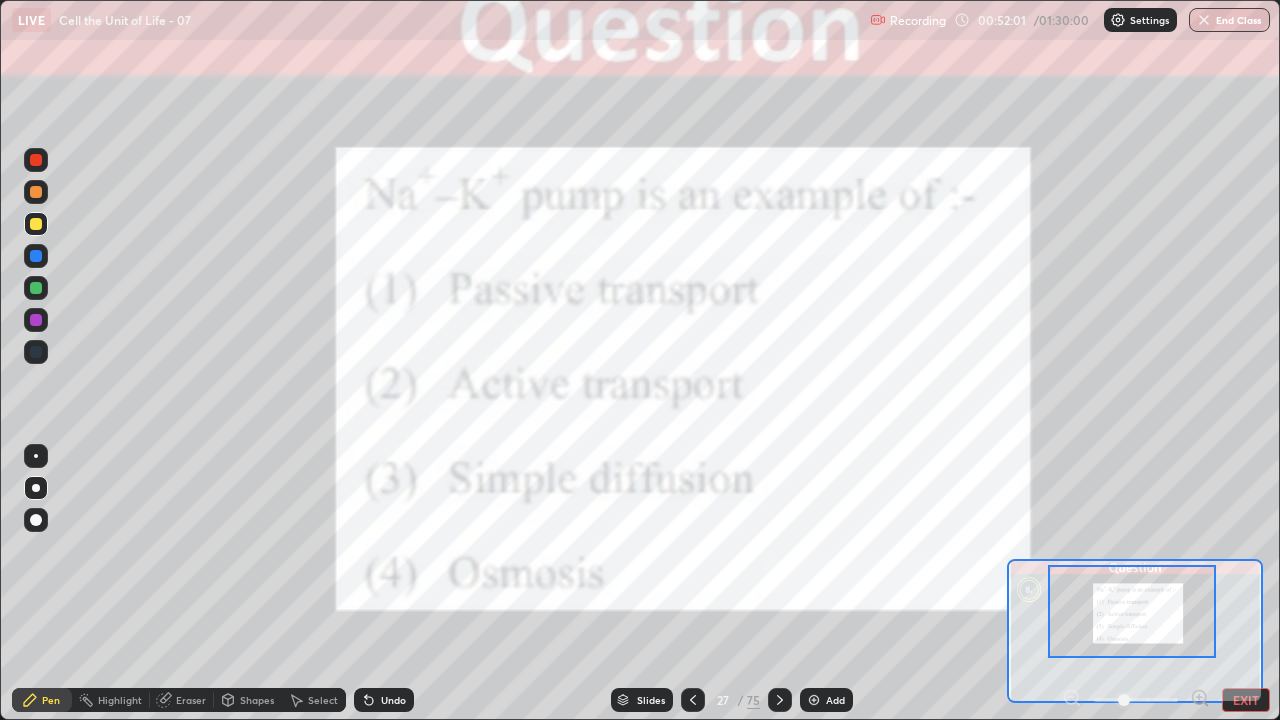 click 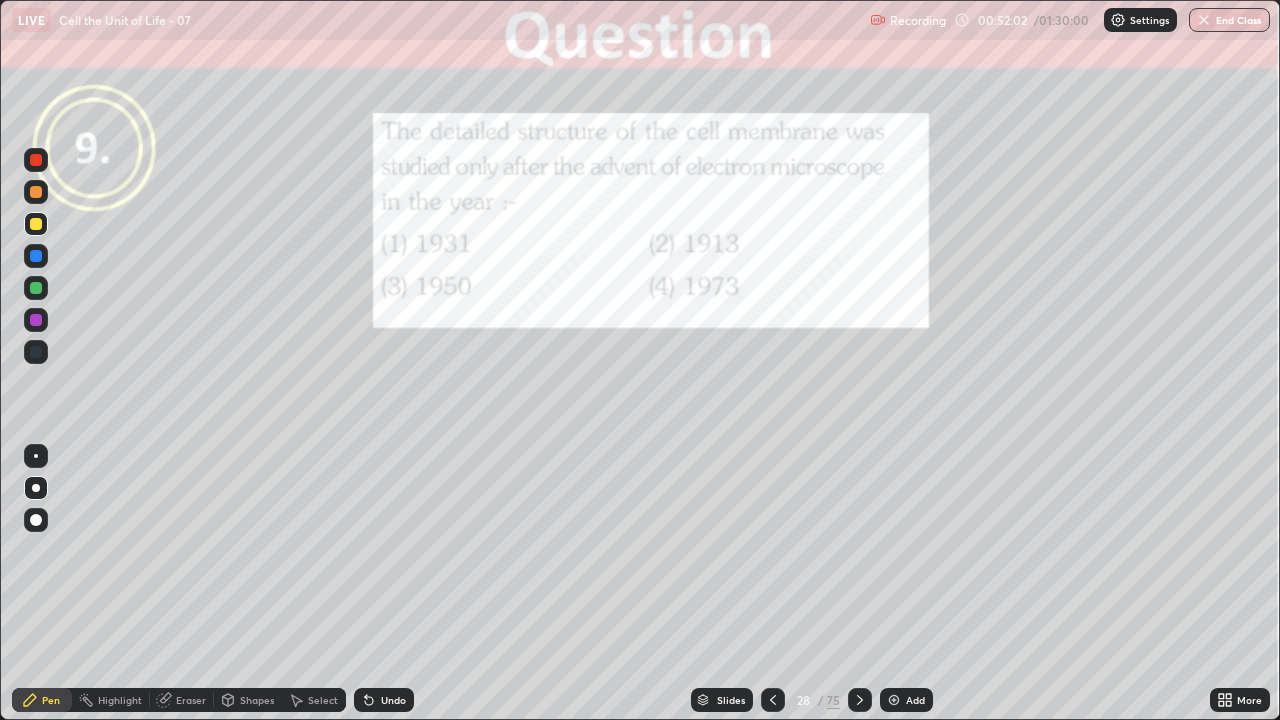 click 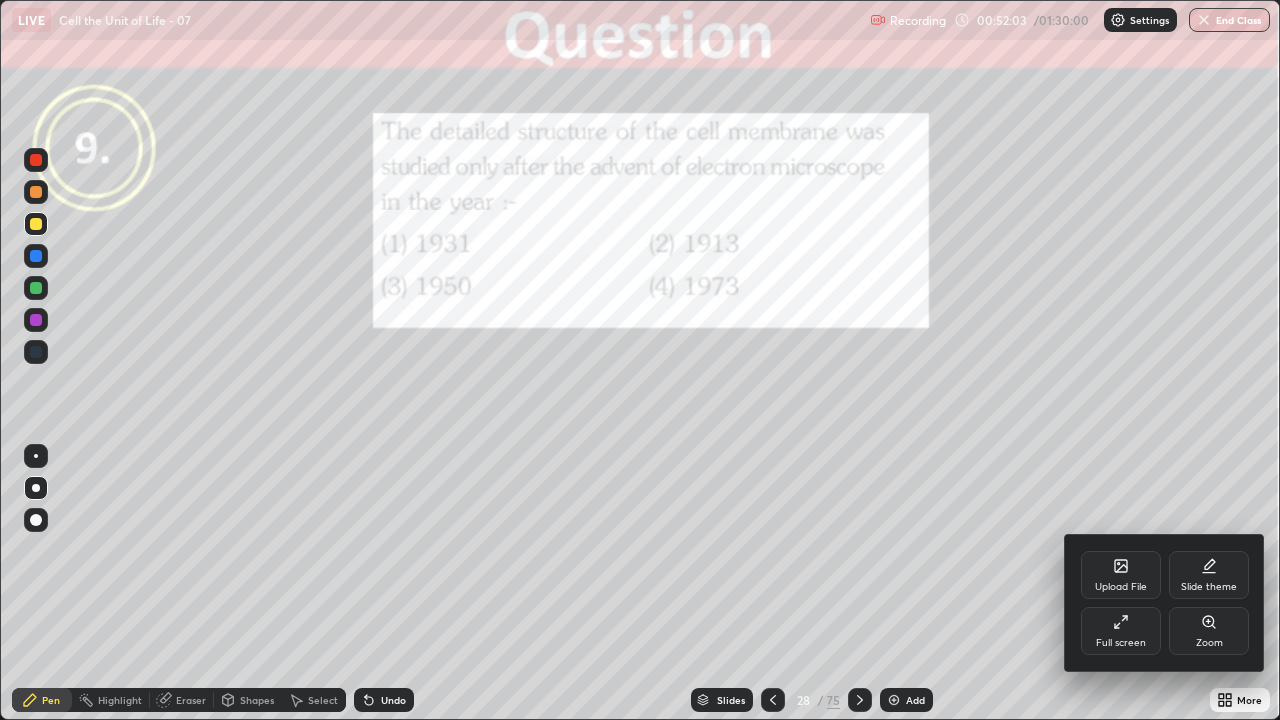 click on "Zoom" at bounding box center [1209, 631] 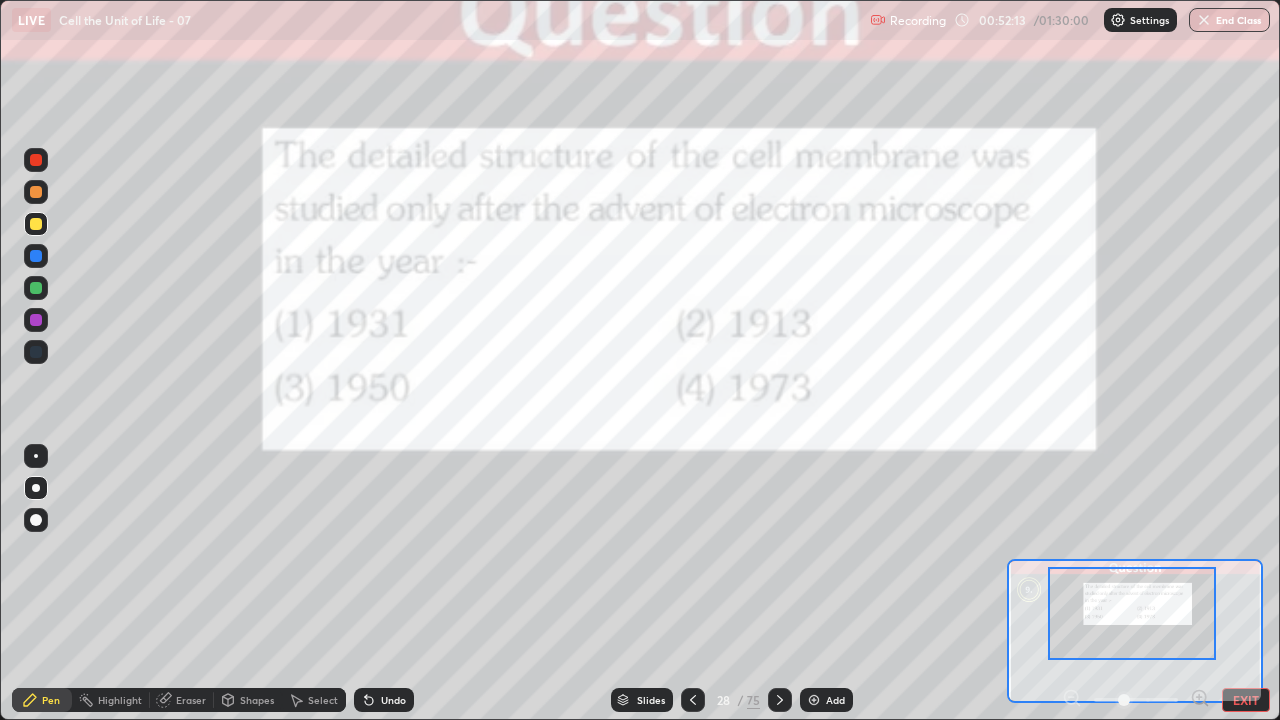 click at bounding box center (780, 700) 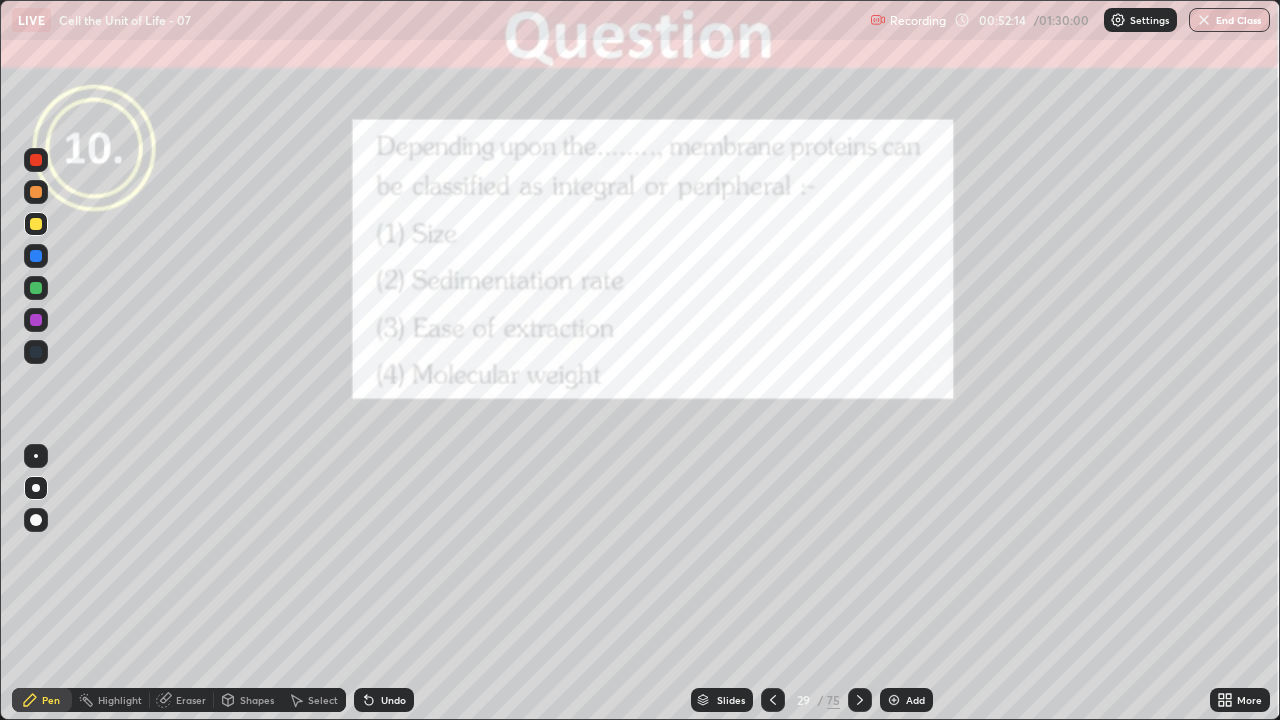 click 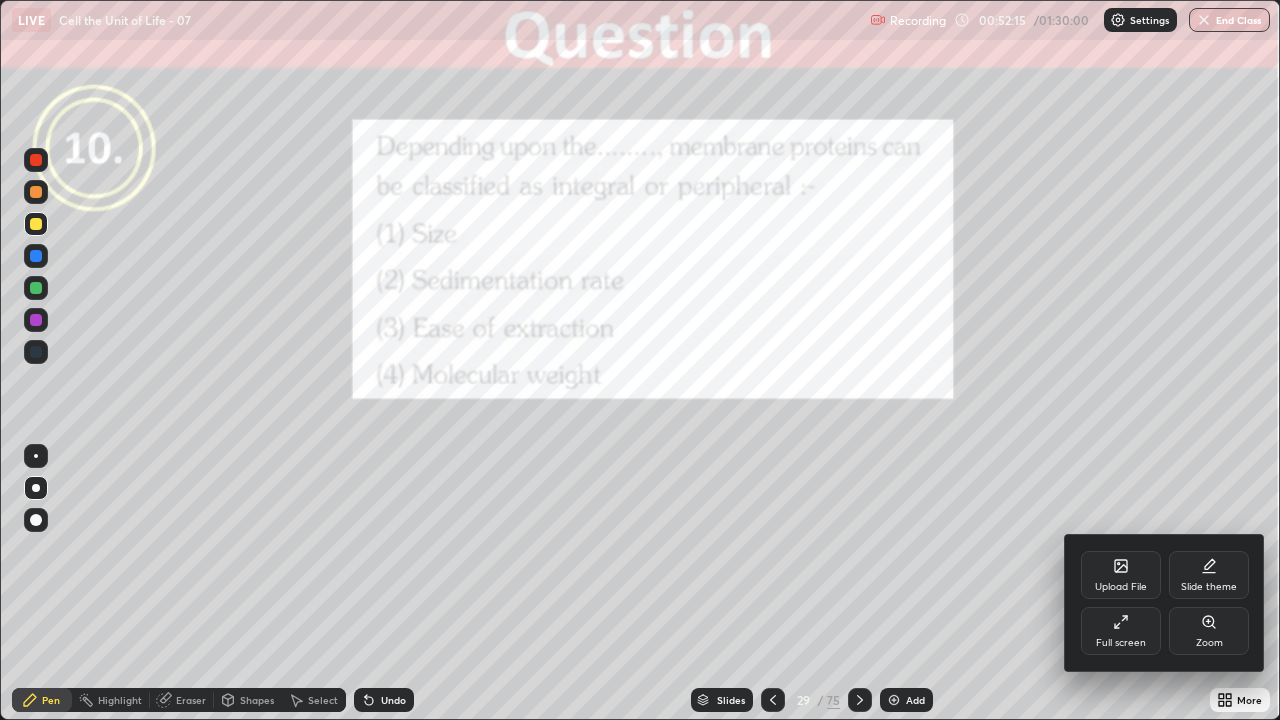 click 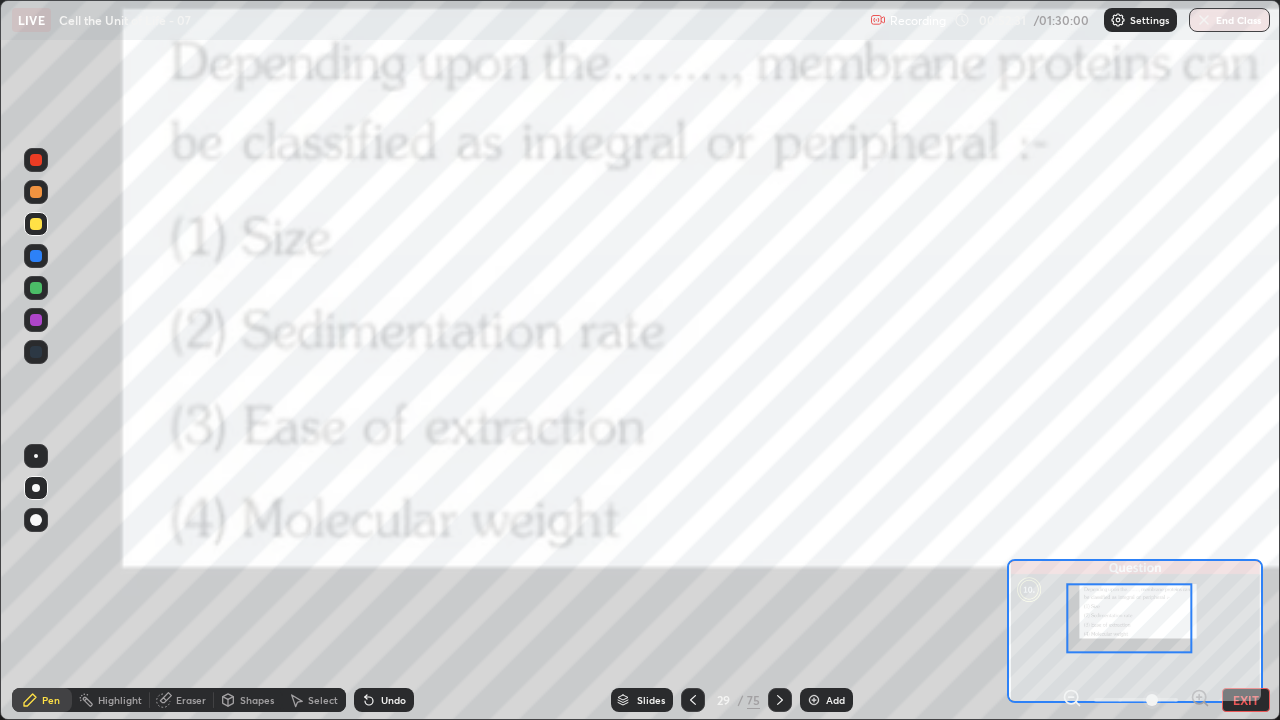 click 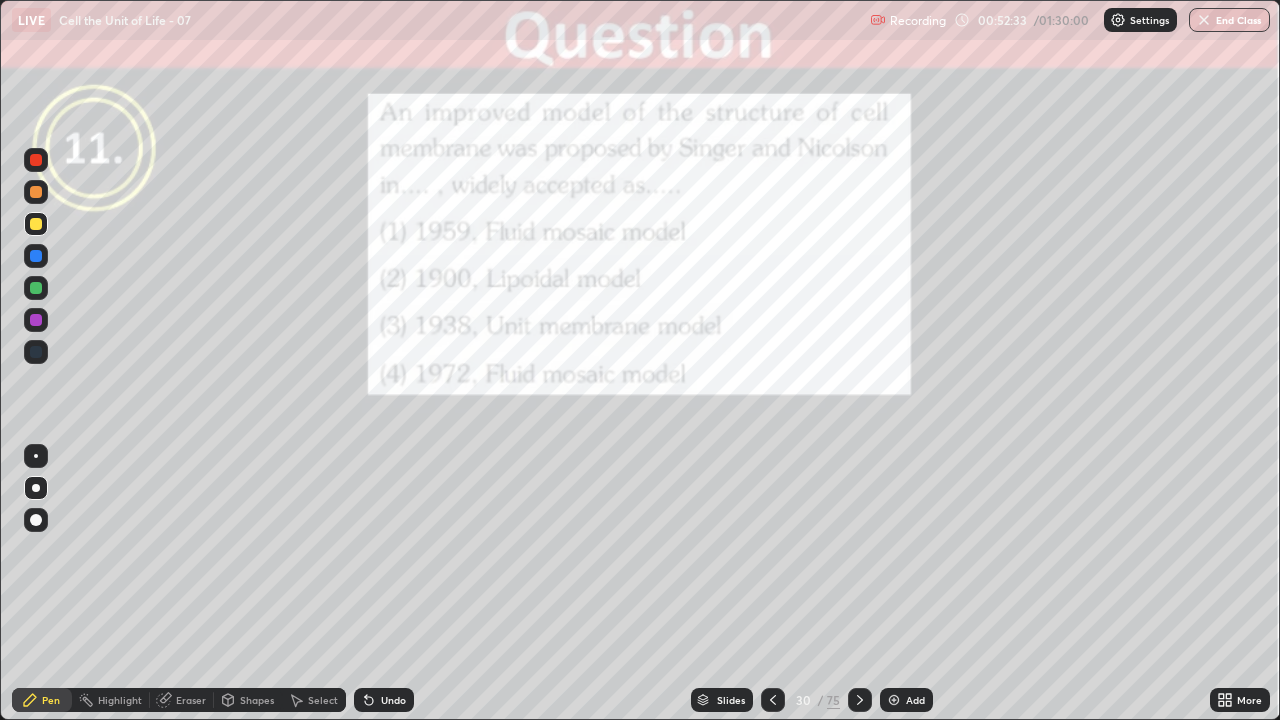 click 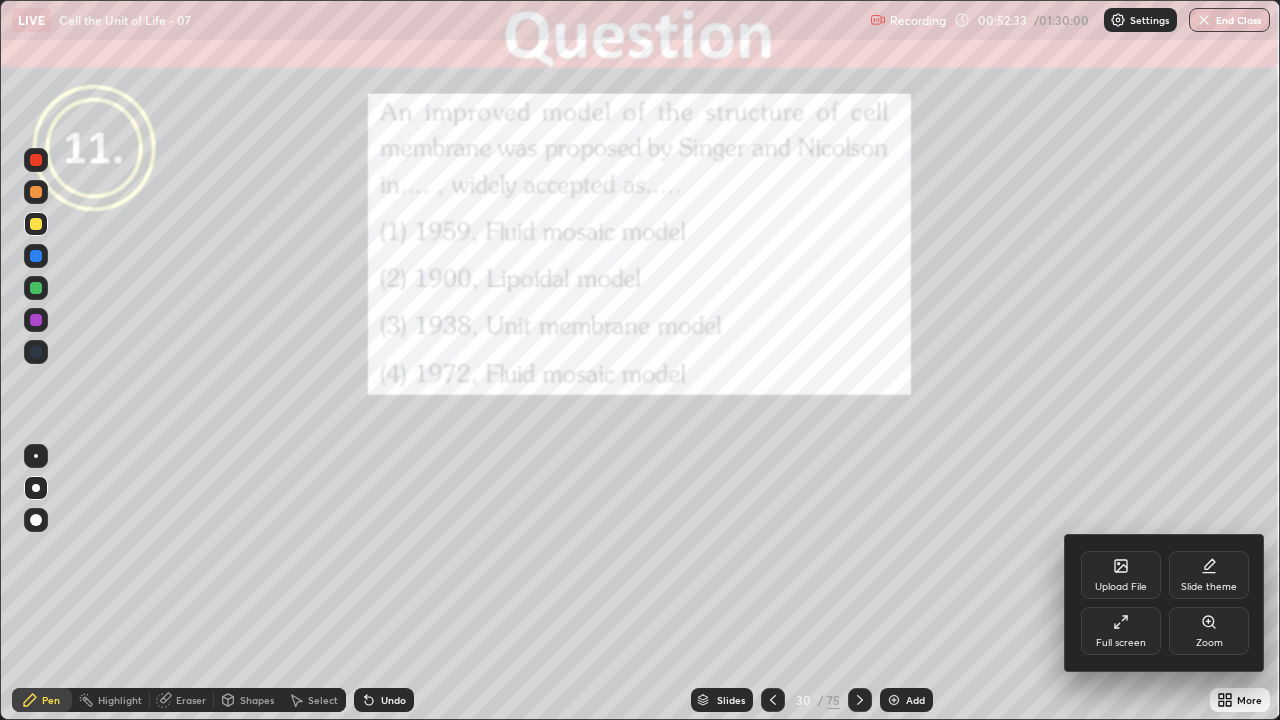 click on "Zoom" at bounding box center [1209, 631] 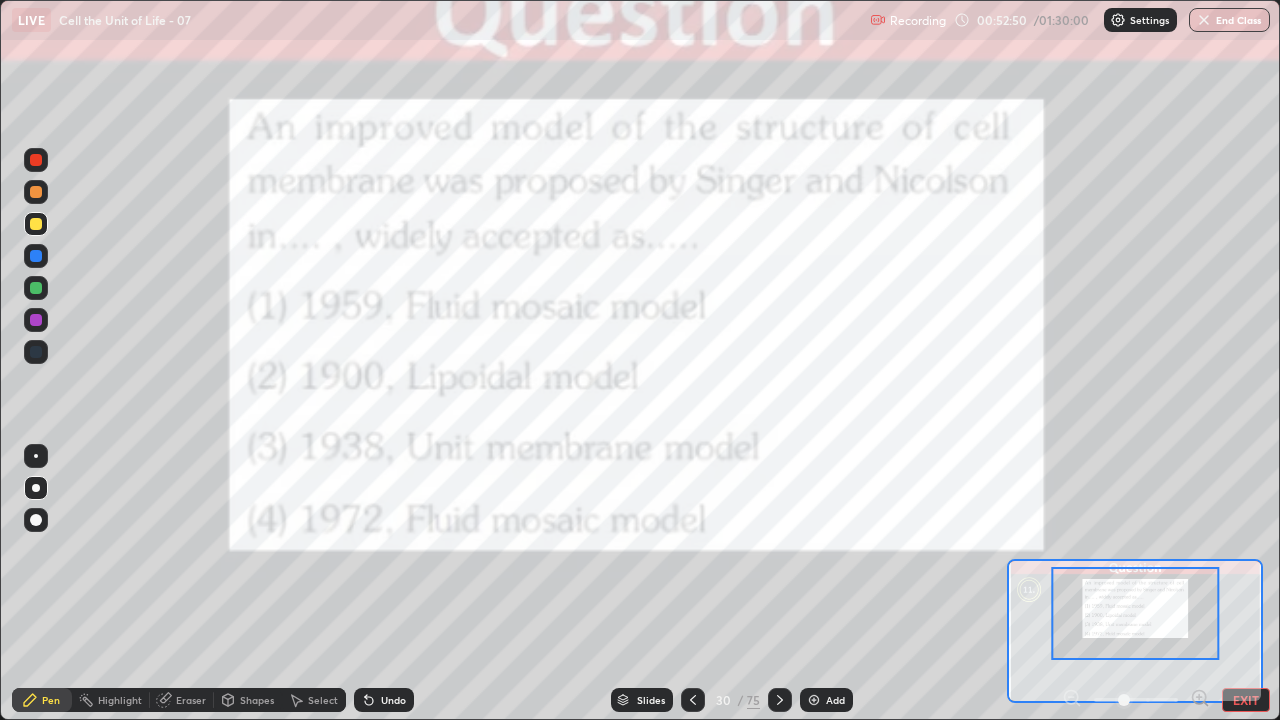 click 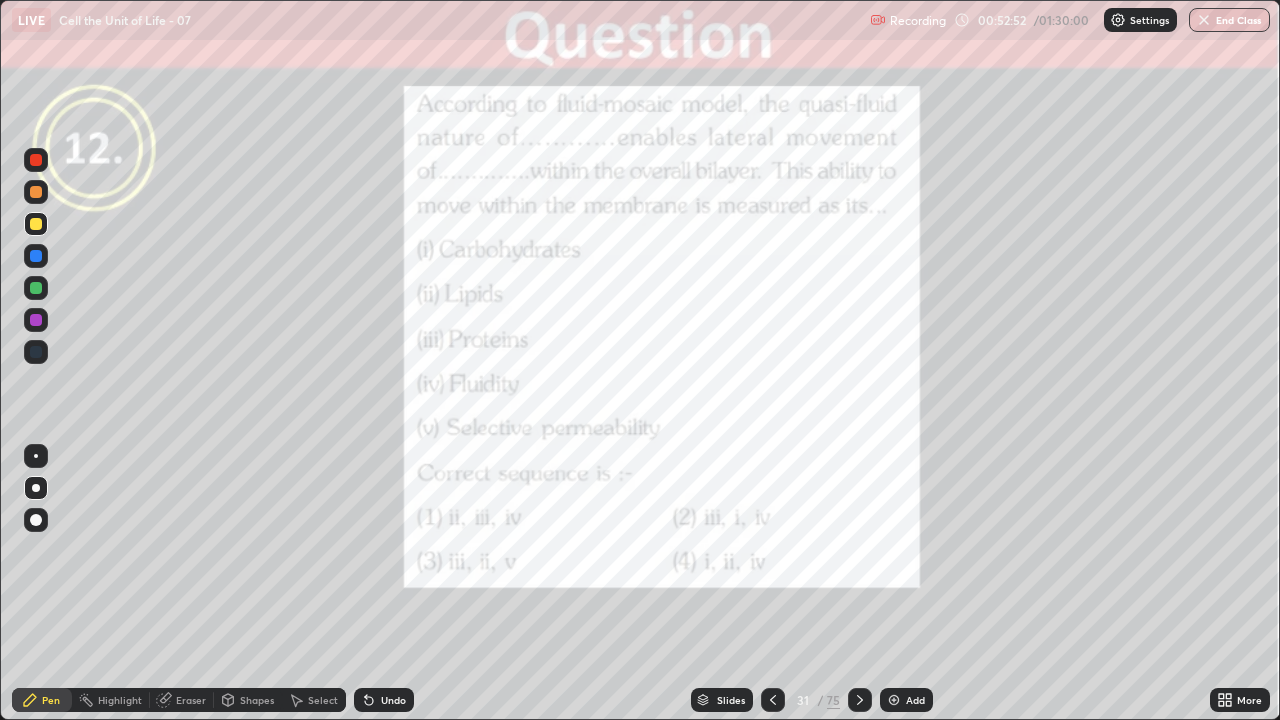 click 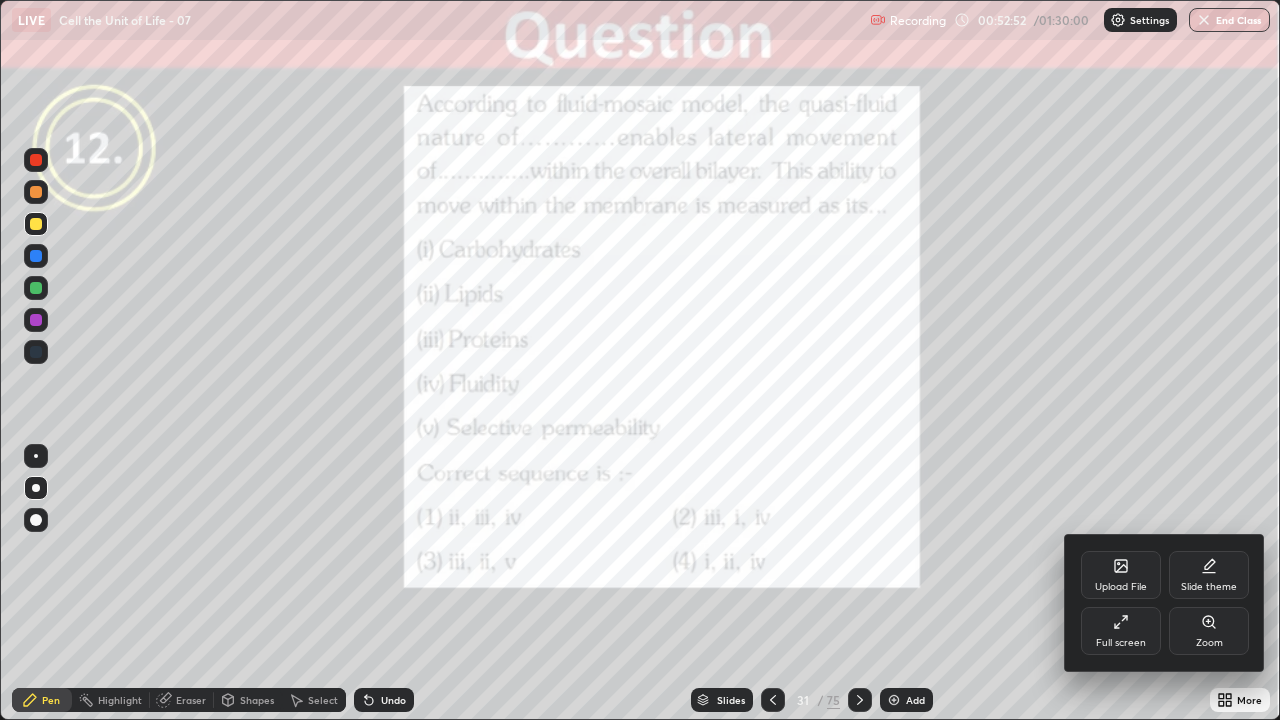 click on "Zoom" at bounding box center [1209, 631] 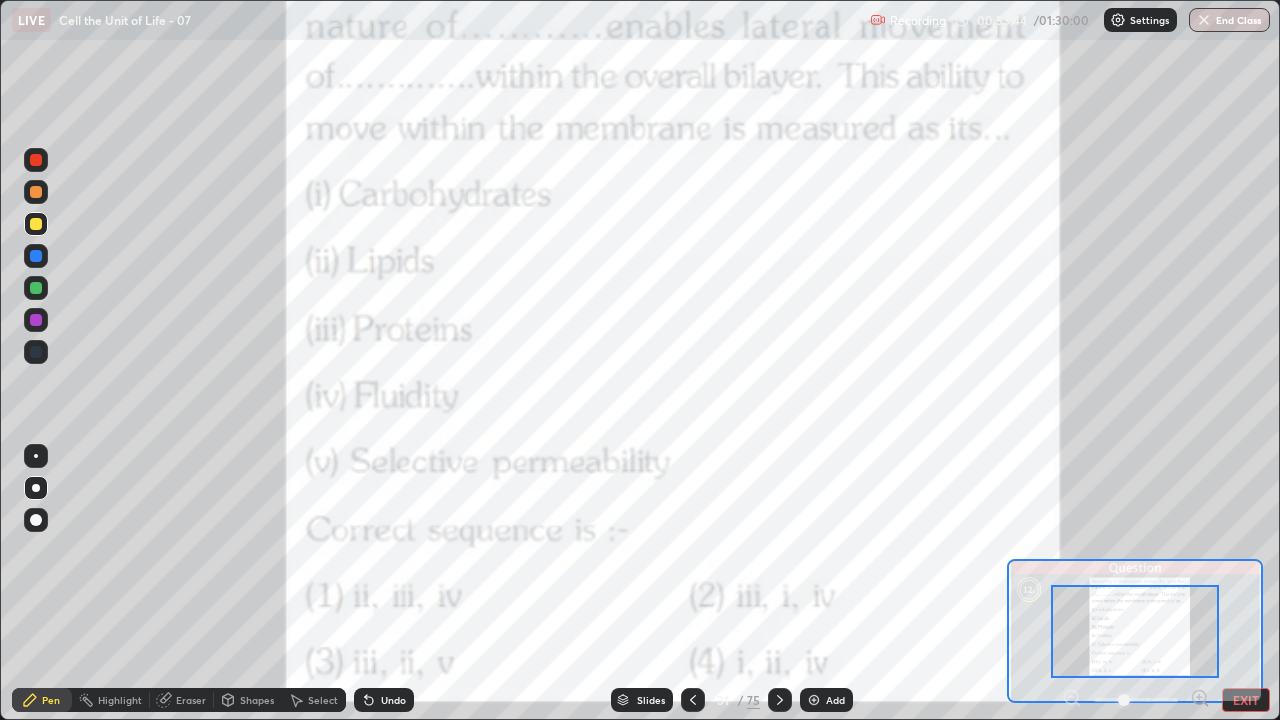 click 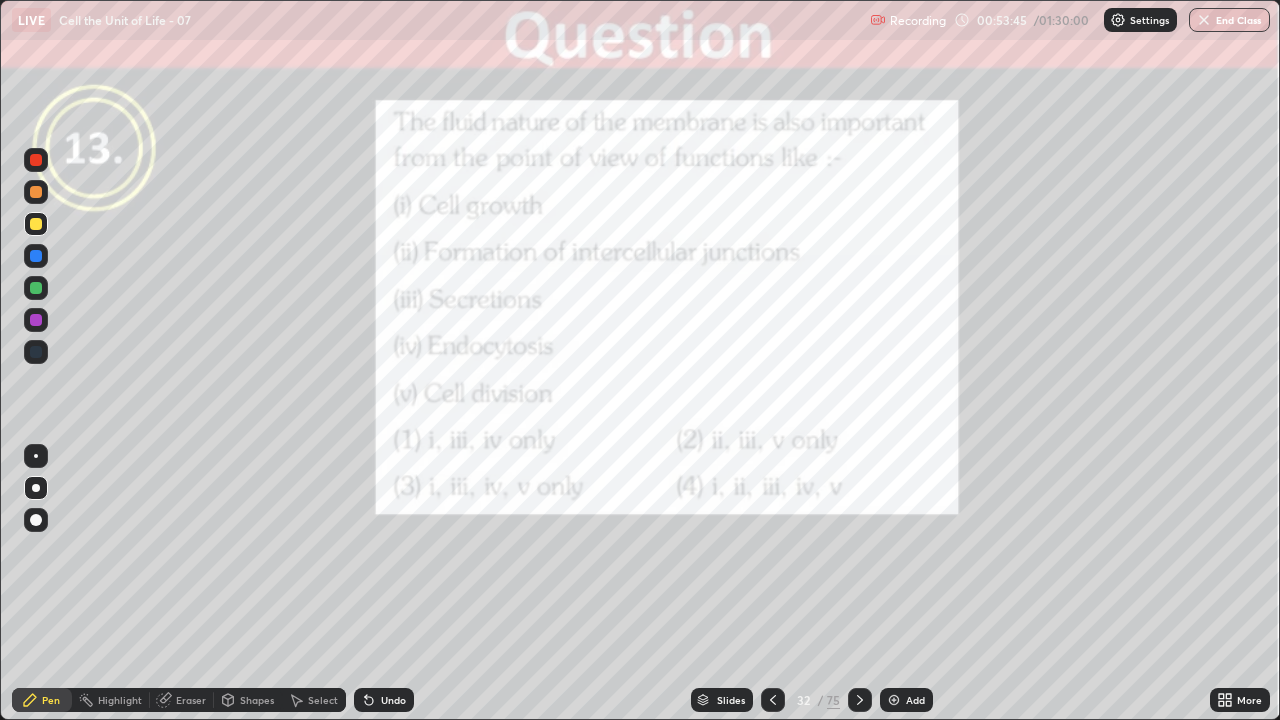 click 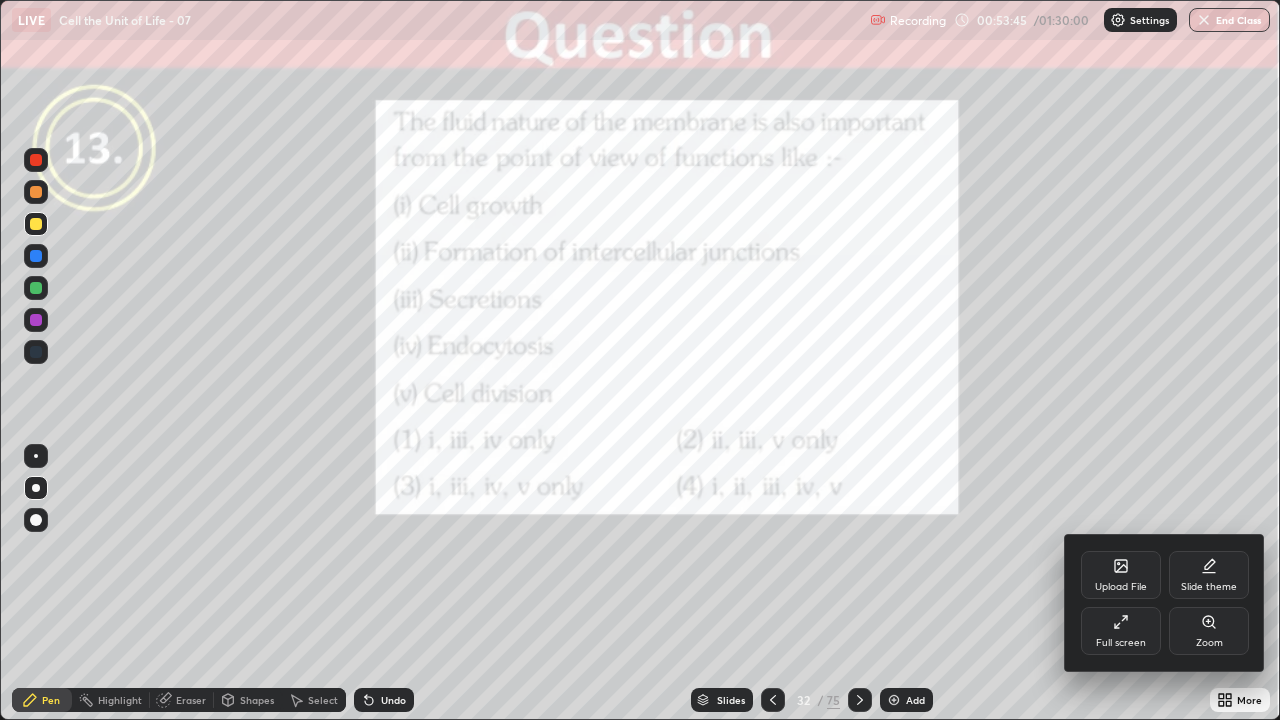 click on "Zoom" at bounding box center (1209, 631) 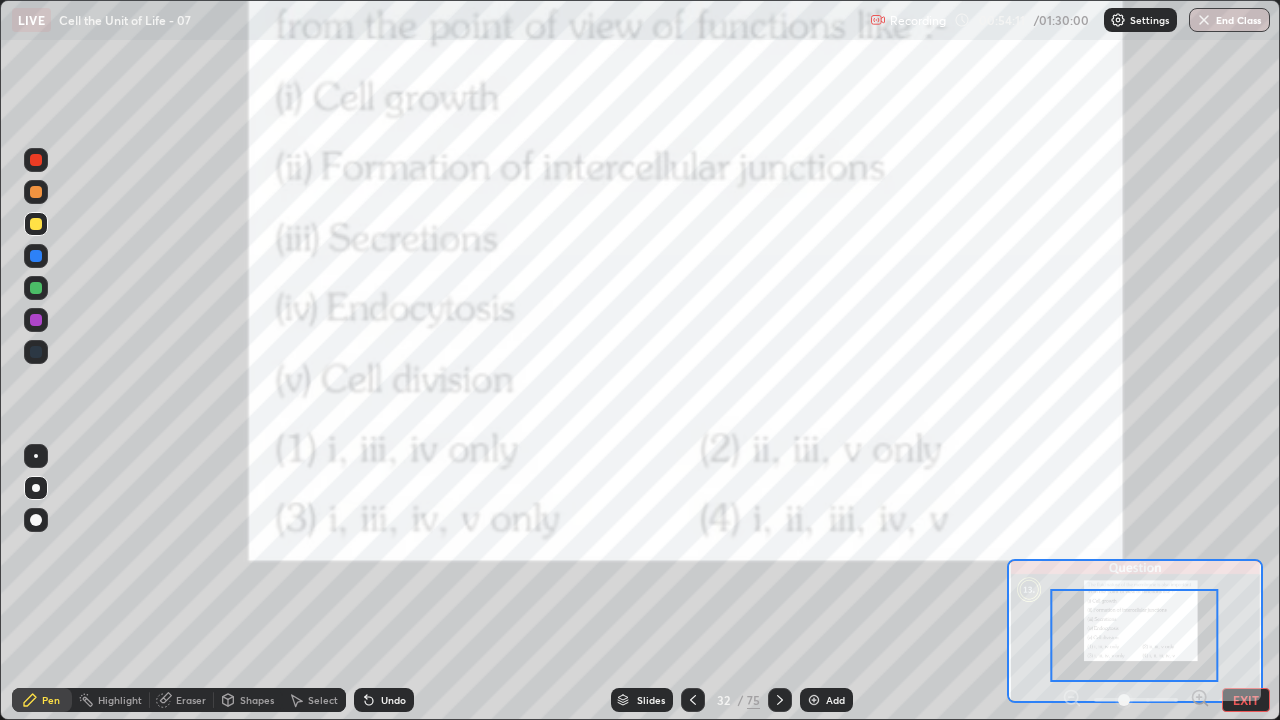click 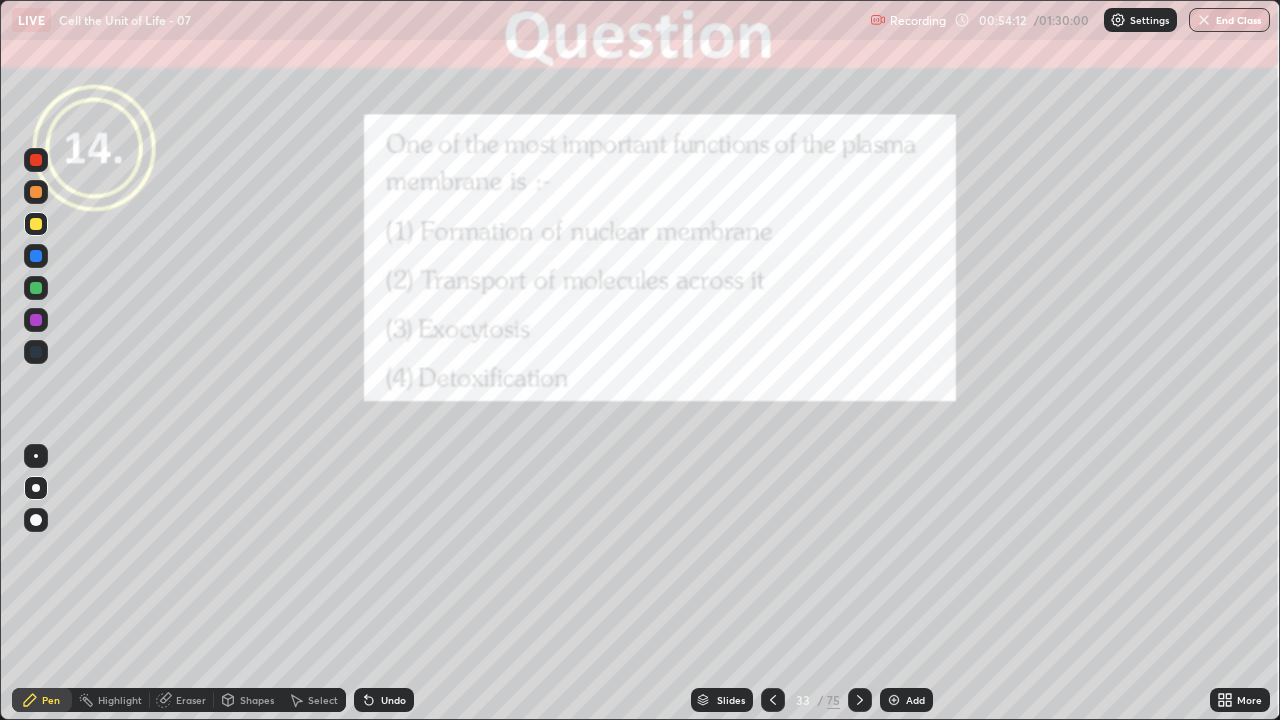 click 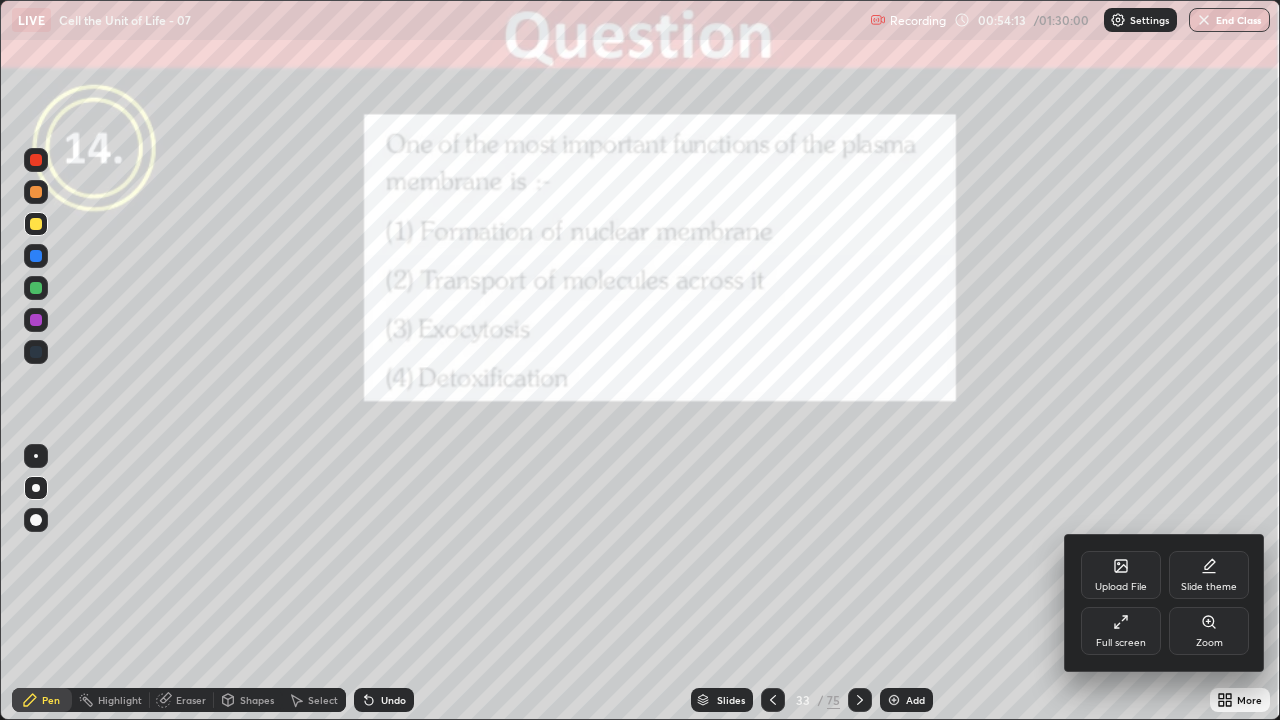 click on "Zoom" at bounding box center (1209, 631) 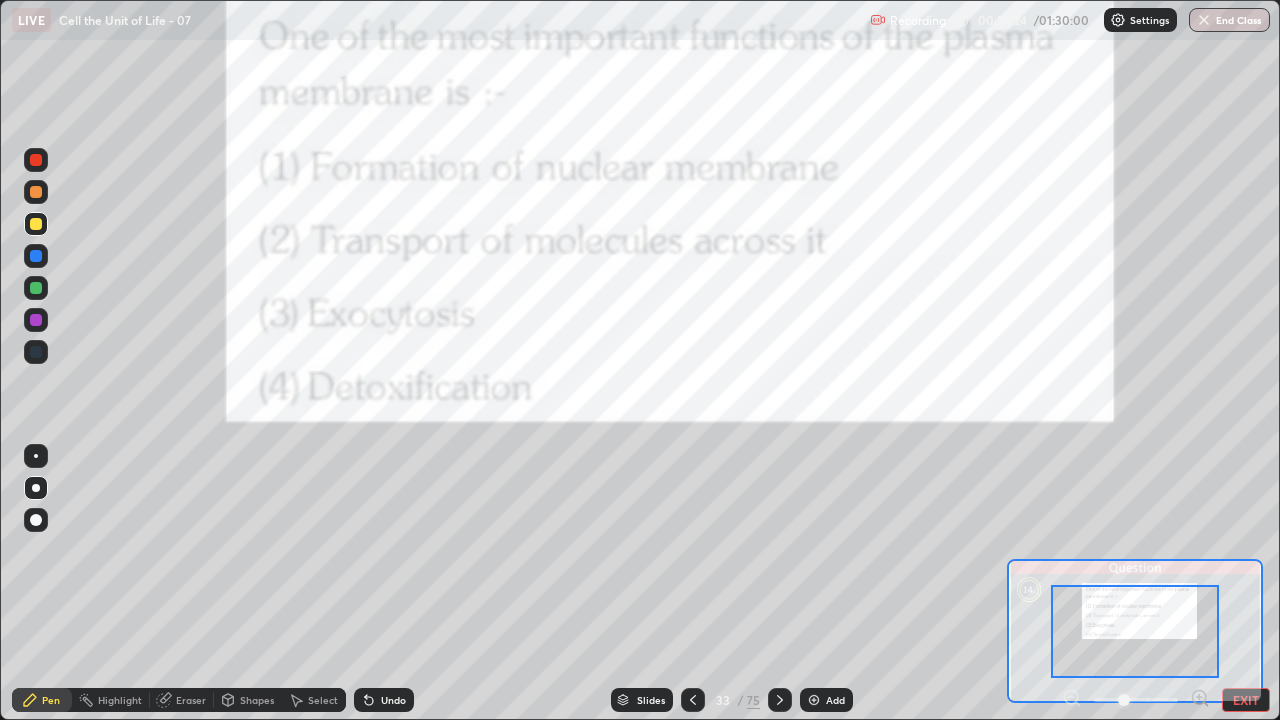 click 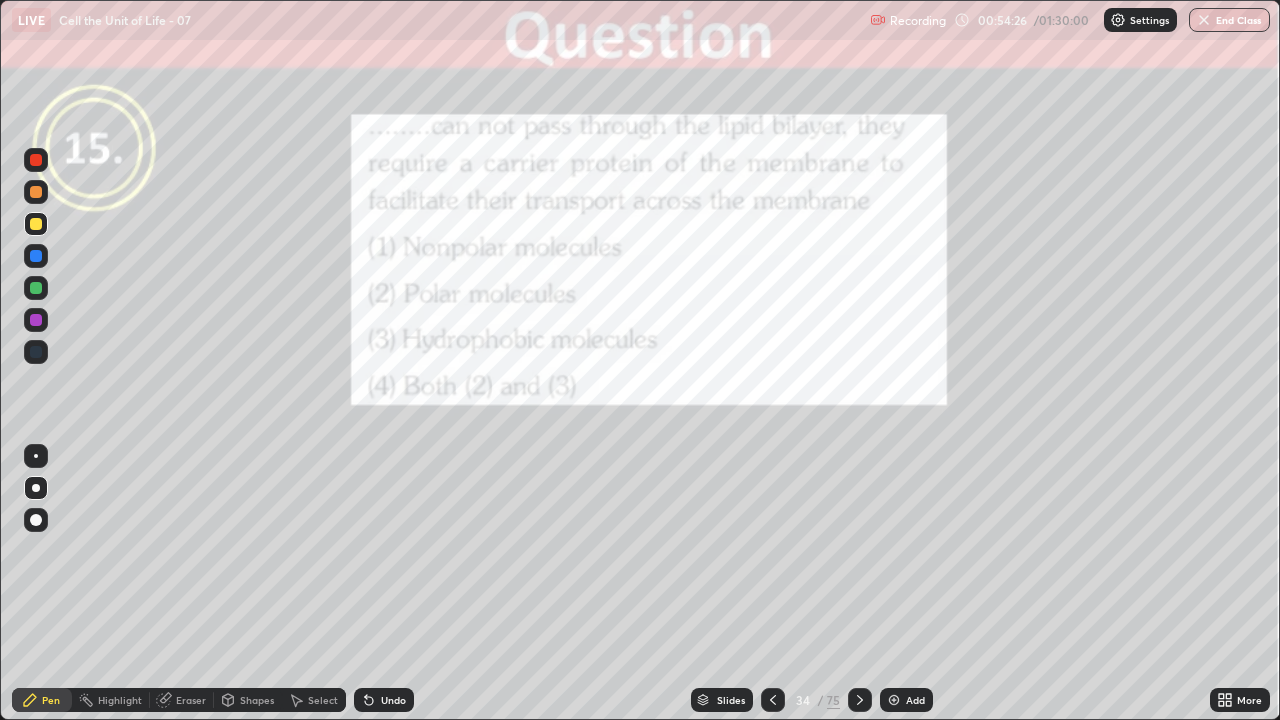 click 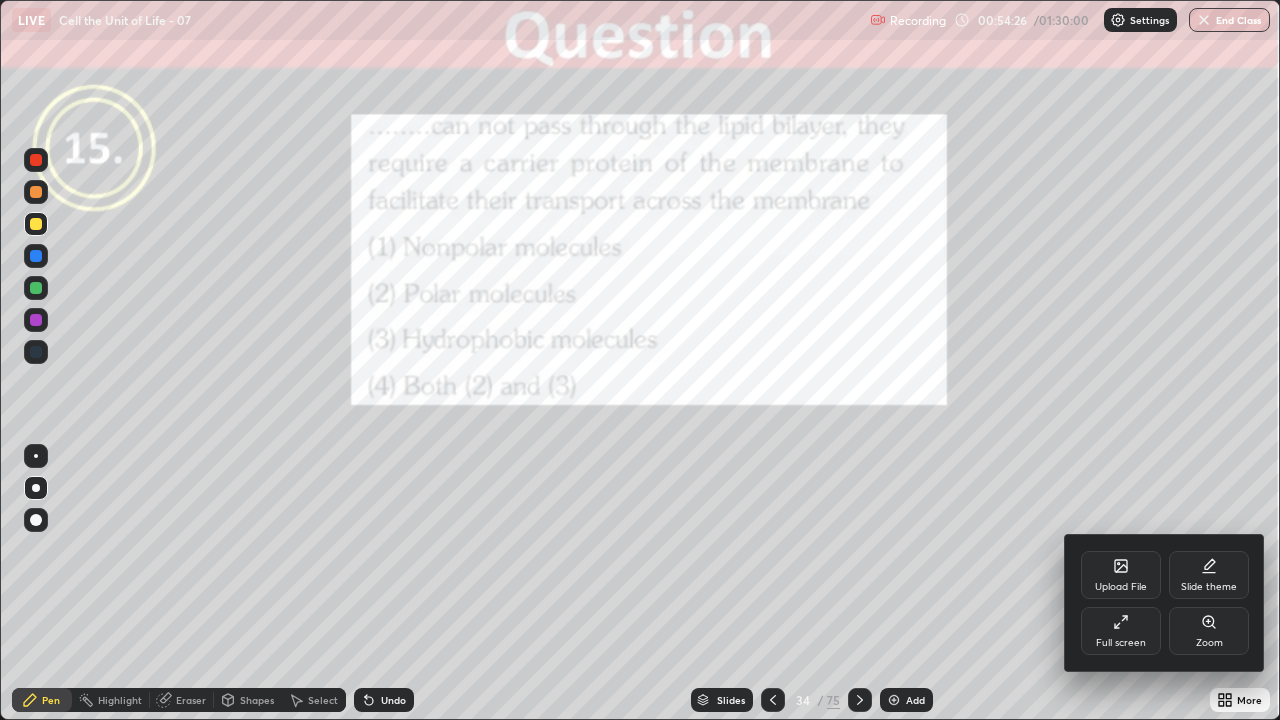 click on "Zoom" at bounding box center (1209, 643) 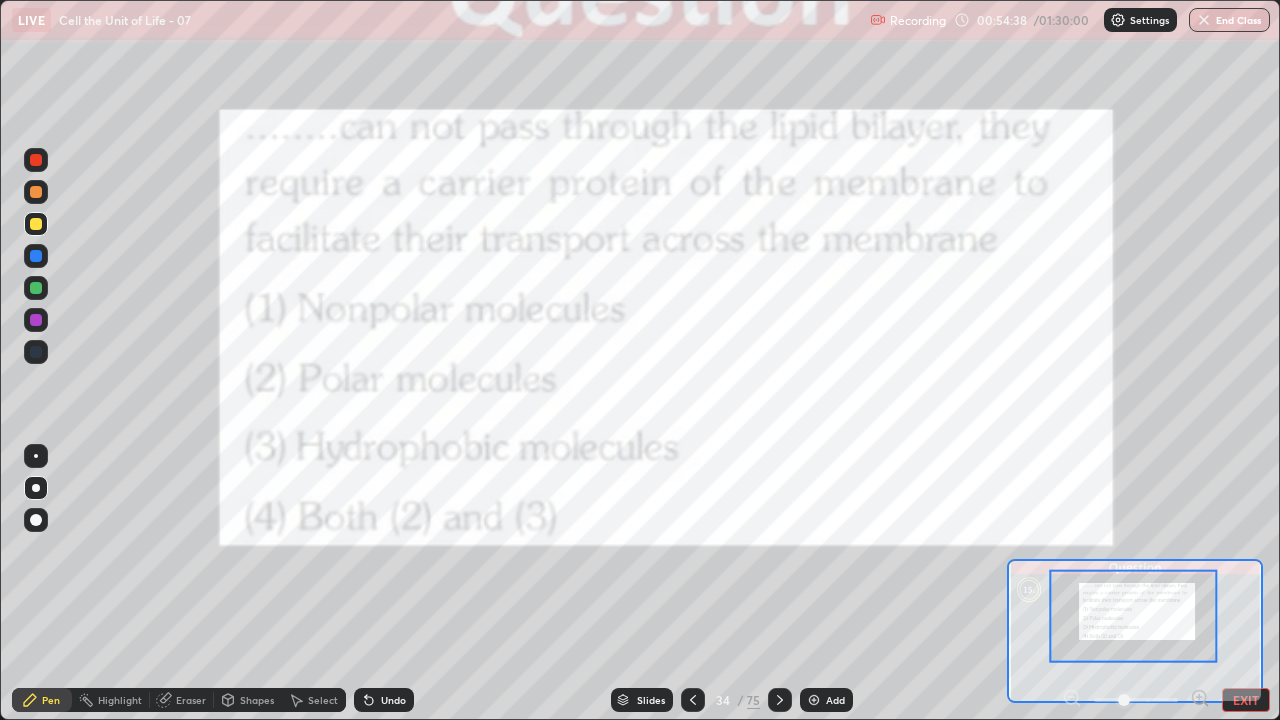 click at bounding box center [780, 700] 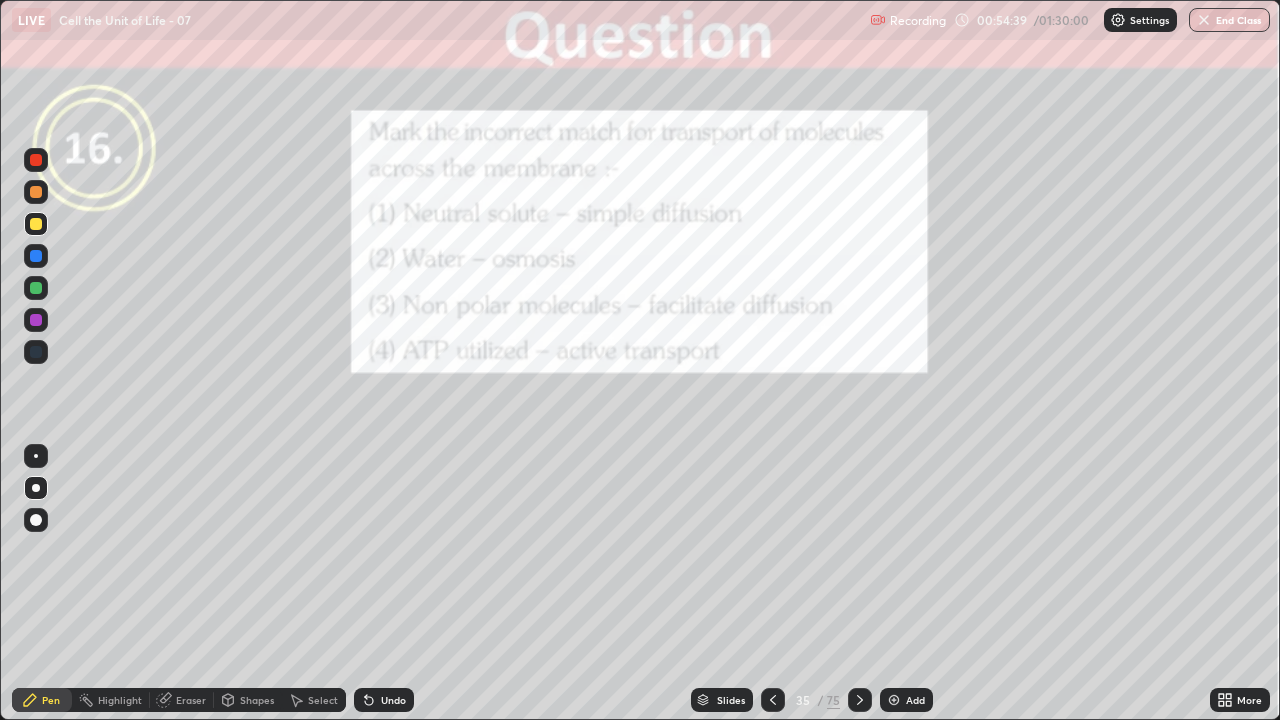 click 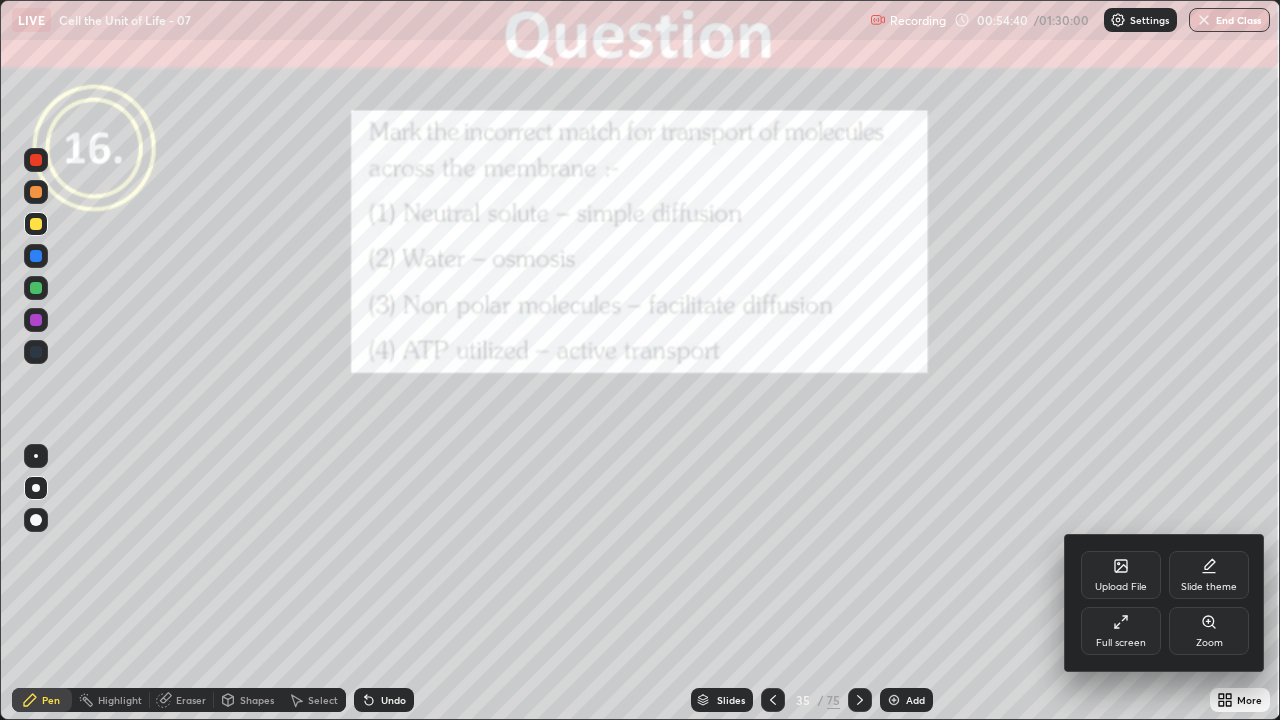 click on "Zoom" at bounding box center (1209, 643) 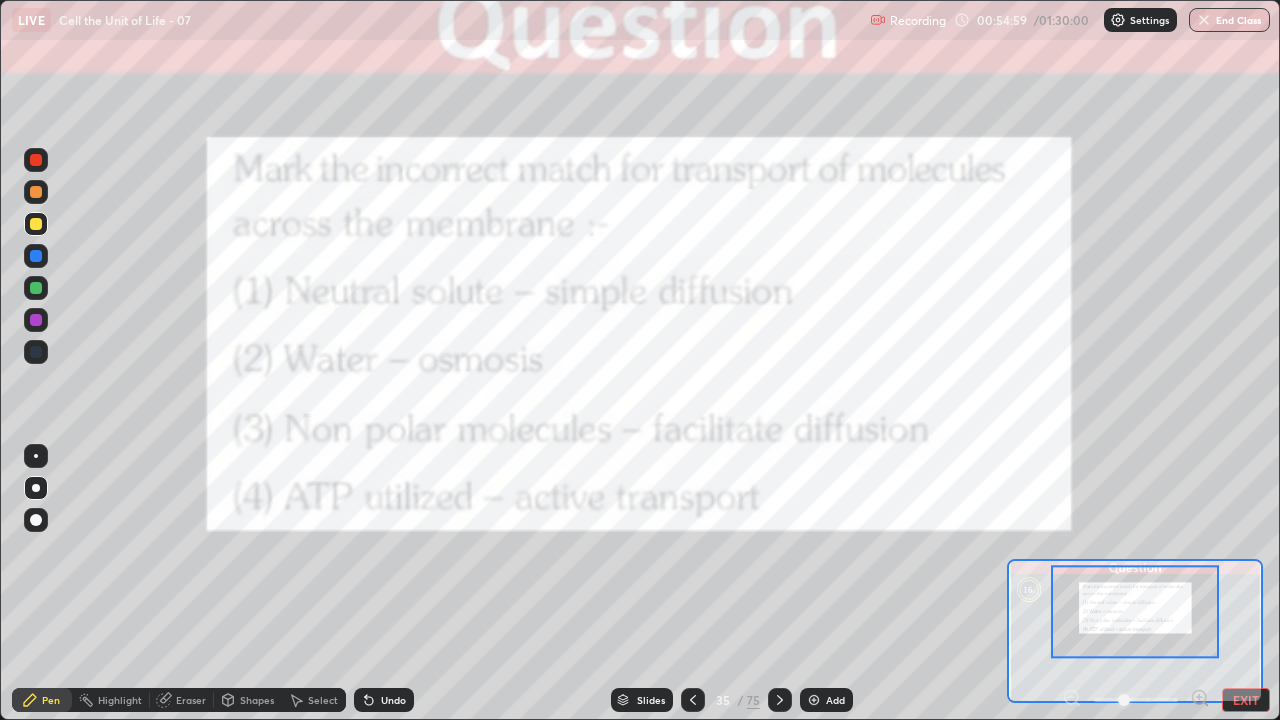 click 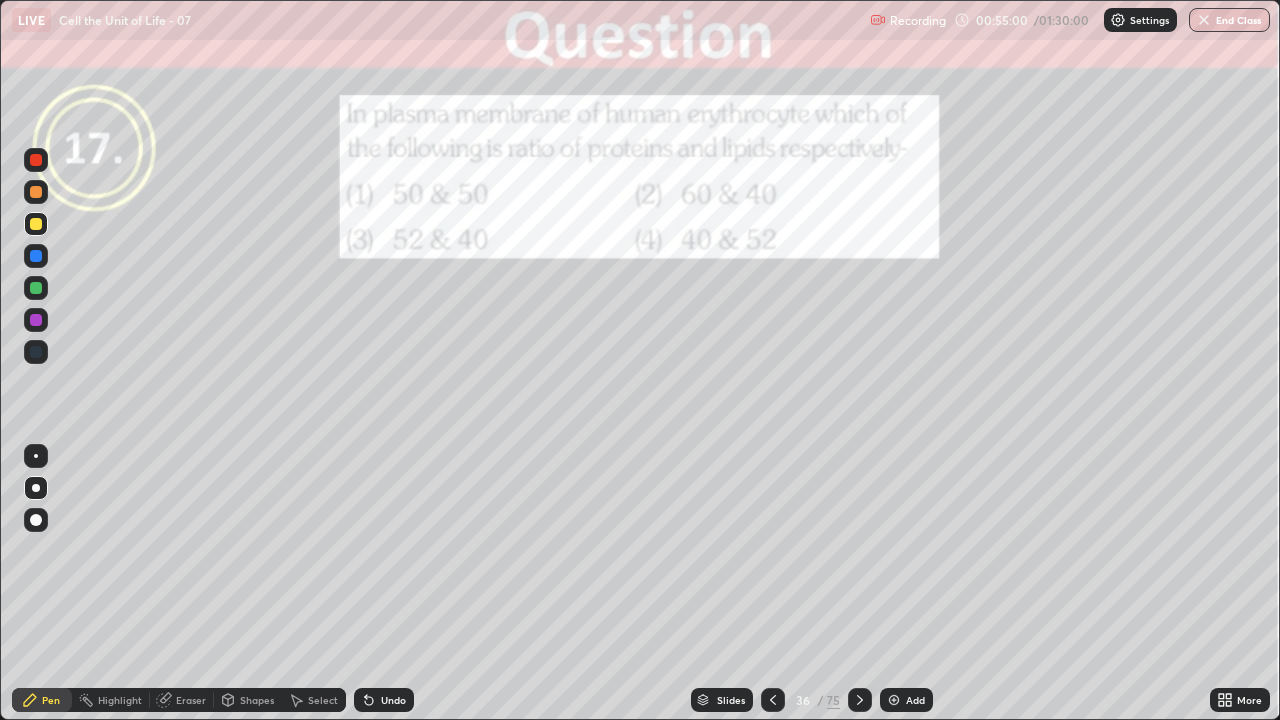 click 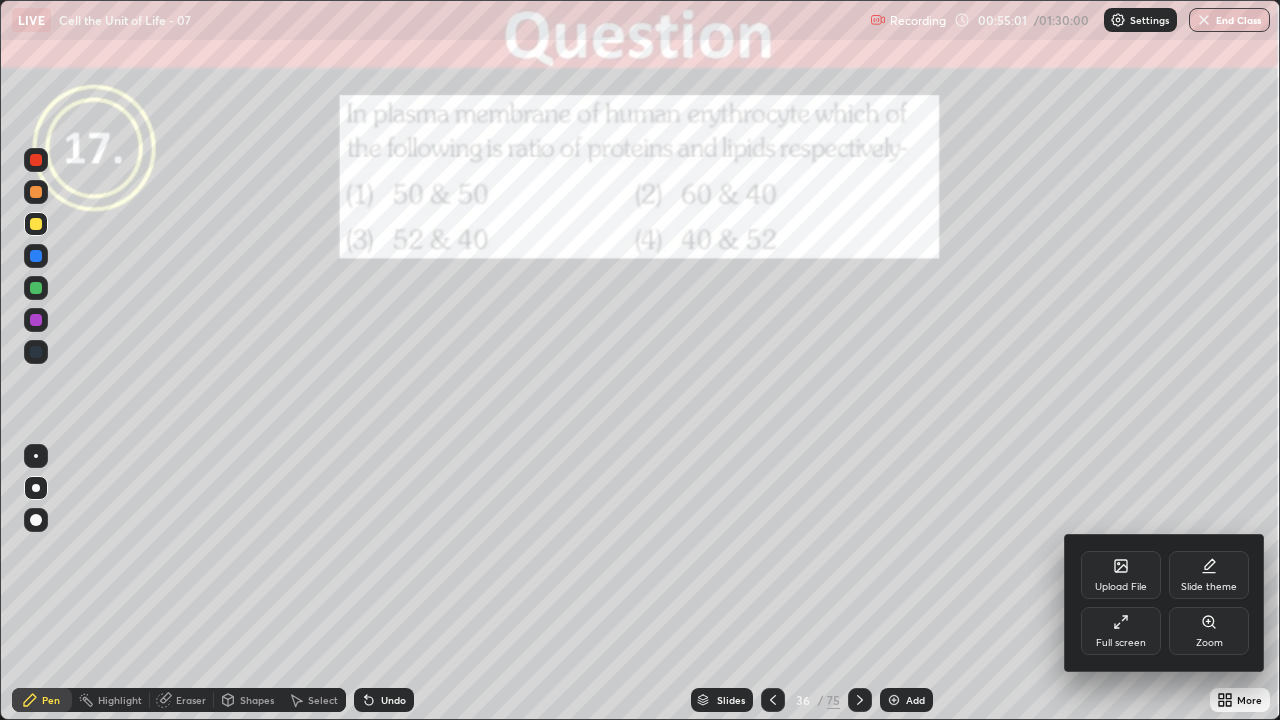 click on "Zoom" at bounding box center [1209, 643] 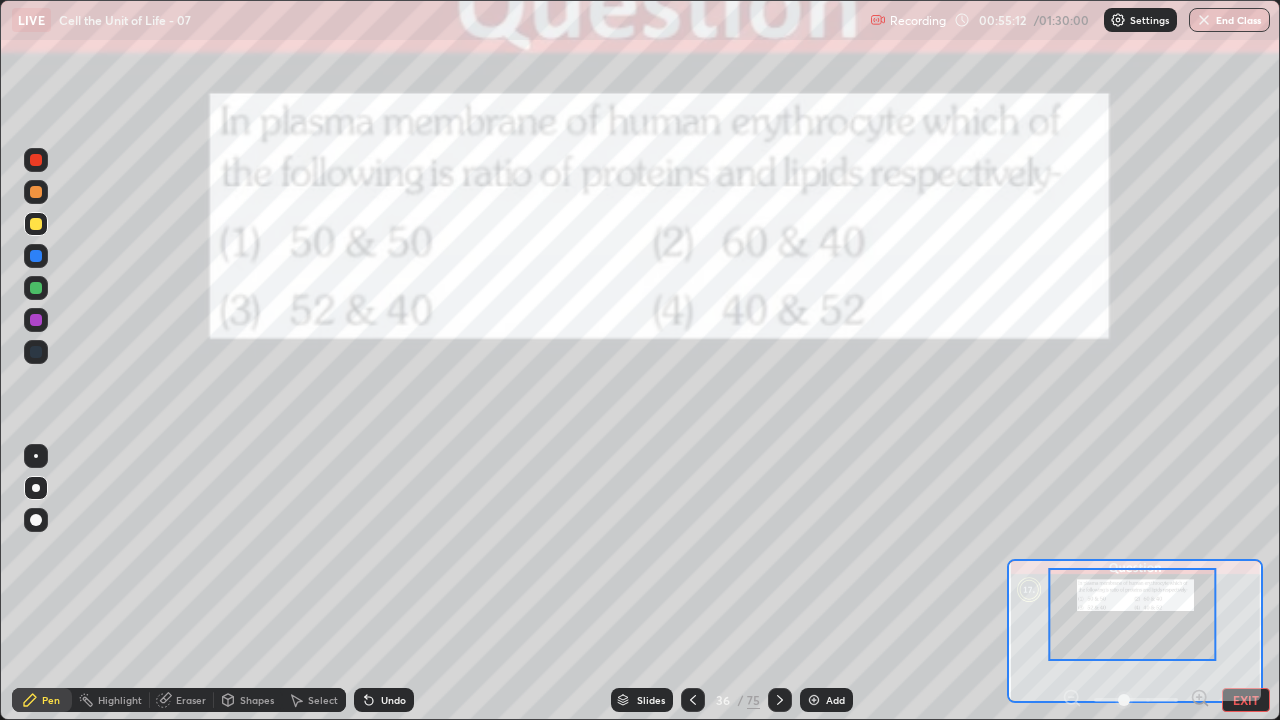 click 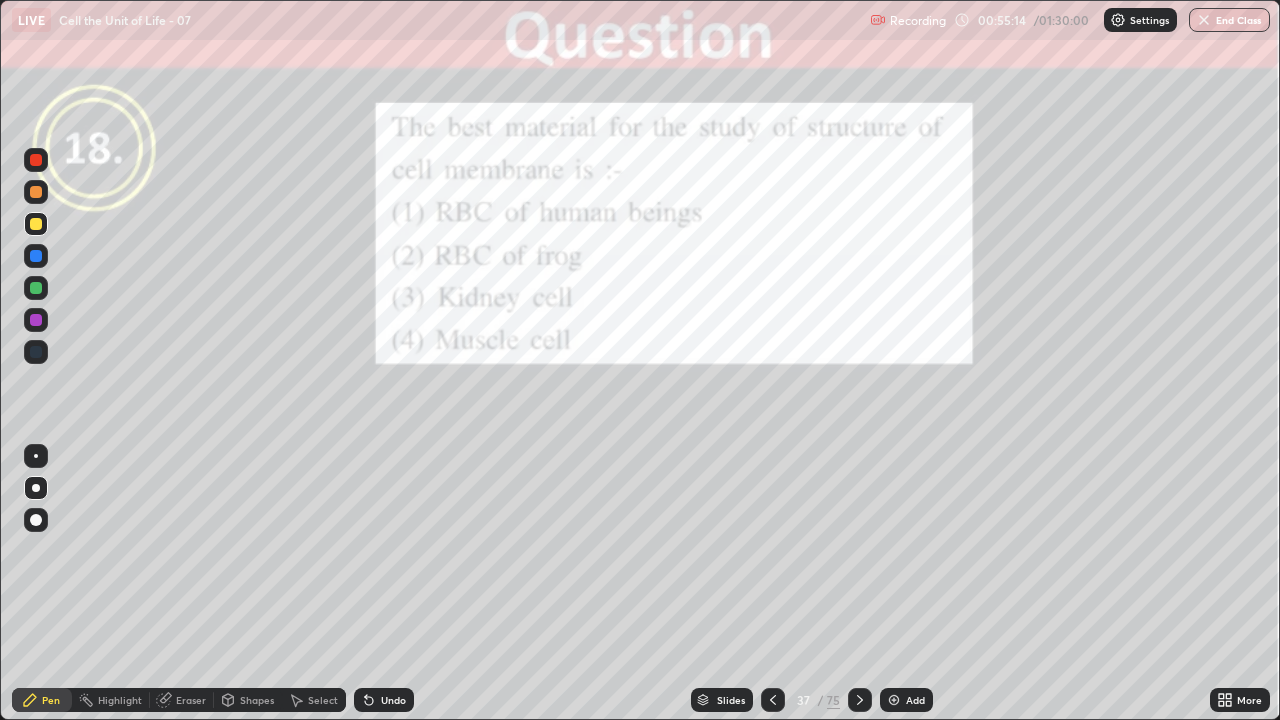 click 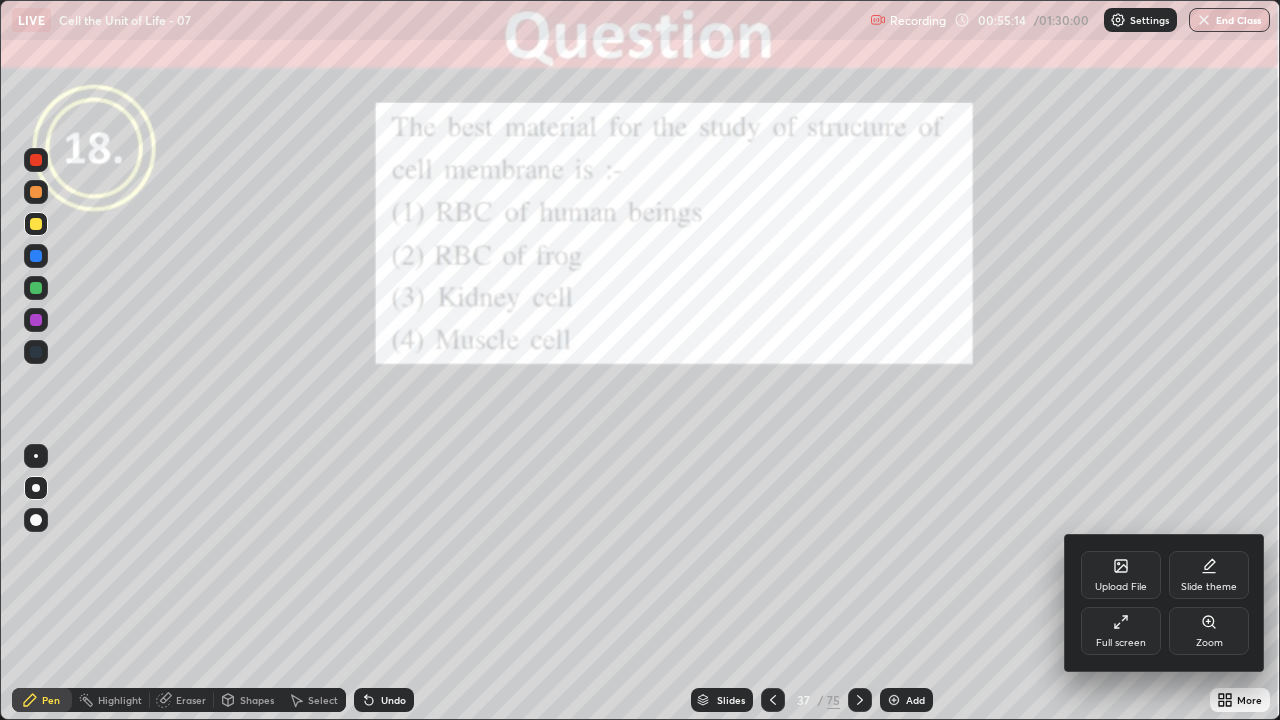 click on "Zoom" at bounding box center [1209, 631] 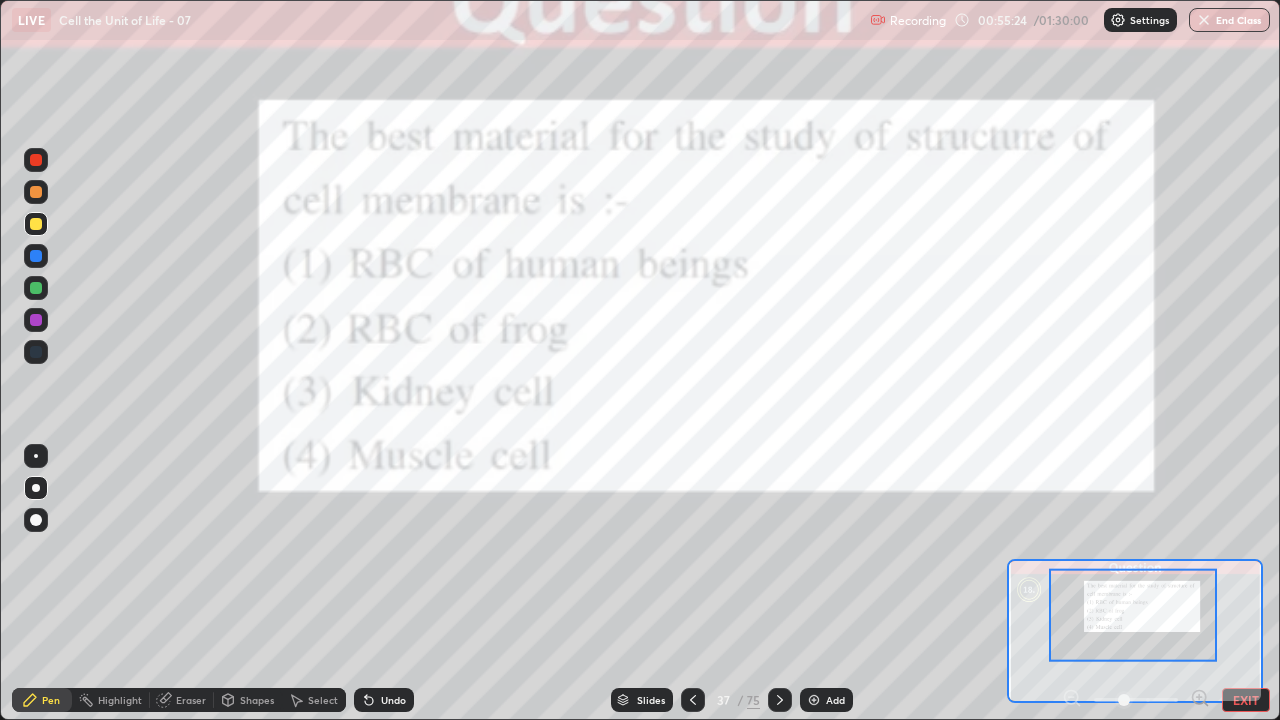 click 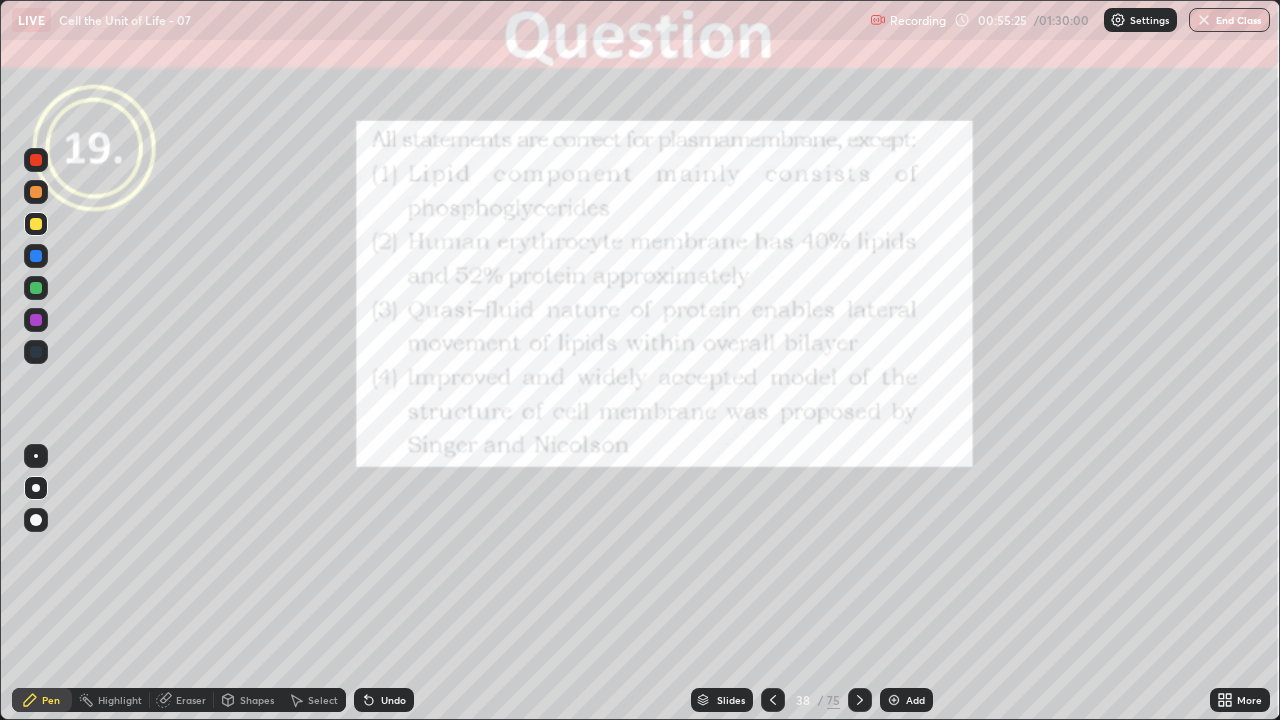 click 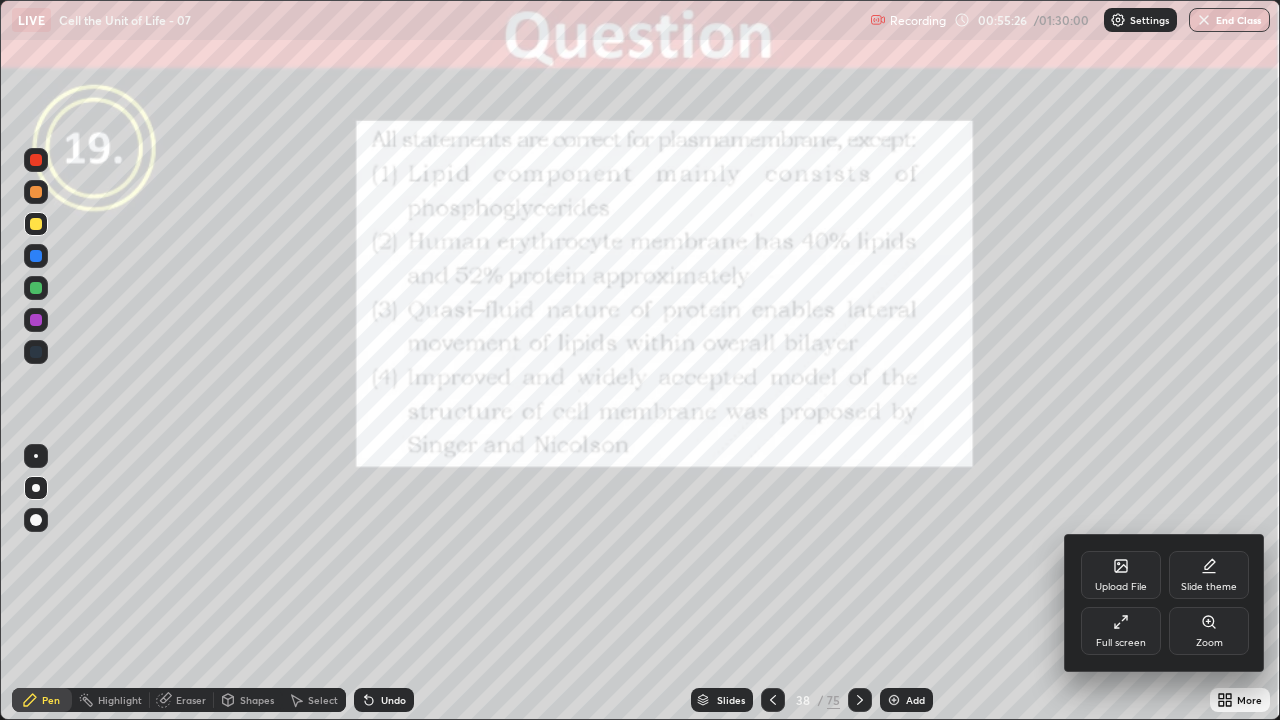 click on "Zoom" at bounding box center [1209, 631] 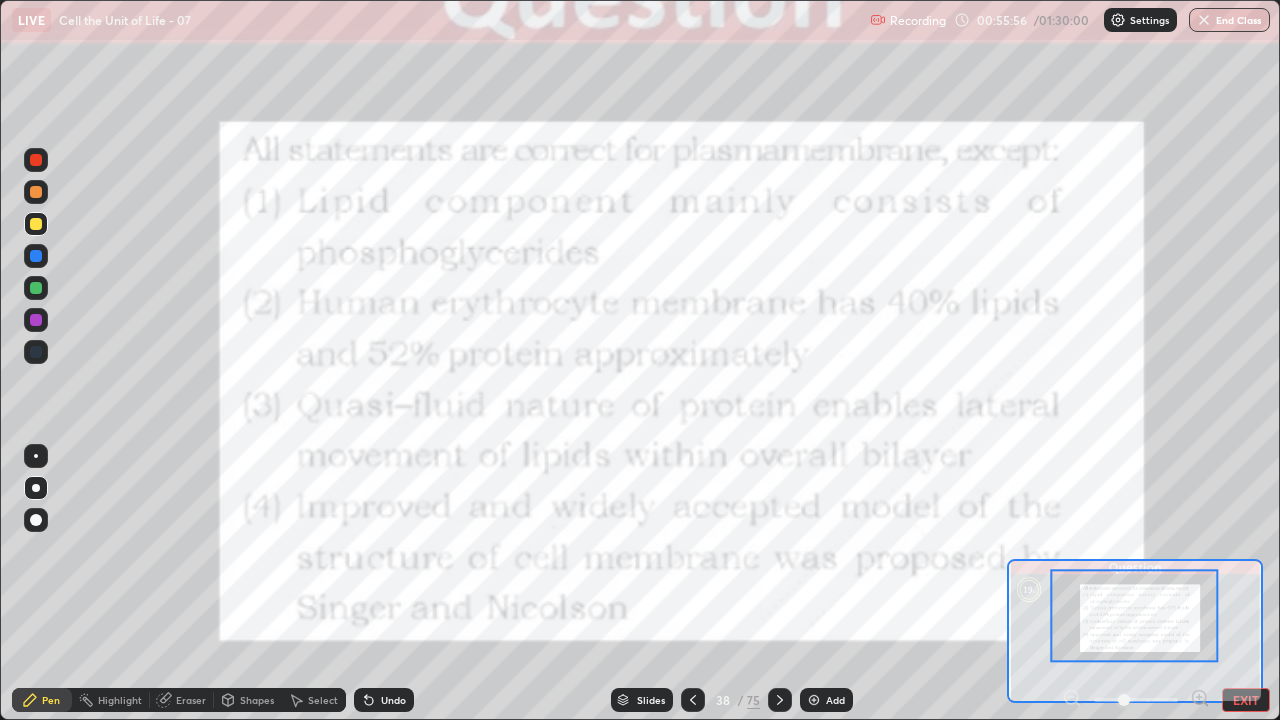 click 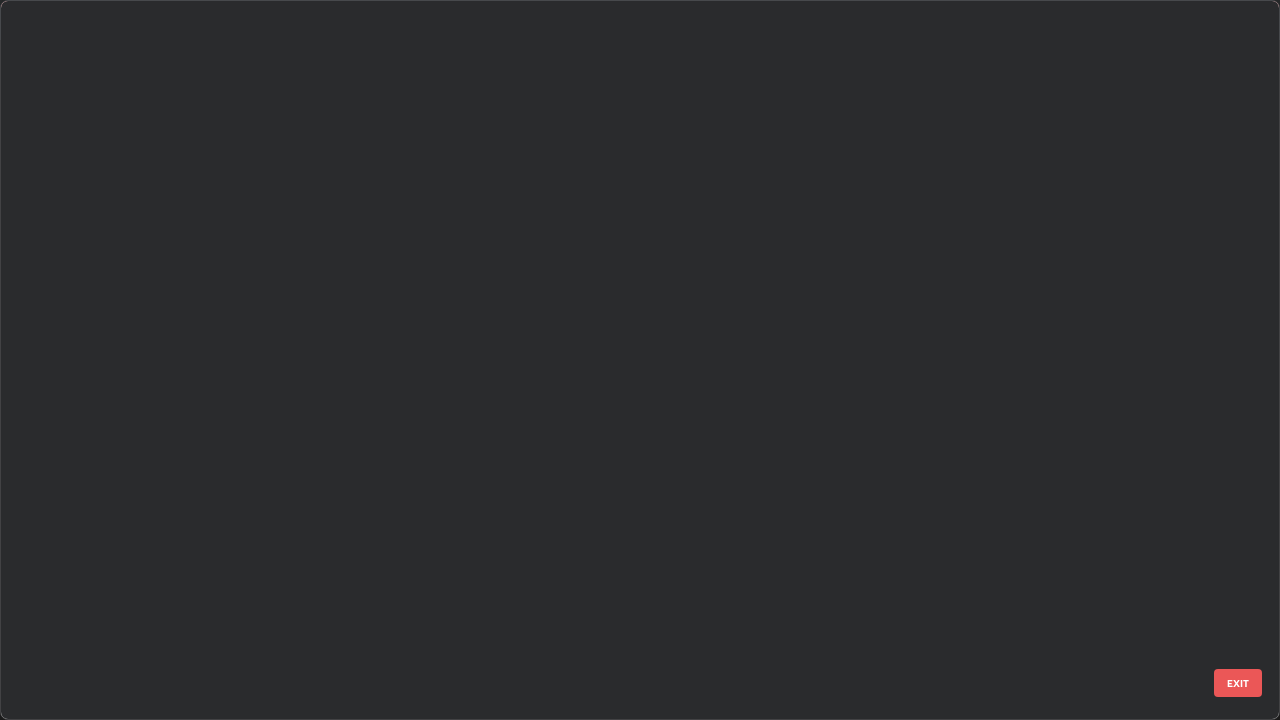 scroll, scrollTop: 2202, scrollLeft: 0, axis: vertical 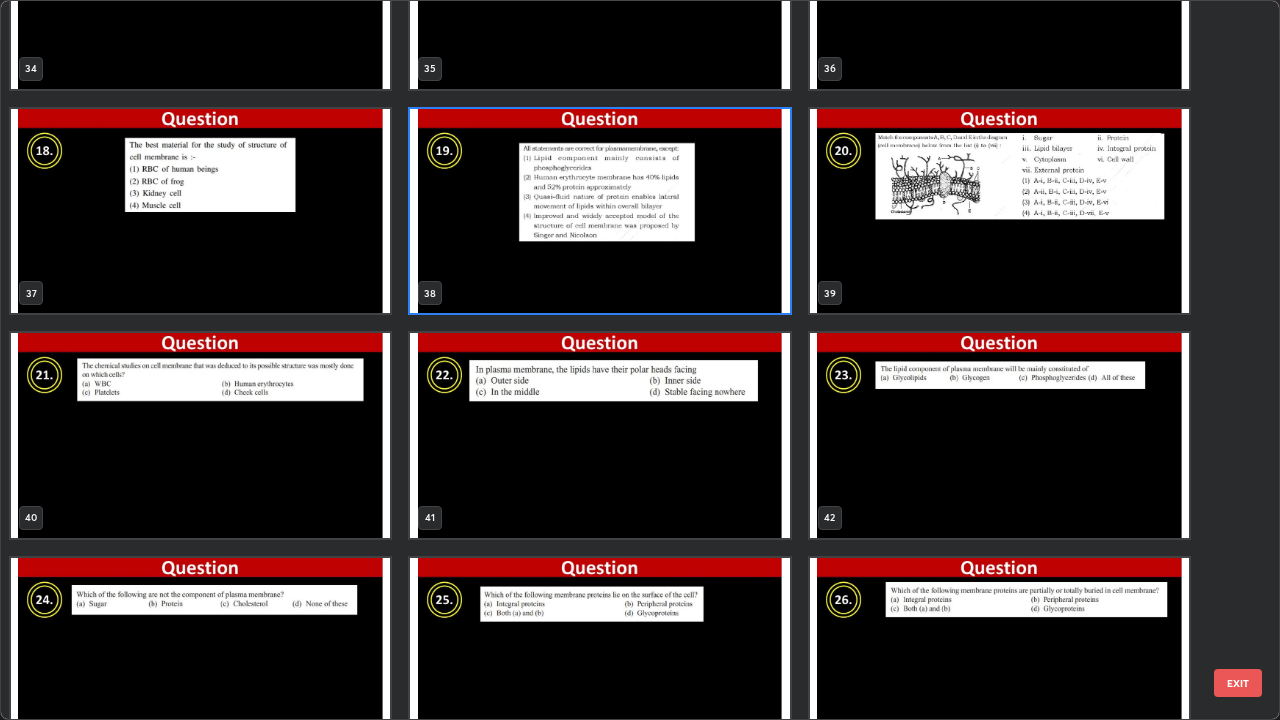 click at bounding box center [999, 211] 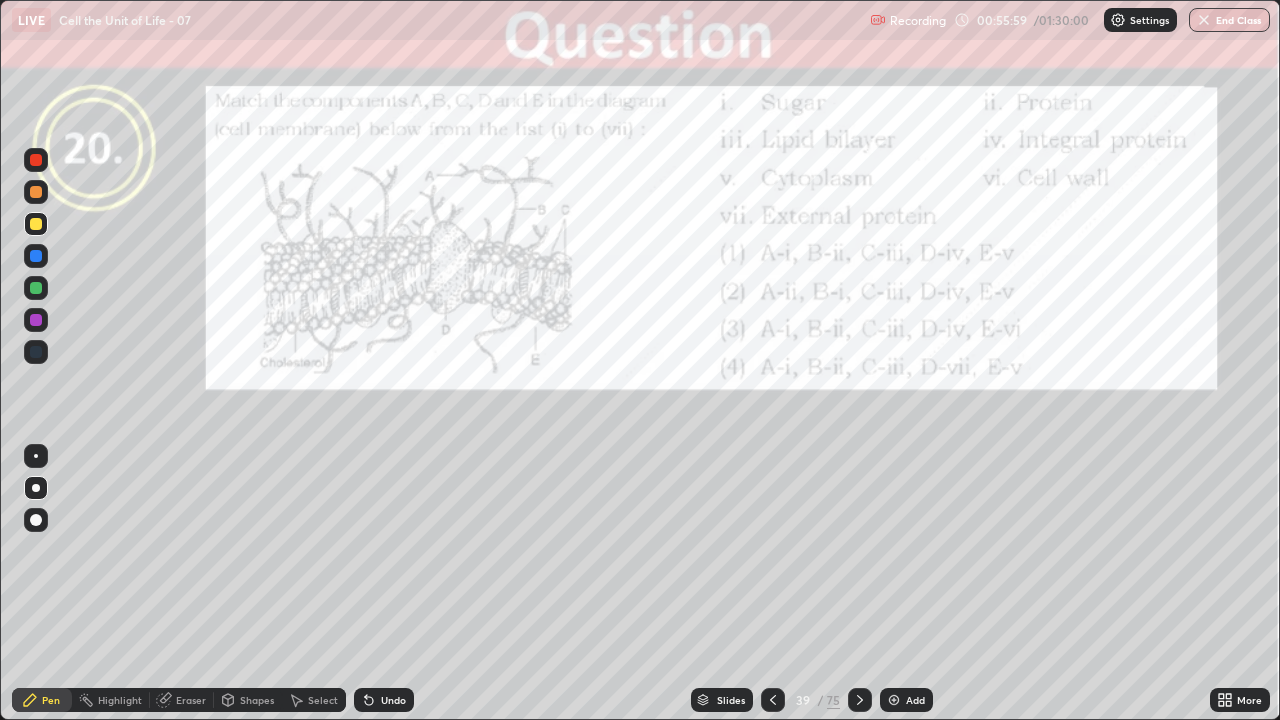 click at bounding box center [999, 211] 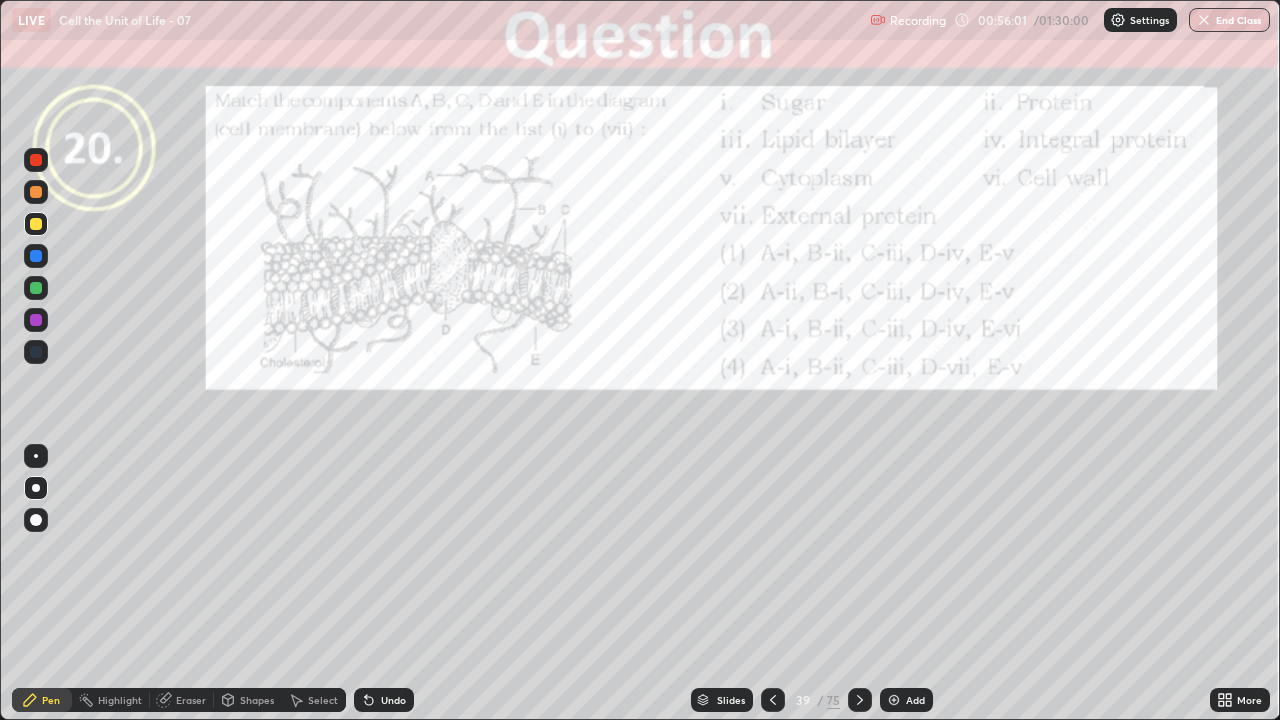 click 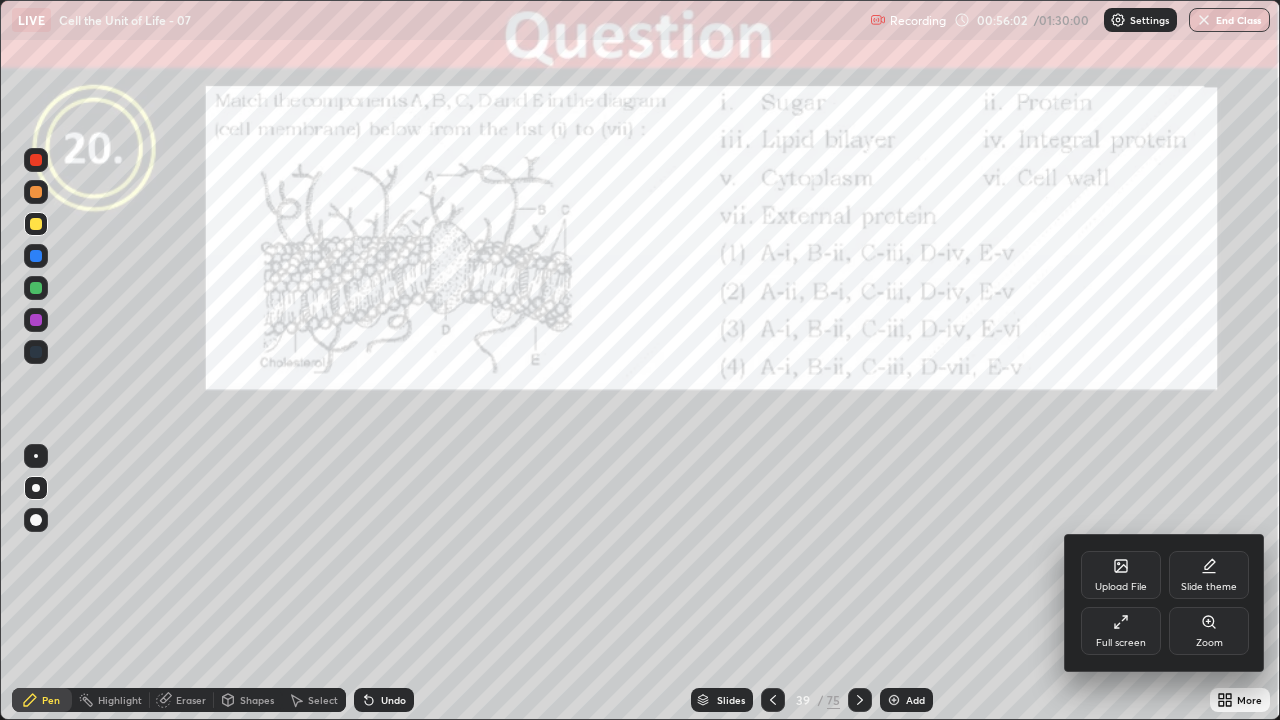 click on "Zoom" at bounding box center [1209, 643] 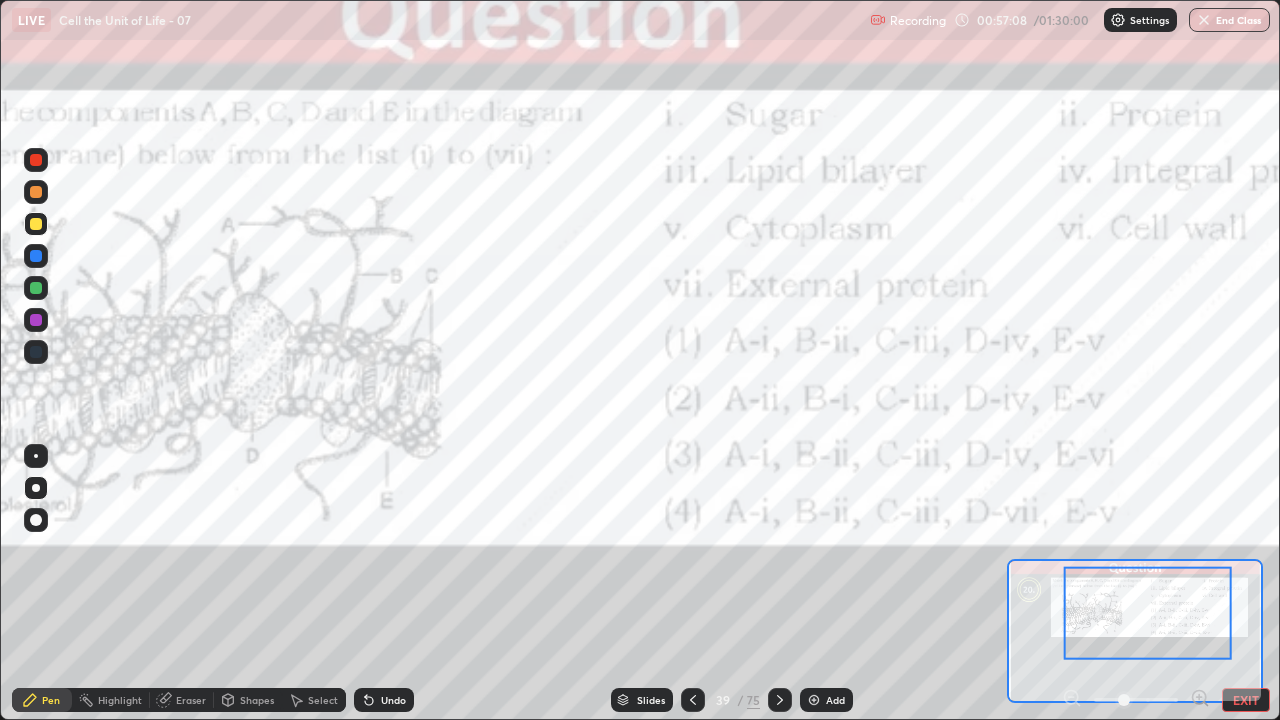 click on "Pen" at bounding box center (42, 700) 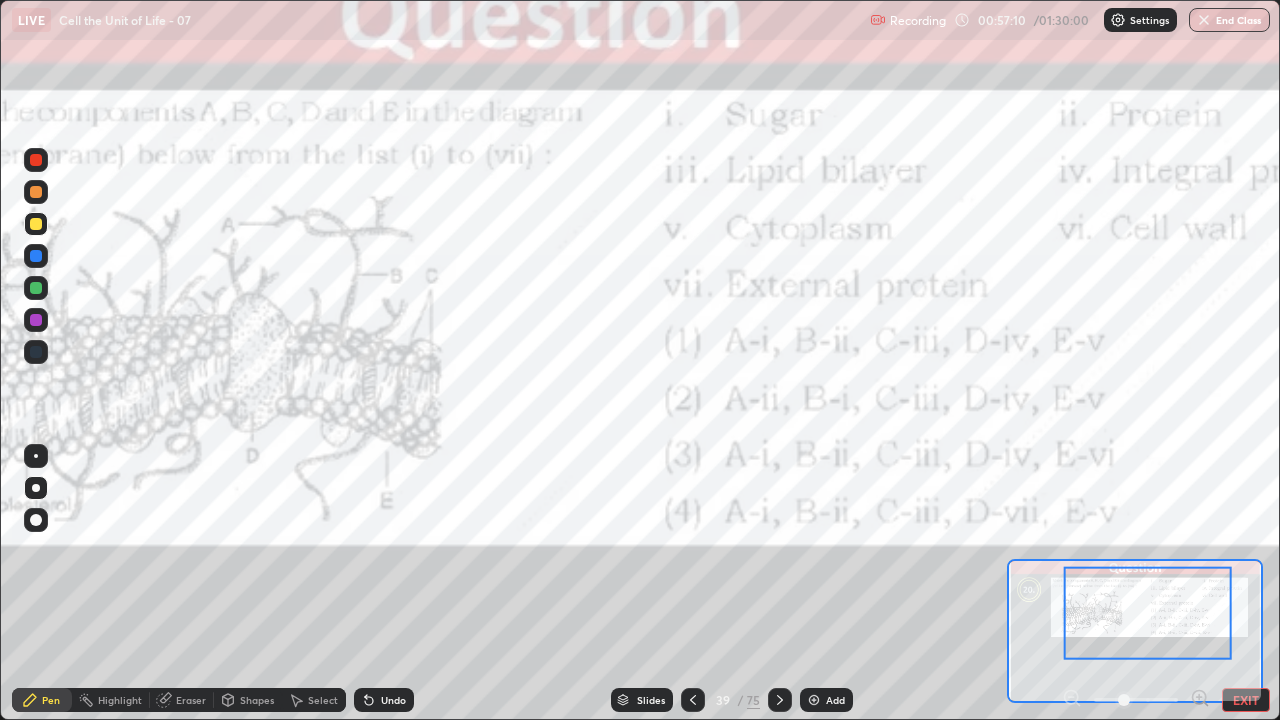 click at bounding box center [36, 160] 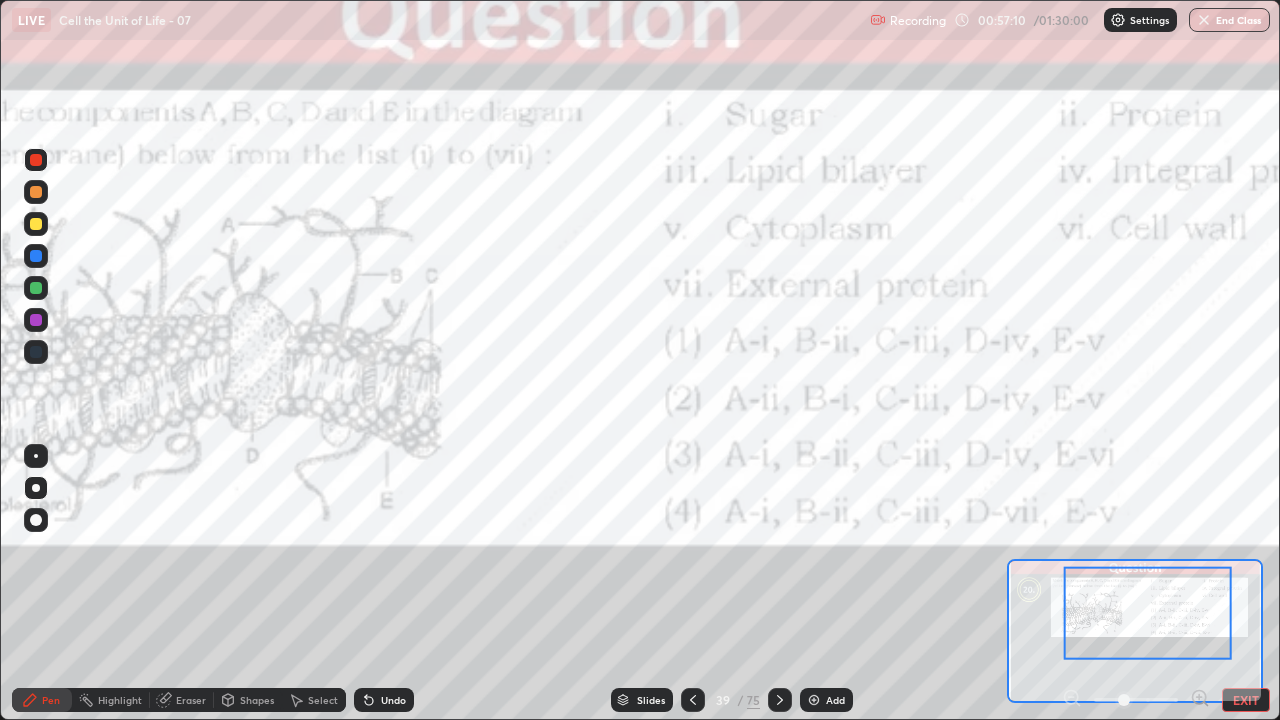 click at bounding box center [36, 160] 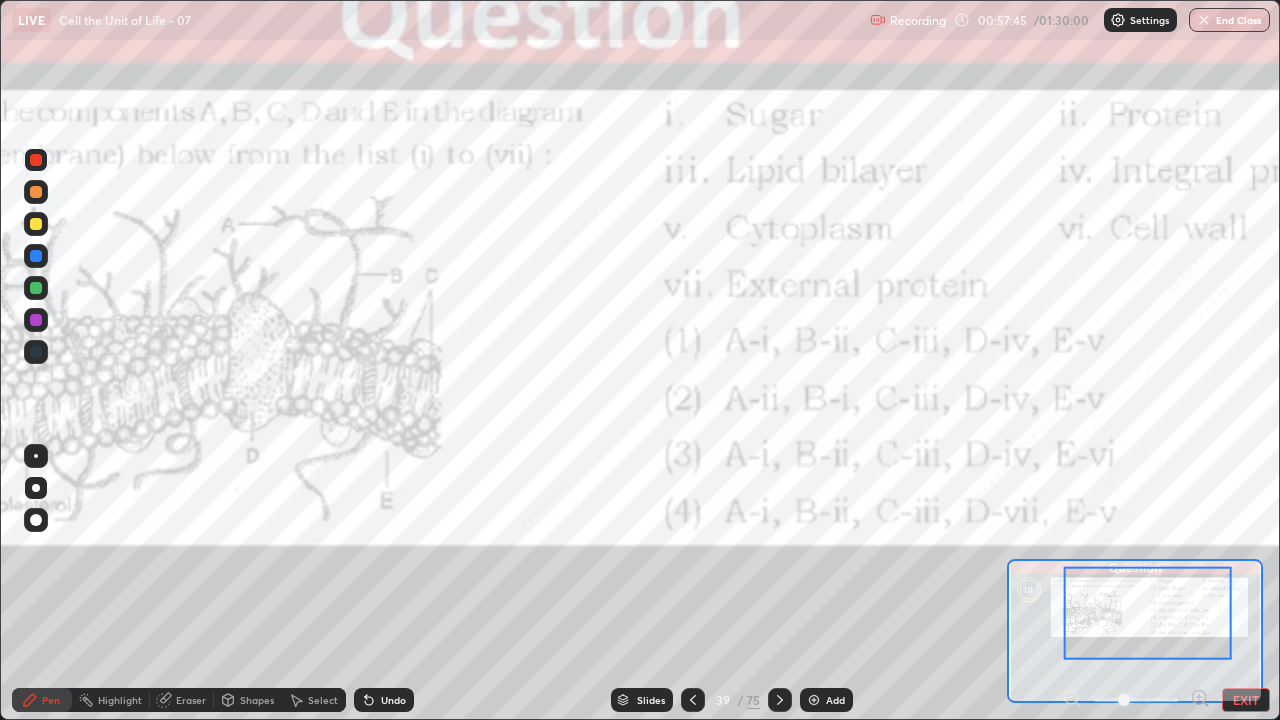 click 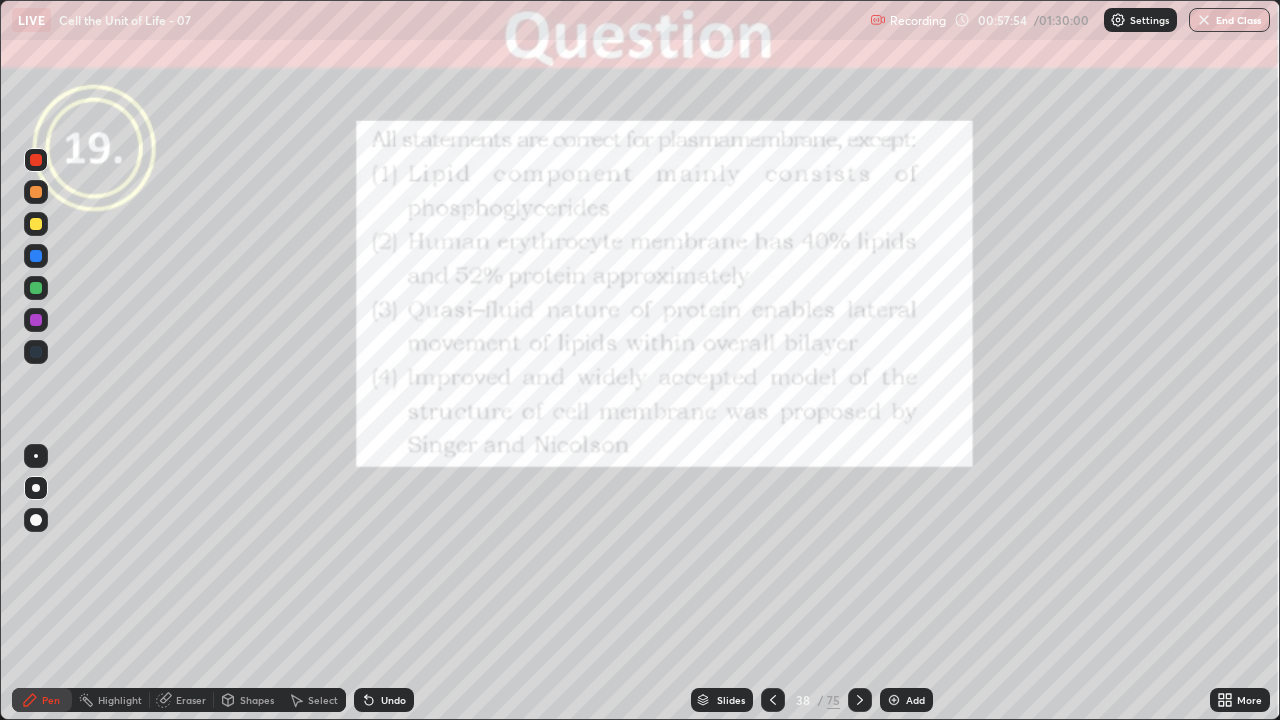 click 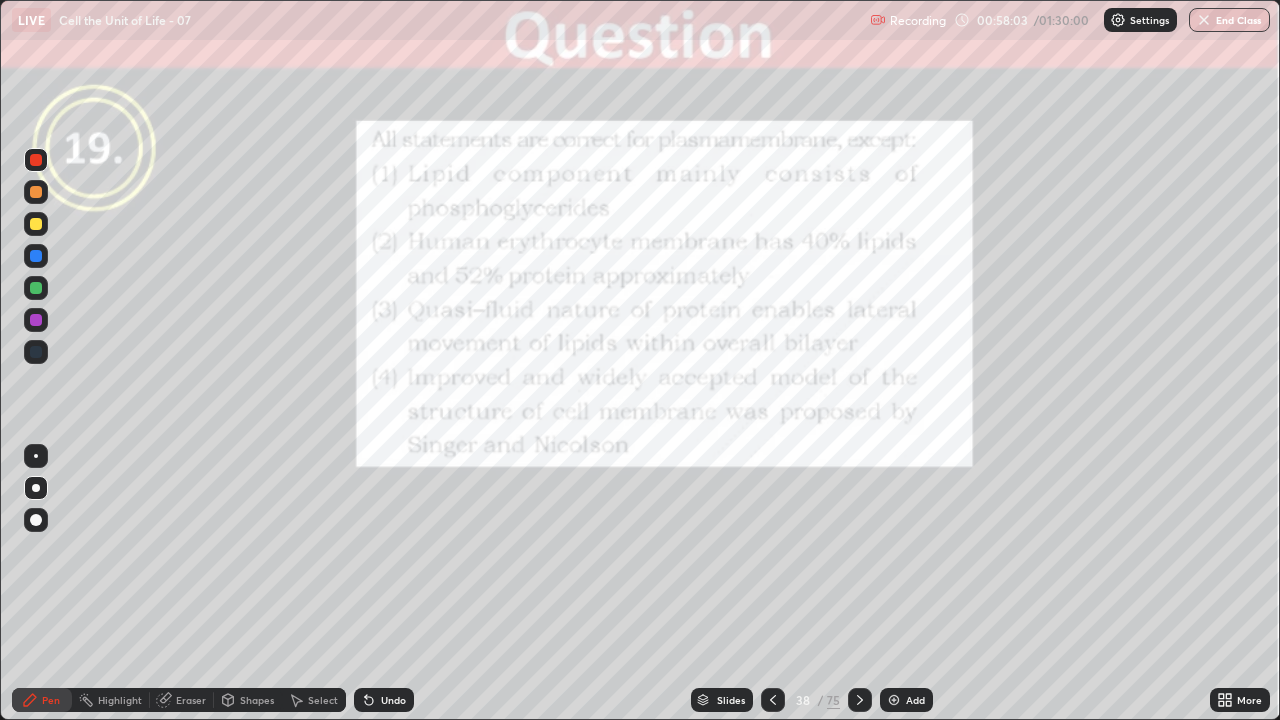 click on "Undo" at bounding box center (393, 700) 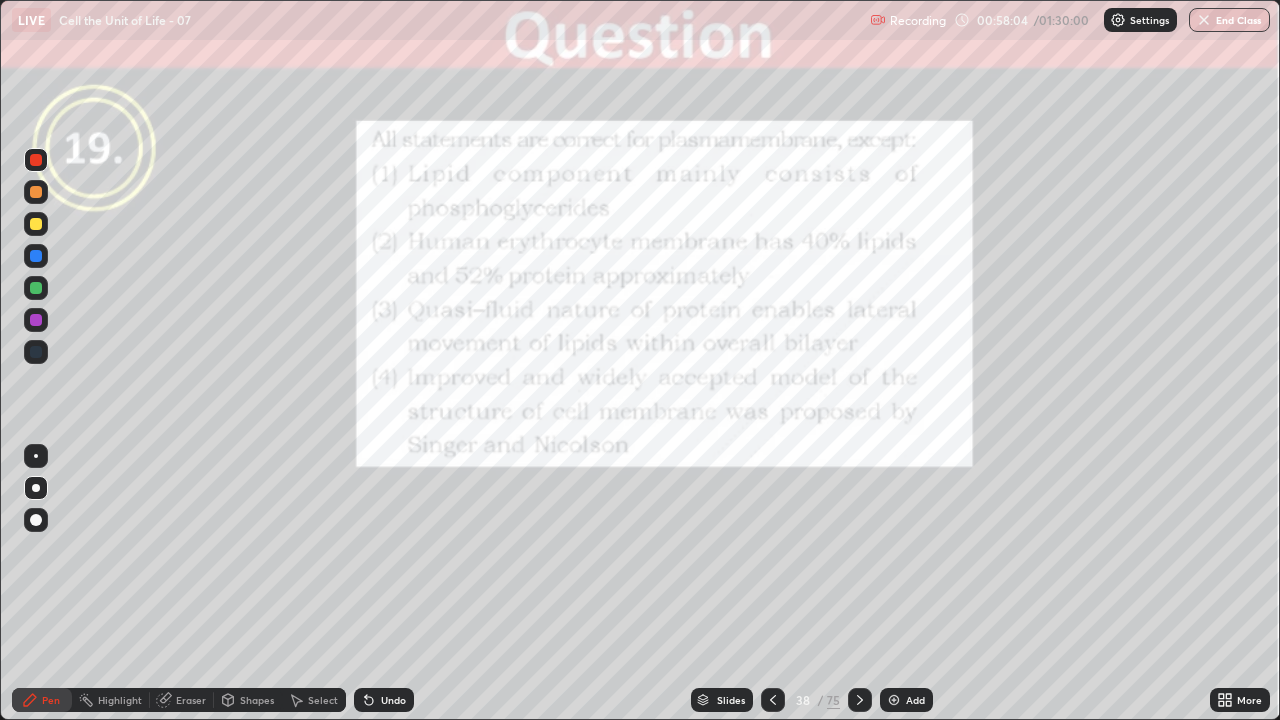 click on "Undo" at bounding box center (384, 700) 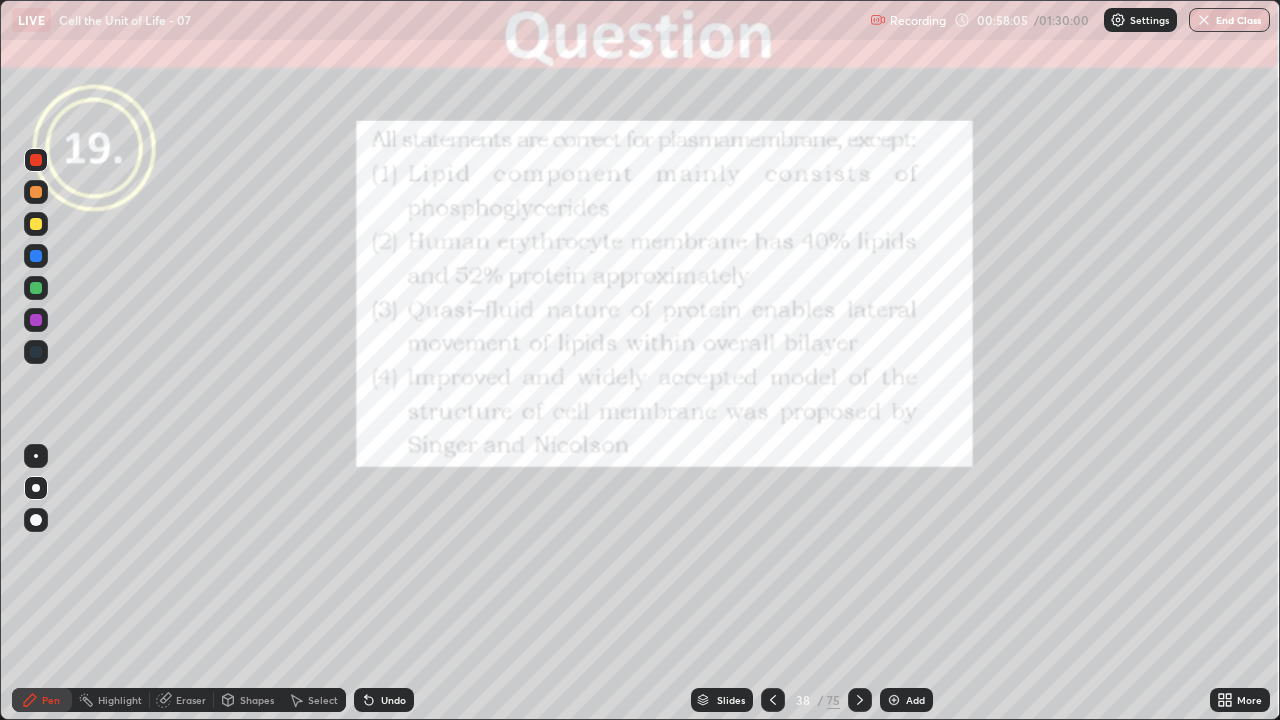 click on "Undo" at bounding box center (384, 700) 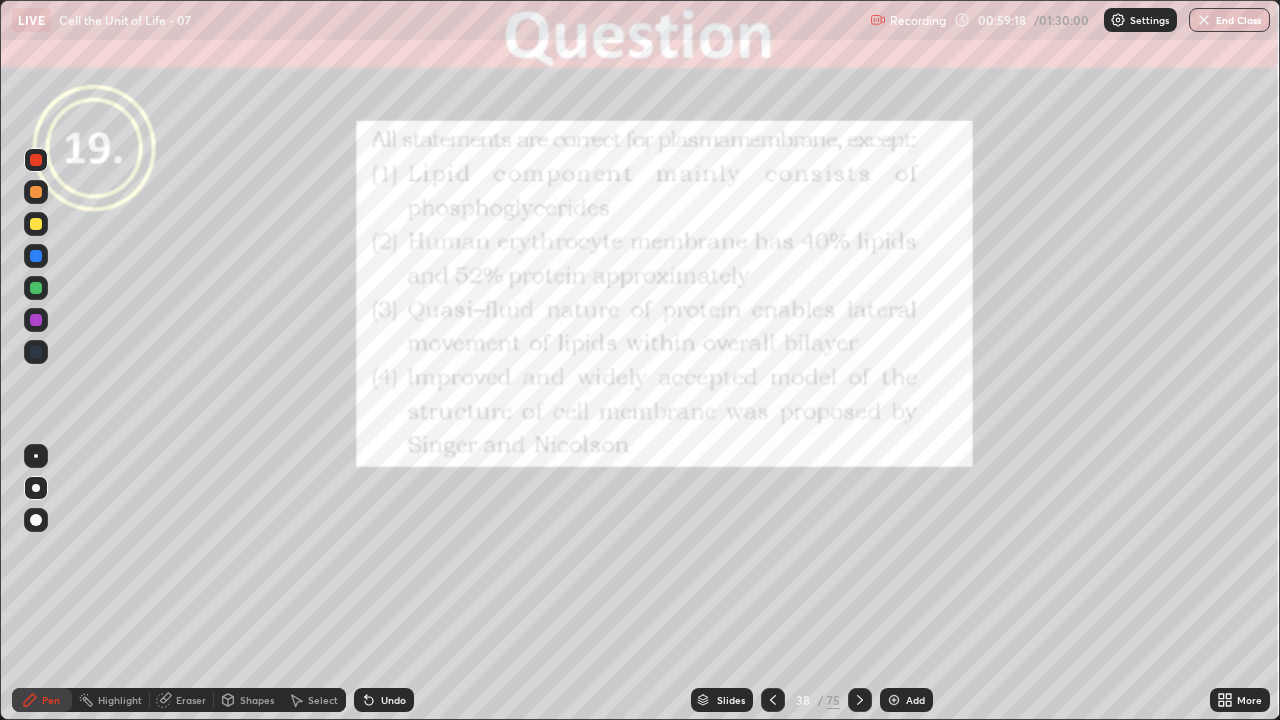 click 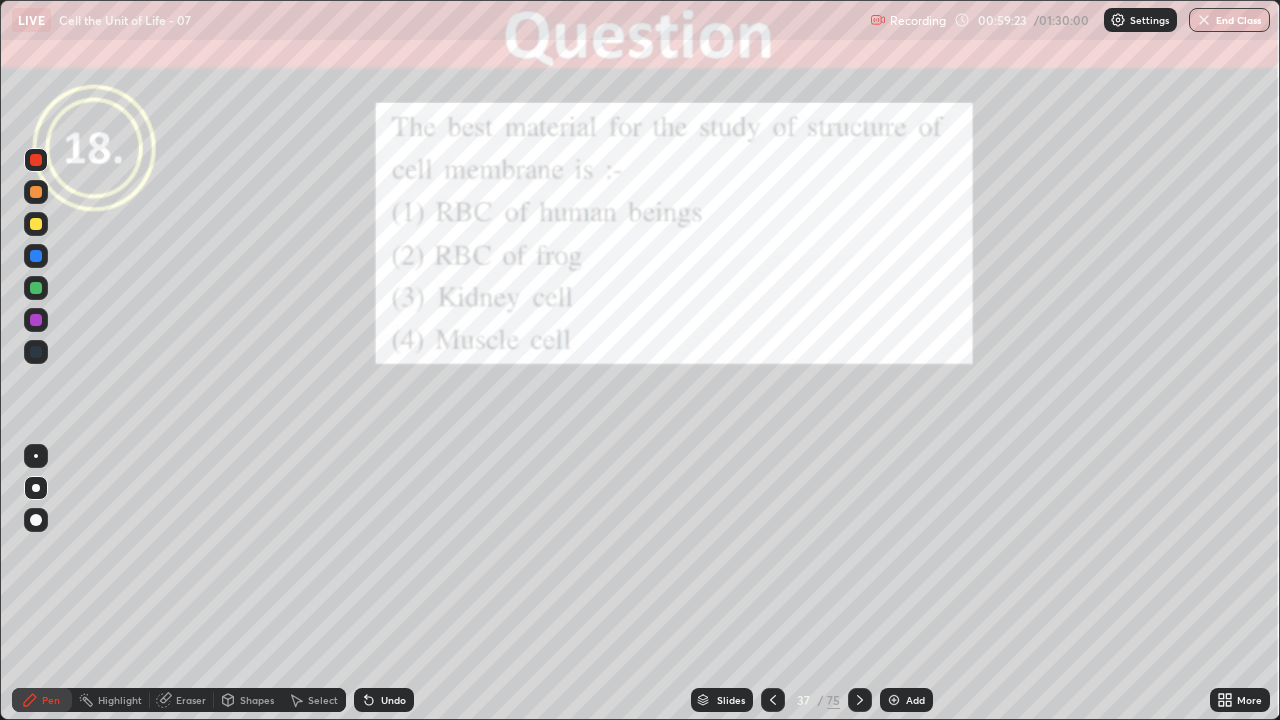 click at bounding box center [773, 700] 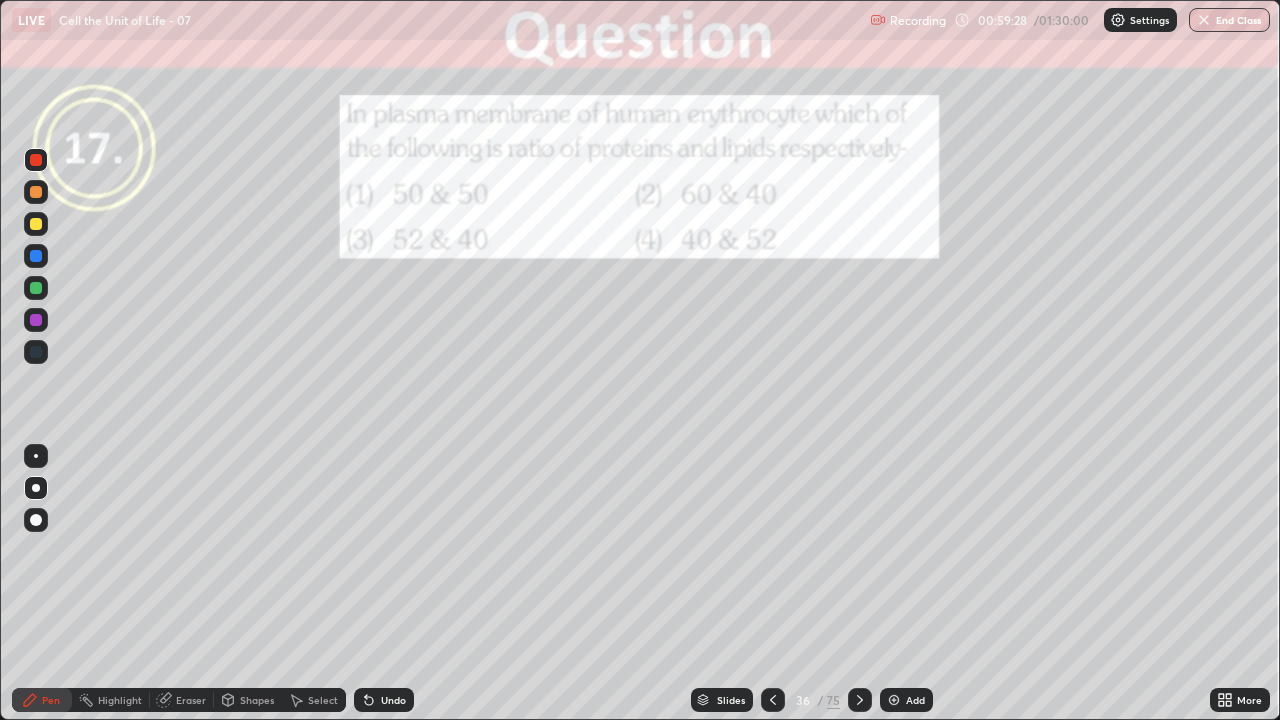 click 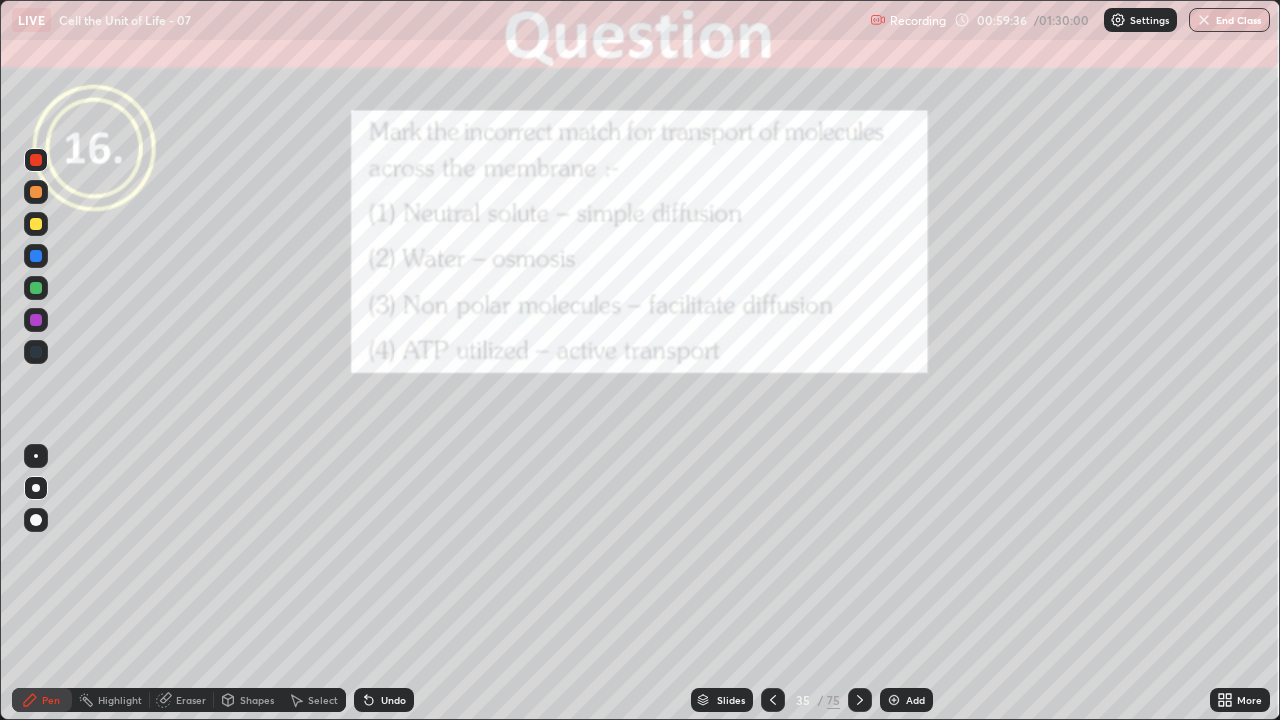 click 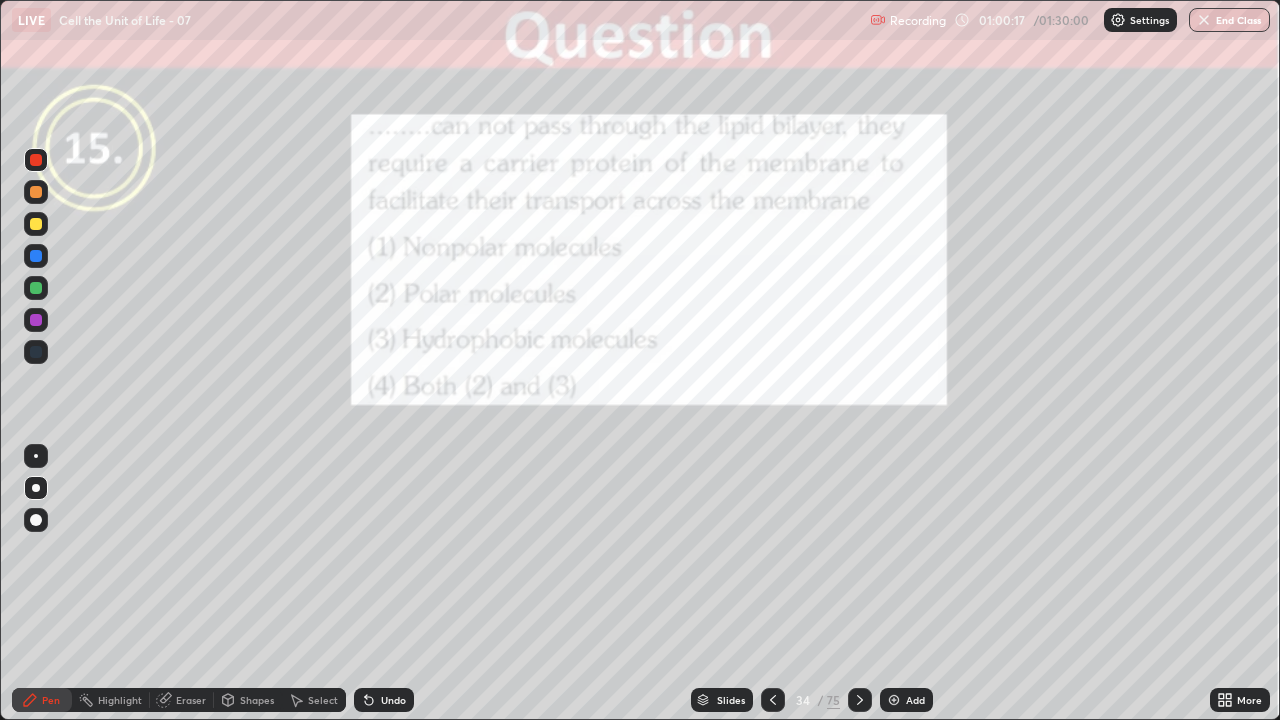 click 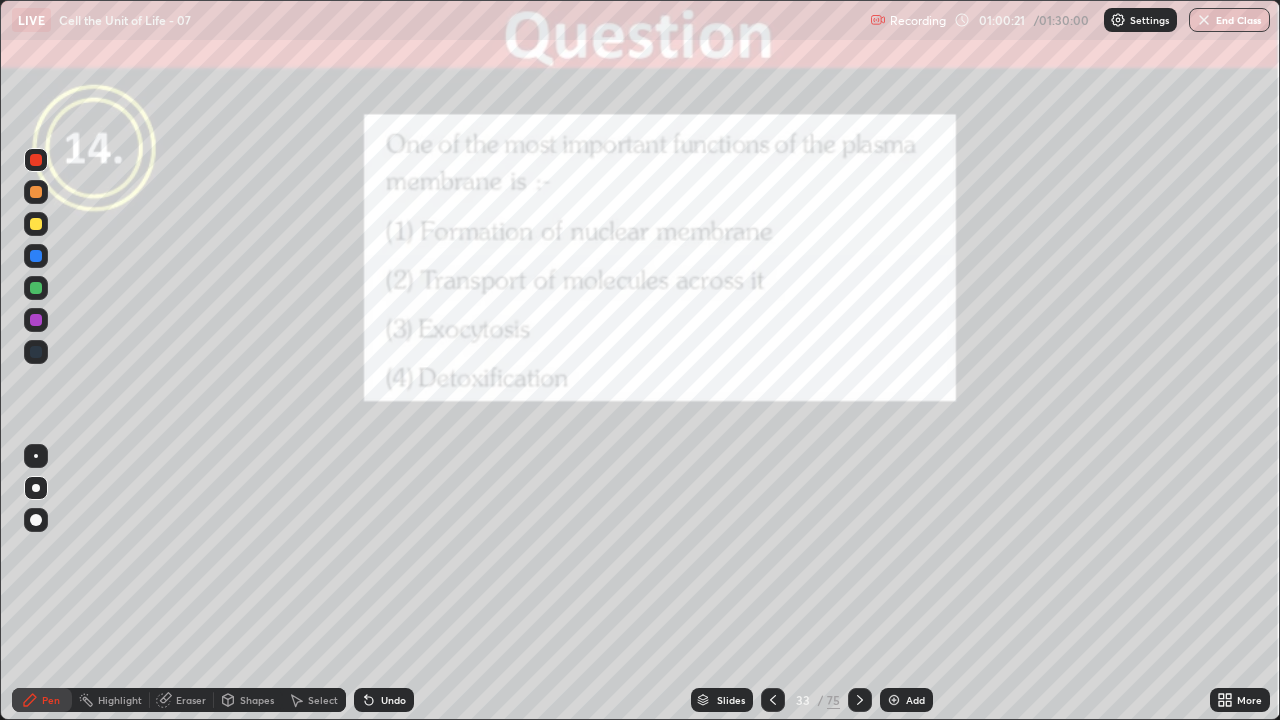 click 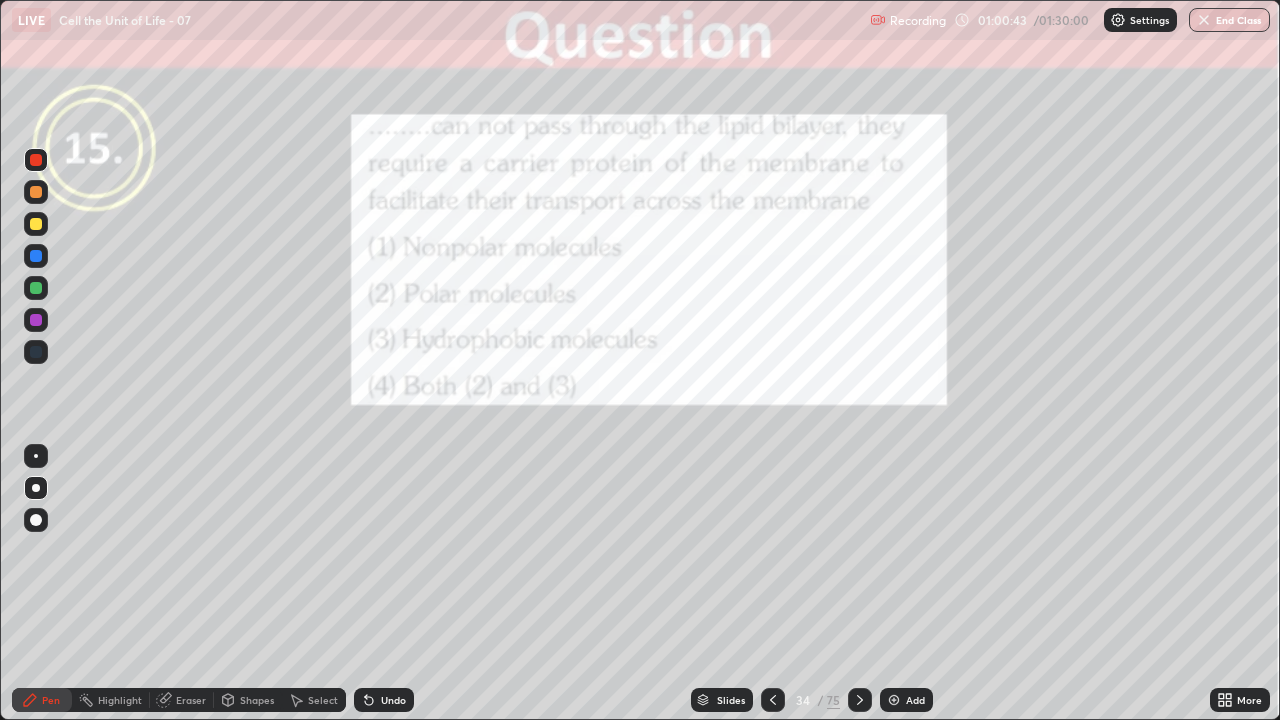 click 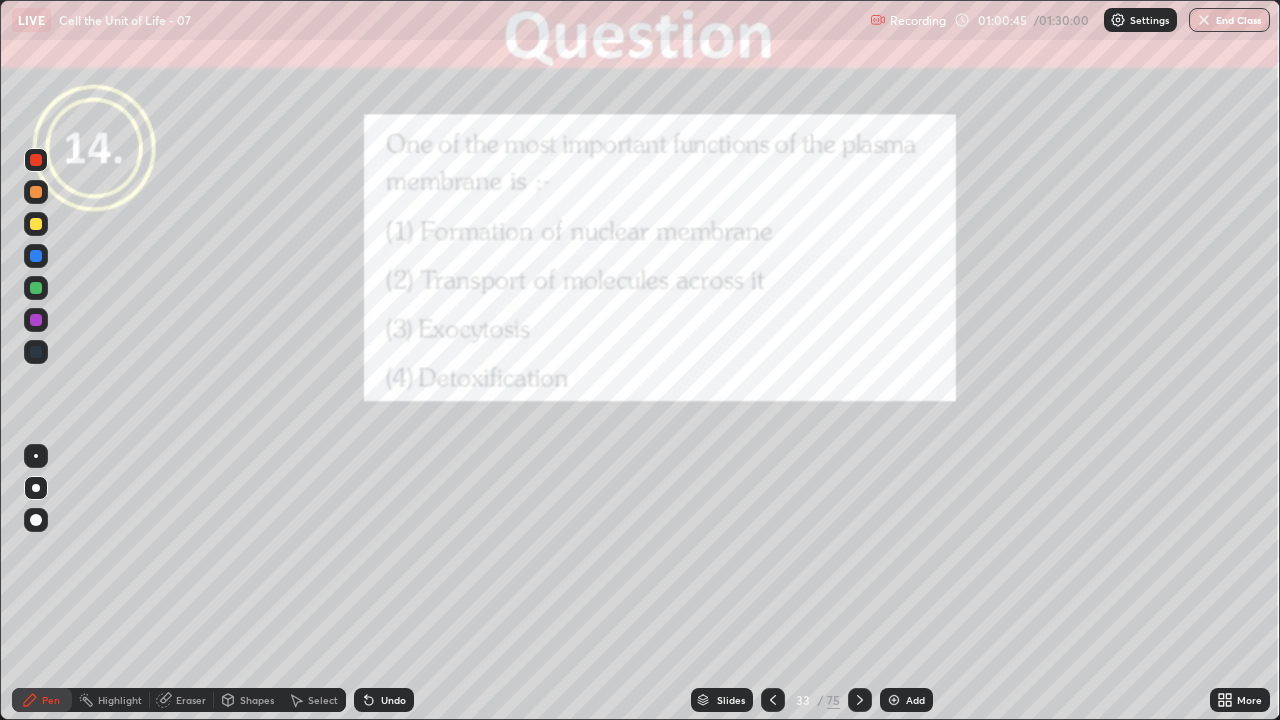 click 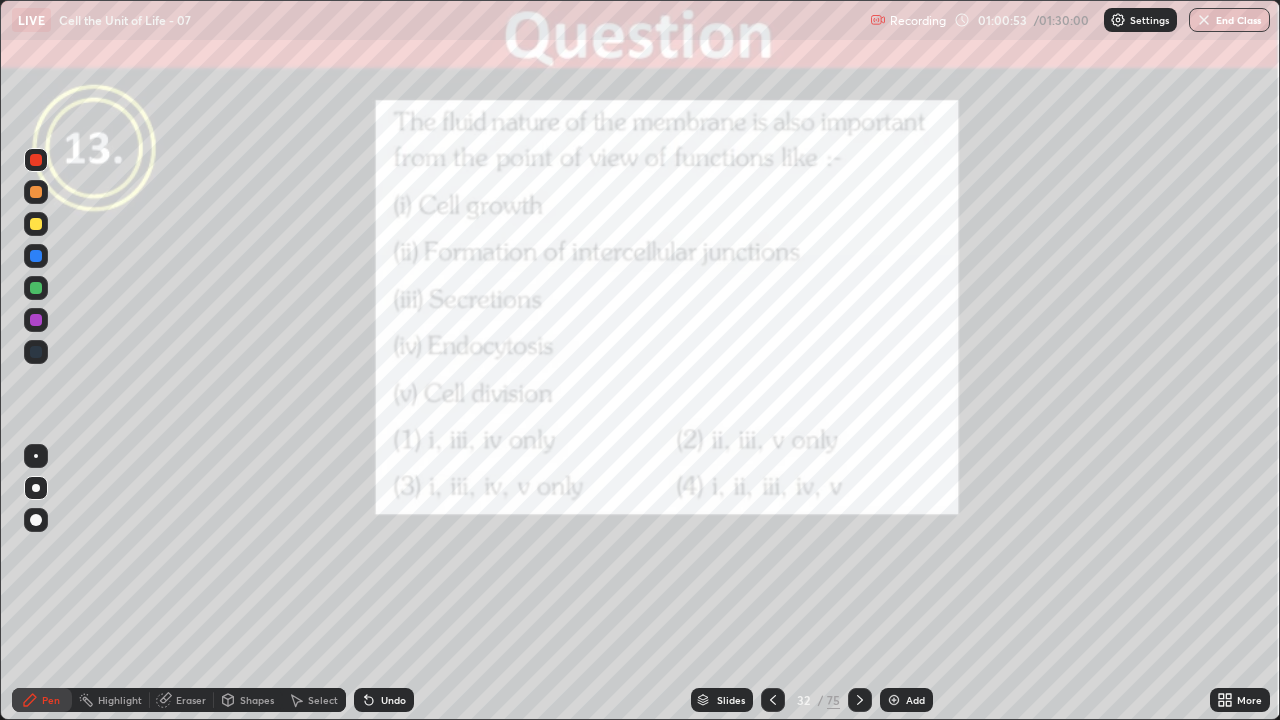 click 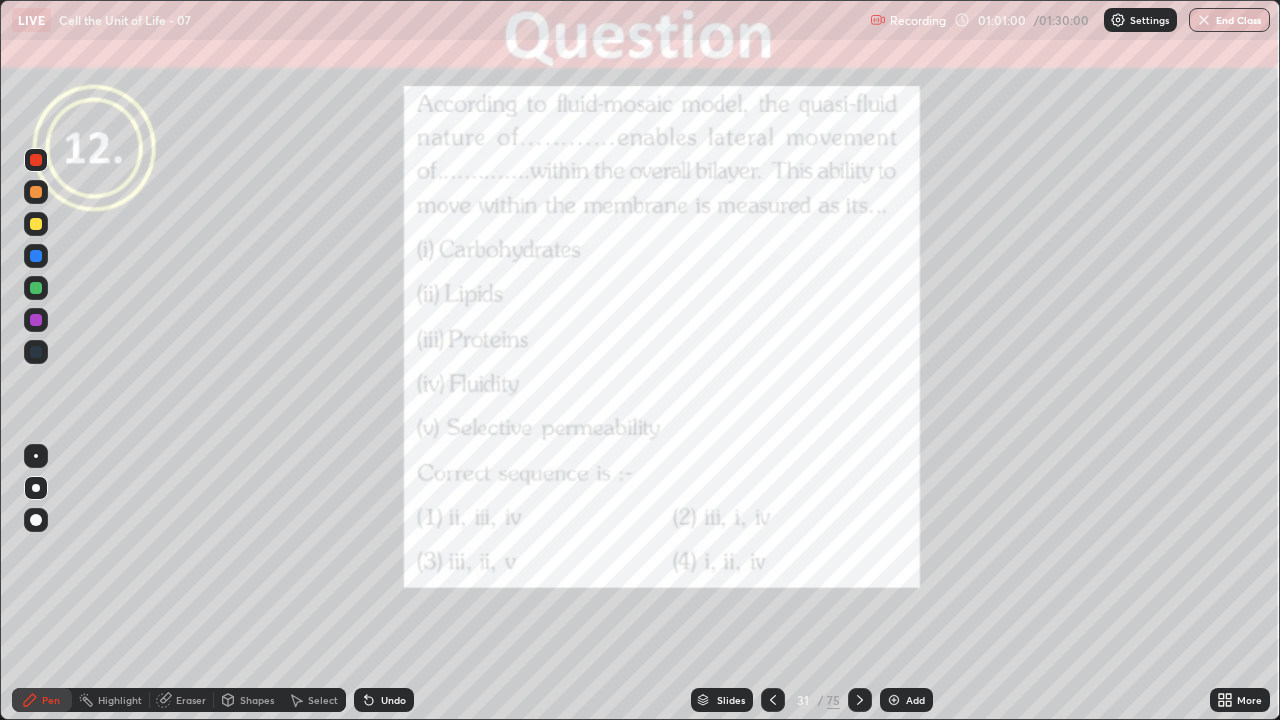 click 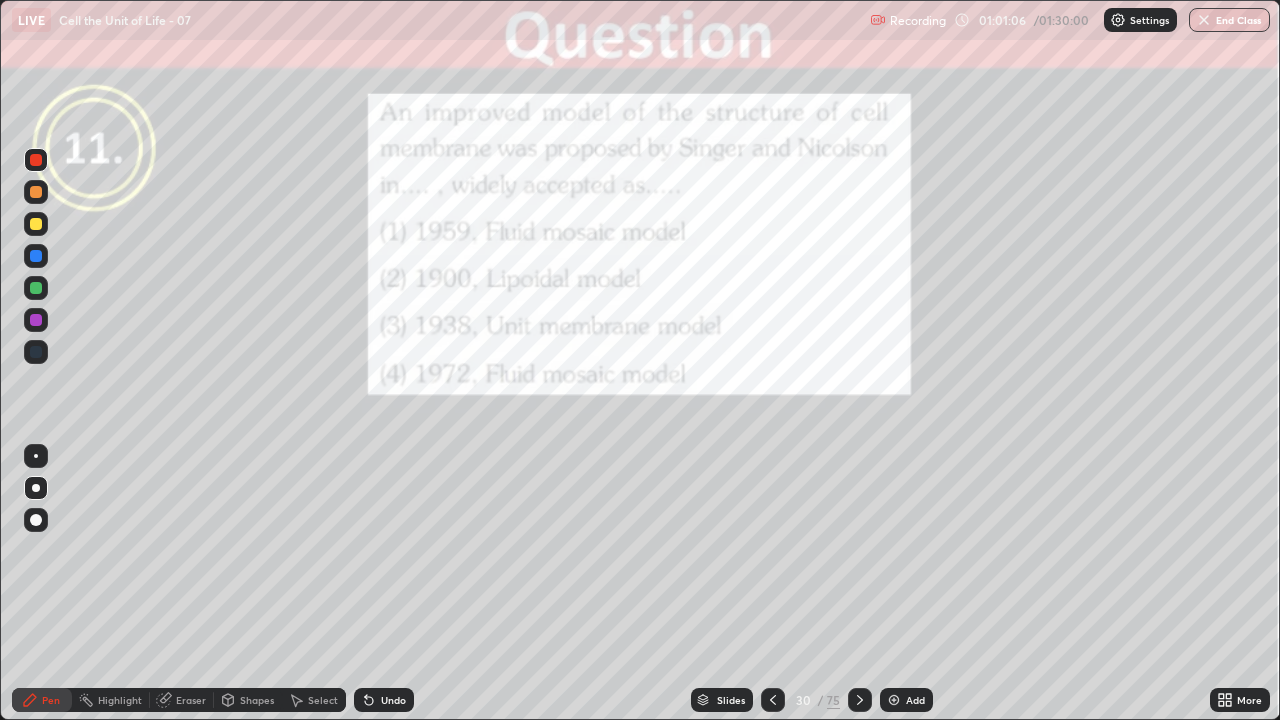 click 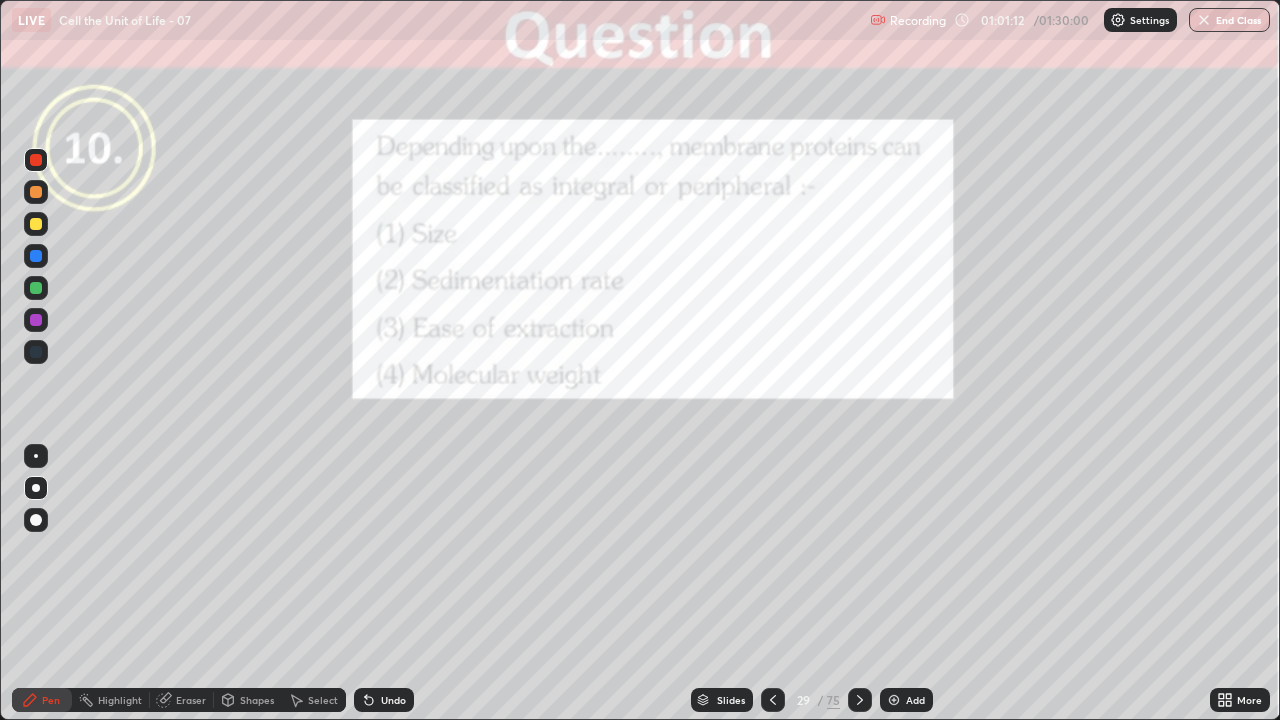 click 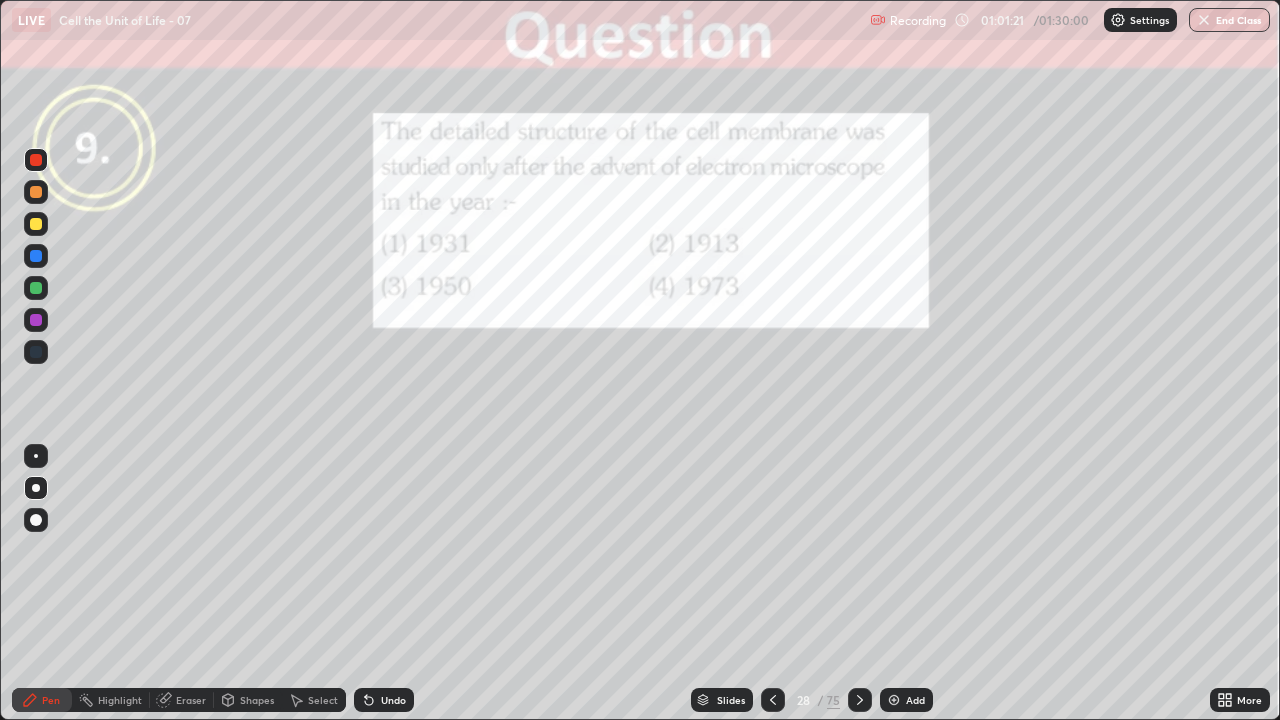 click 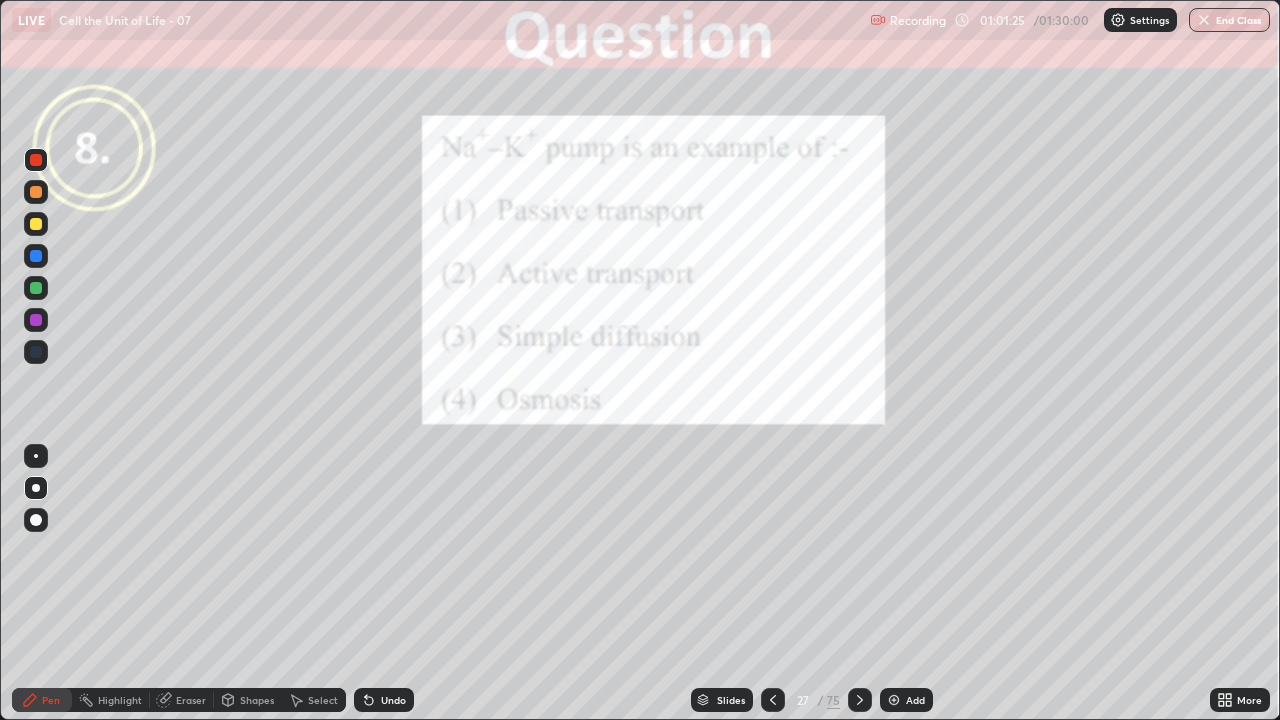 click 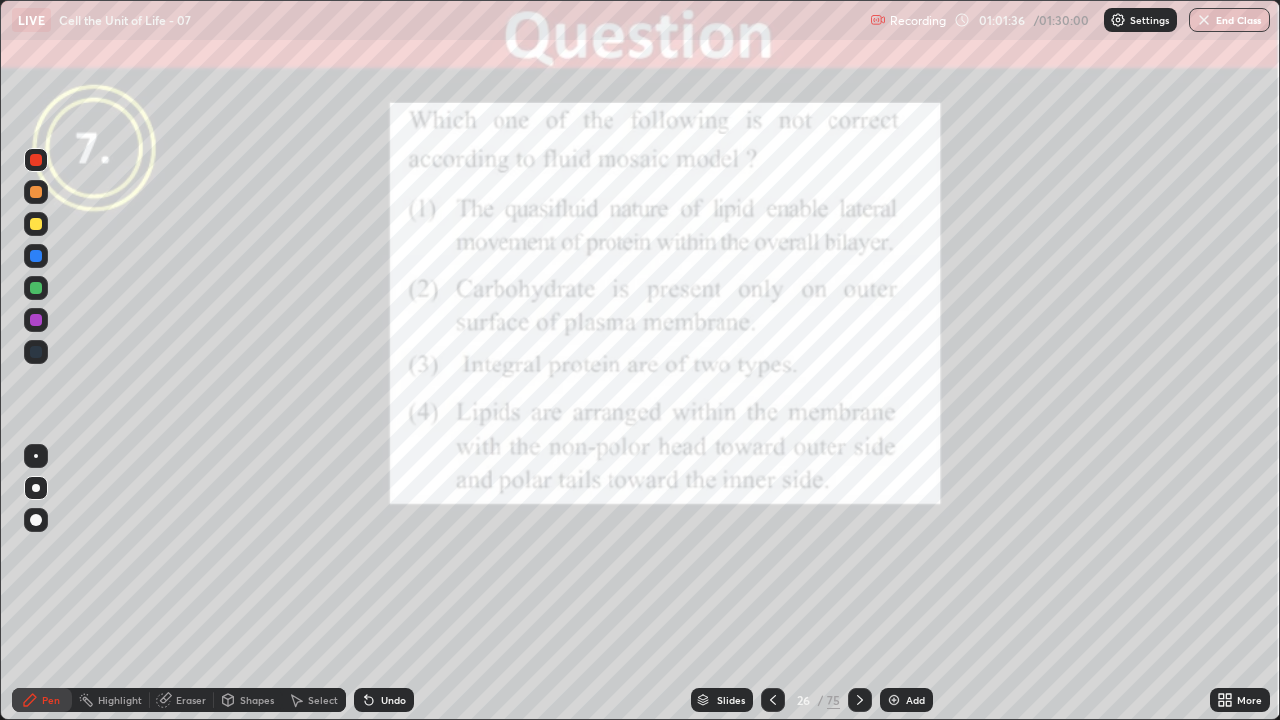 click 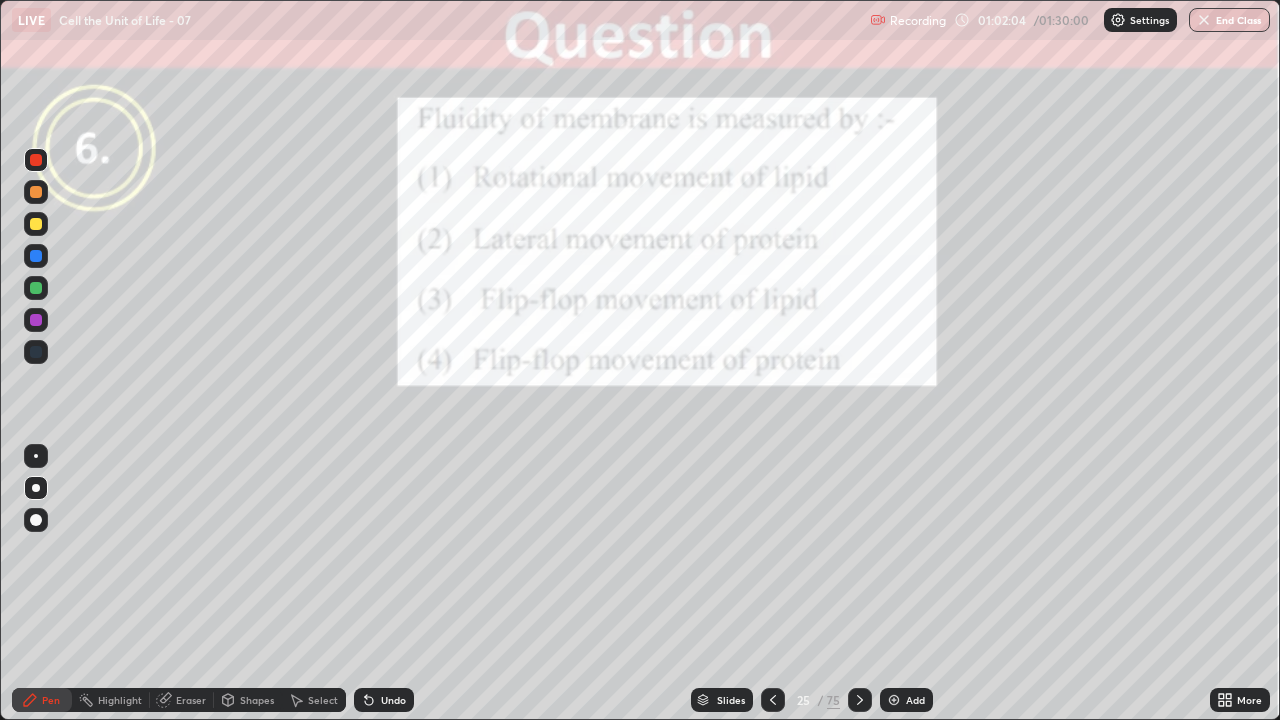 click 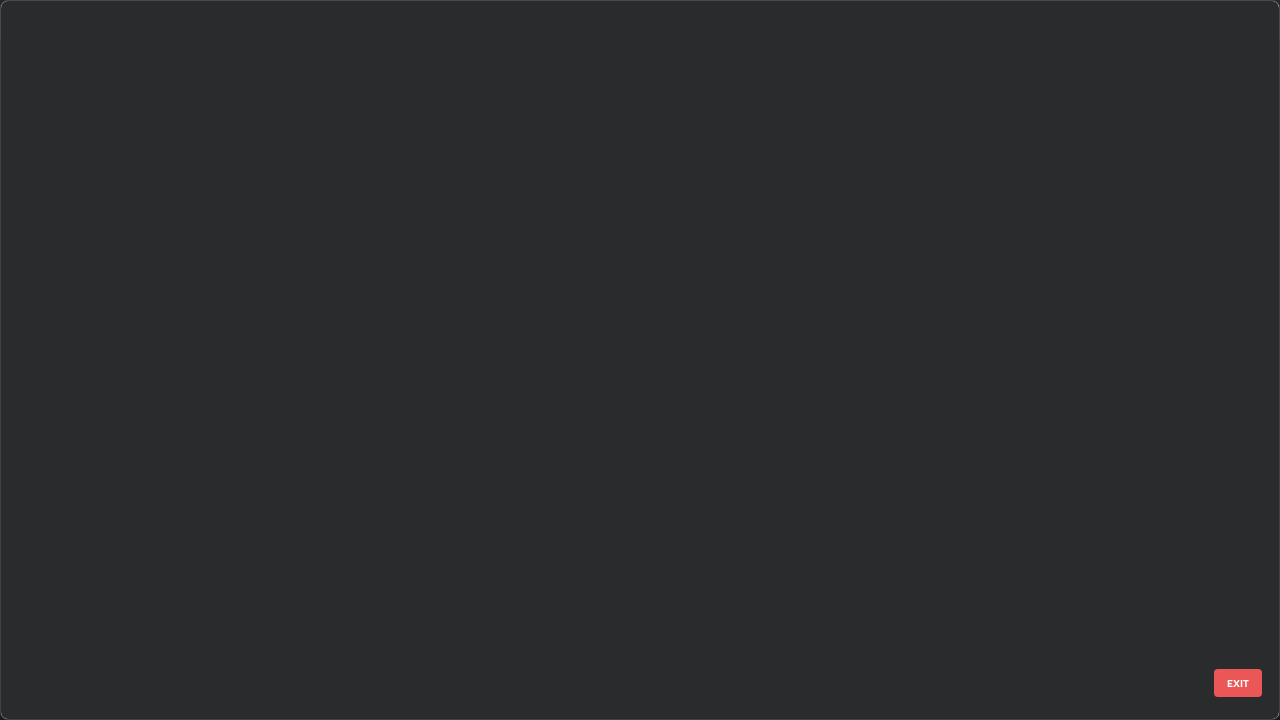 scroll, scrollTop: 1303, scrollLeft: 0, axis: vertical 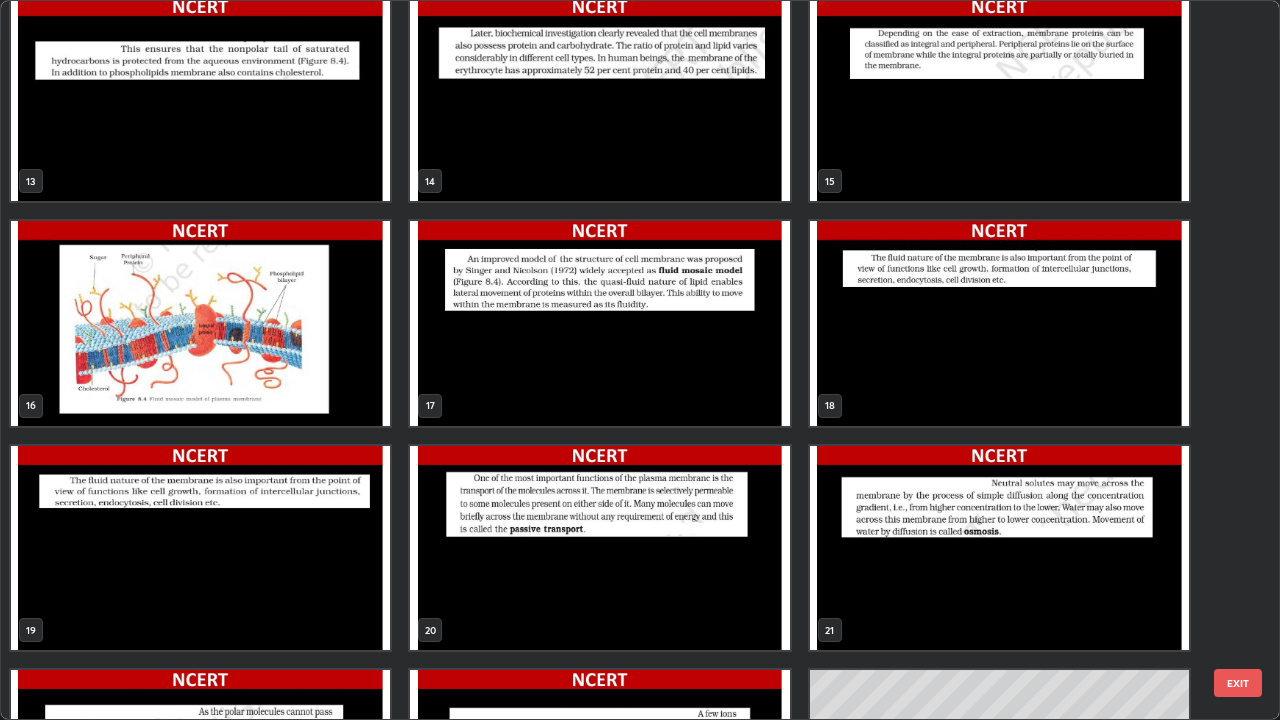 click at bounding box center (200, 323) 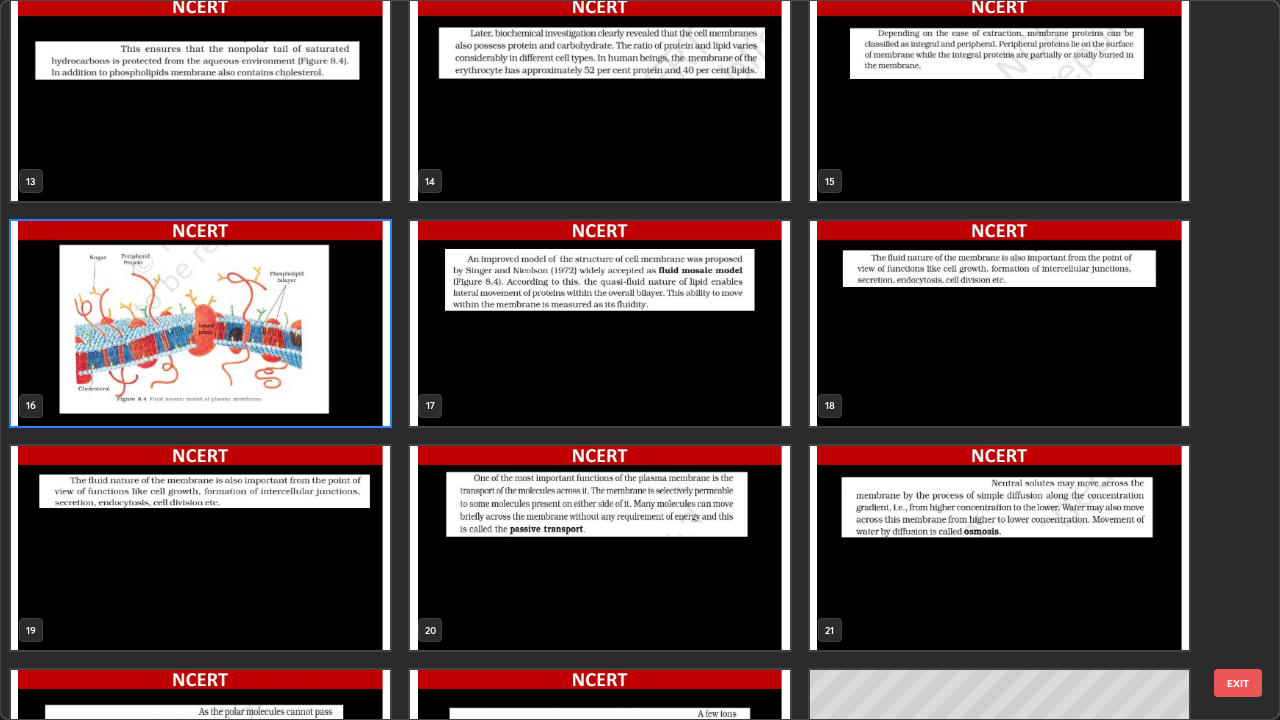click at bounding box center (200, 323) 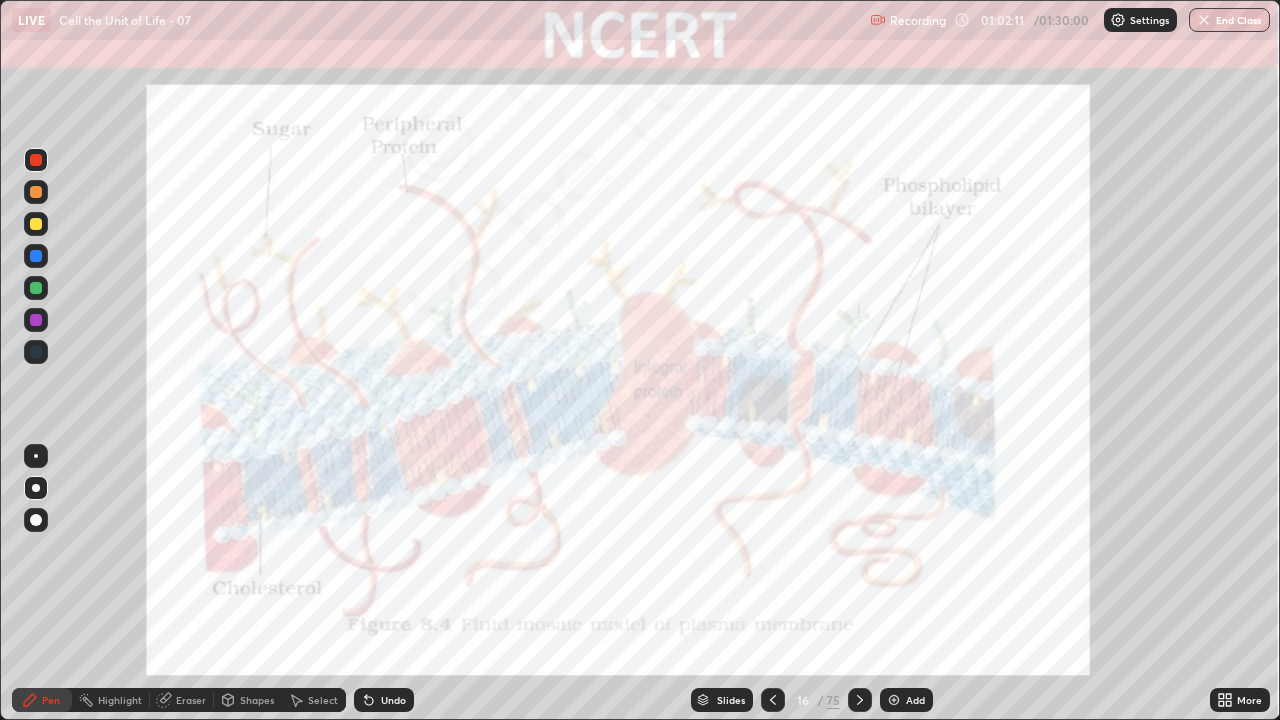 click at bounding box center (200, 323) 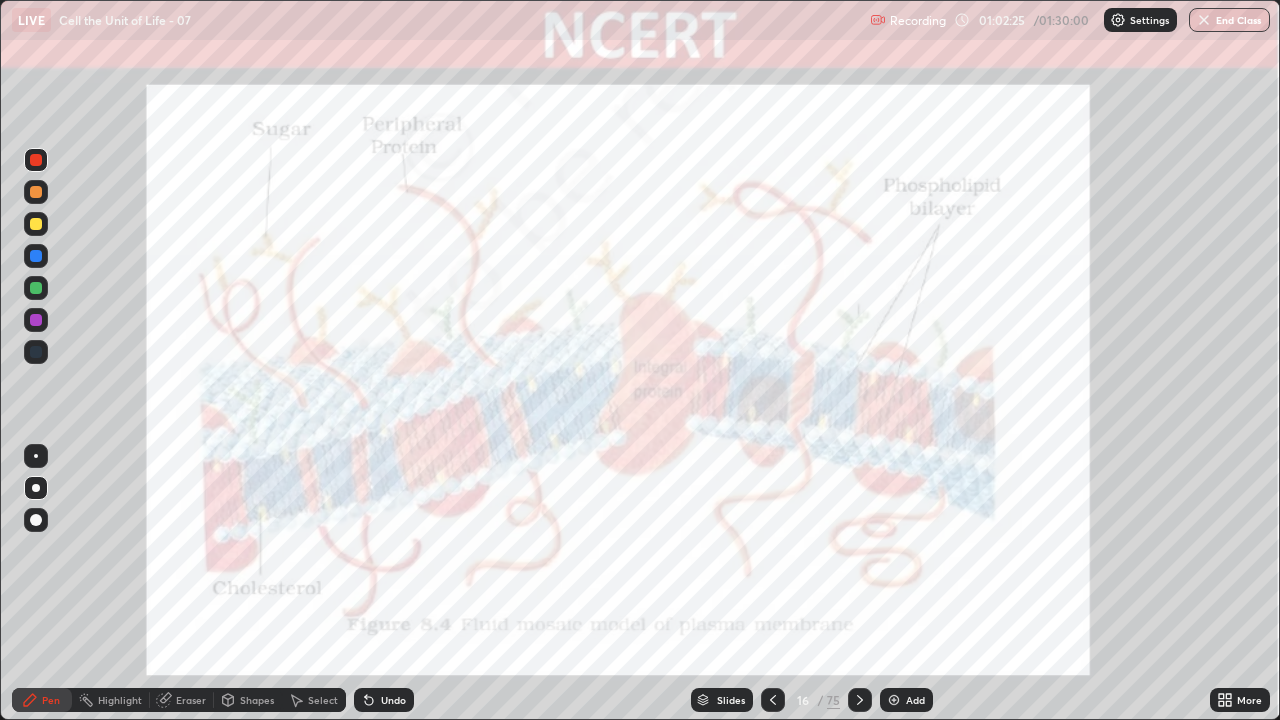 click on "Eraser" at bounding box center [191, 700] 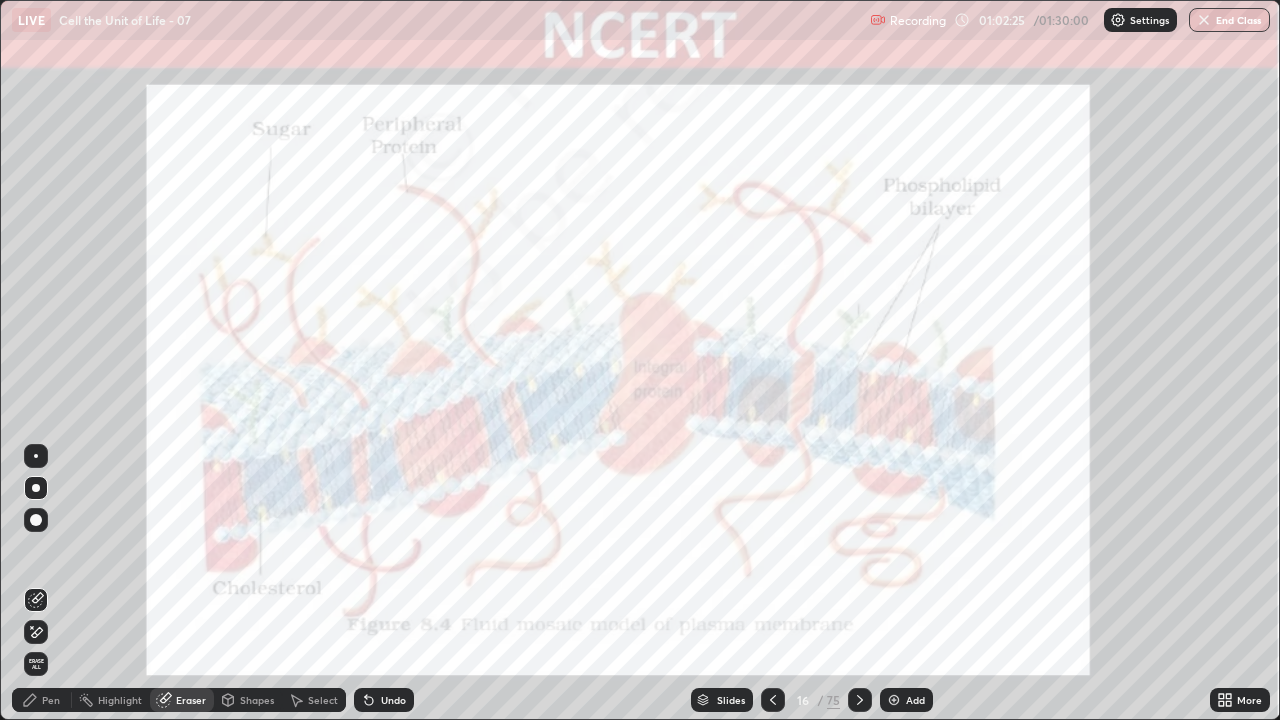 click on "Highlight" at bounding box center [120, 700] 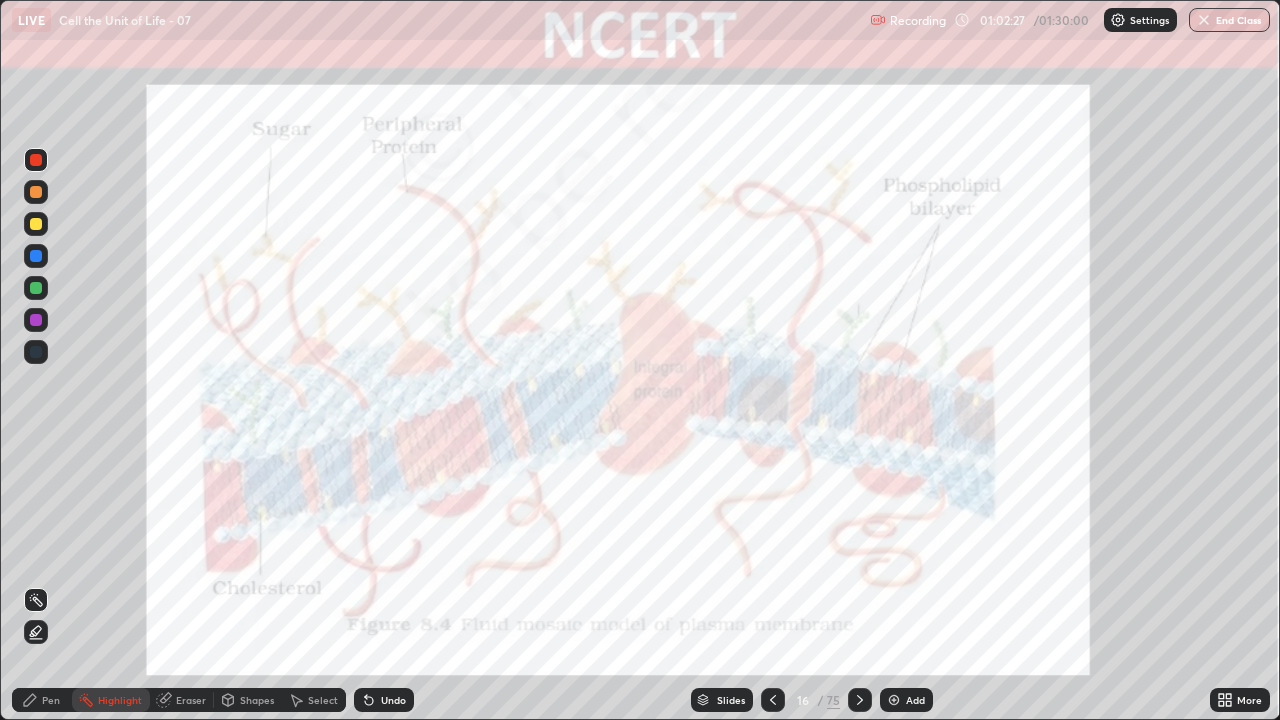 click at bounding box center (36, 352) 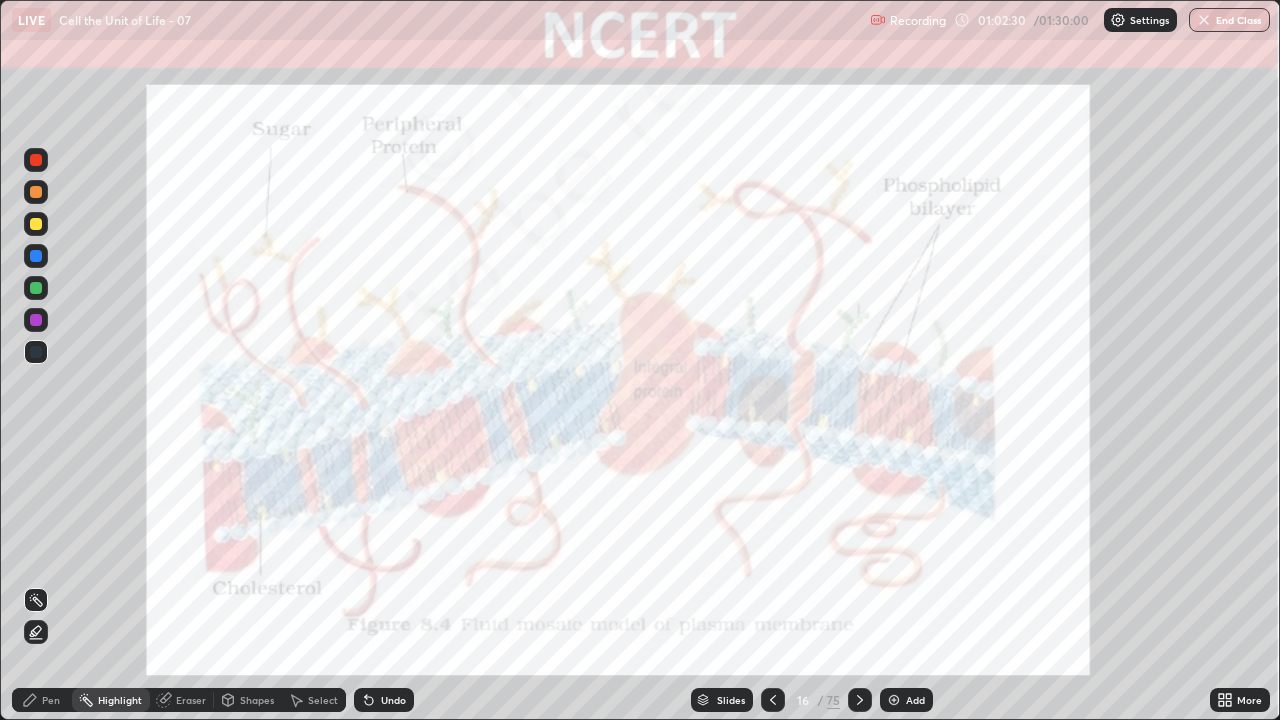 click 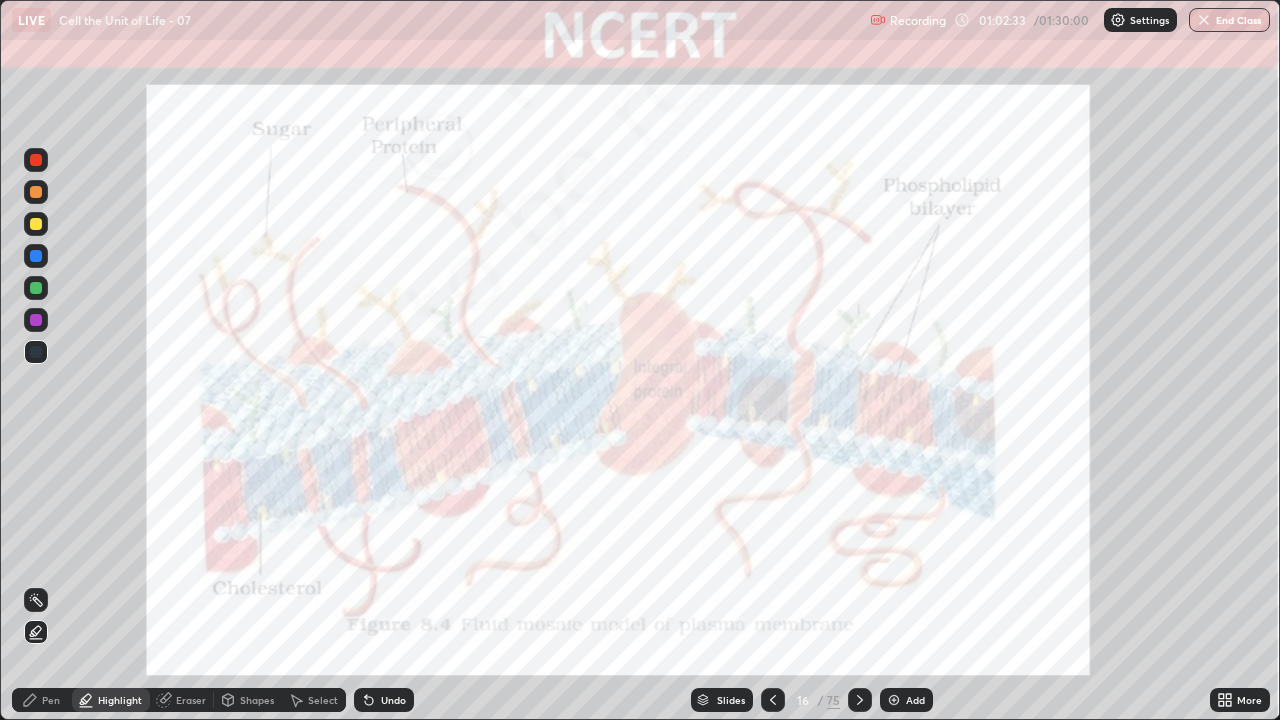 click at bounding box center (36, 224) 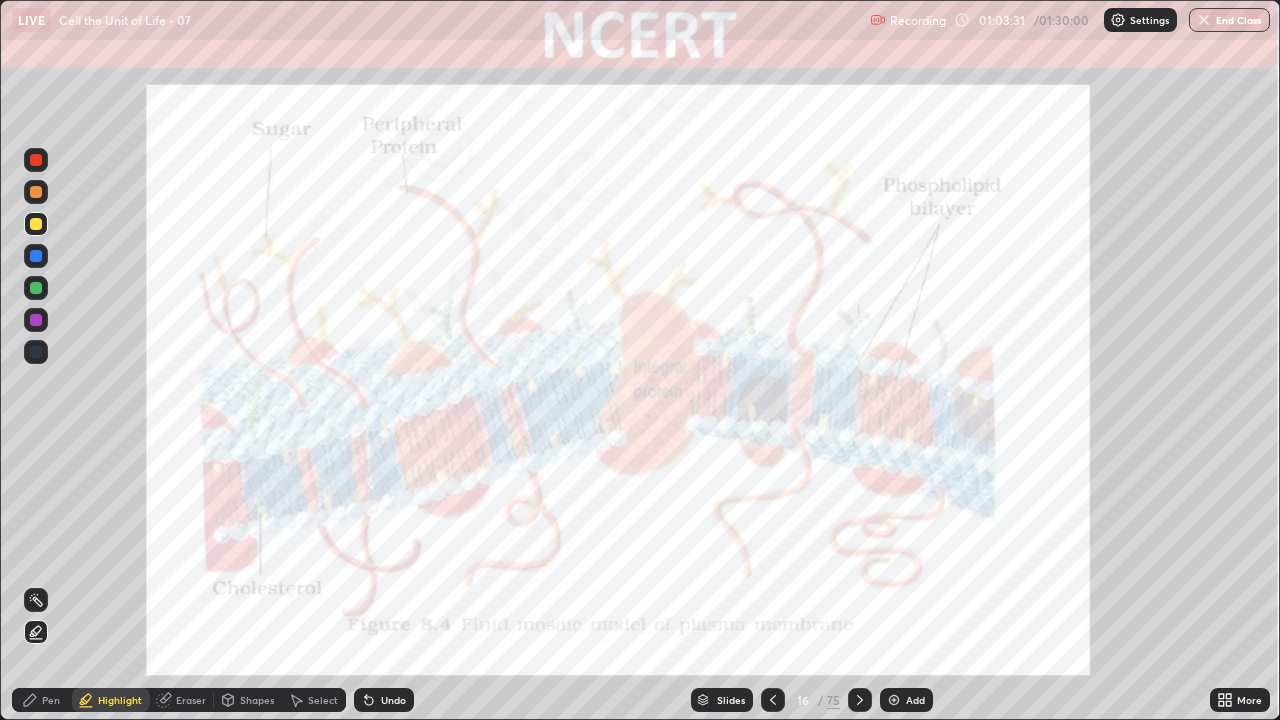 click on "Pen" at bounding box center (51, 700) 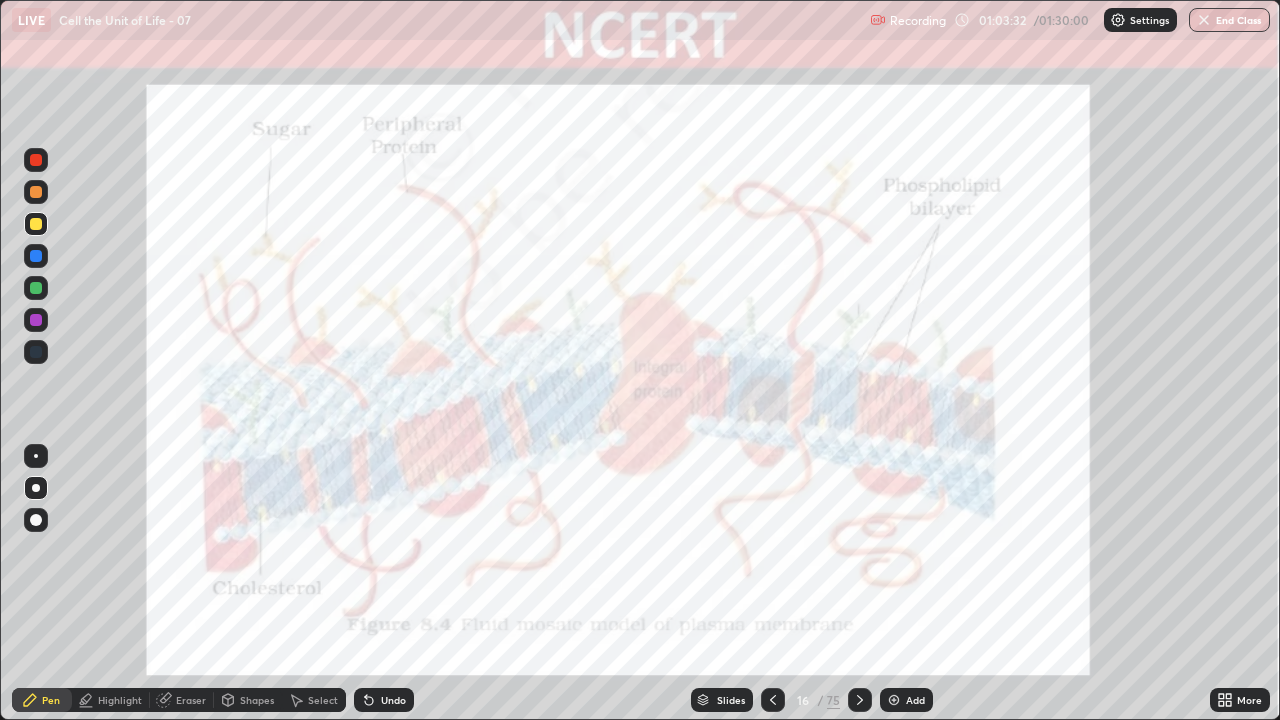 click on "Highlight" at bounding box center (120, 700) 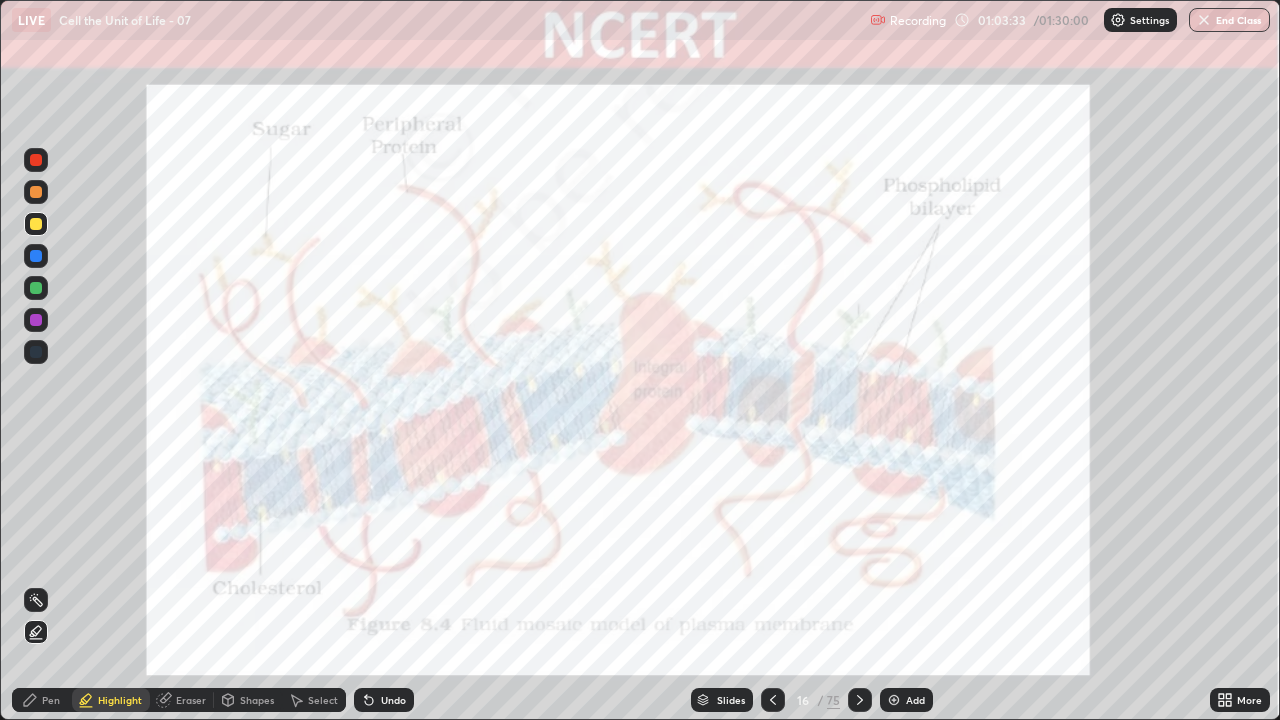 click on "Pen" at bounding box center [42, 700] 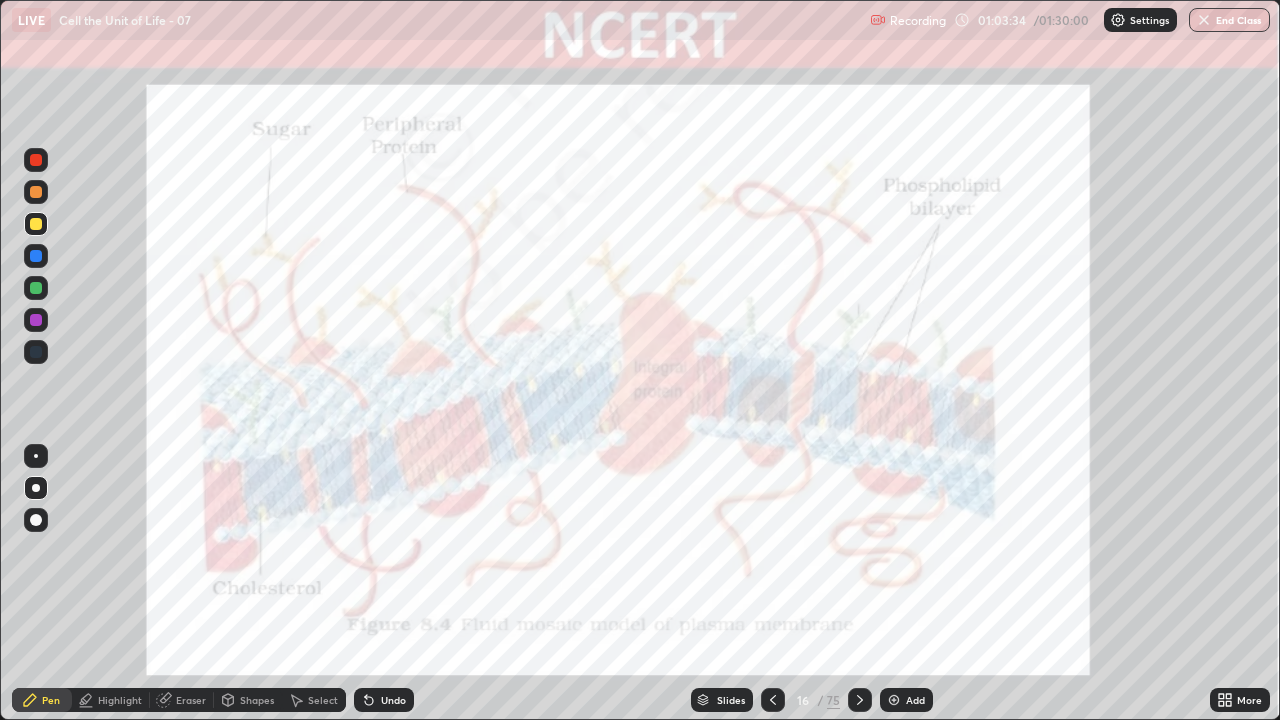 click on "Pen" at bounding box center (42, 700) 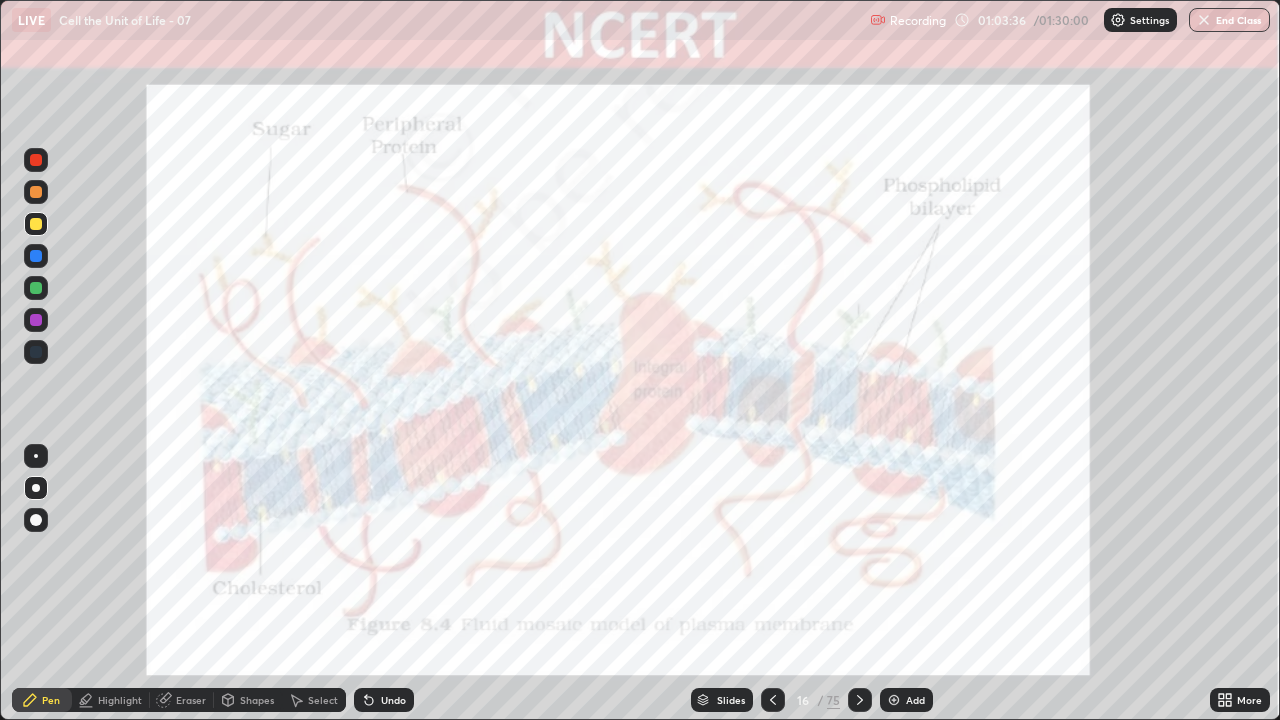 click at bounding box center [36, 488] 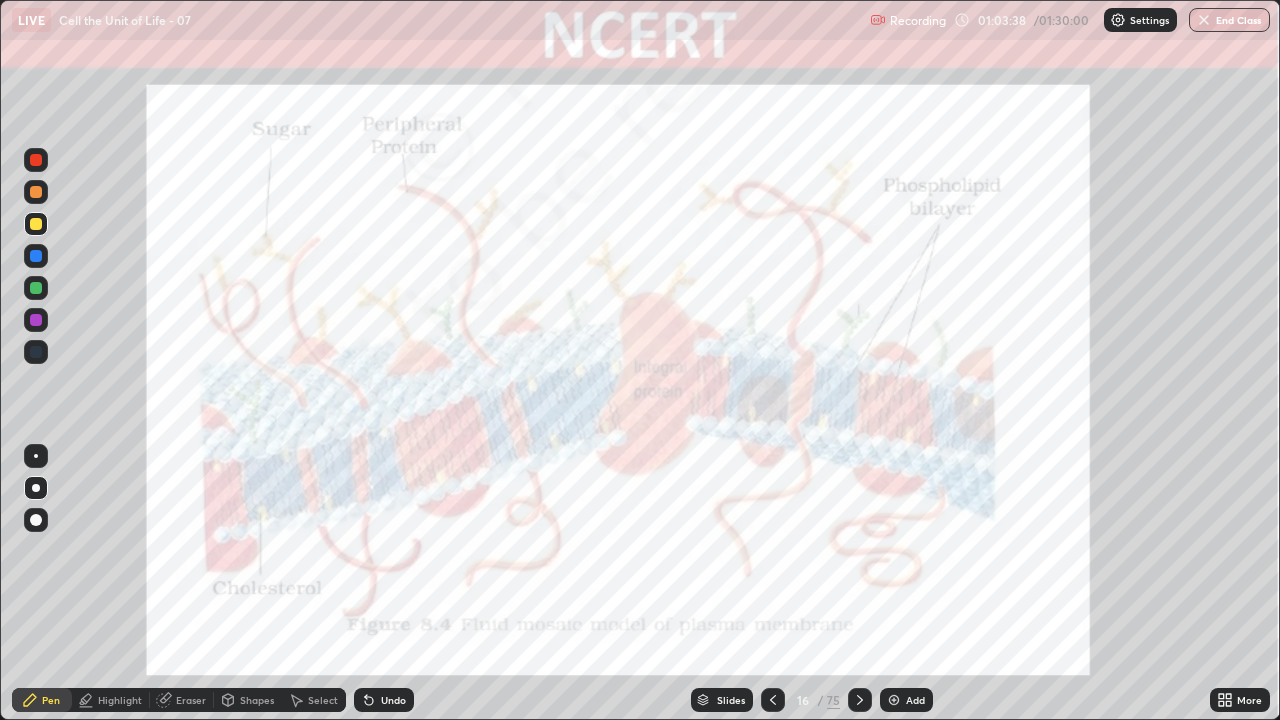click at bounding box center (36, 488) 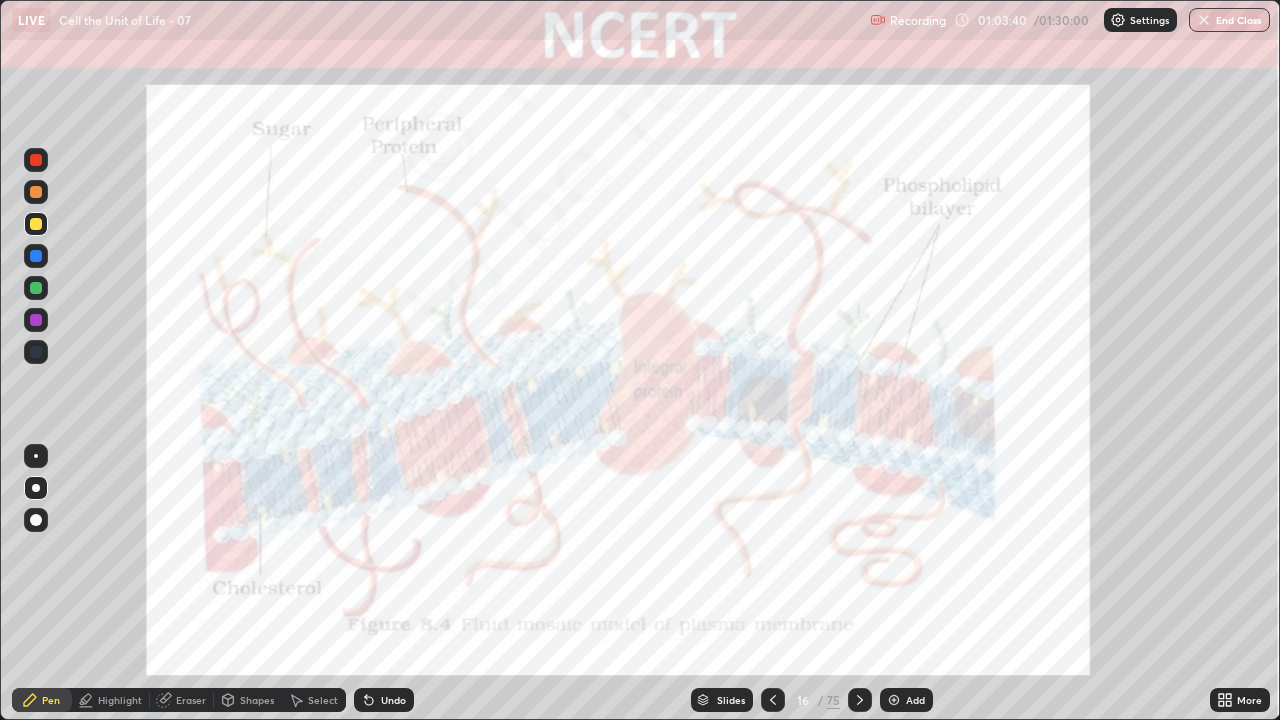 click 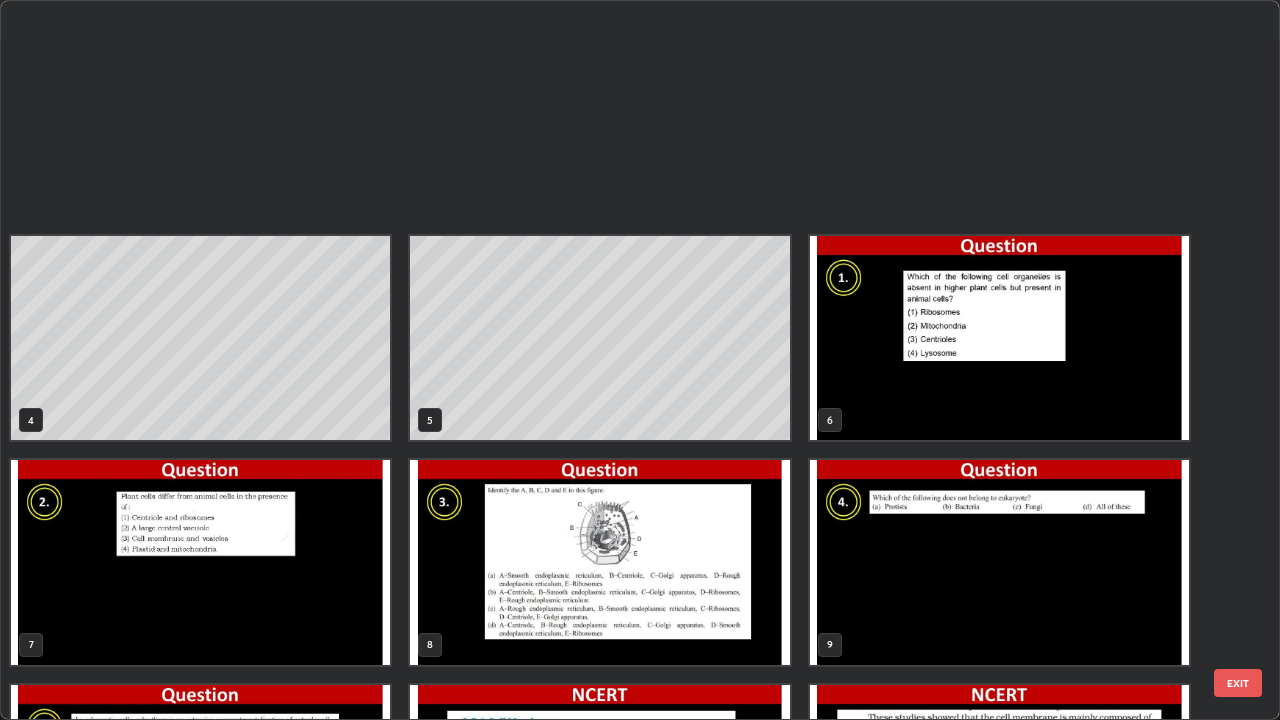 scroll, scrollTop: 629, scrollLeft: 0, axis: vertical 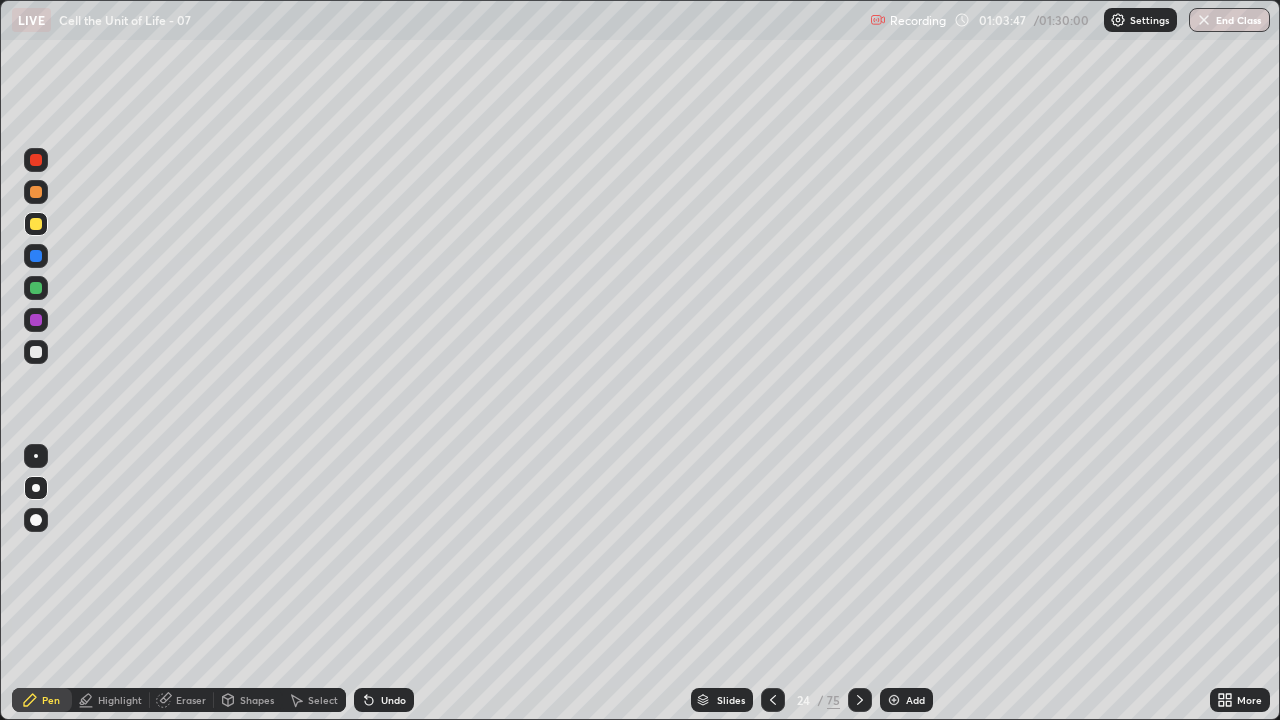 click on "Add" at bounding box center [915, 700] 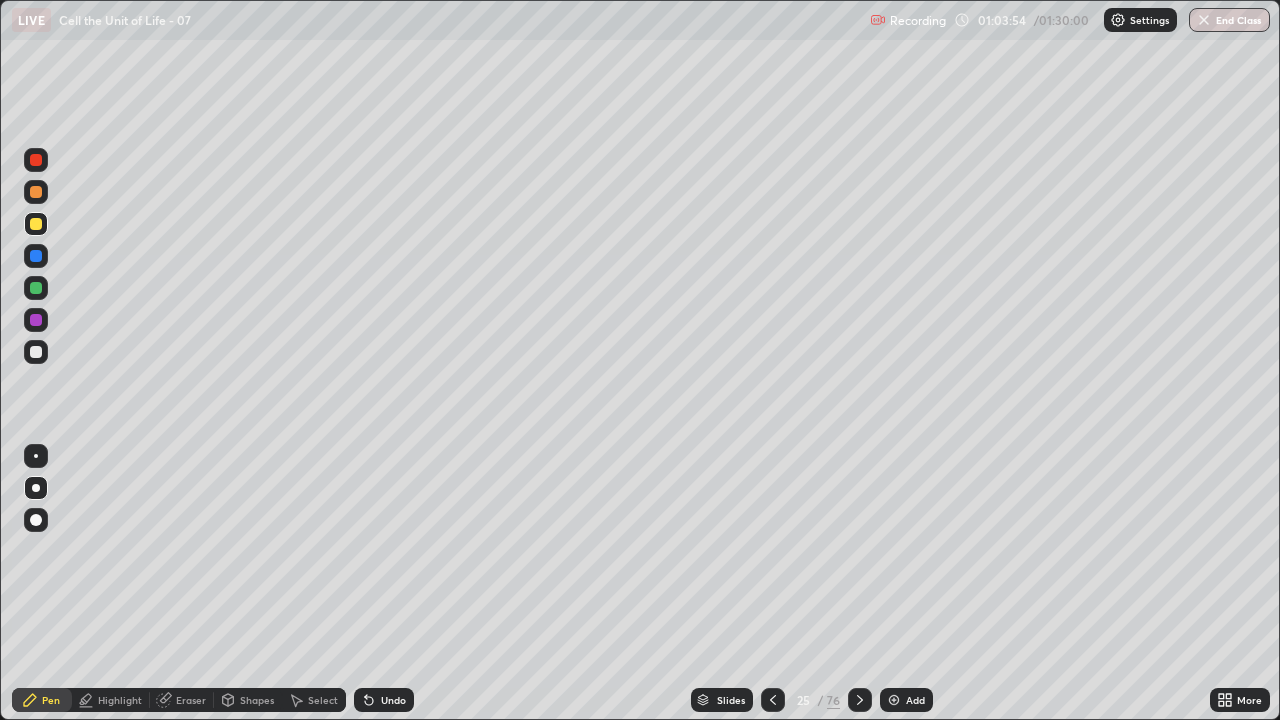 click at bounding box center (36, 224) 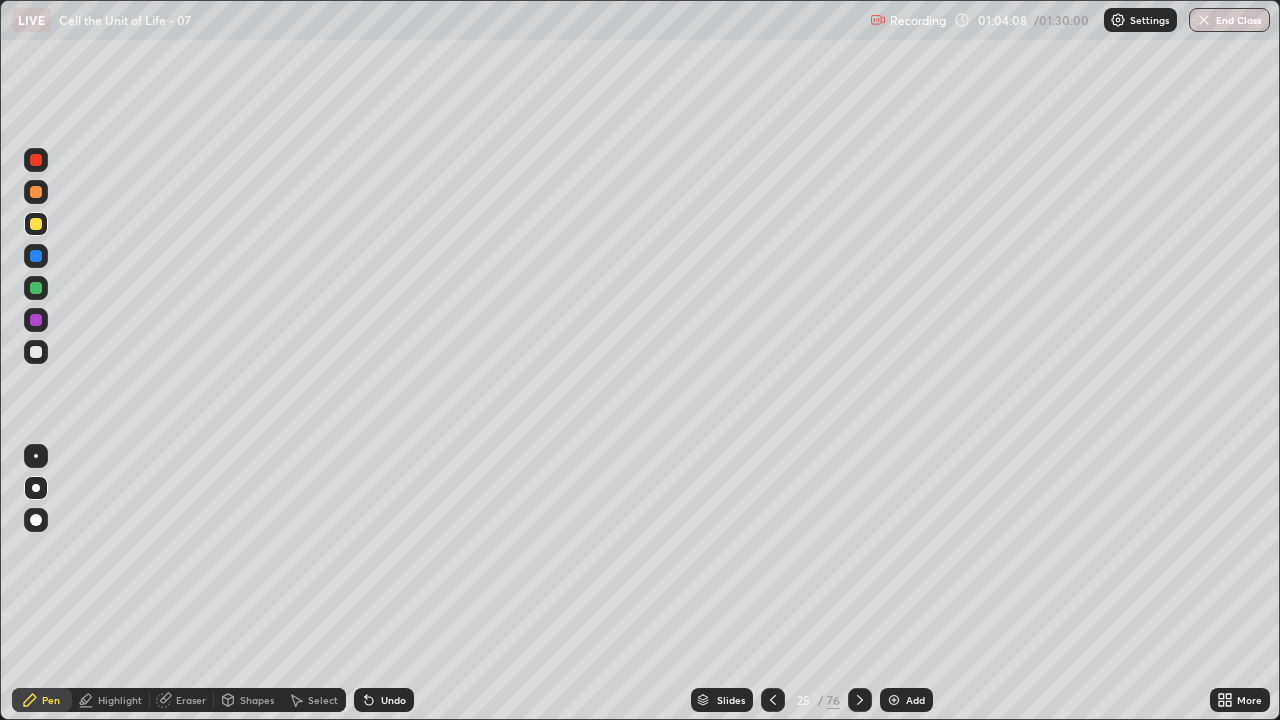 click at bounding box center (36, 352) 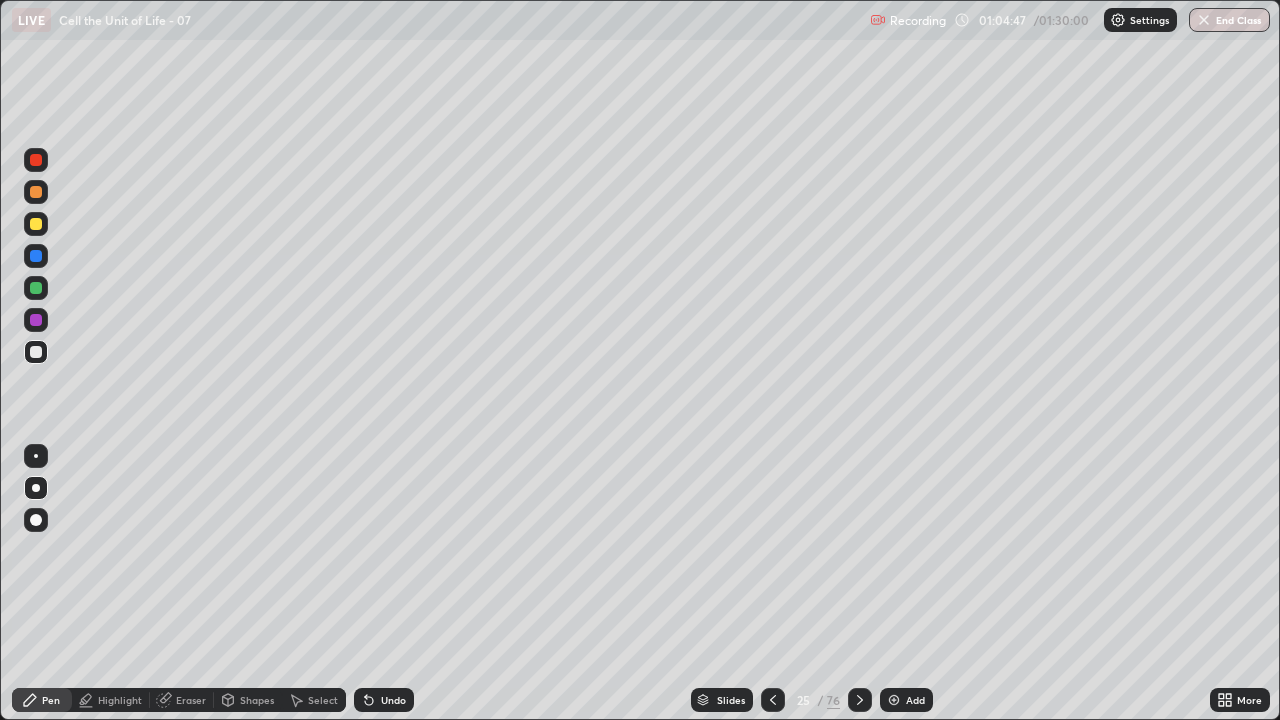 click at bounding box center (36, 224) 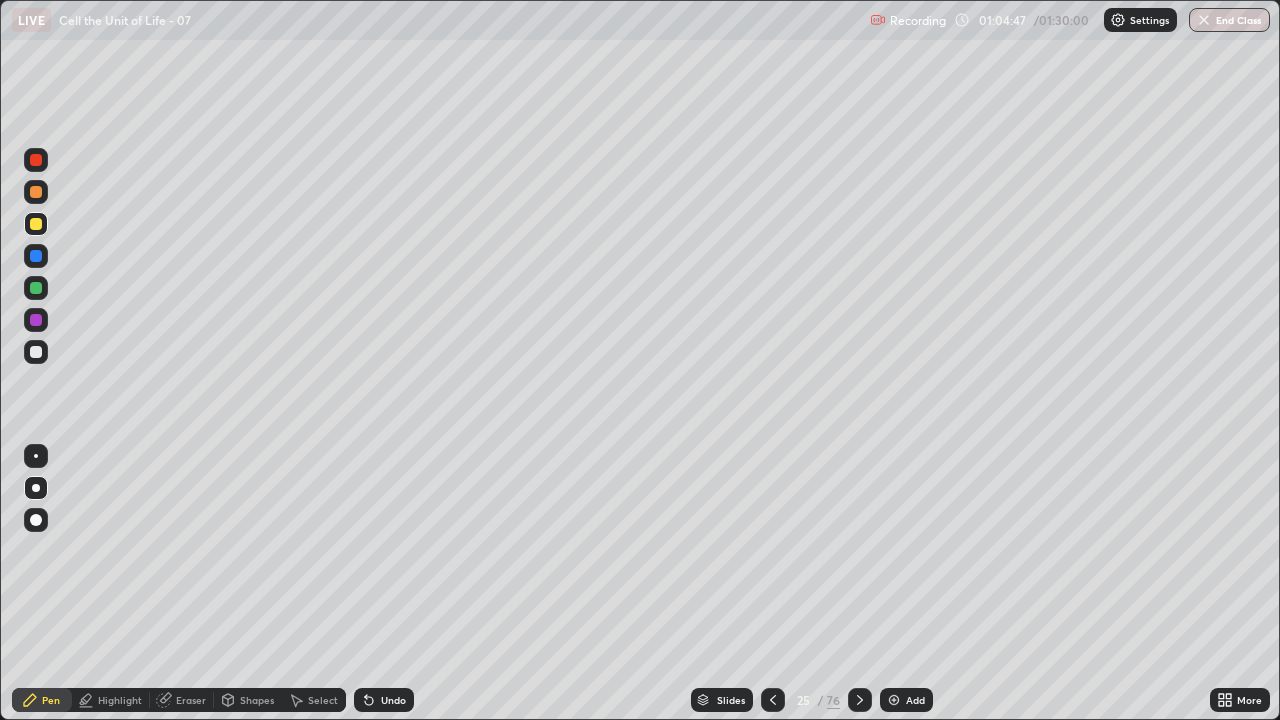 click at bounding box center [36, 224] 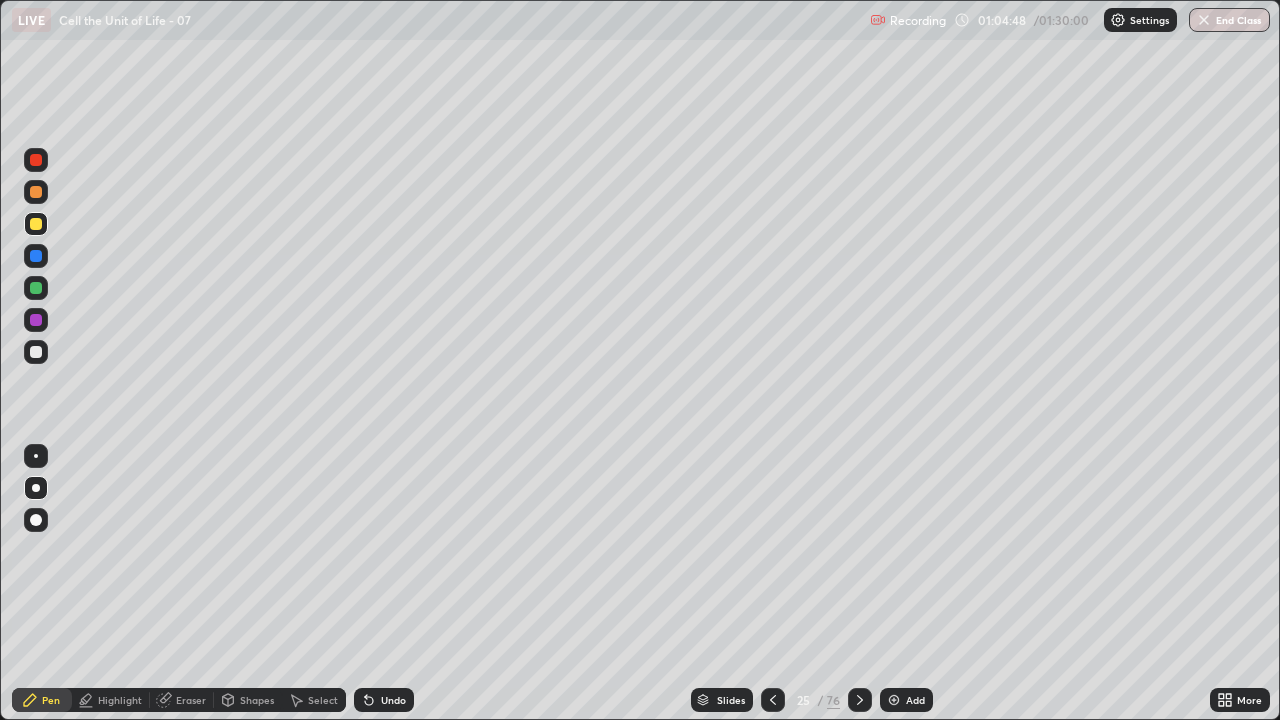 click on "Pen" at bounding box center (51, 700) 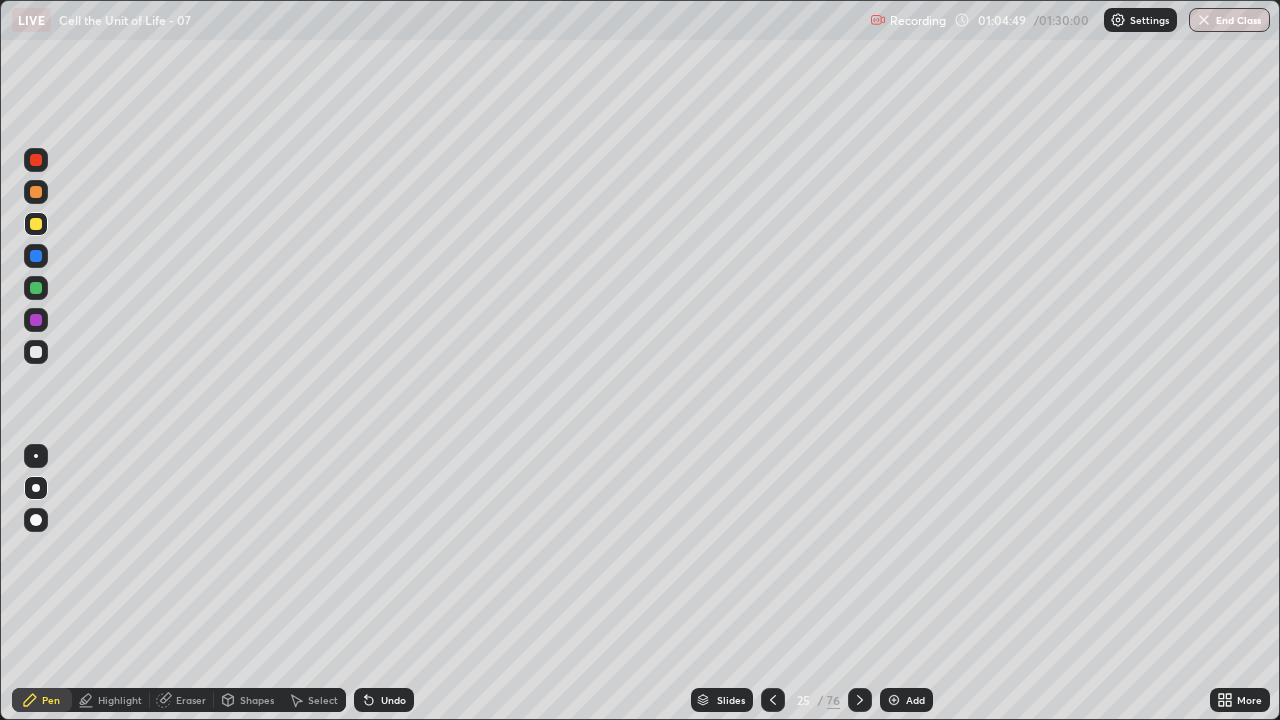 click at bounding box center (36, 488) 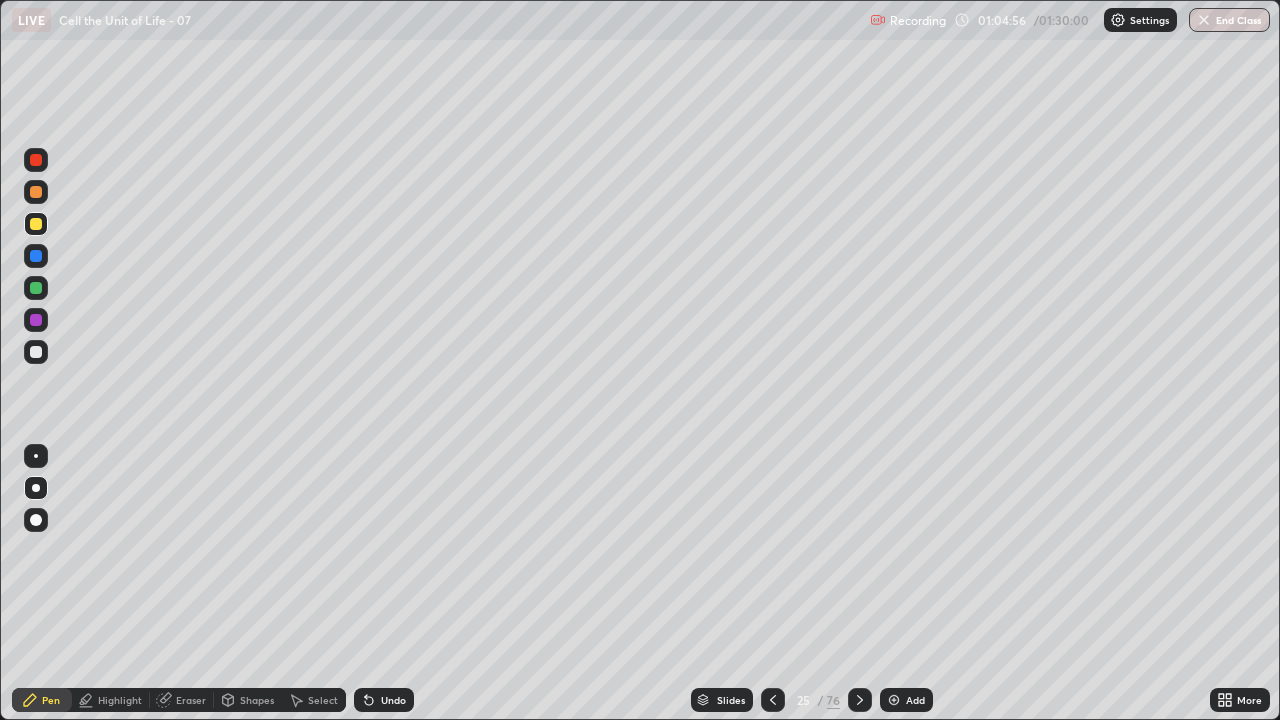 click on "Undo" at bounding box center [384, 700] 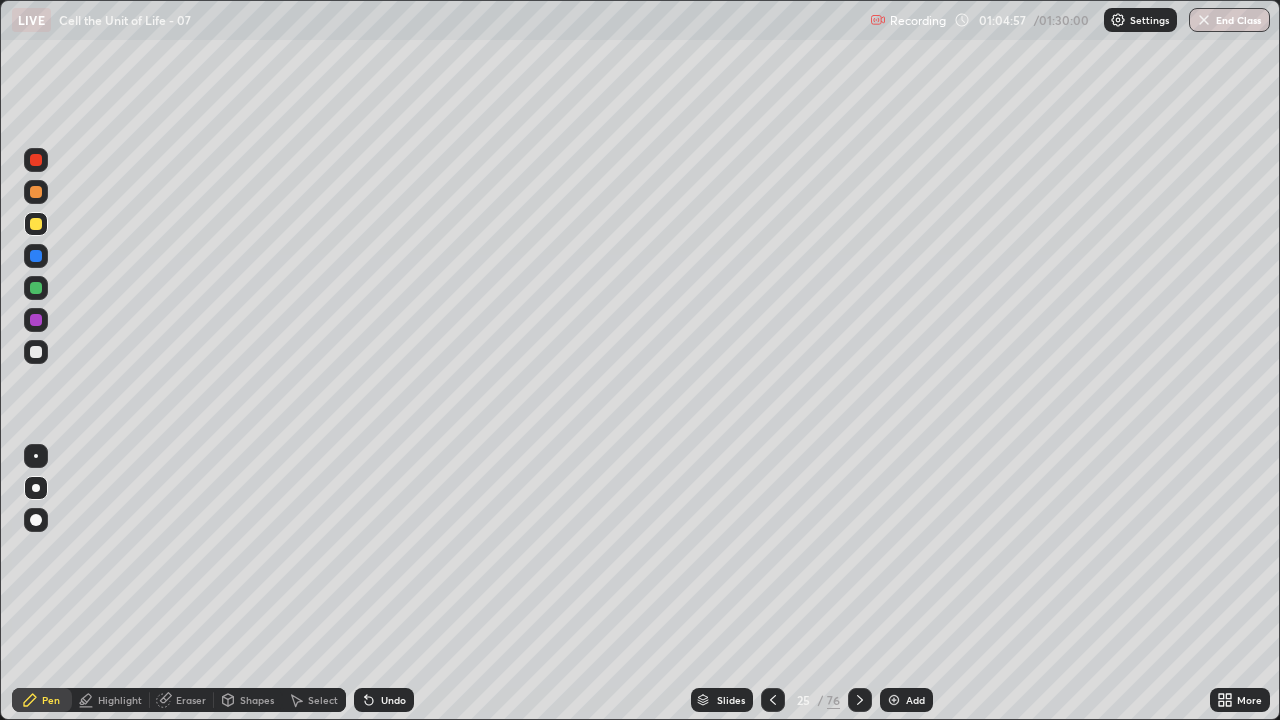click 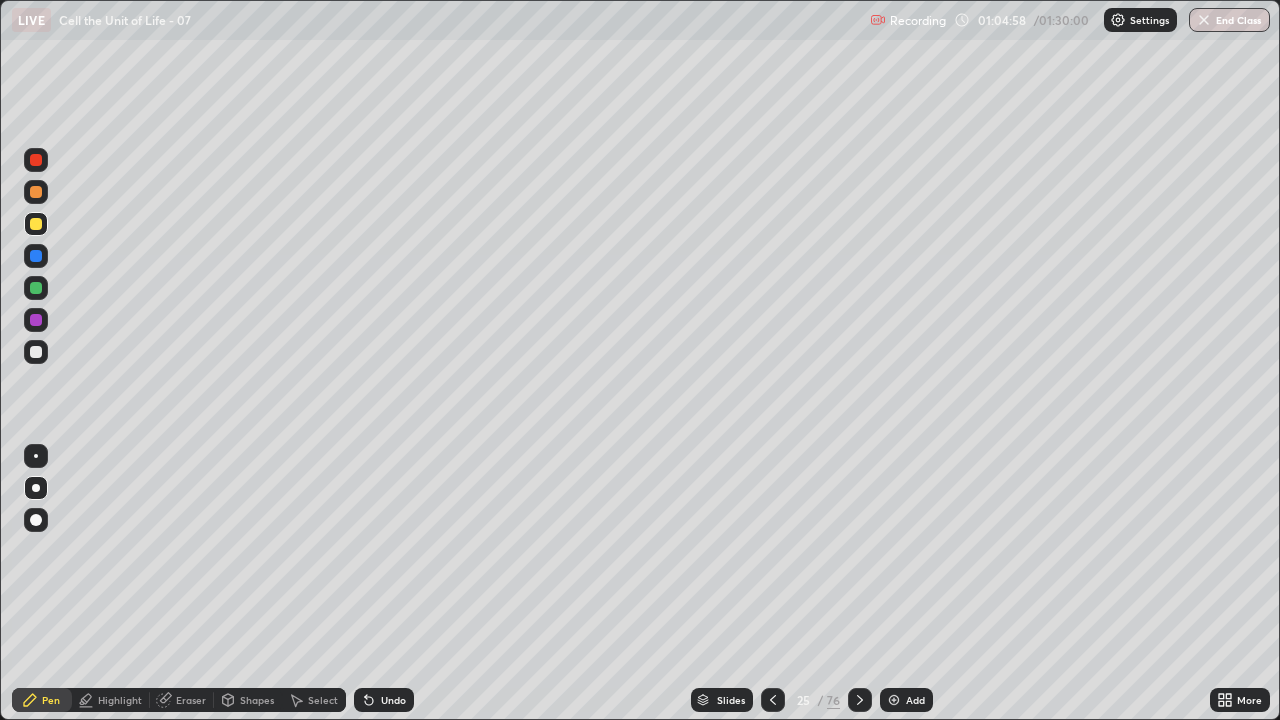 click 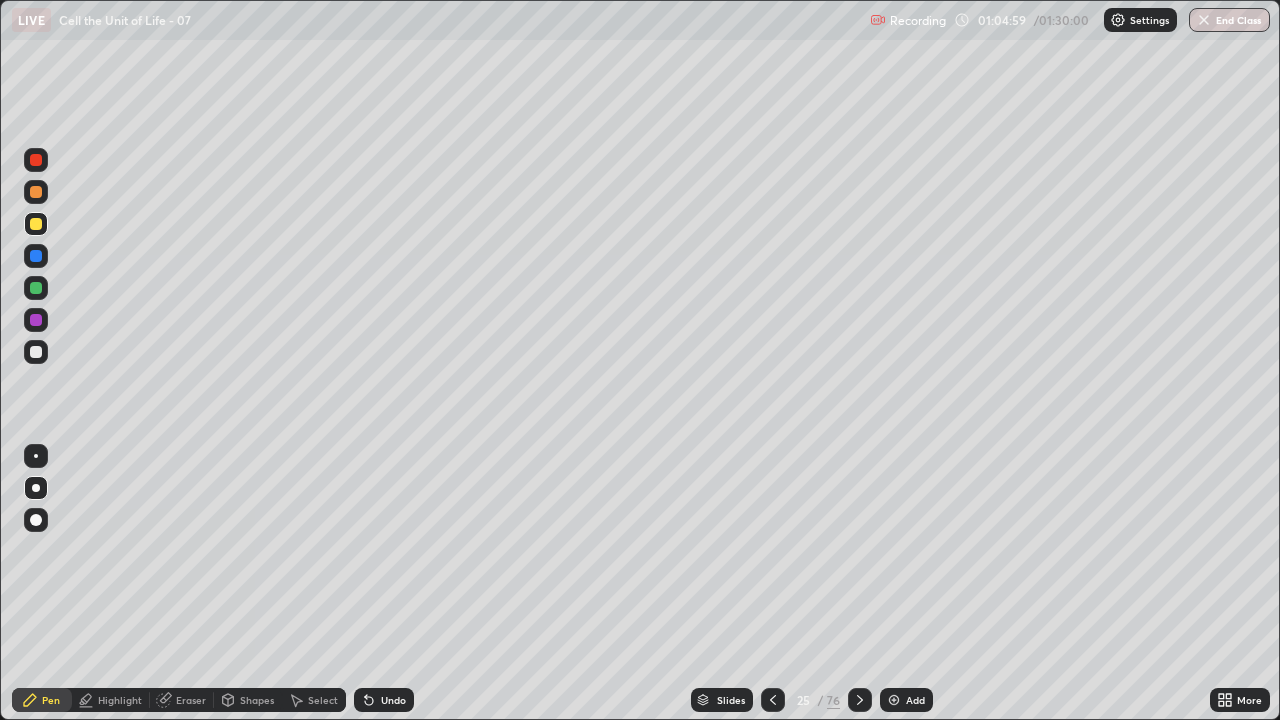 click at bounding box center [36, 352] 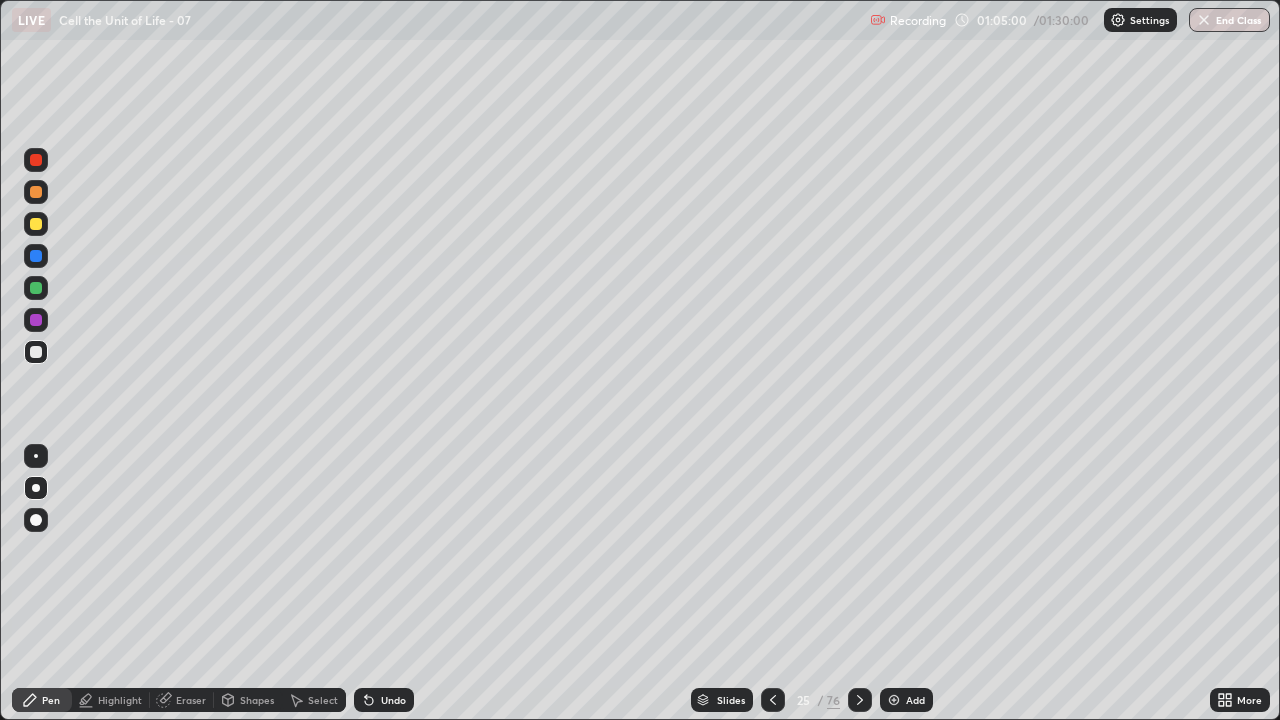 click at bounding box center (36, 488) 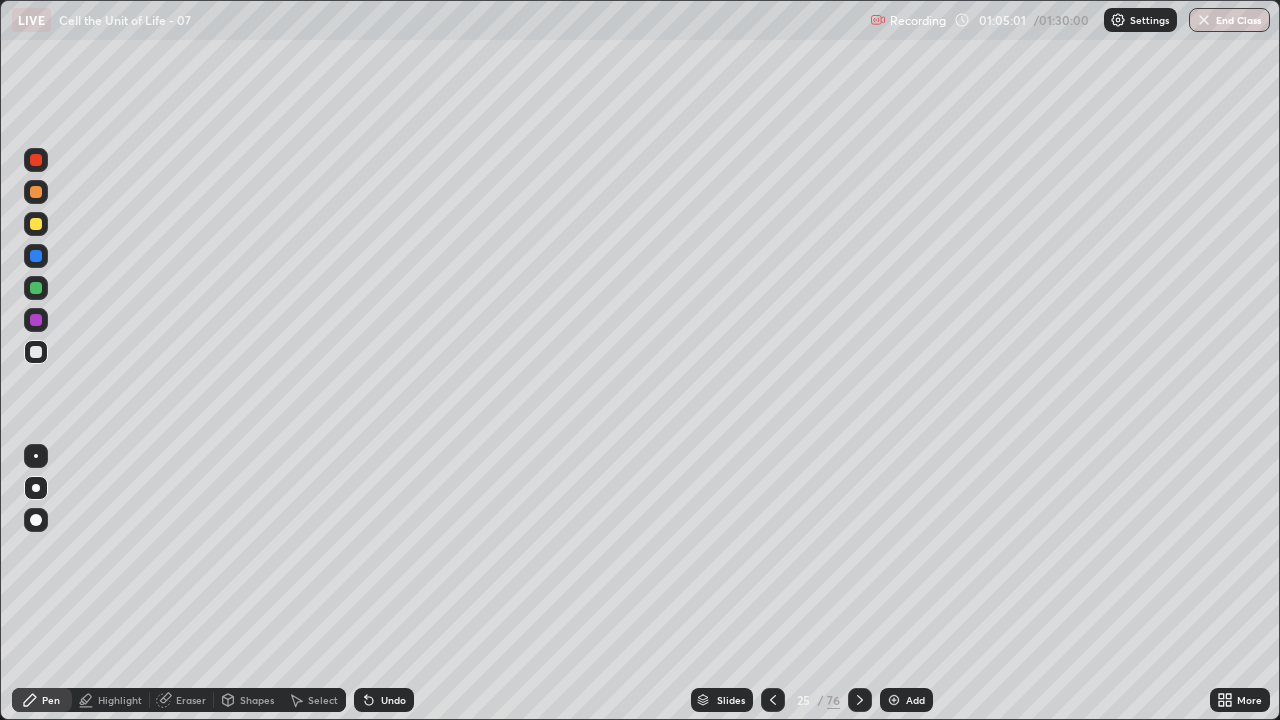 click on "Pen" at bounding box center (42, 700) 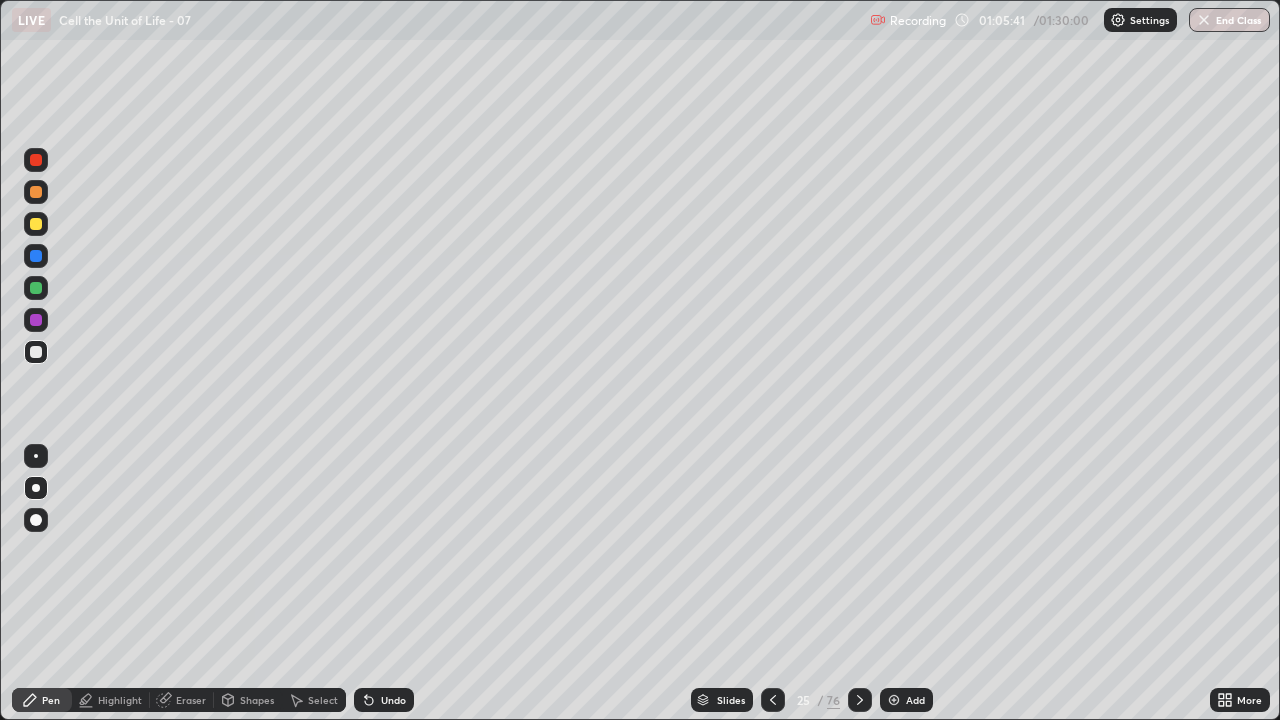 click at bounding box center (36, 288) 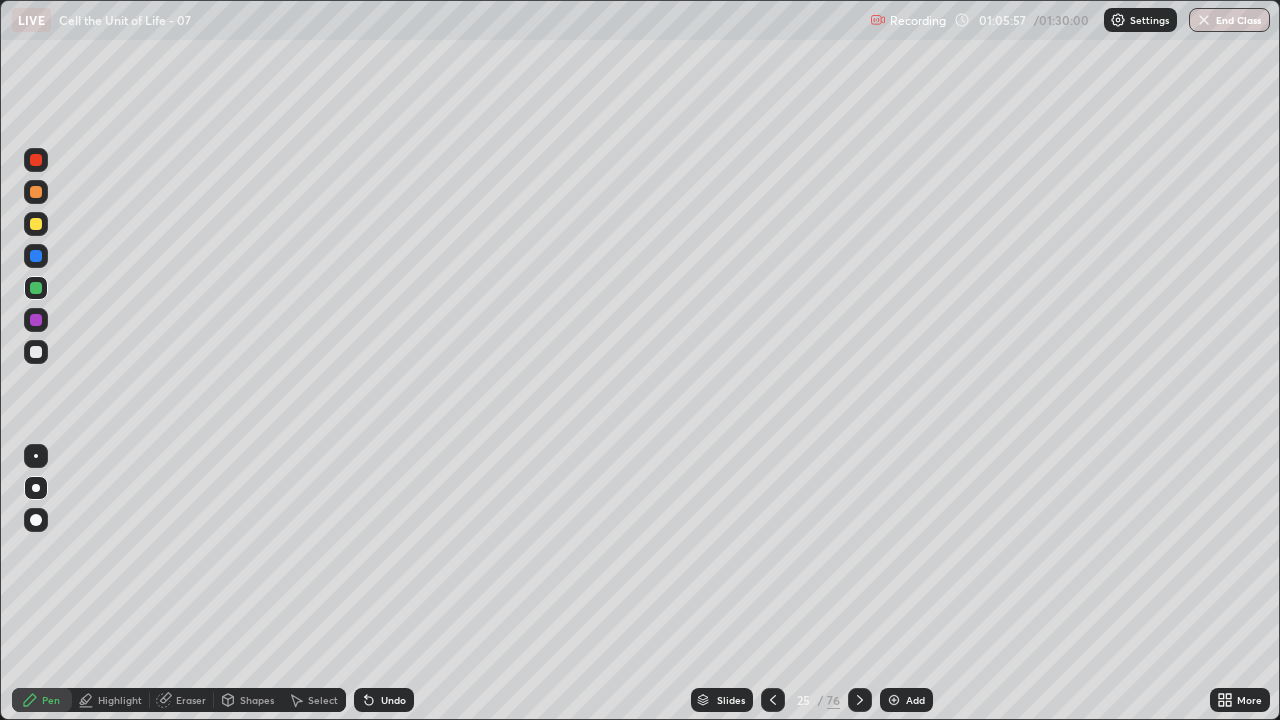 click at bounding box center (36, 256) 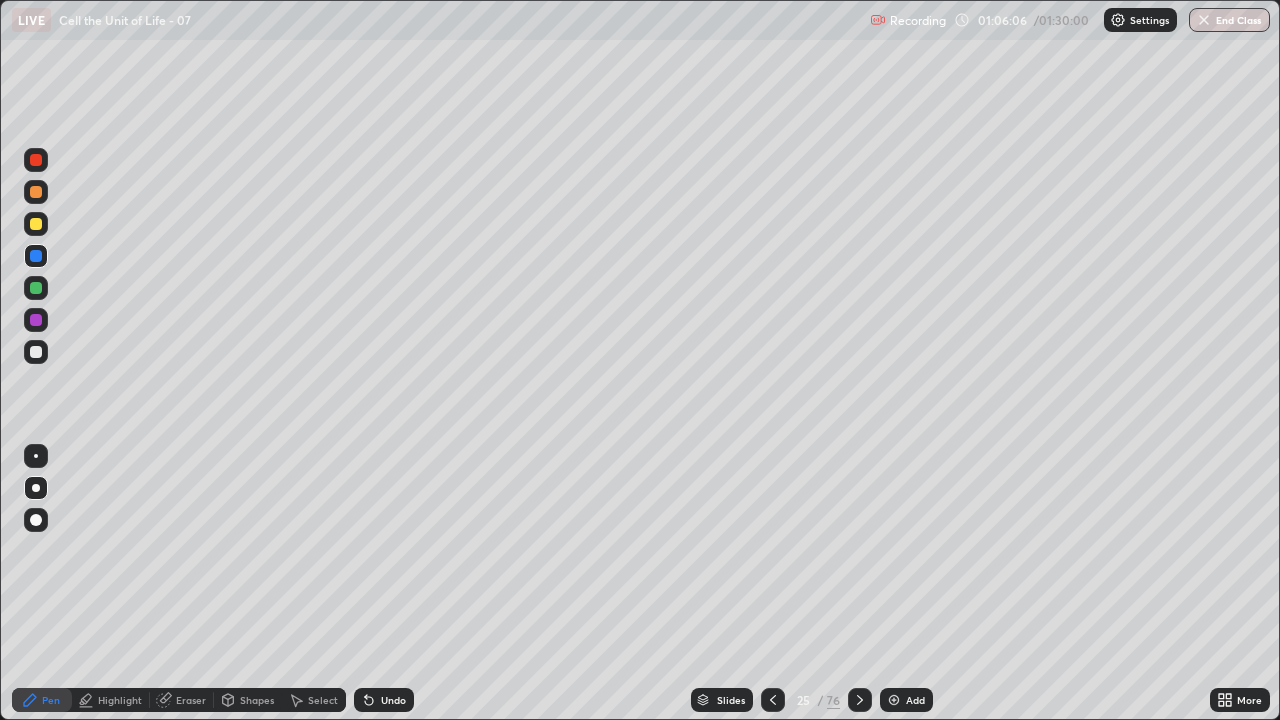 click at bounding box center (36, 352) 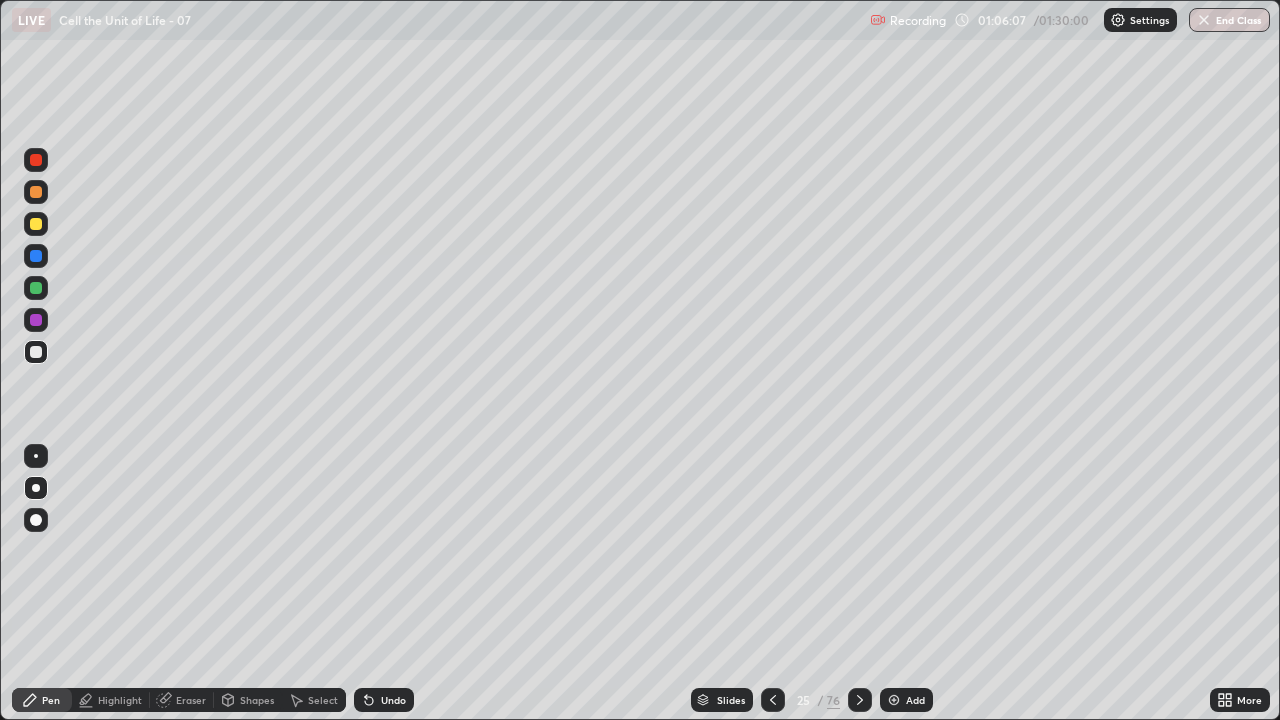 click at bounding box center [36, 488] 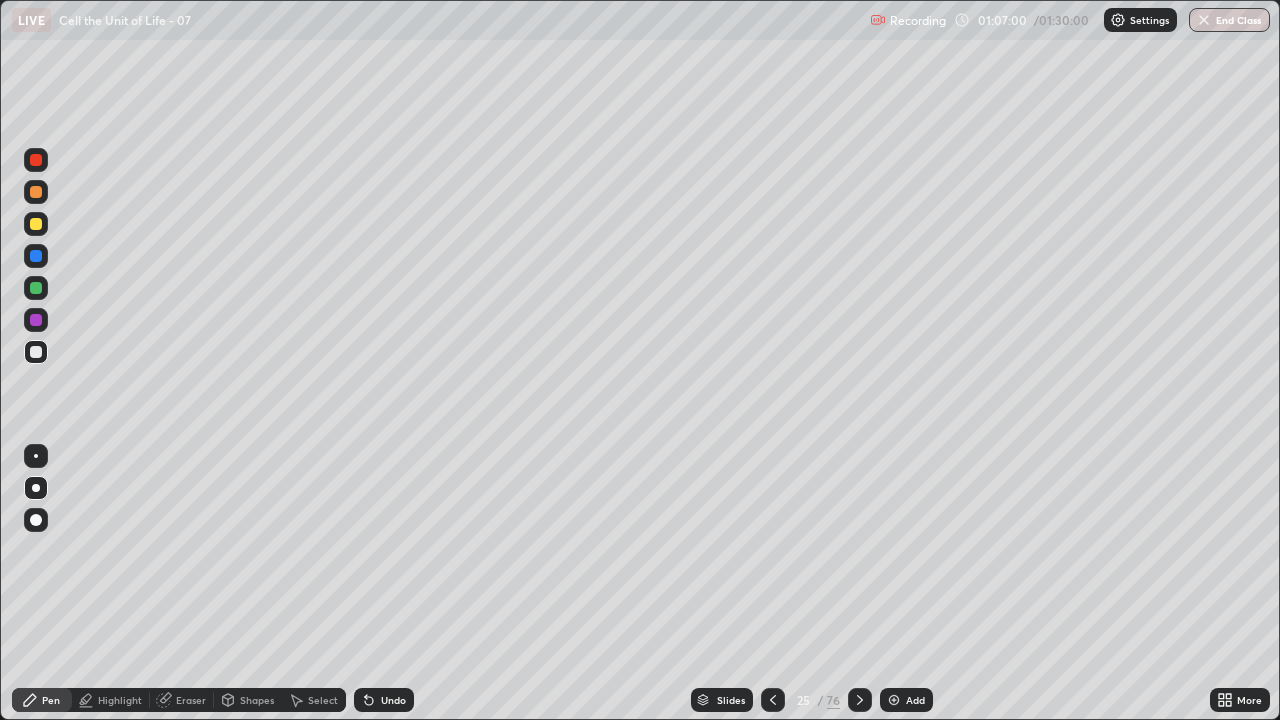 click at bounding box center (36, 224) 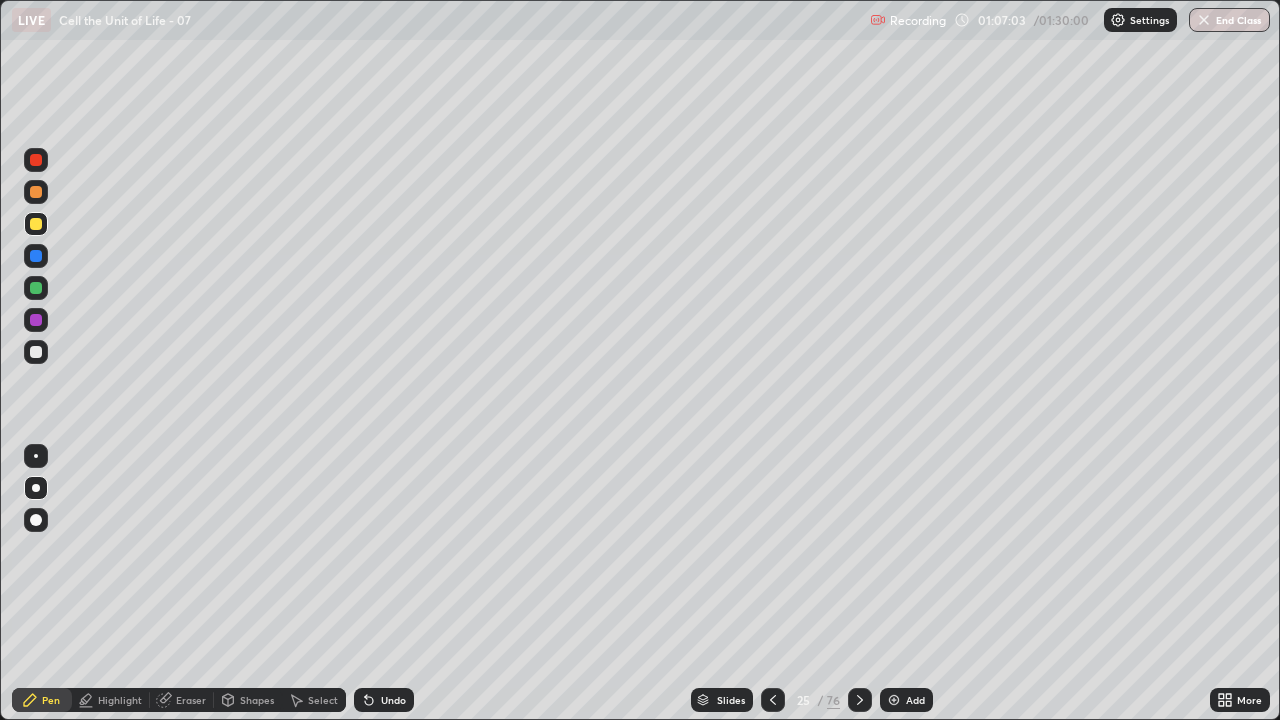click on "Undo" at bounding box center [384, 700] 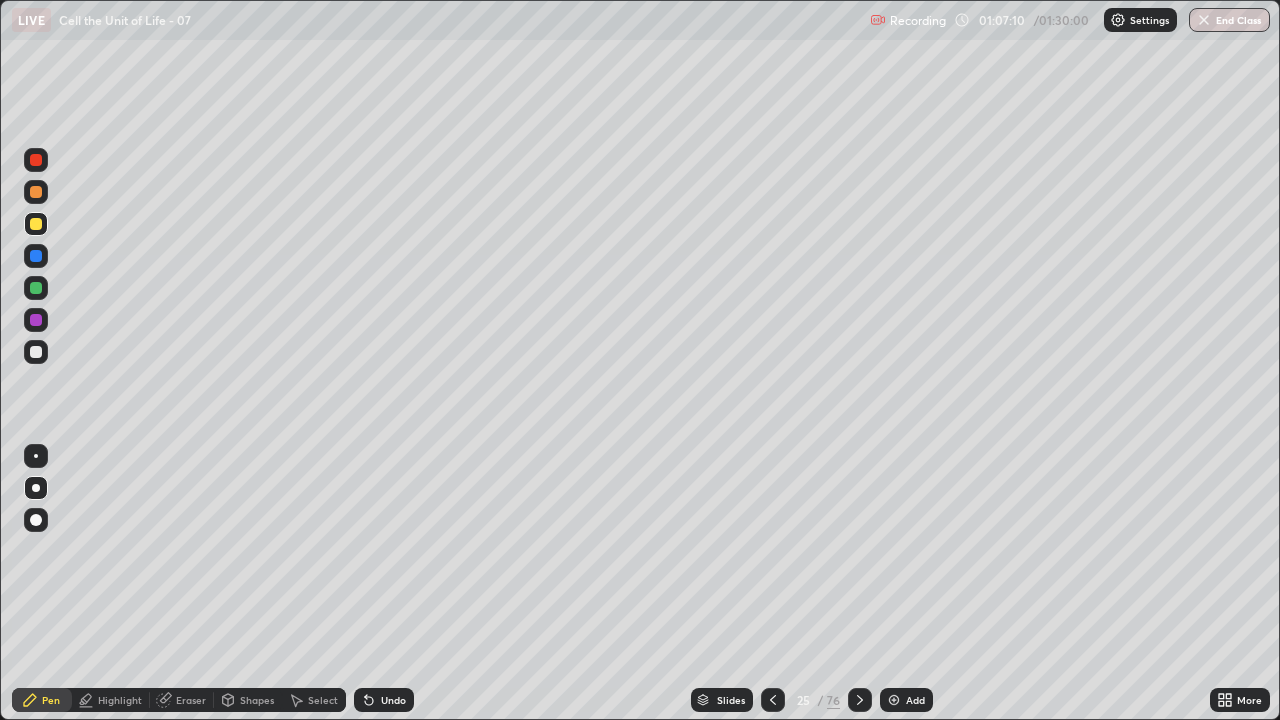 click at bounding box center [36, 352] 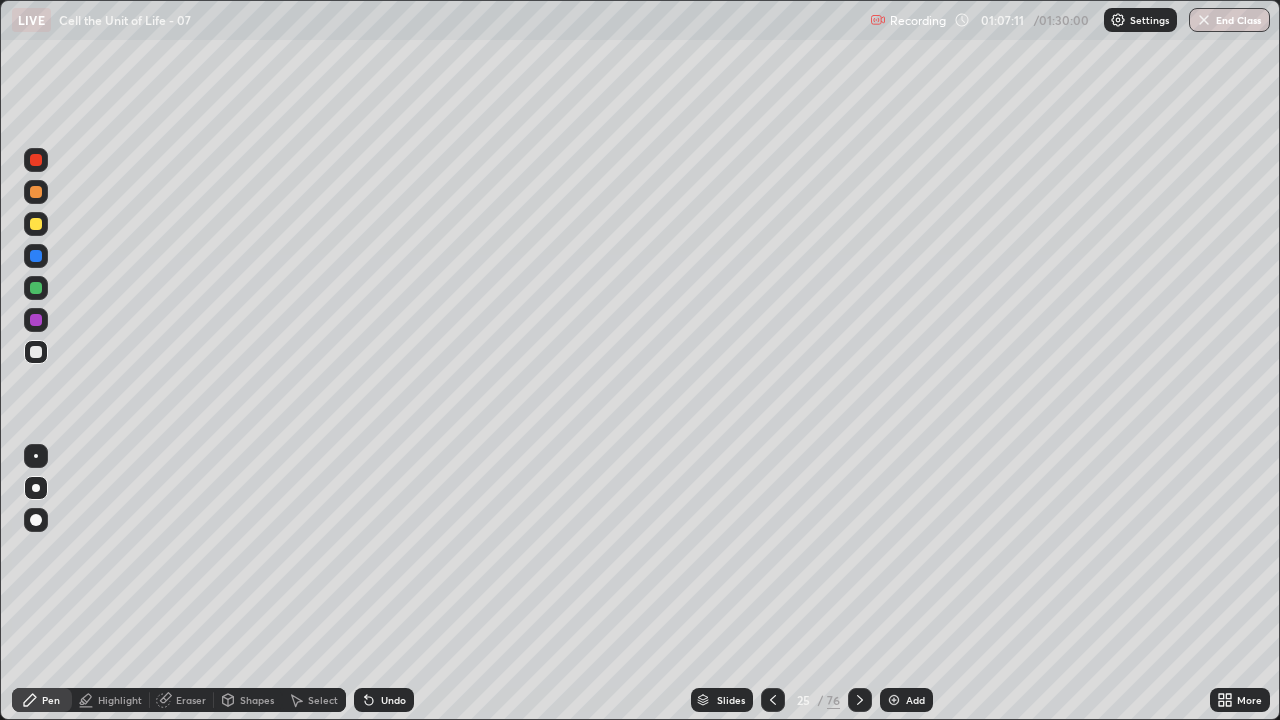 click at bounding box center (36, 488) 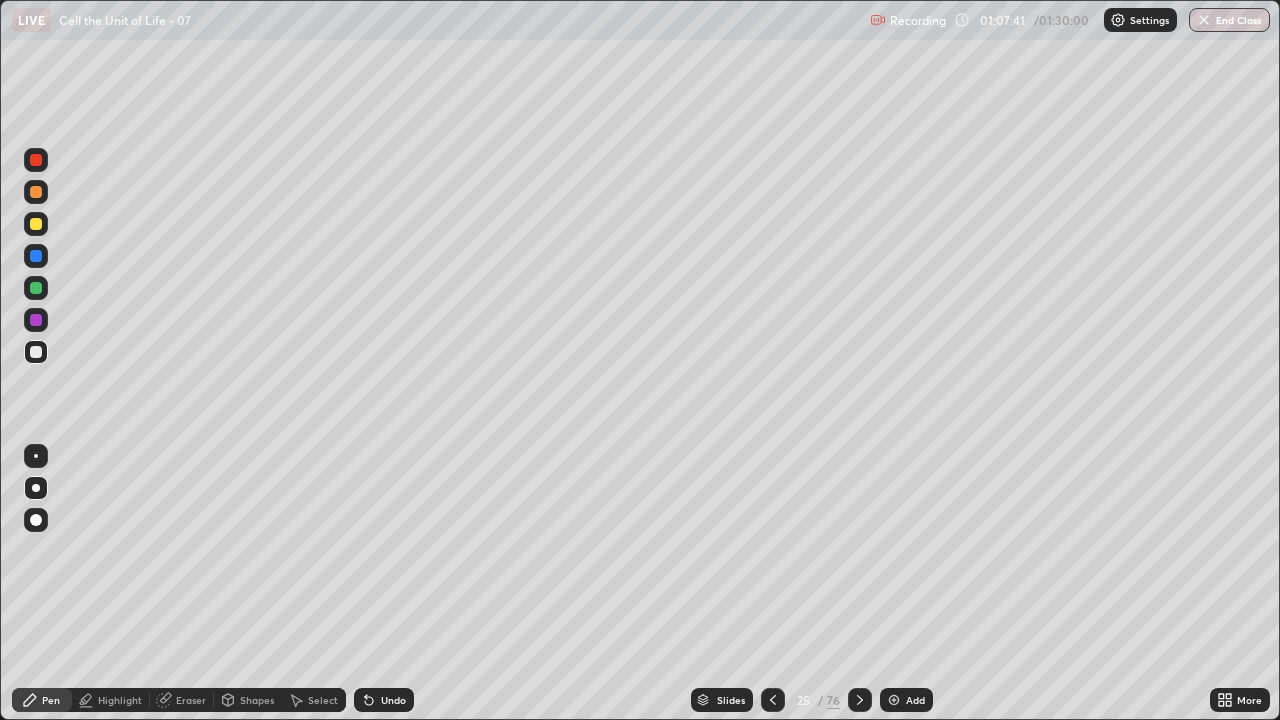click on "Slides 25 / 76 Add" at bounding box center [812, 700] 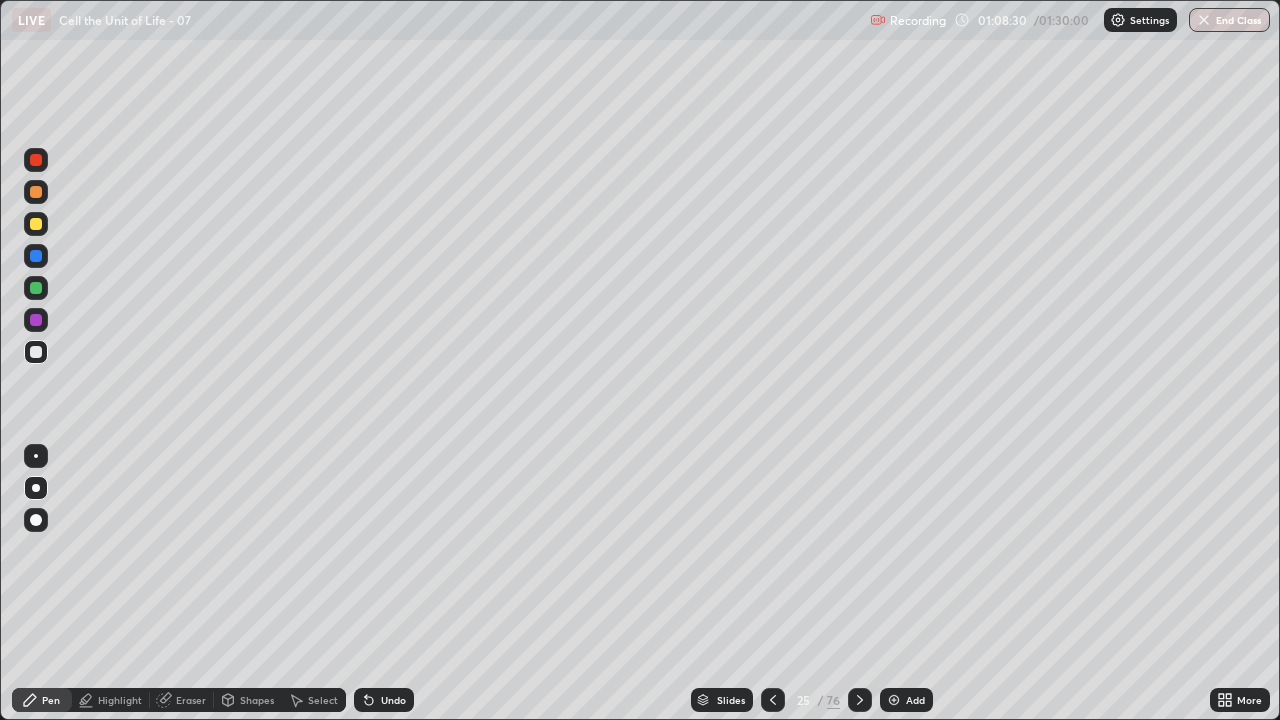click at bounding box center [36, 192] 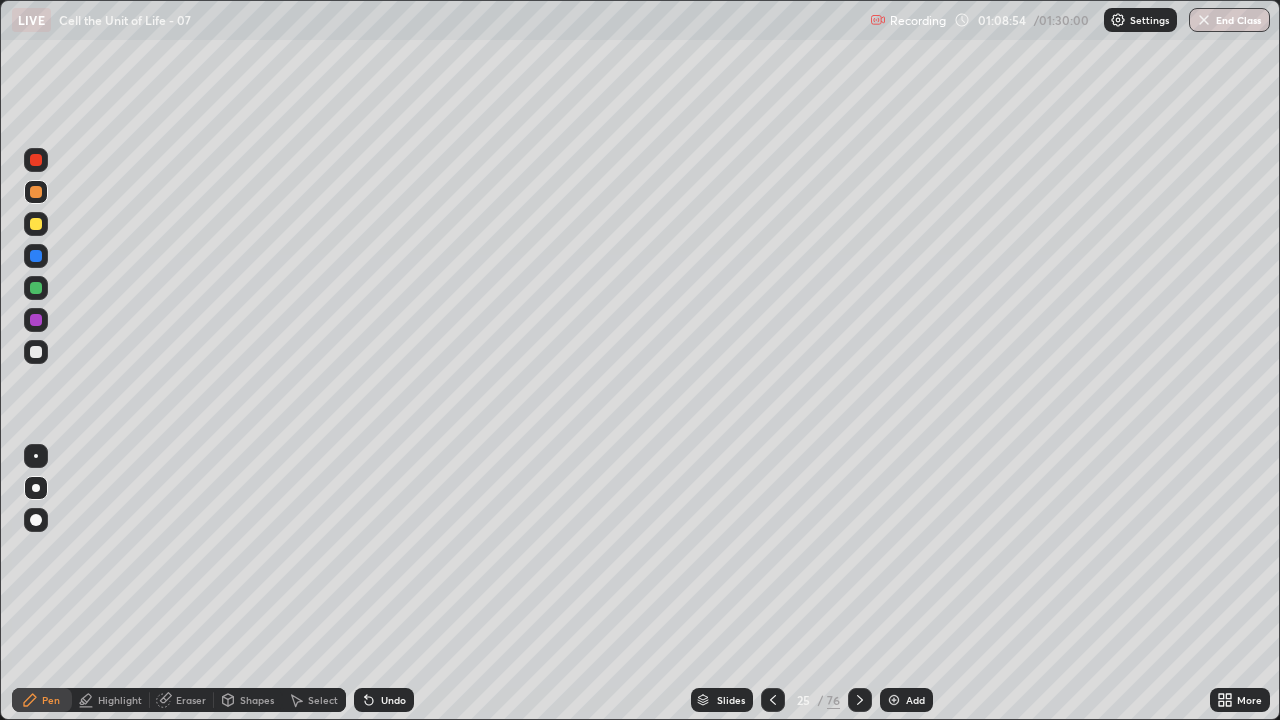 click on "Undo" at bounding box center (393, 700) 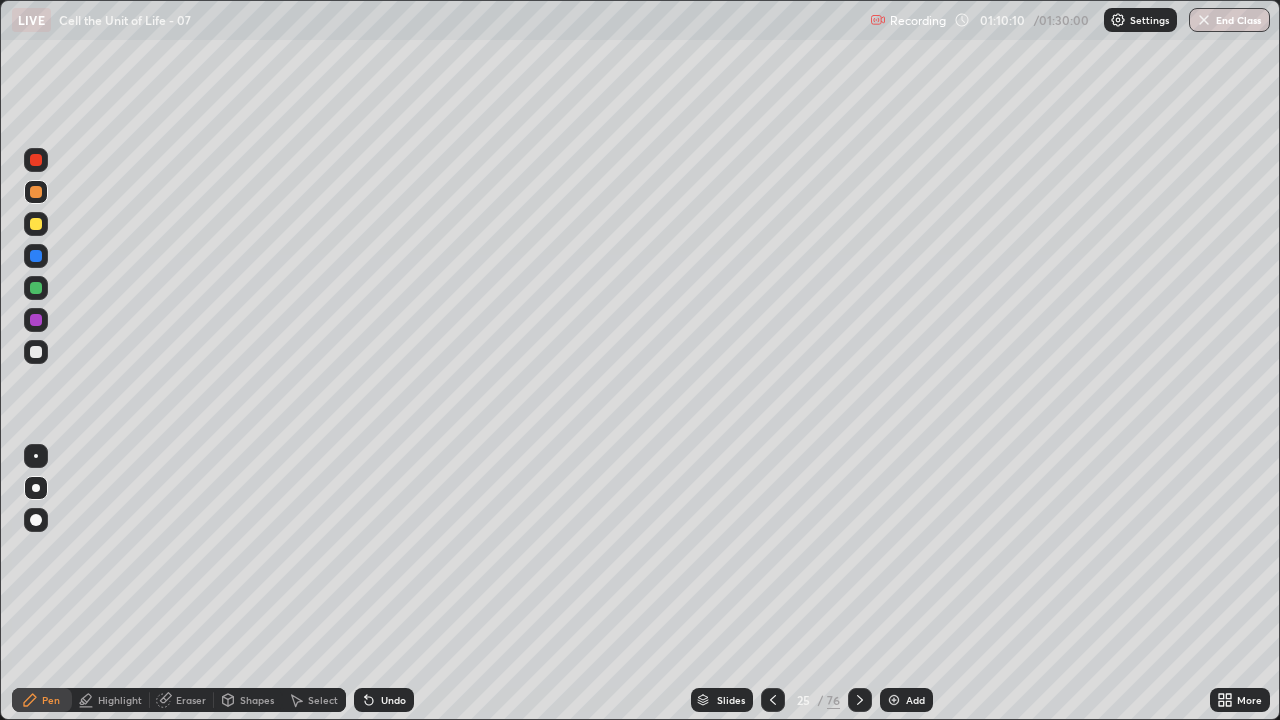 click at bounding box center [36, 288] 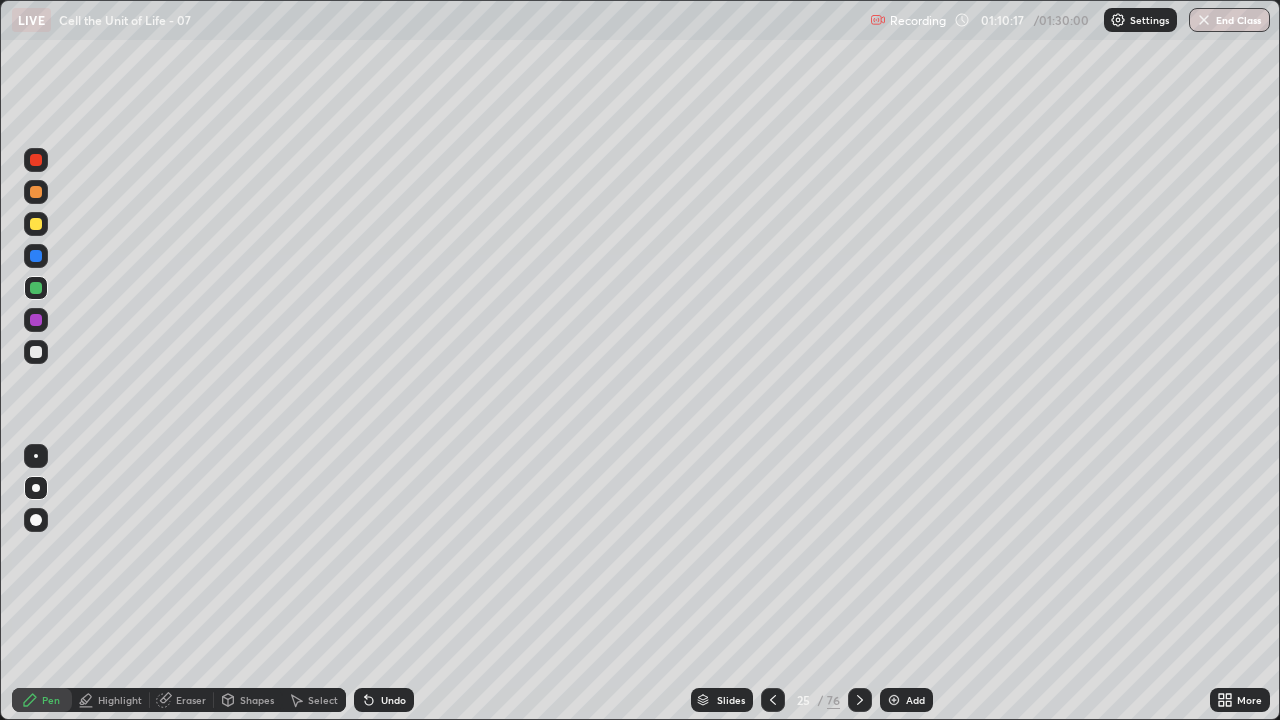 click at bounding box center (36, 256) 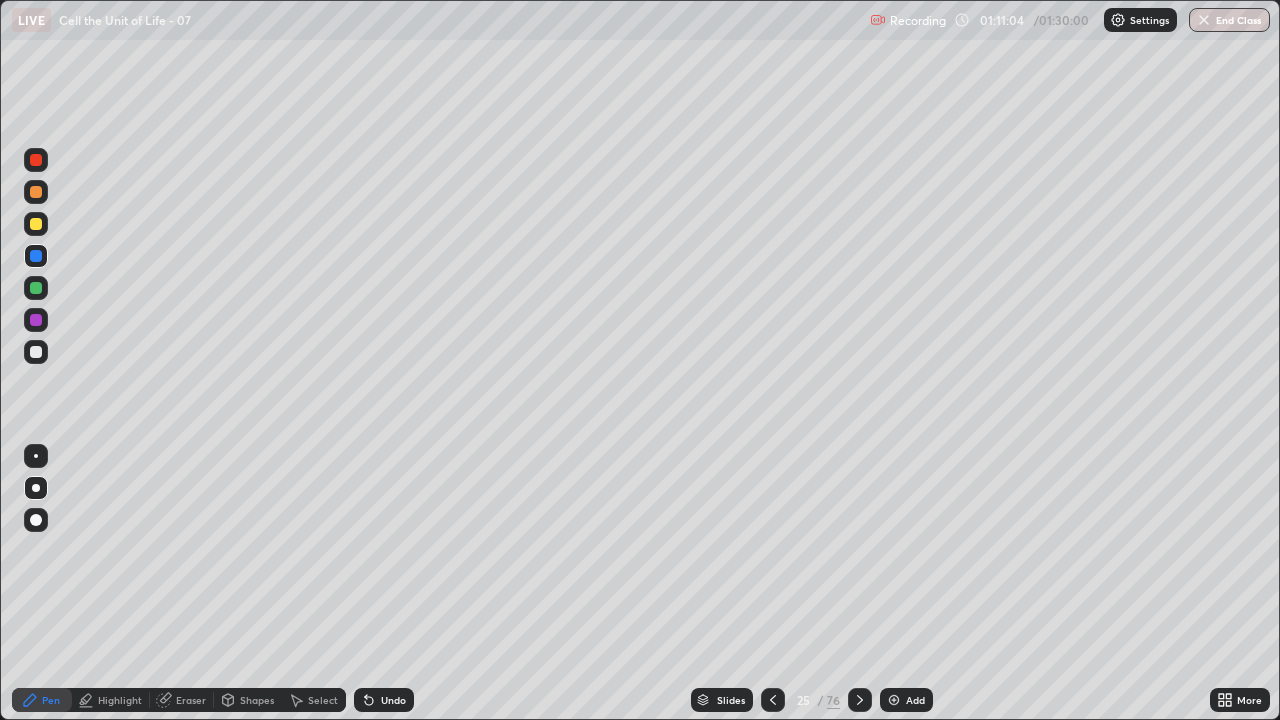 click at bounding box center (36, 352) 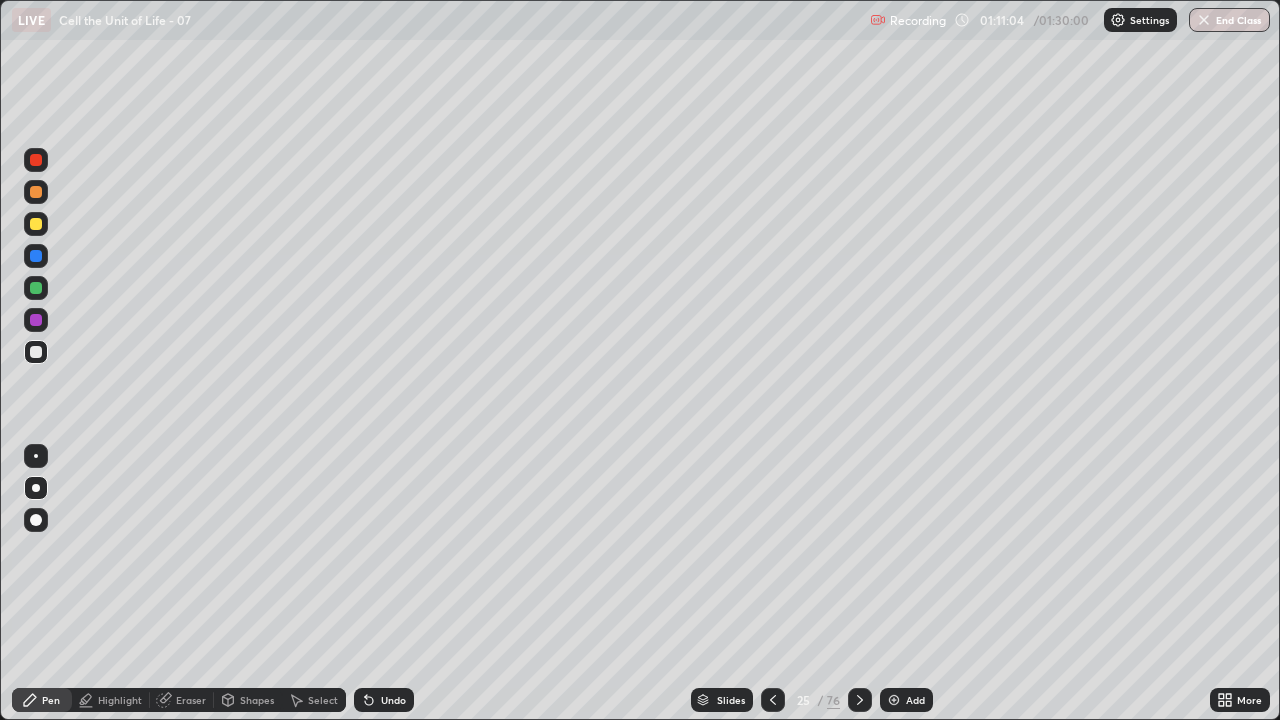 click at bounding box center (36, 488) 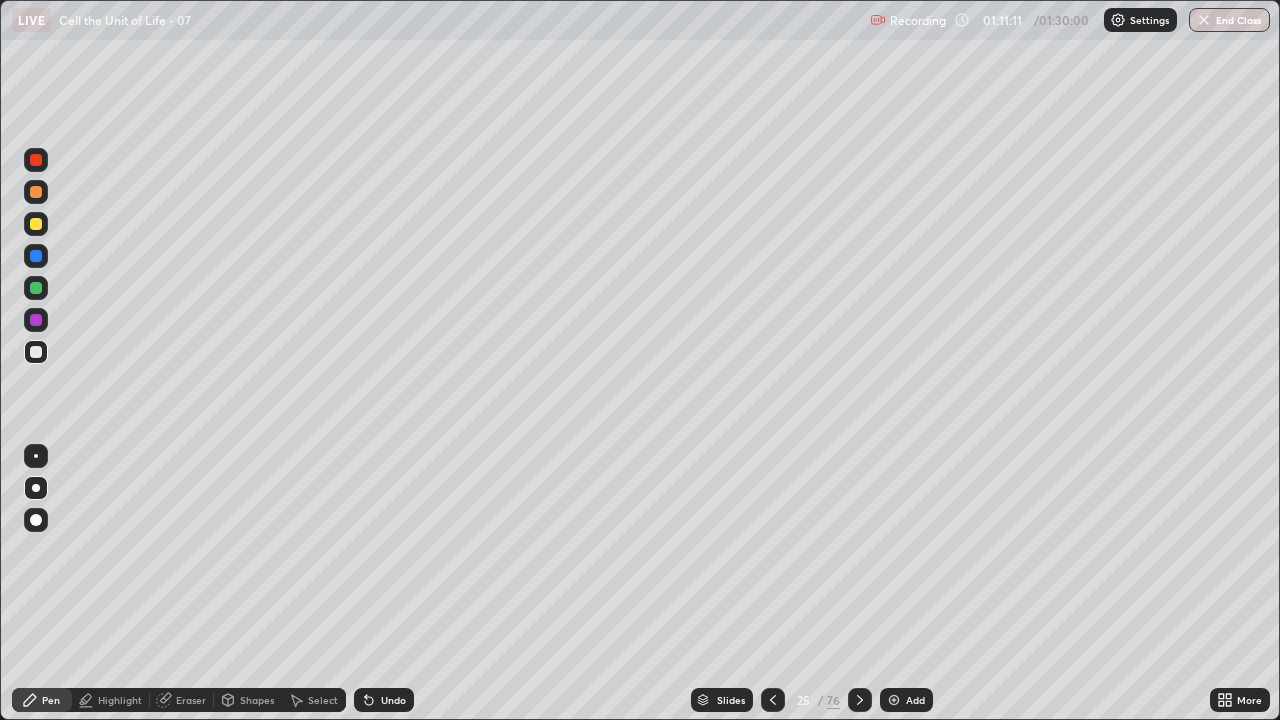 click at bounding box center [36, 256] 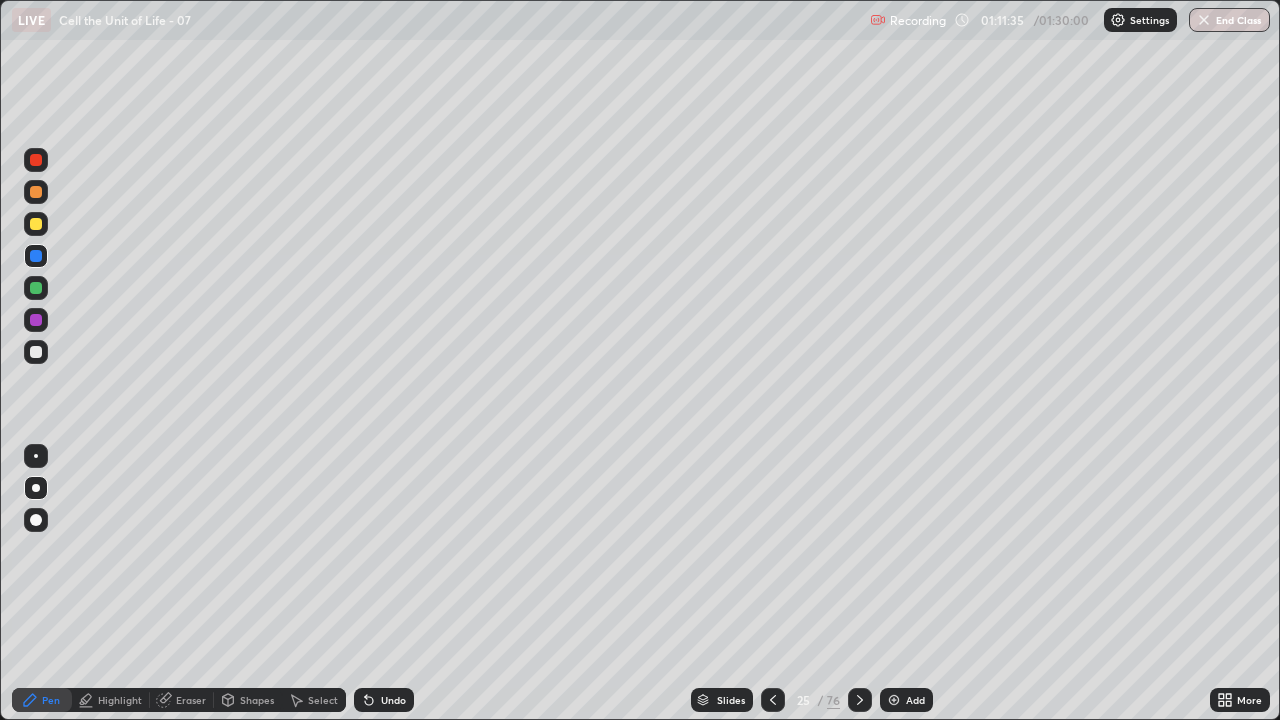 click at bounding box center (36, 352) 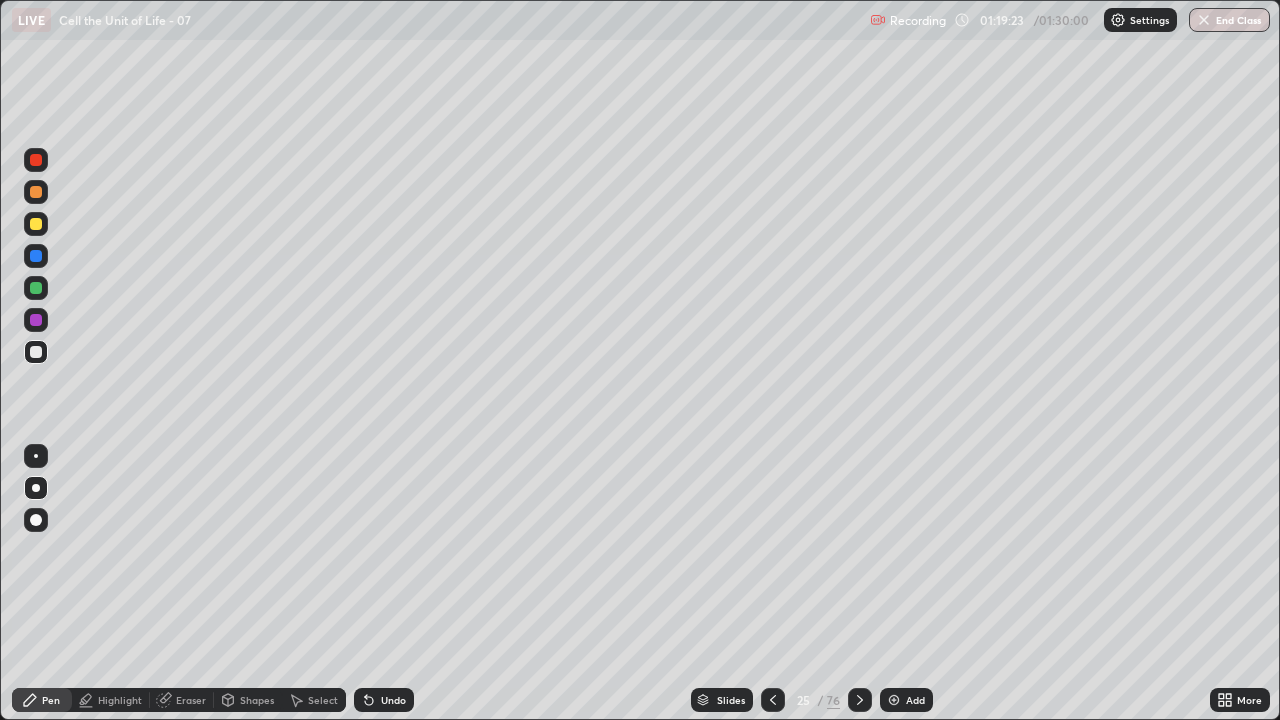 click at bounding box center [36, 160] 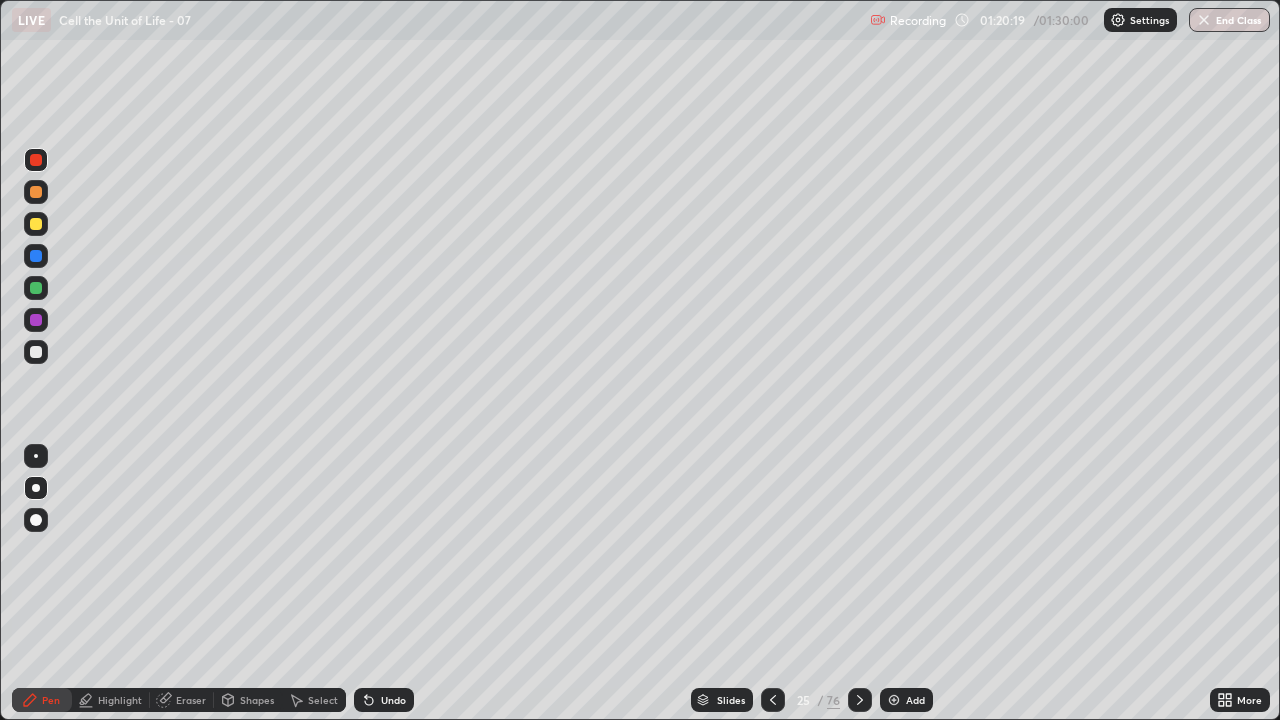 click 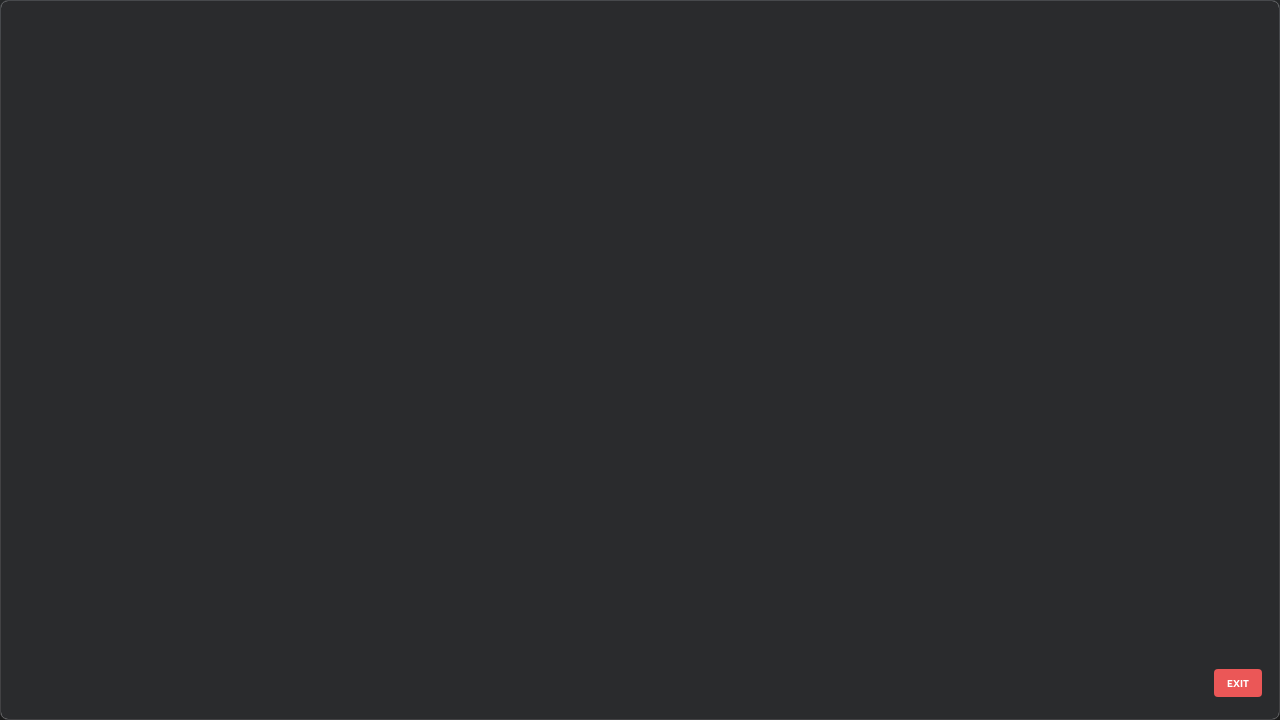 scroll, scrollTop: 1303, scrollLeft: 0, axis: vertical 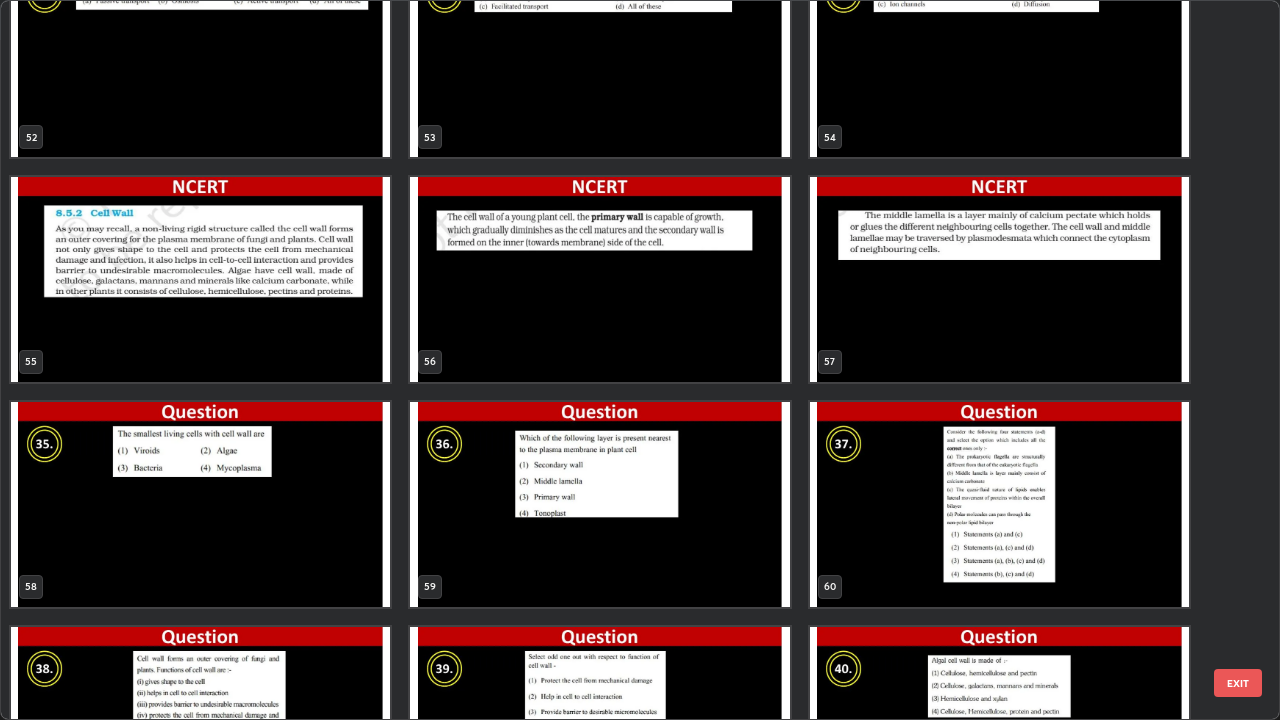 click at bounding box center (200, 279) 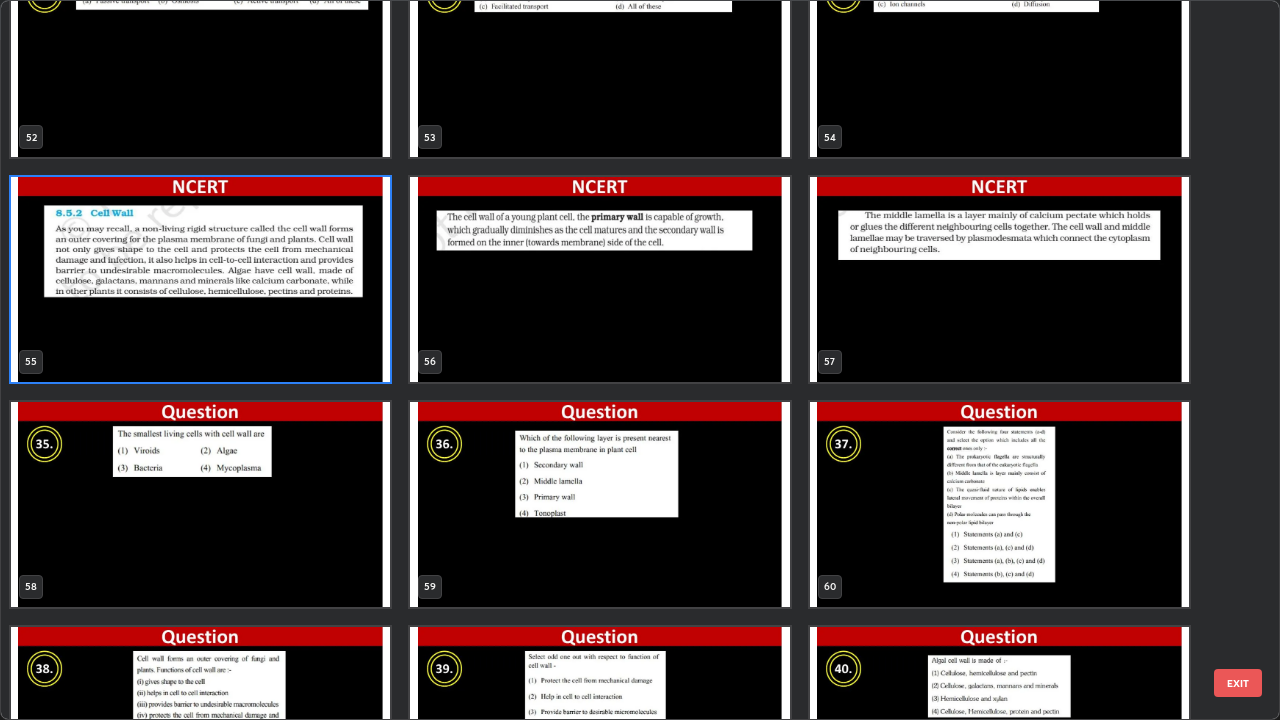 click at bounding box center [200, 279] 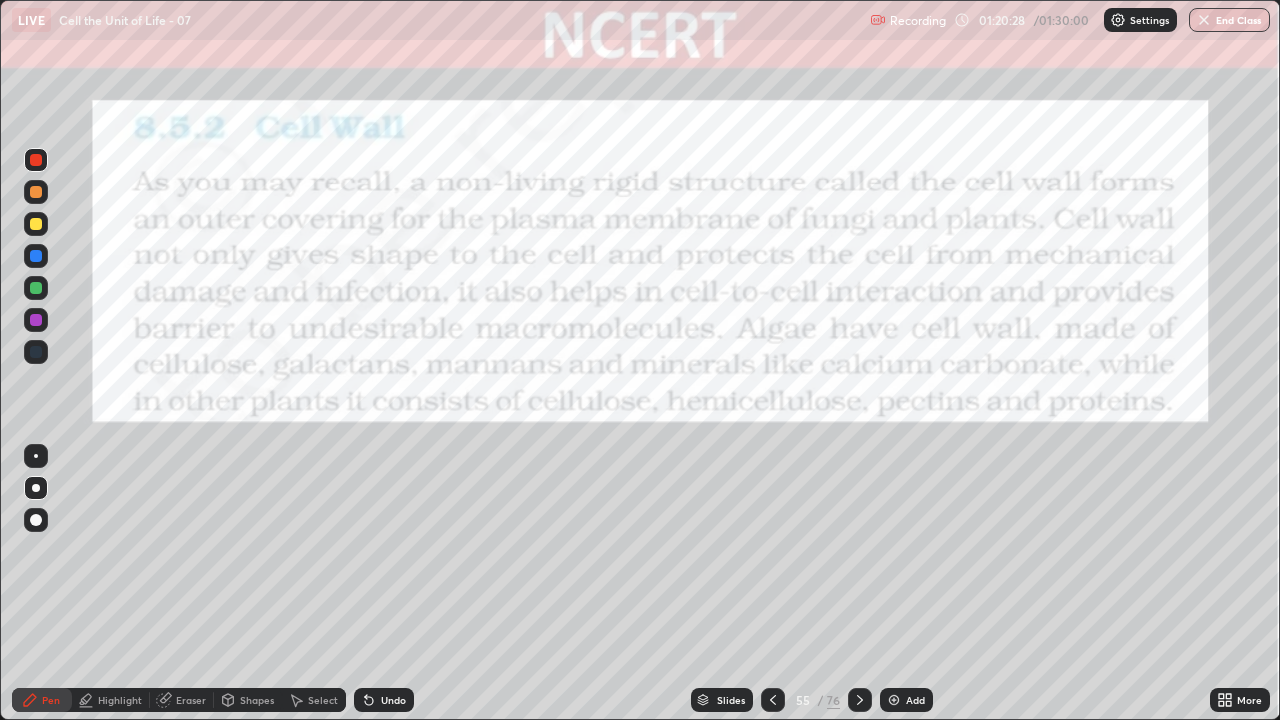 click at bounding box center [200, 279] 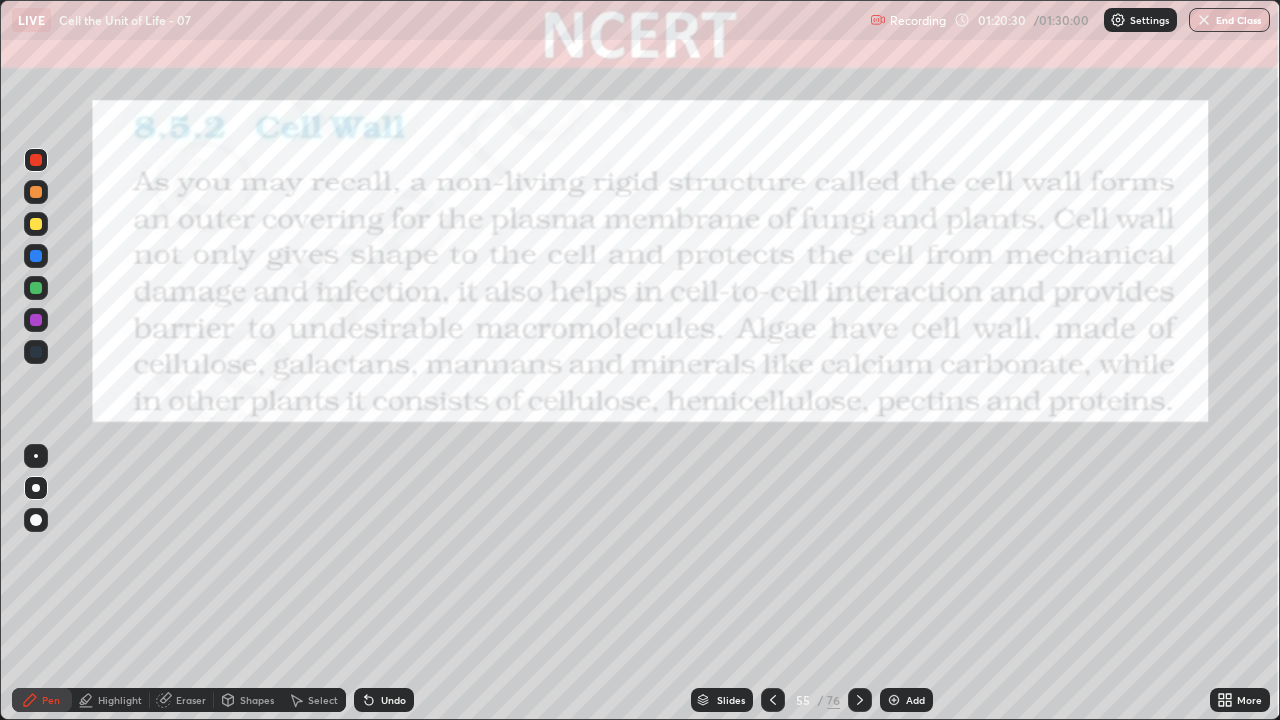 click on "Shapes" at bounding box center (257, 700) 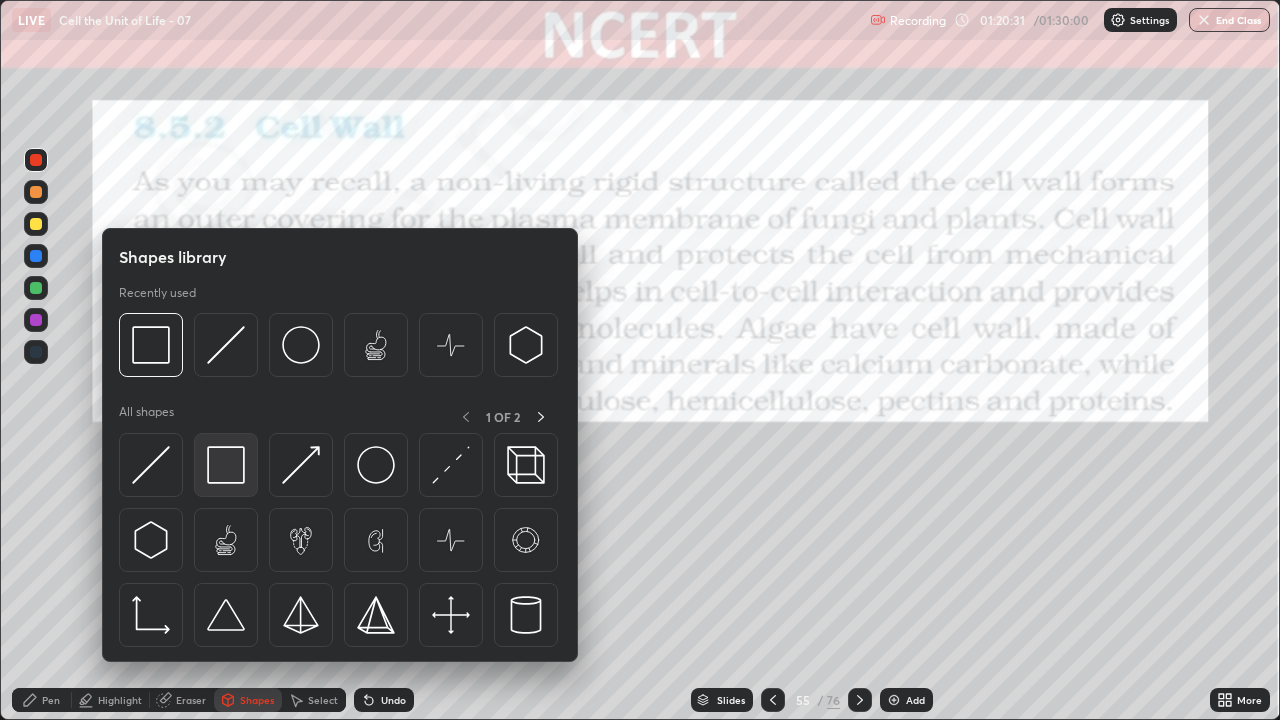 click at bounding box center (226, 465) 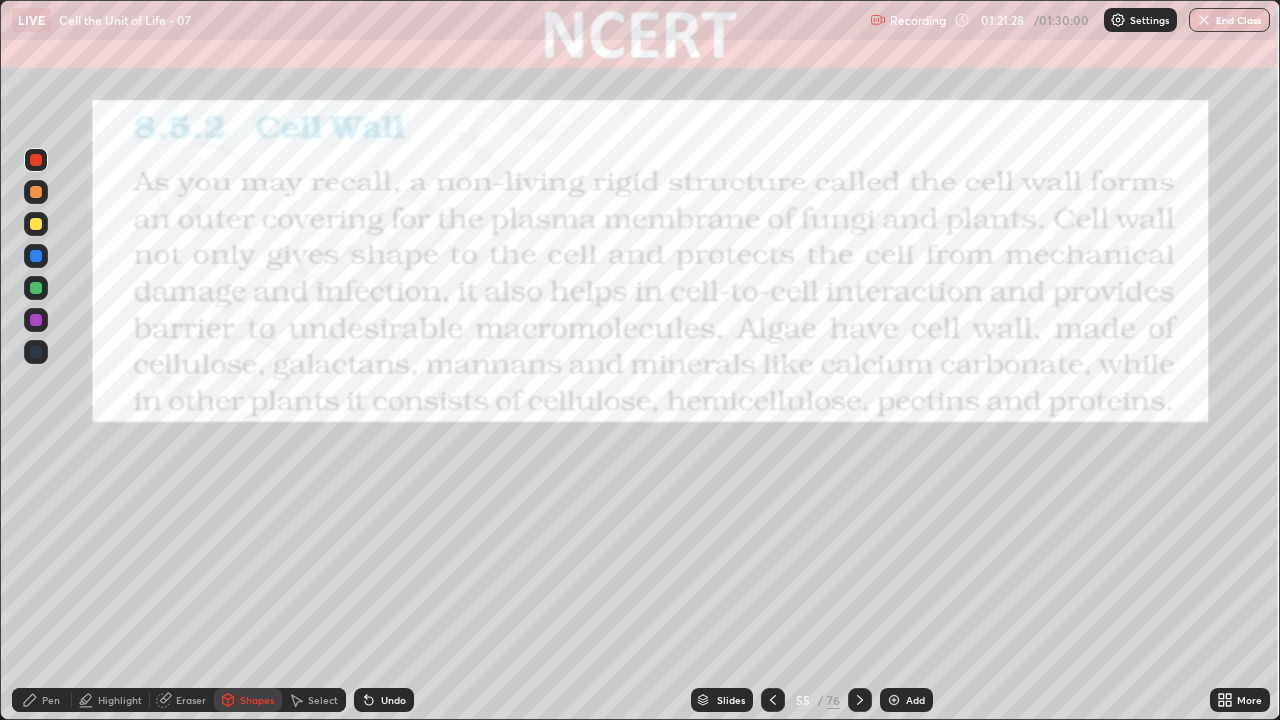 click 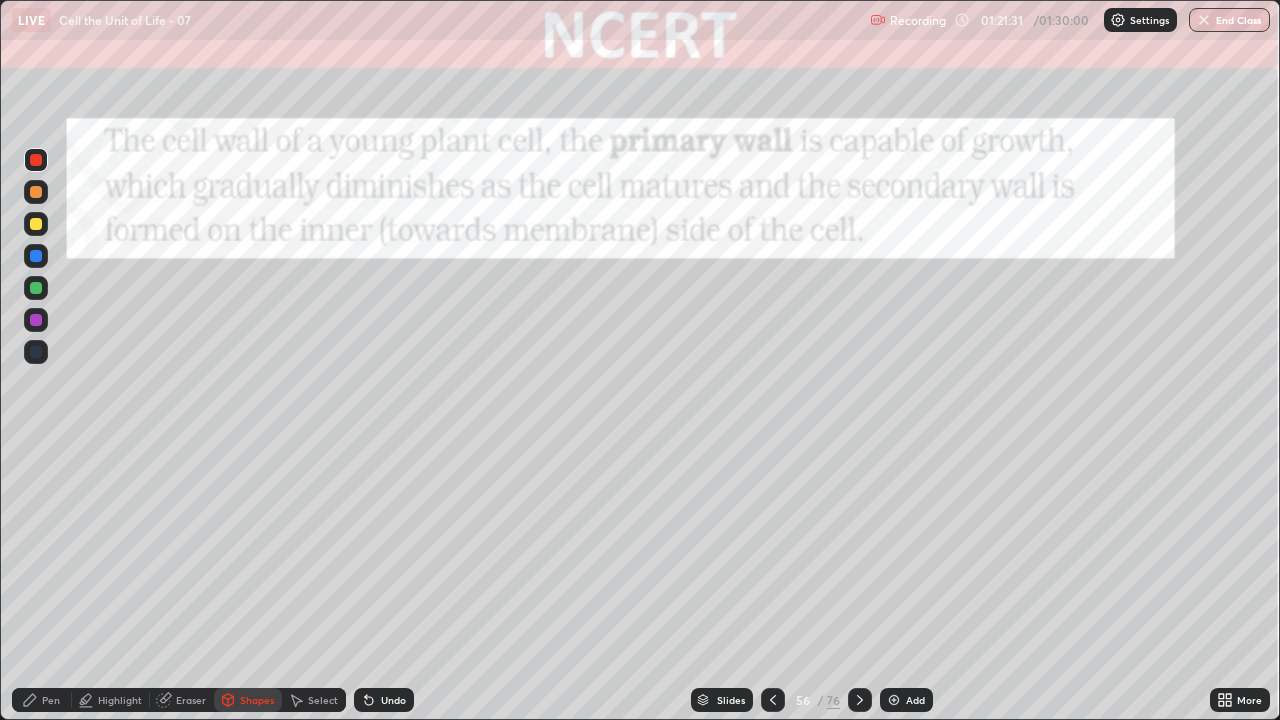 click at bounding box center [36, 160] 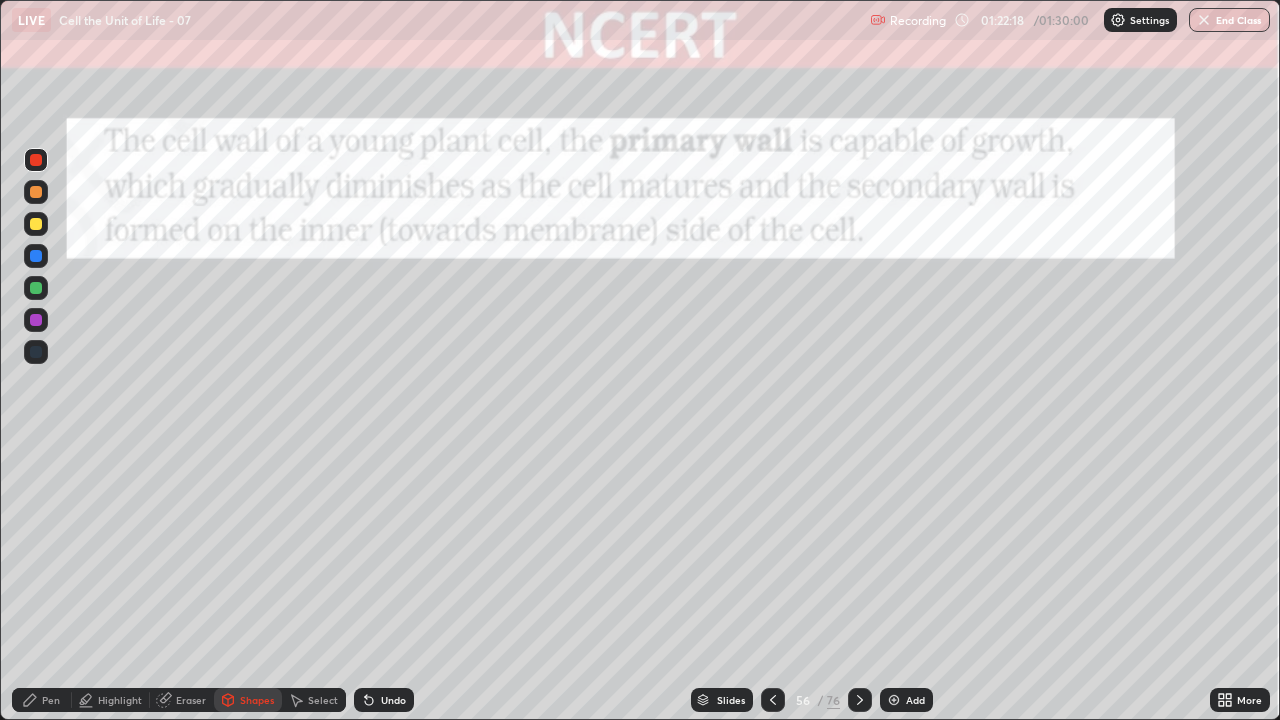click on "End Class" at bounding box center [1229, 20] 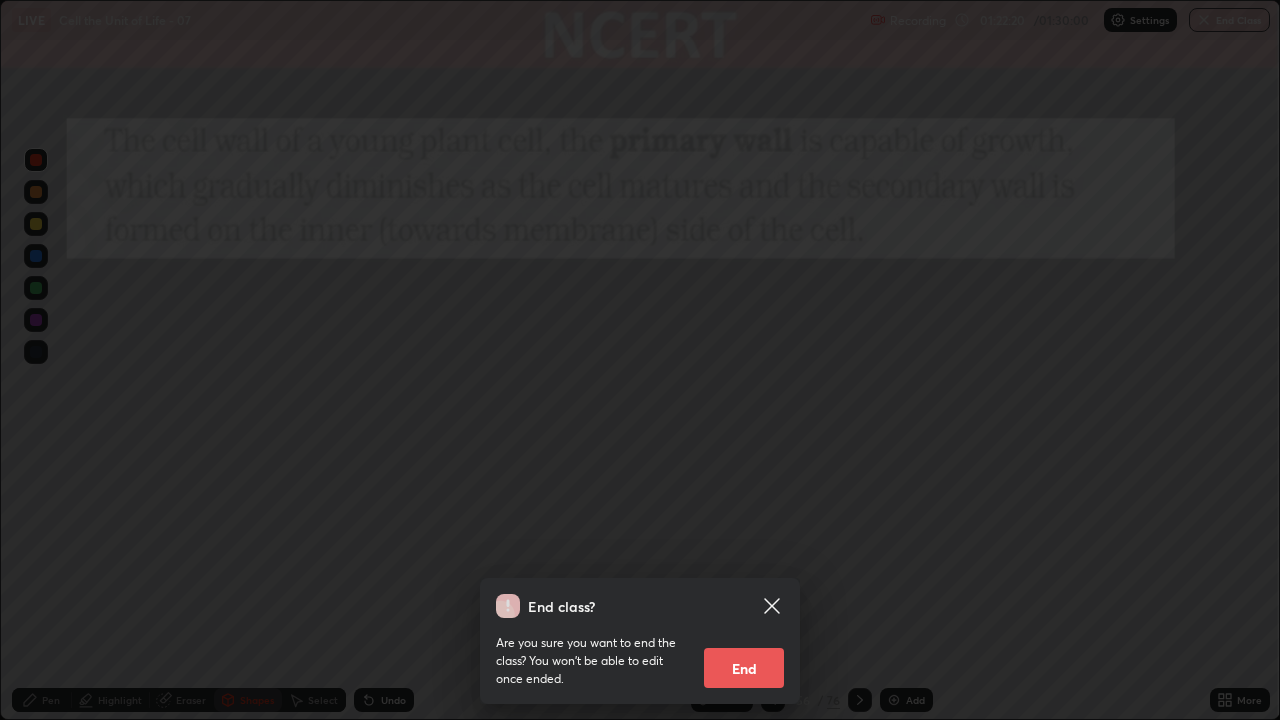 click on "End" at bounding box center [744, 668] 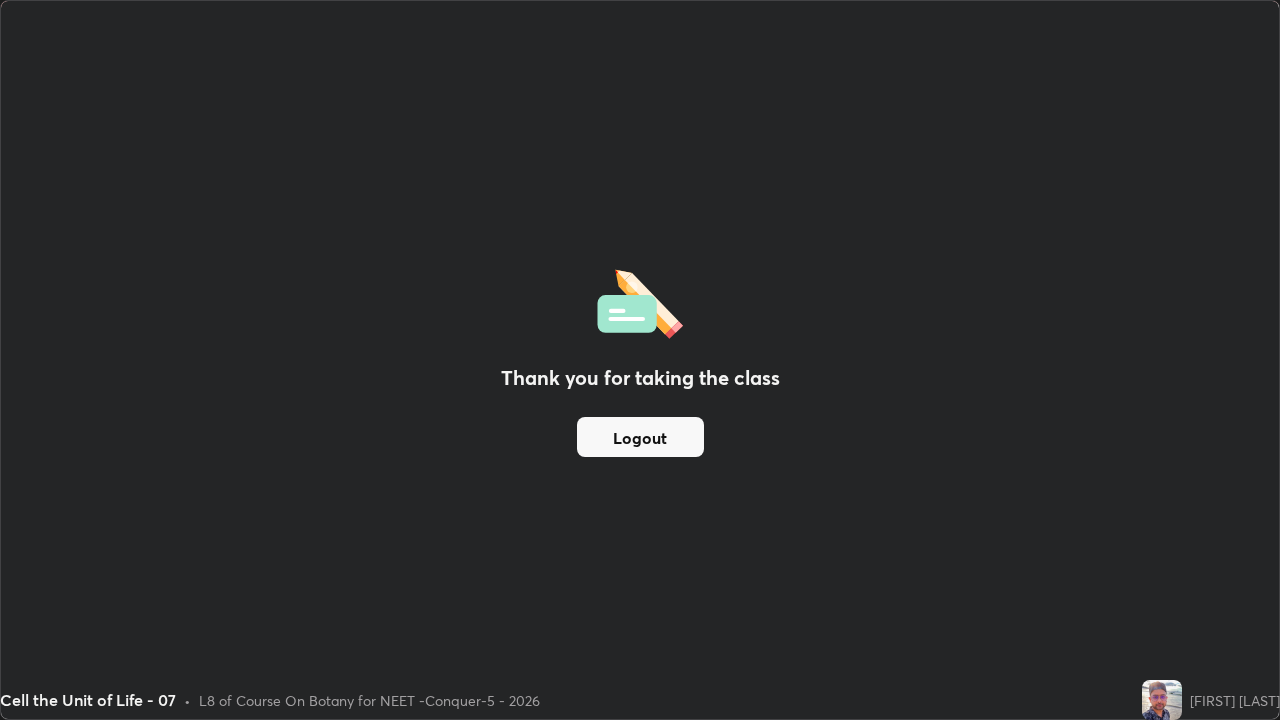 click on "Cell the Unit of Life - 07 • L8 of Course On Botany for NEET -Conquer-5 - 2026" at bounding box center [567, 700] 